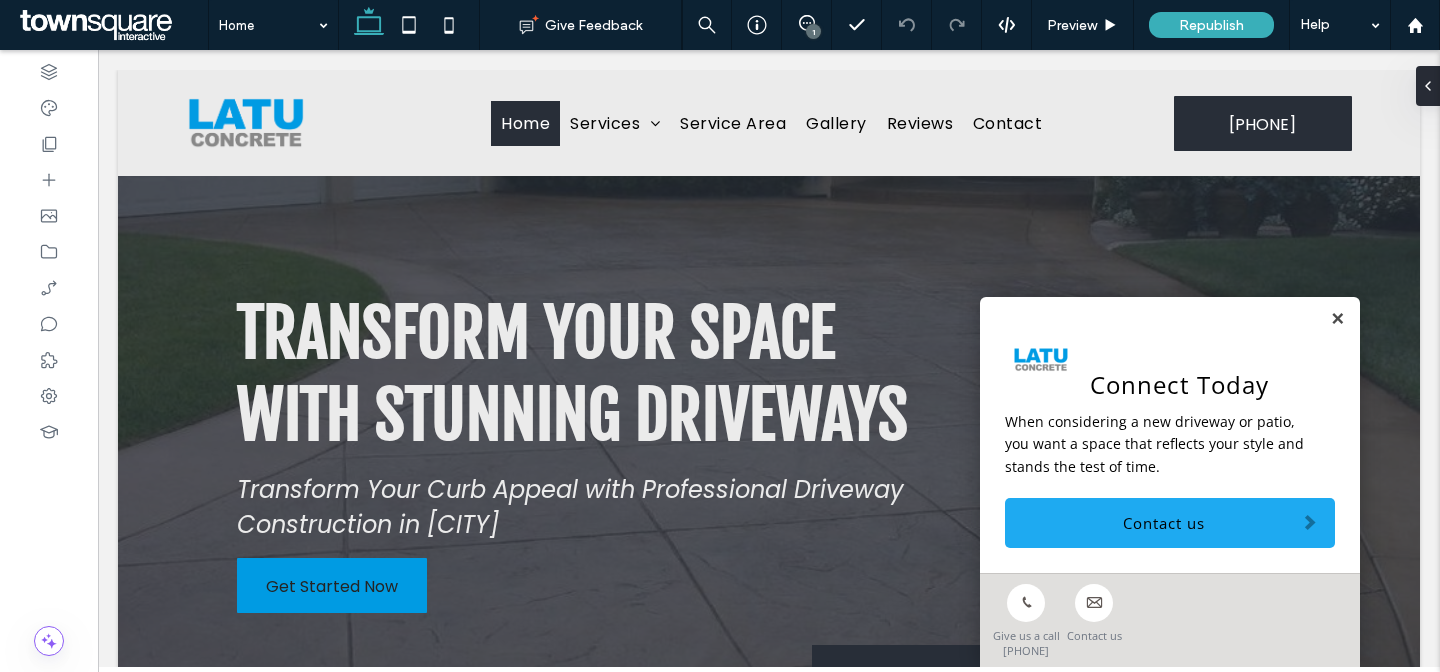 scroll, scrollTop: 0, scrollLeft: 0, axis: both 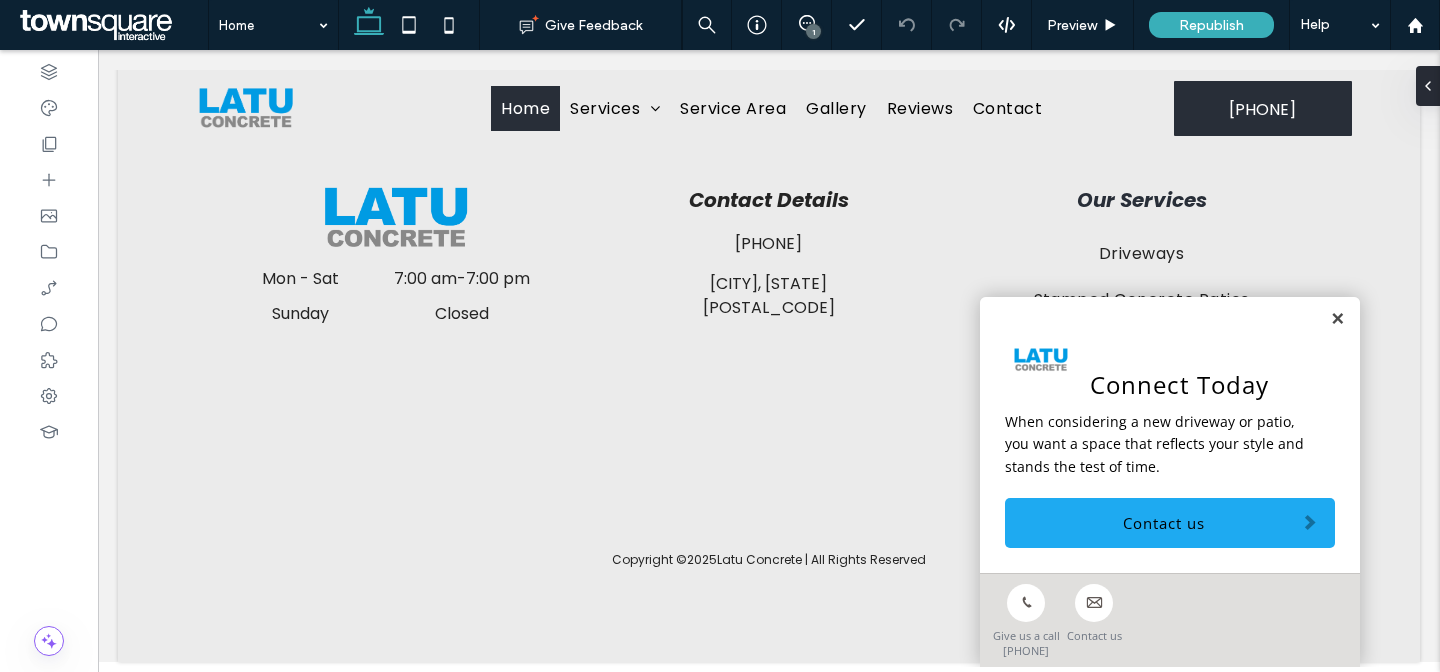 click on "Connect Today When considering a new driveway or patio, you want a space that reflects your style and stands the test of time. Contact us" at bounding box center [1170, 435] 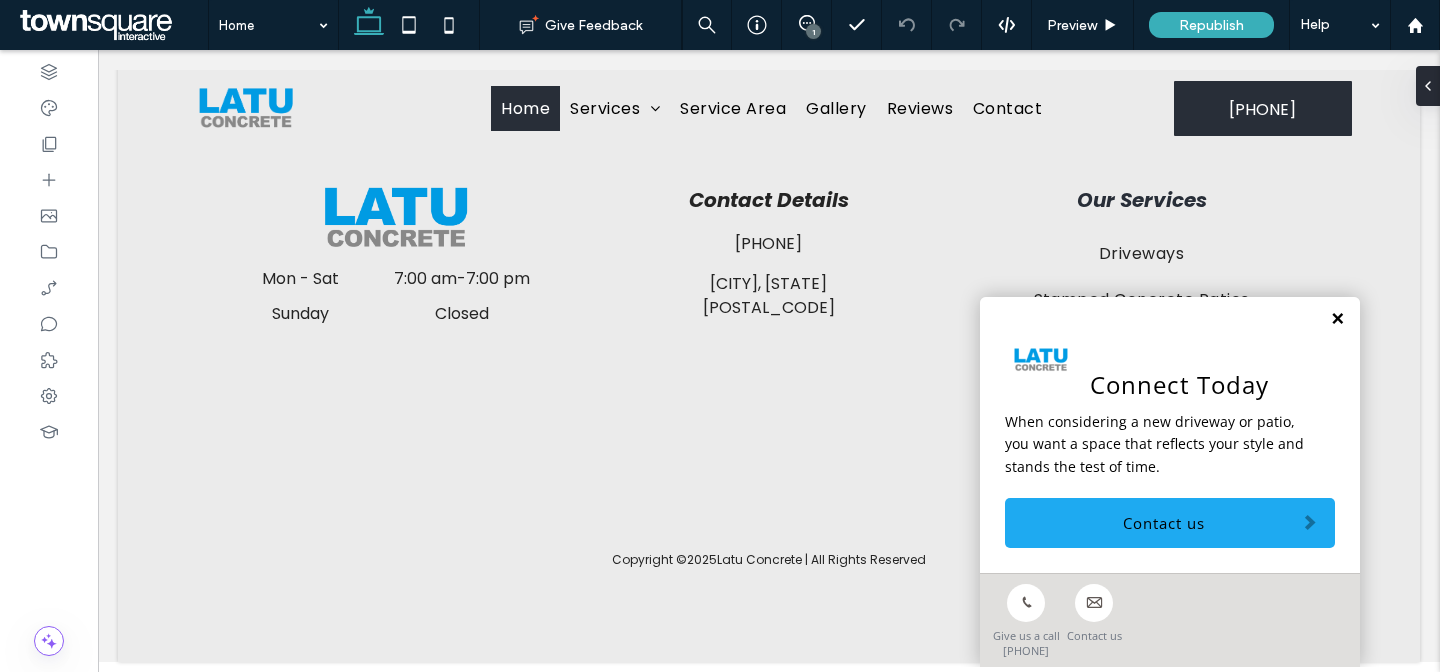 click at bounding box center (1337, 319) 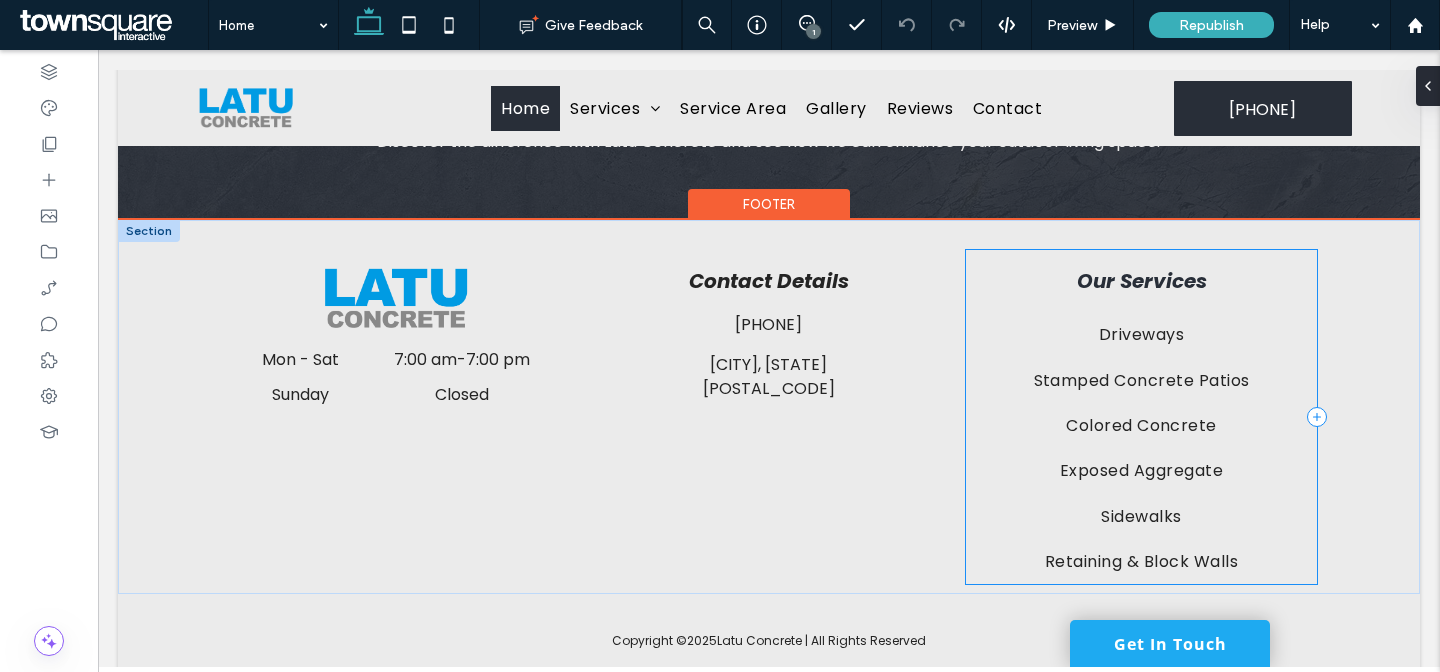 scroll, scrollTop: 2422, scrollLeft: 0, axis: vertical 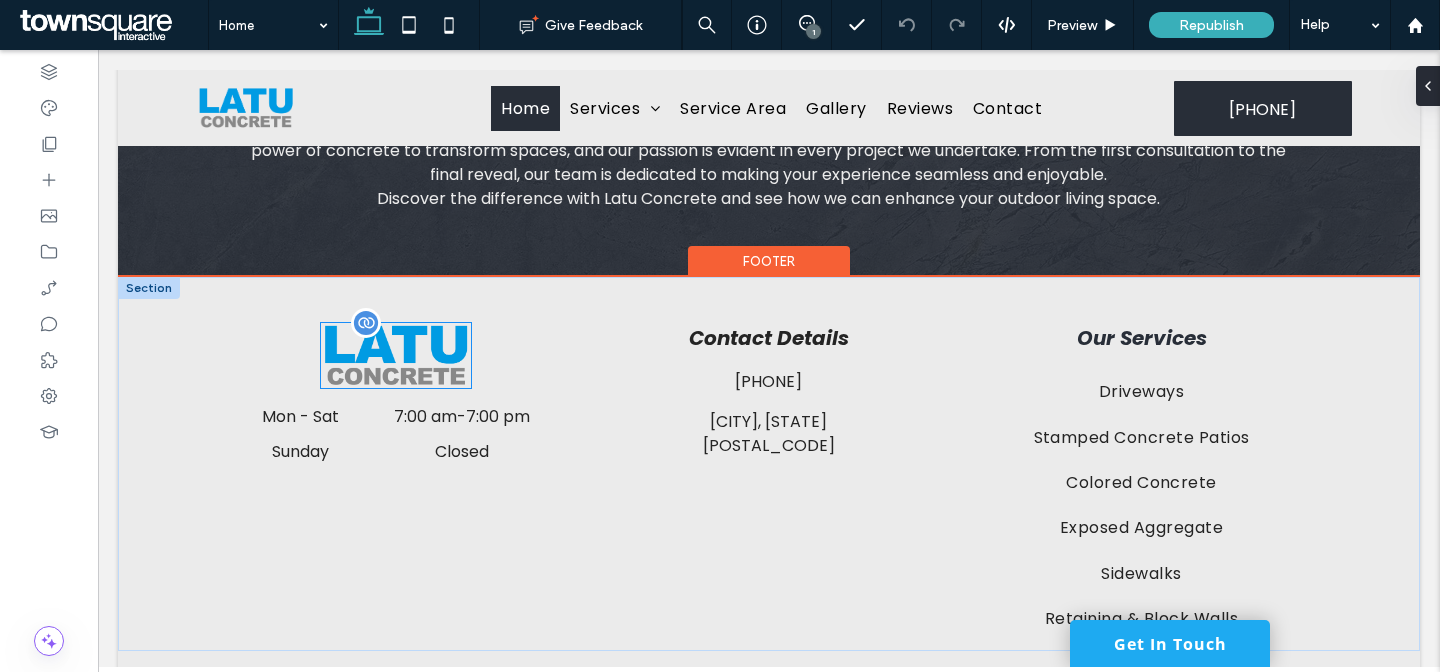 click at bounding box center (396, 355) 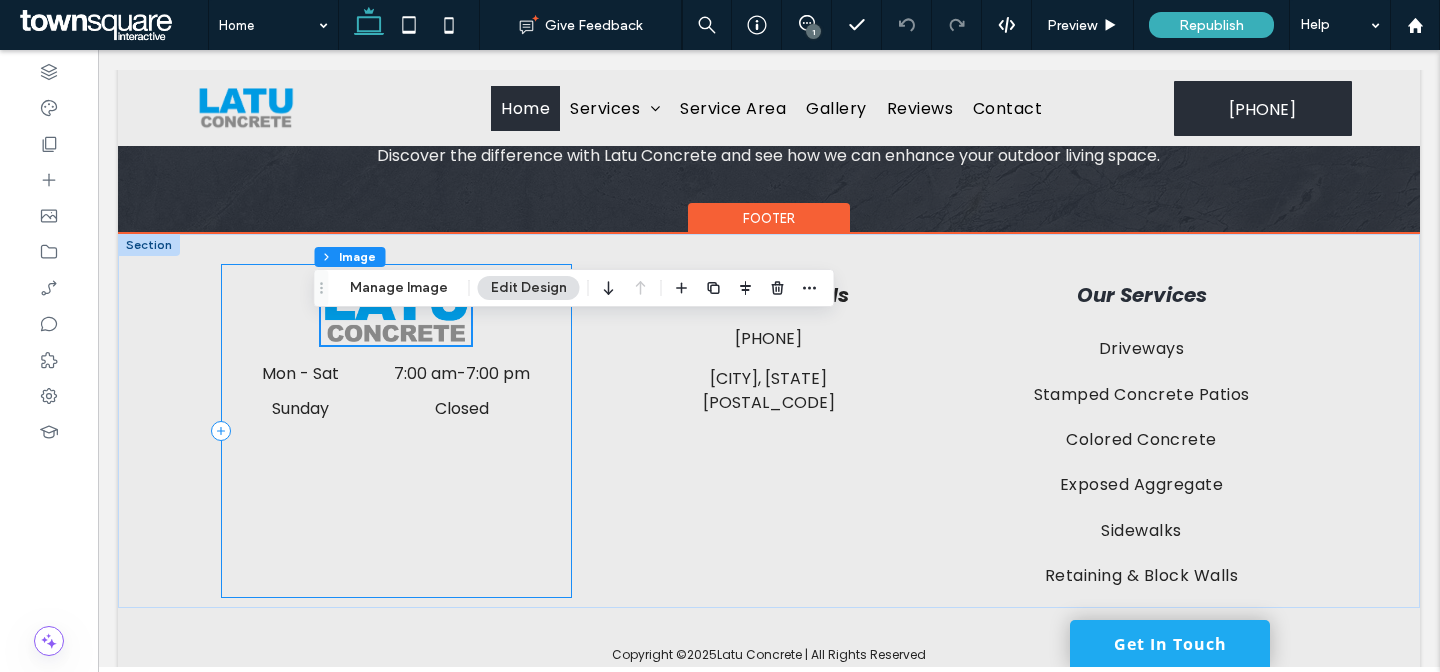 scroll, scrollTop: 2422, scrollLeft: 0, axis: vertical 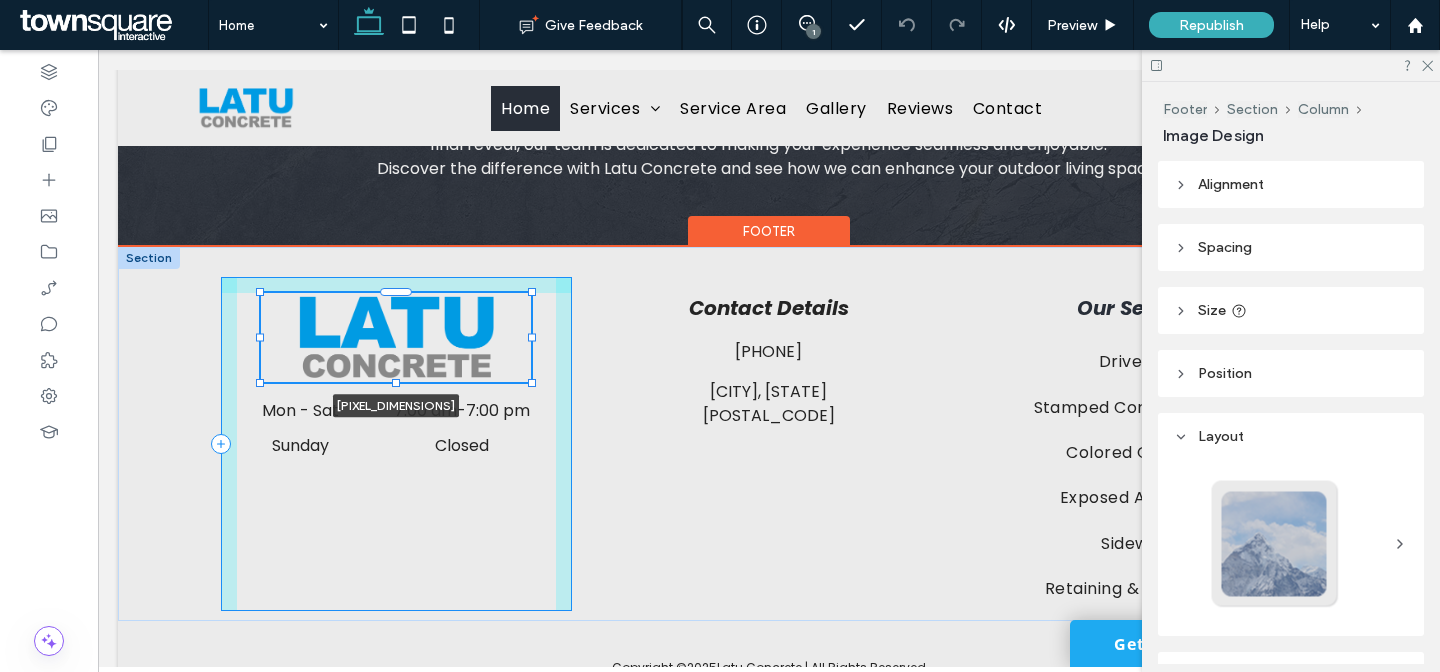 drag, startPoint x: 463, startPoint y: 386, endPoint x: 523, endPoint y: 410, distance: 64.62198 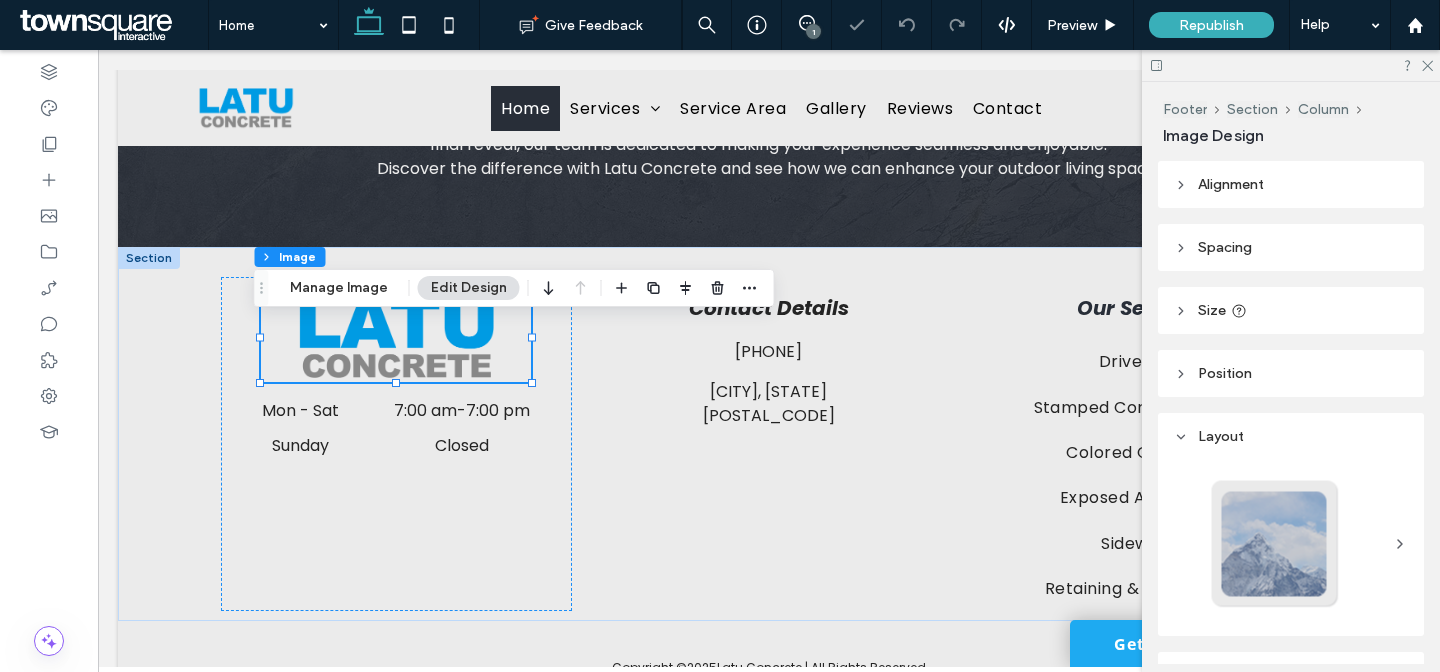 click on "Size" at bounding box center [1291, 310] 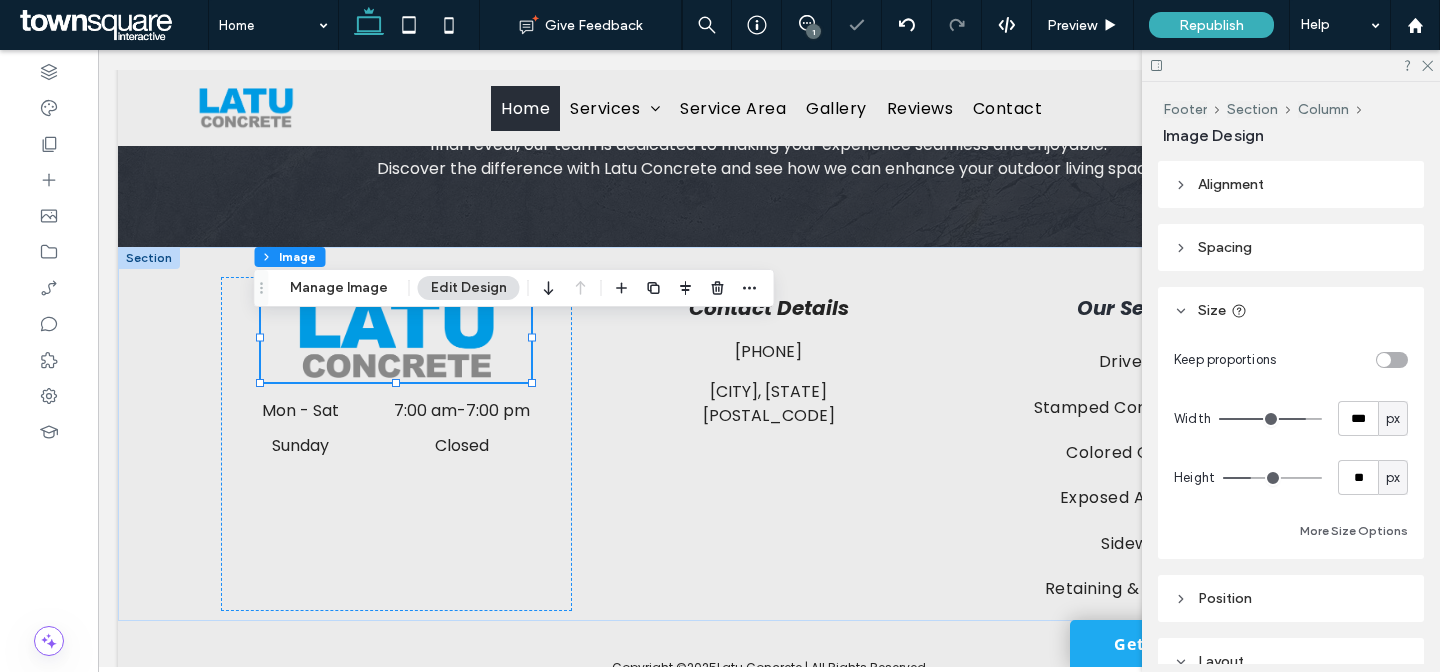 click at bounding box center (1392, 360) 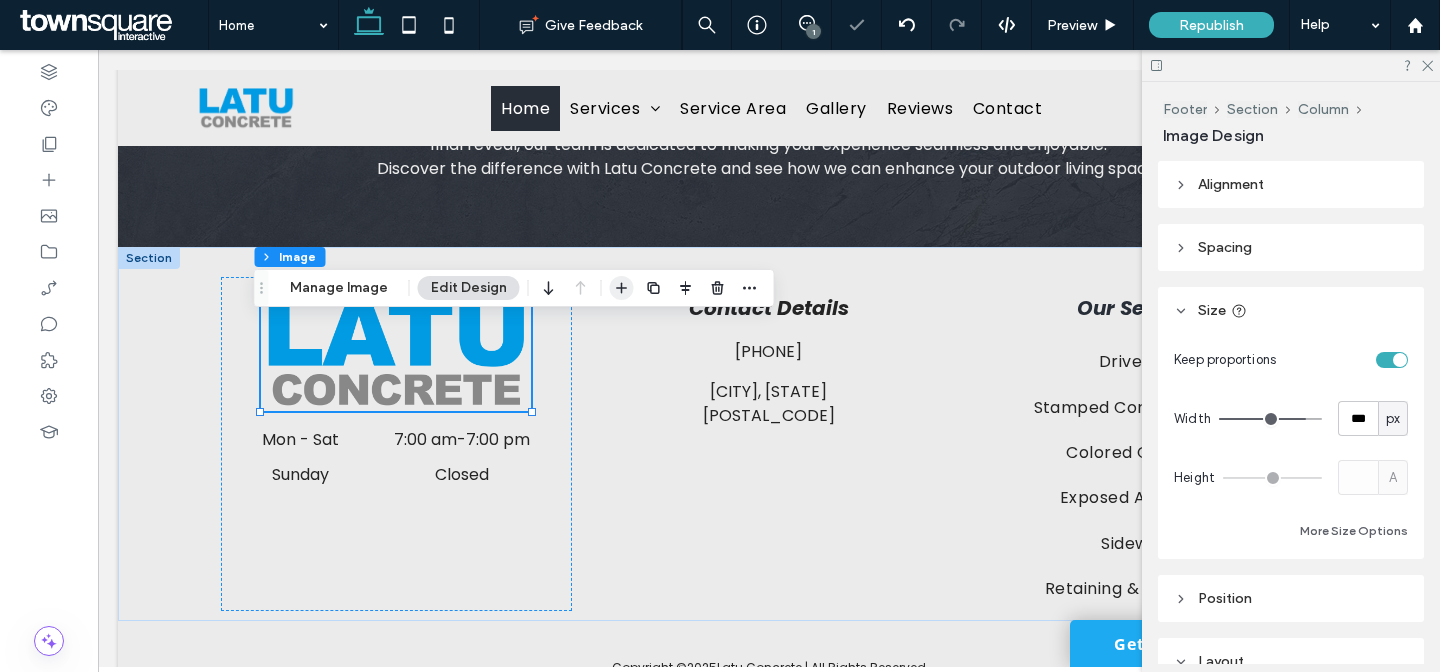 click 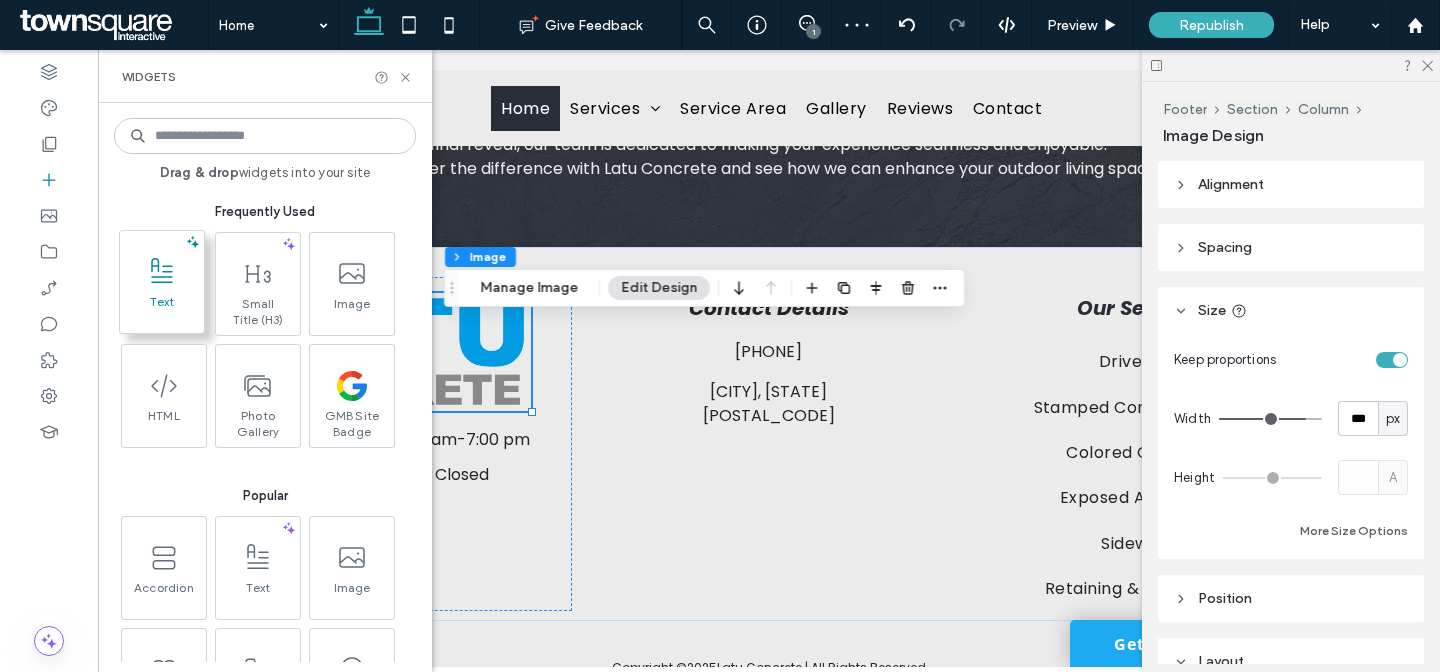click at bounding box center (162, 271) 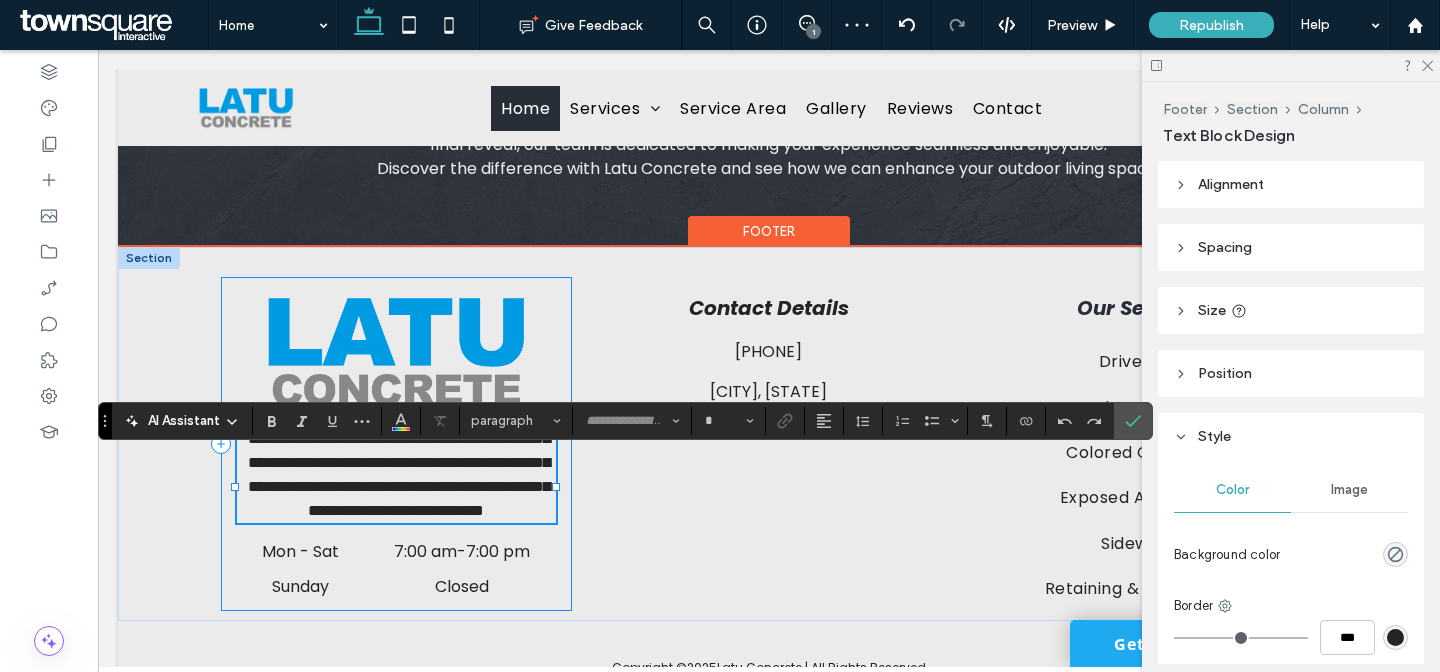 type on "*******" 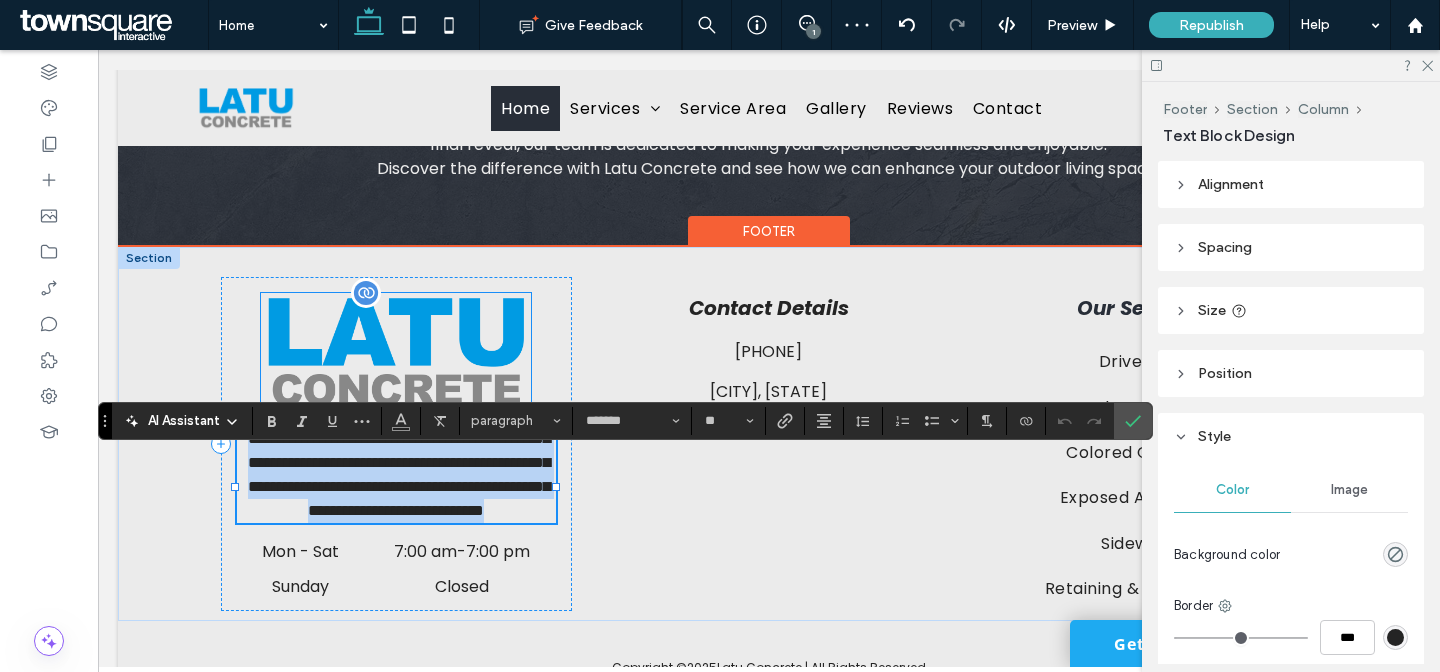 type 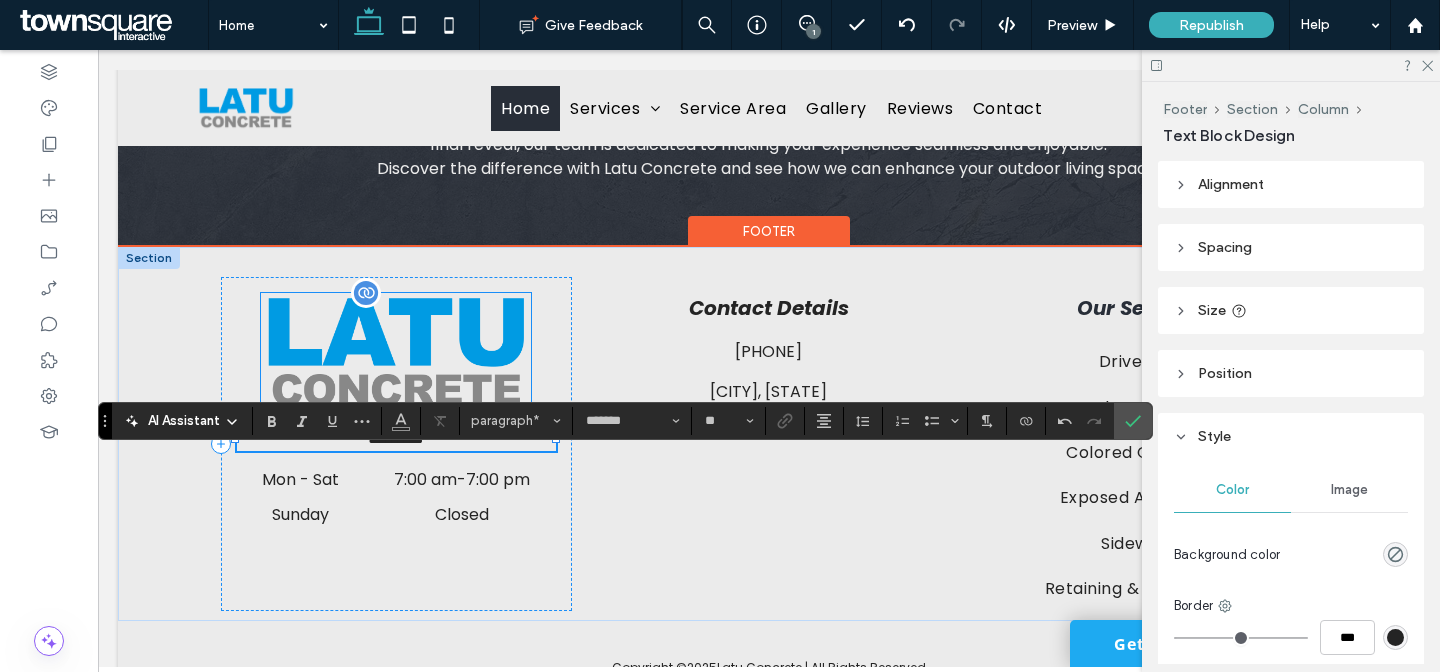 scroll, scrollTop: 0, scrollLeft: 0, axis: both 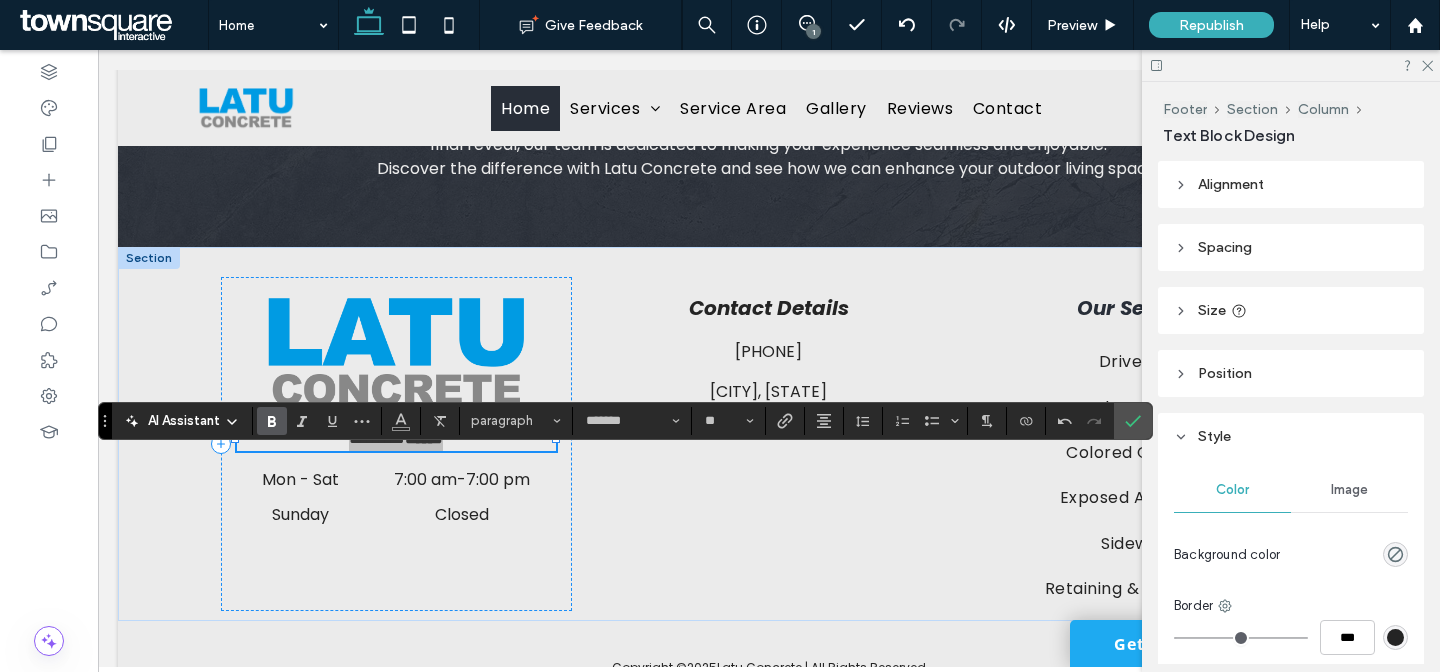 click 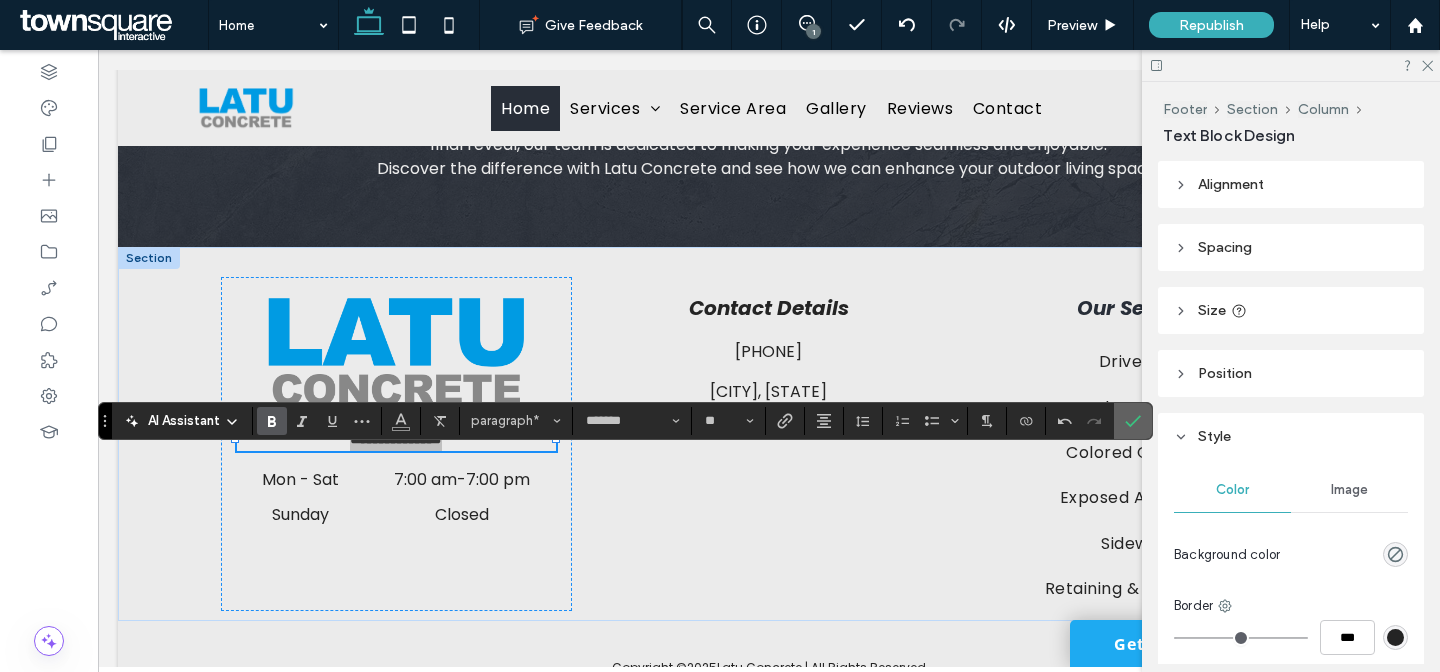 click at bounding box center [1133, 421] 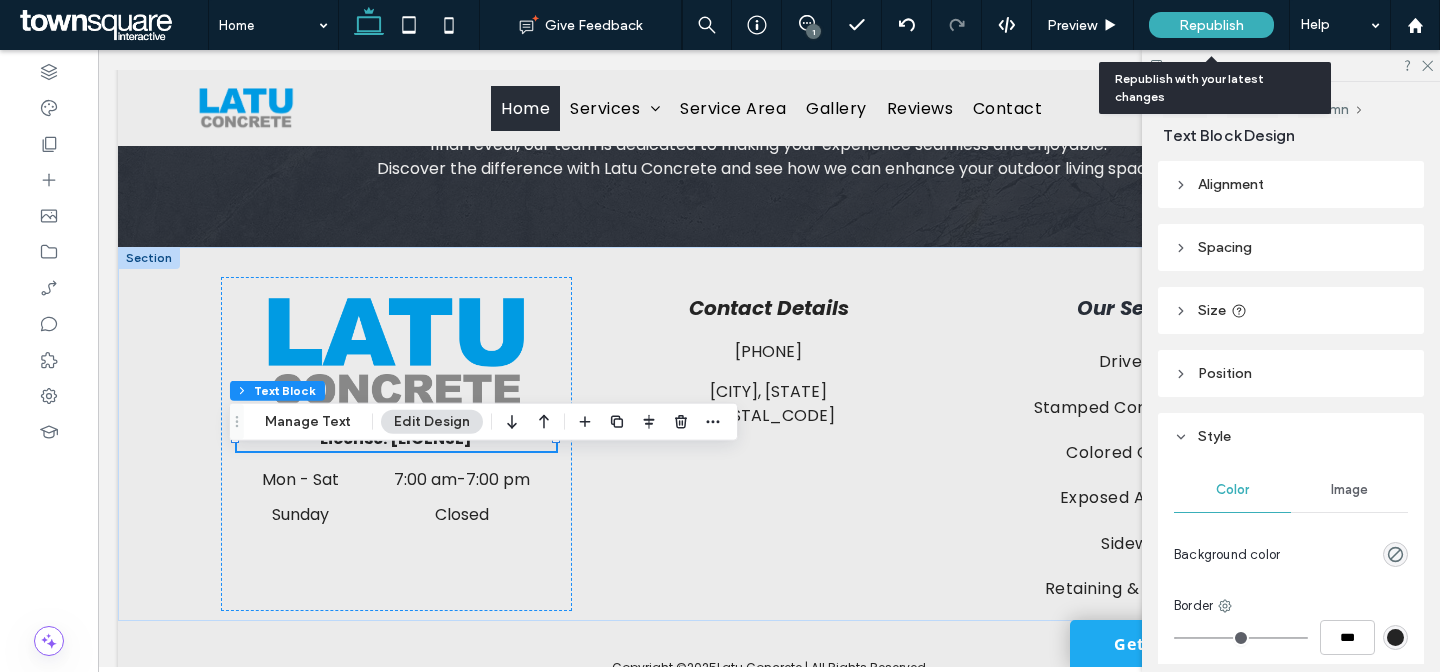 click on "Republish" at bounding box center [1211, 25] 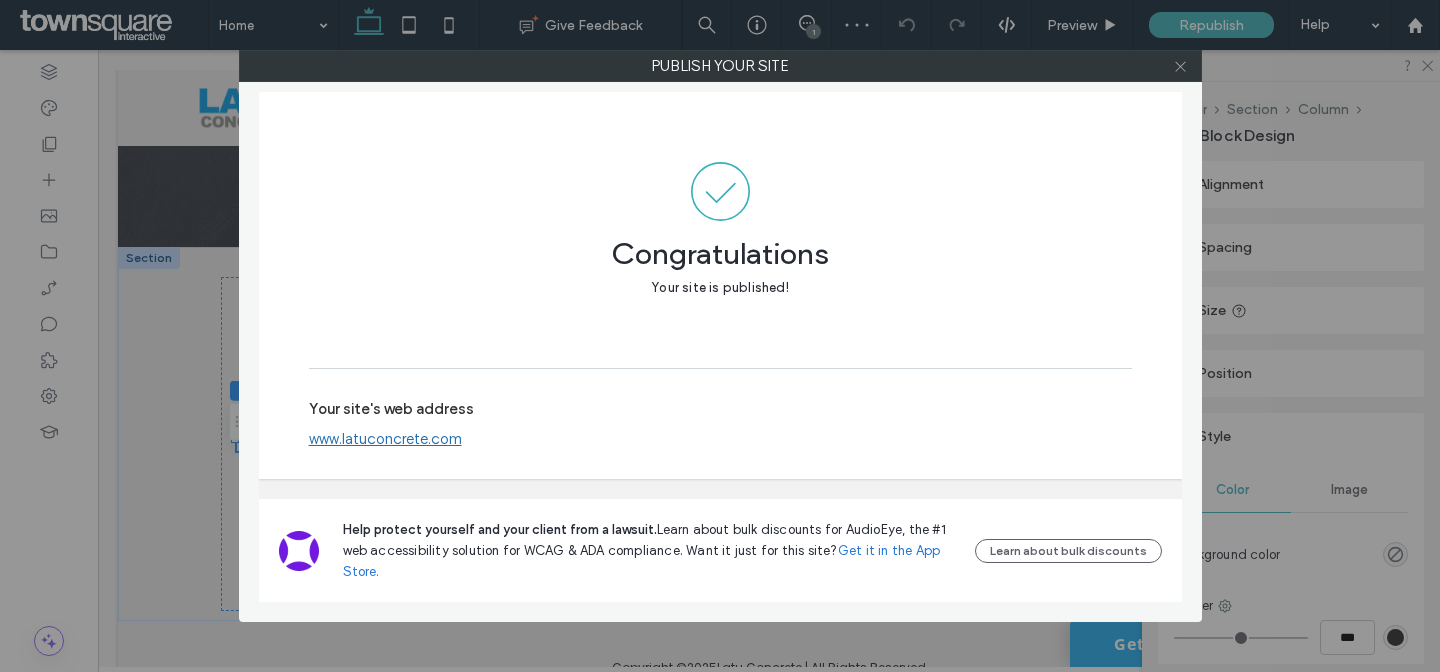 click 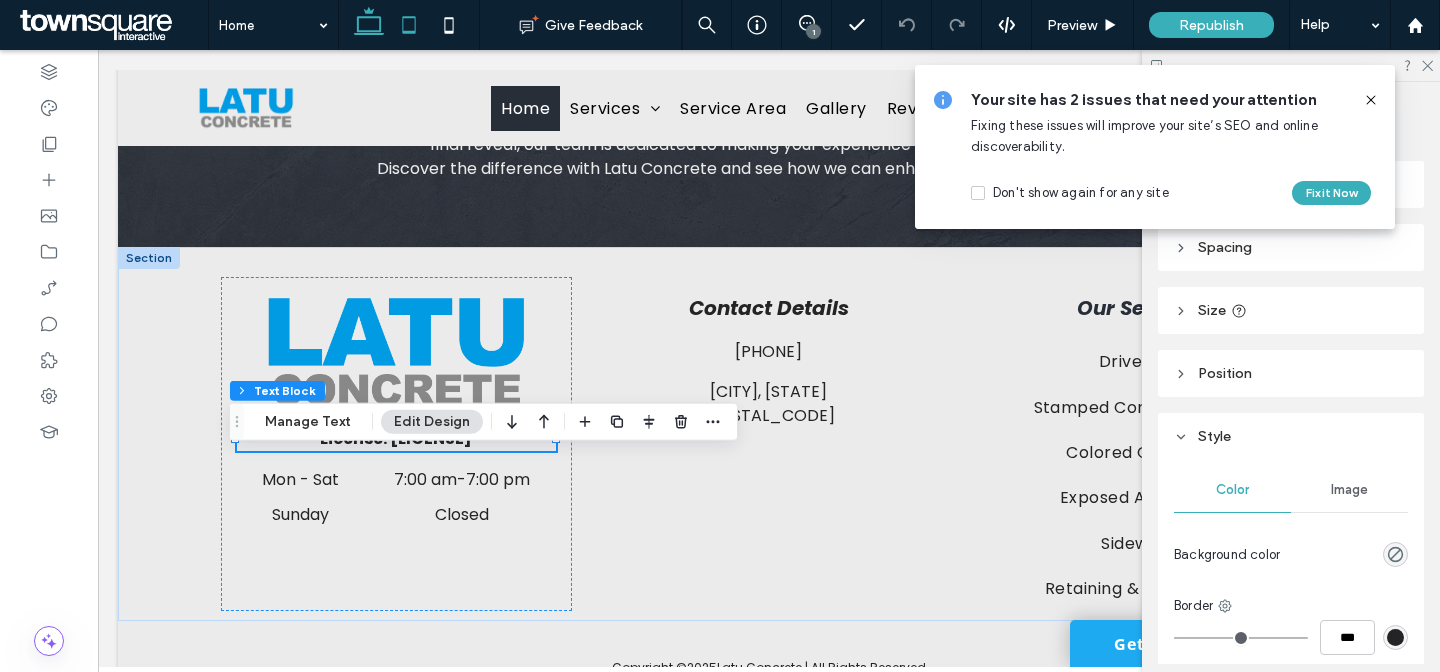 click 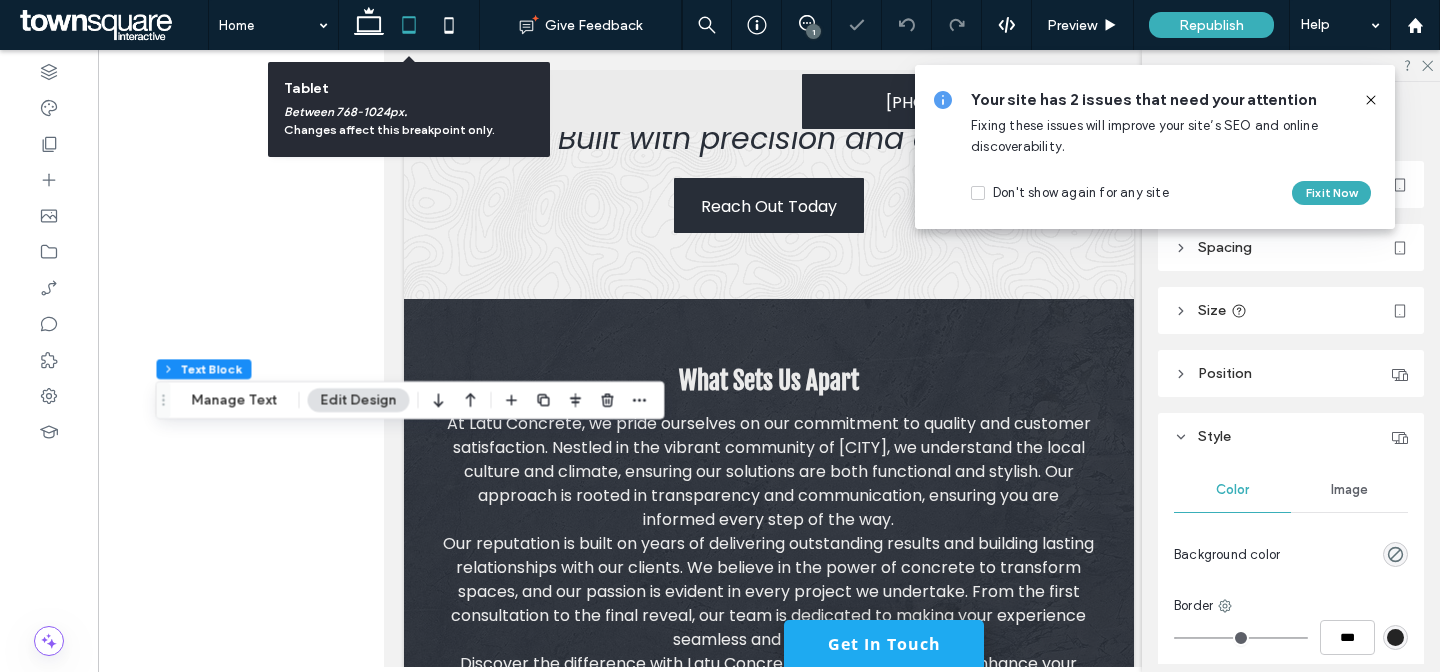 scroll, scrollTop: 2984, scrollLeft: 0, axis: vertical 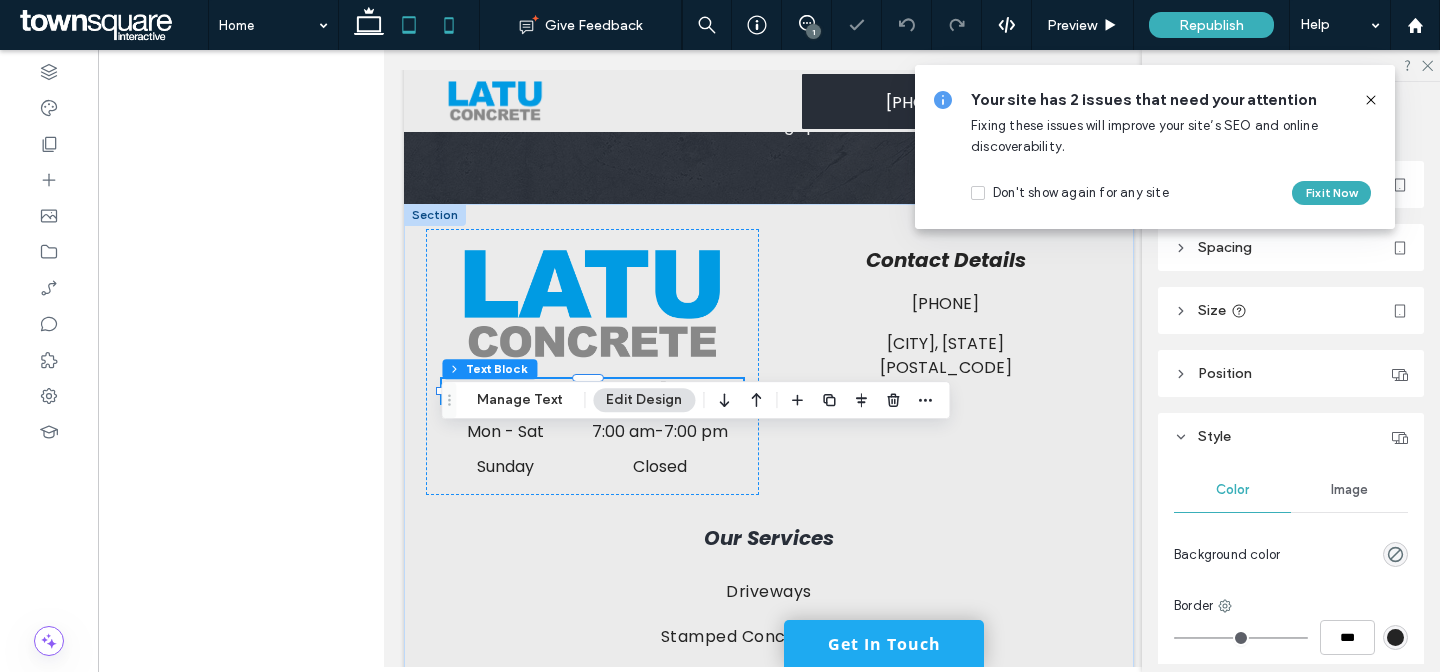 click 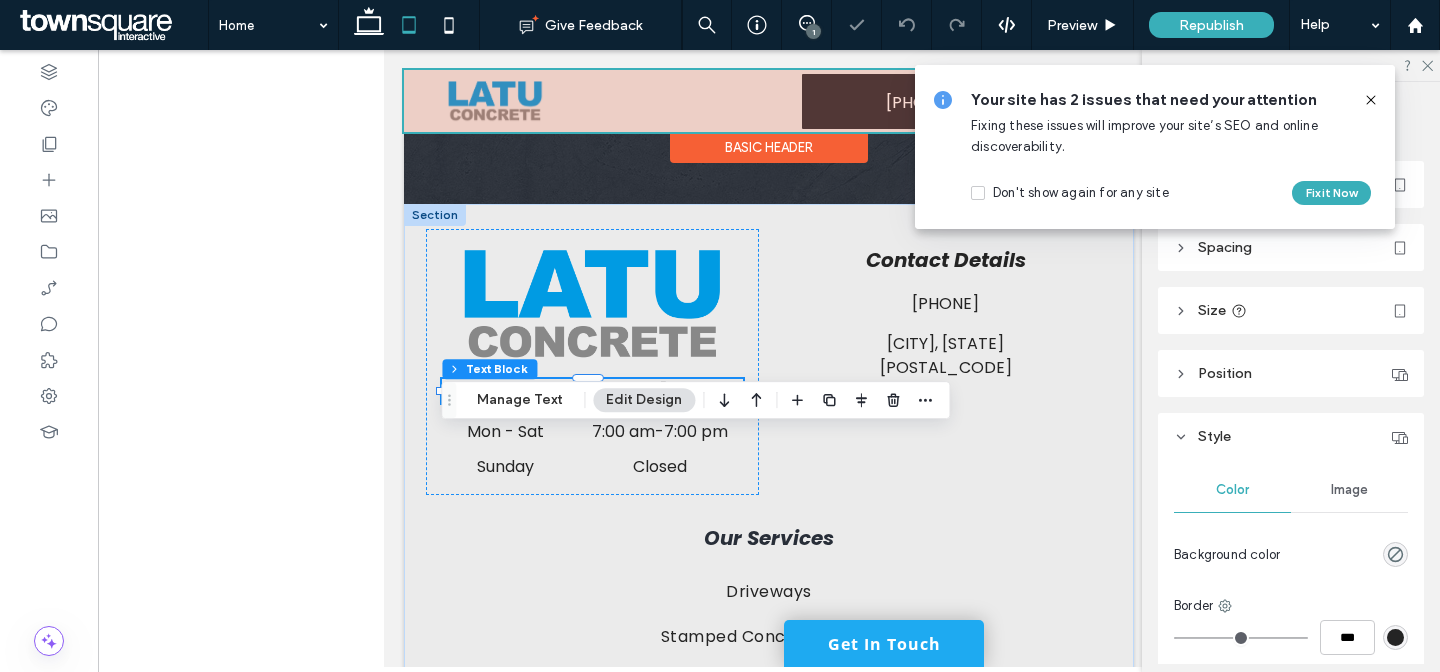 scroll, scrollTop: 4418, scrollLeft: 0, axis: vertical 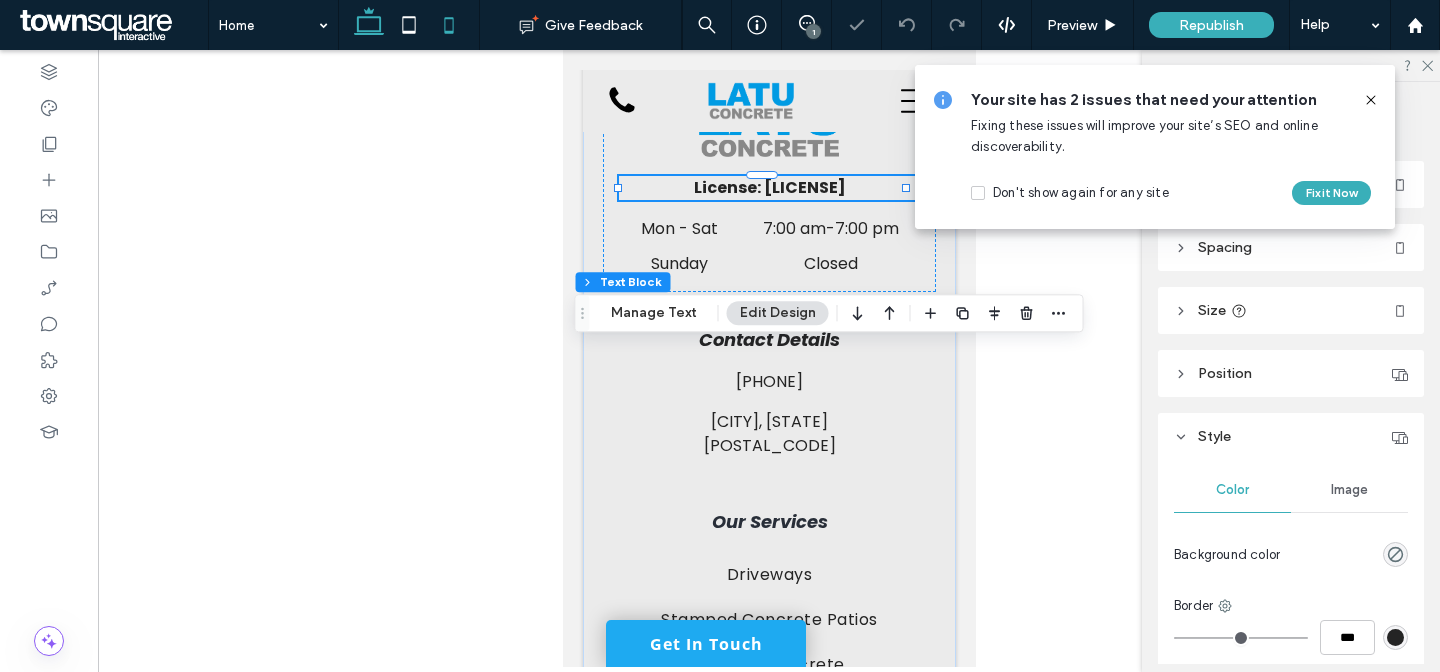click 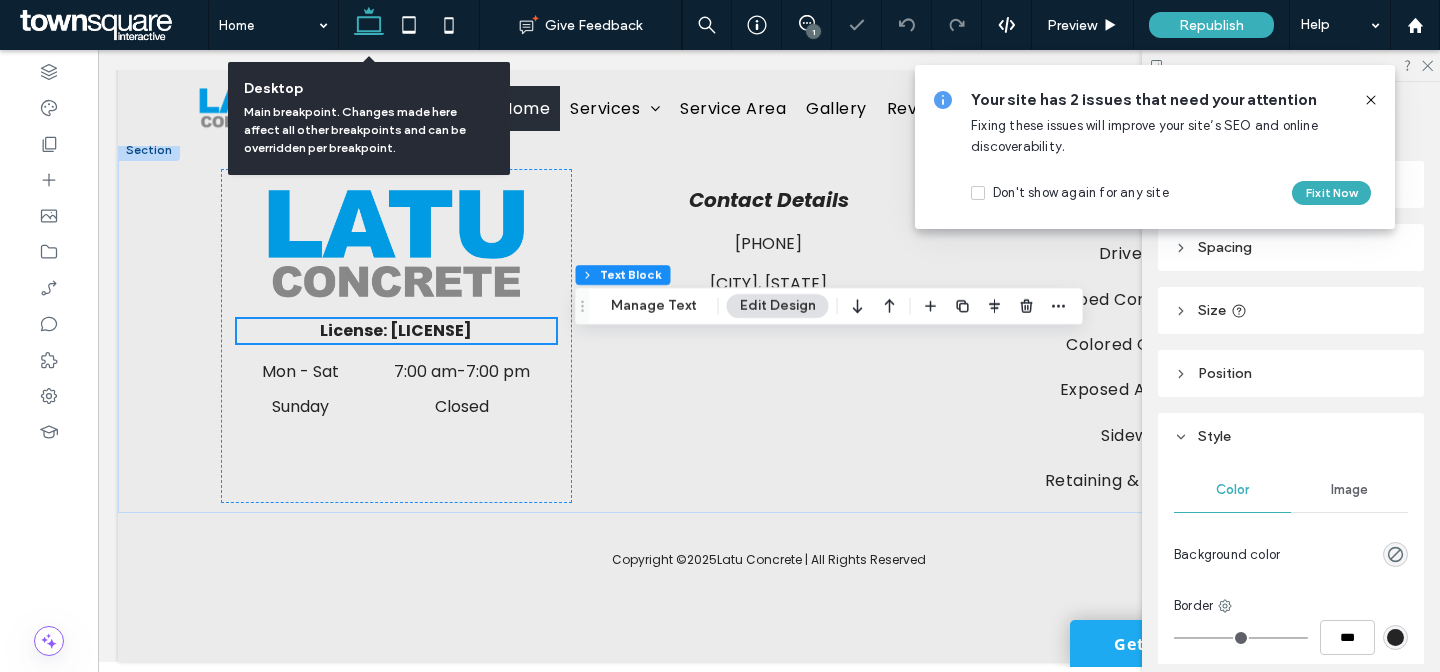 scroll, scrollTop: 2538, scrollLeft: 0, axis: vertical 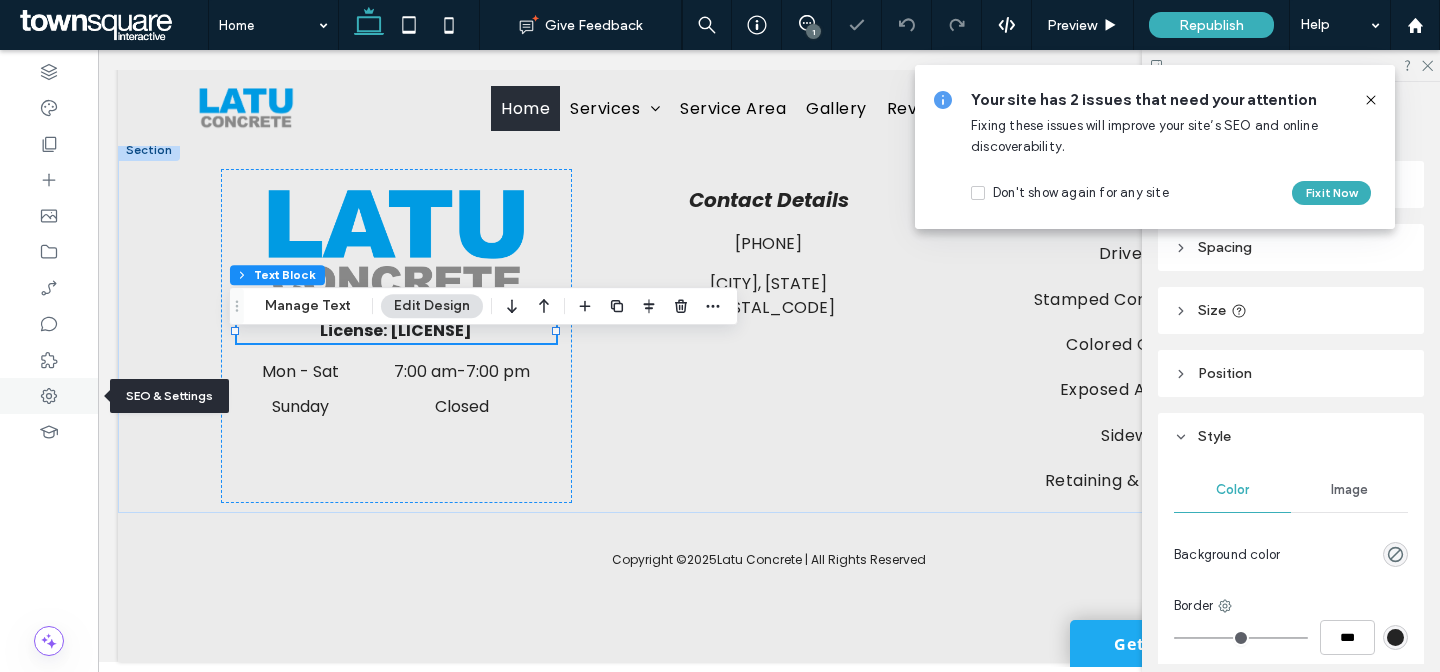 click at bounding box center [49, 396] 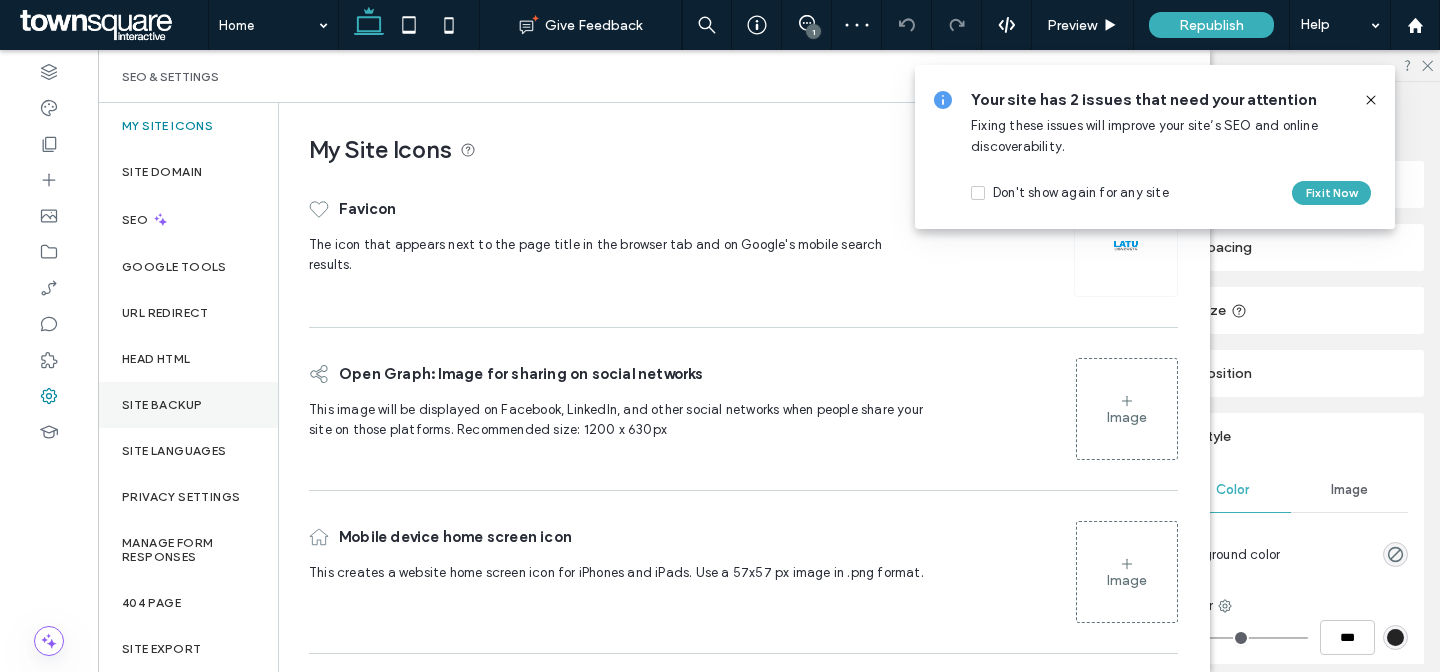 click on "Site Backup" at bounding box center (162, 405) 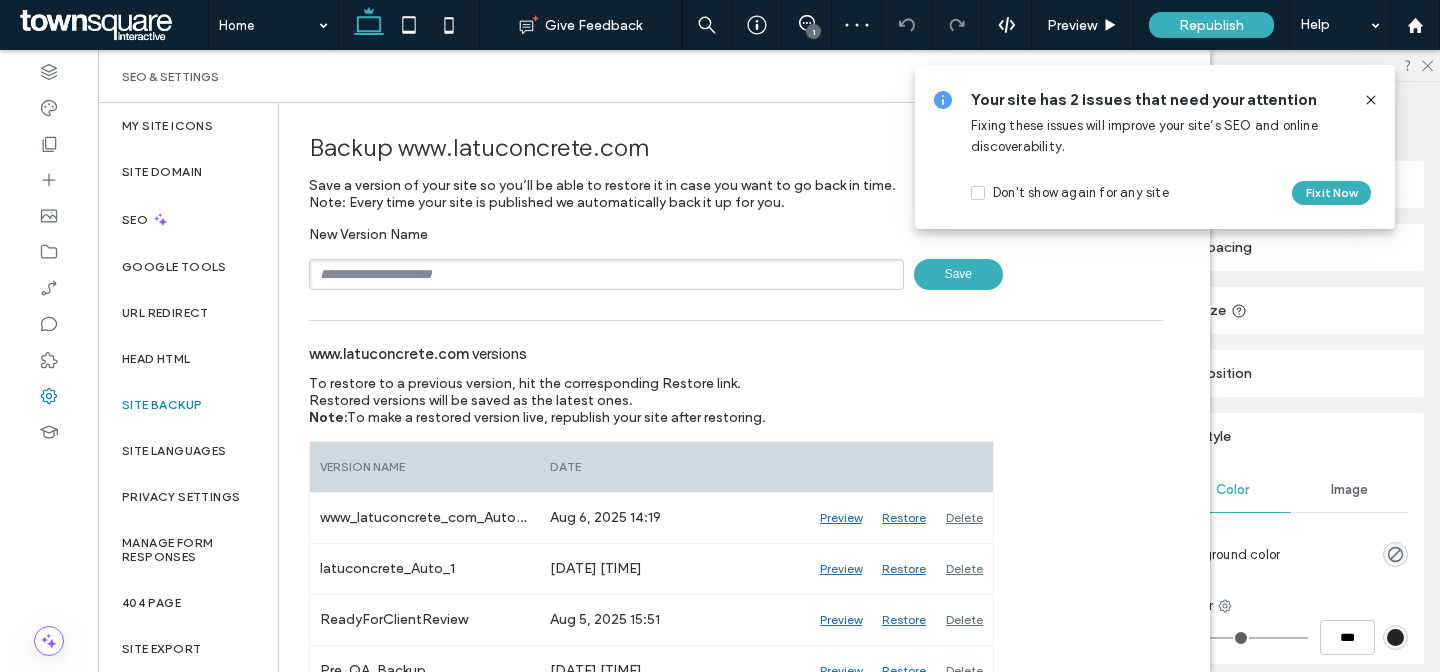click at bounding box center (606, 274) 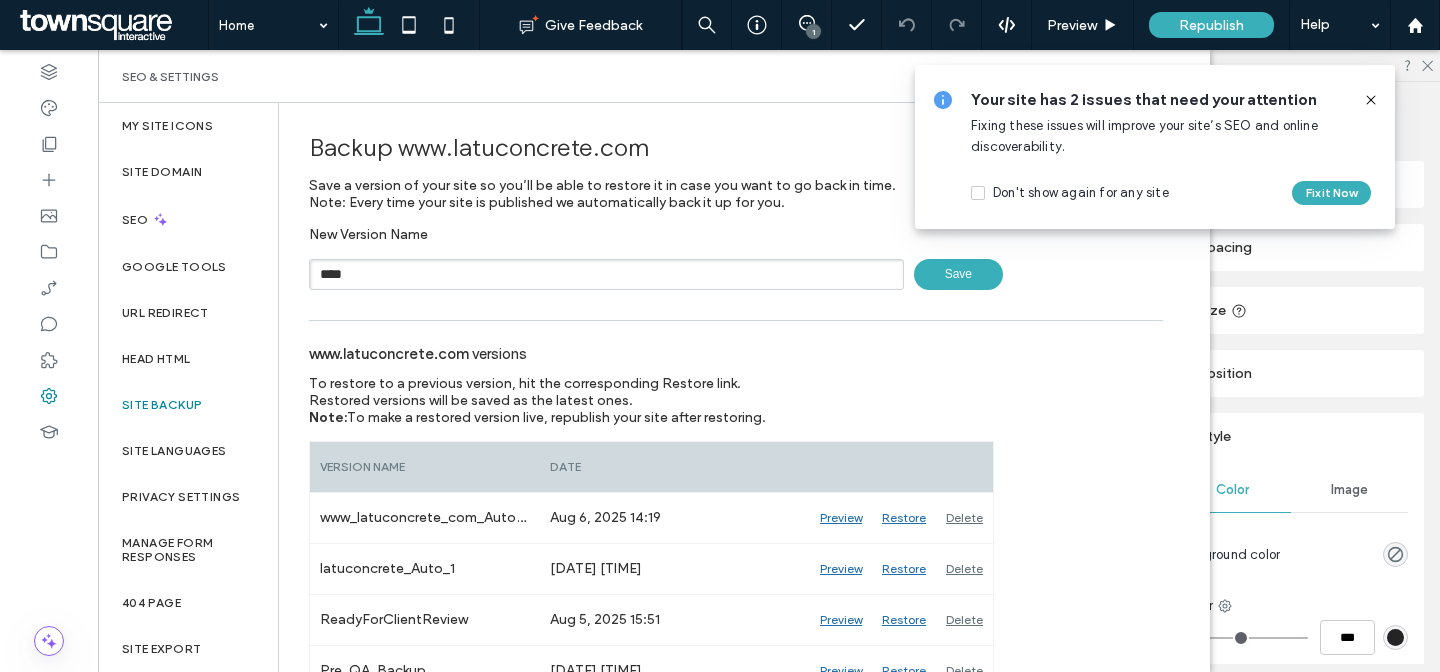 paste on "******" 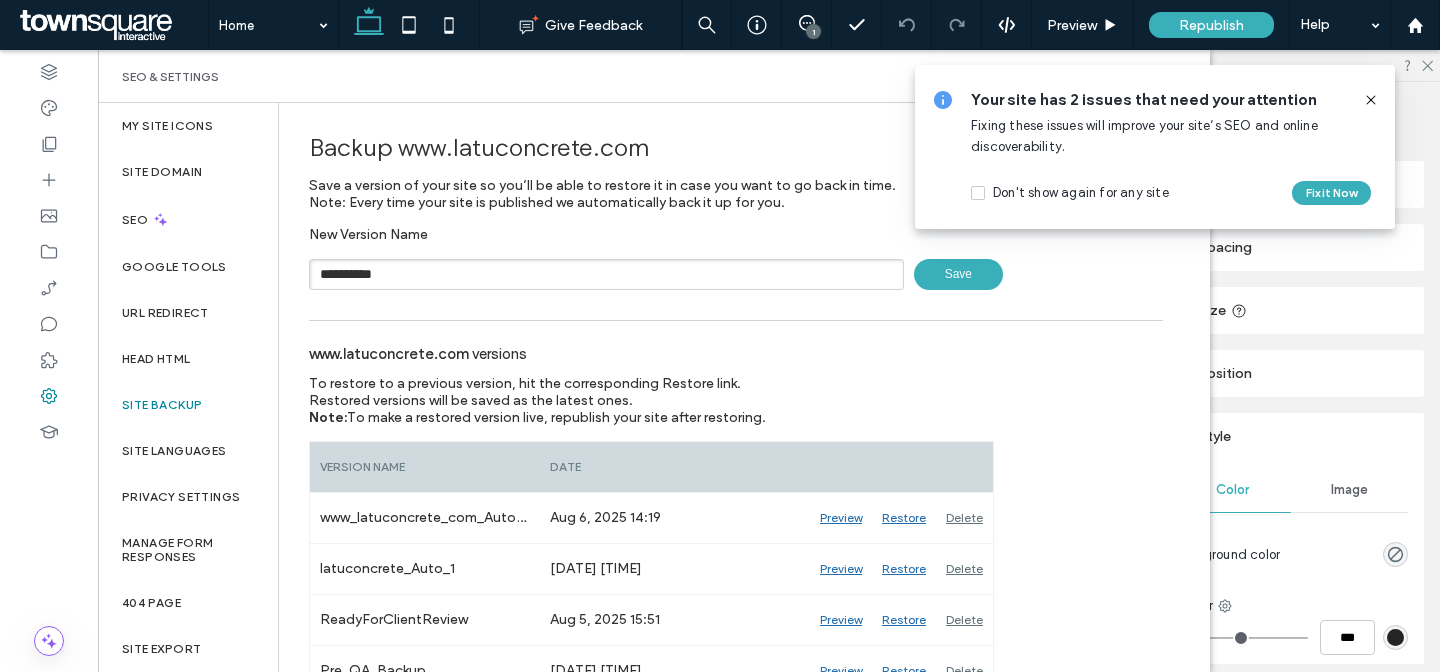 type on "**********" 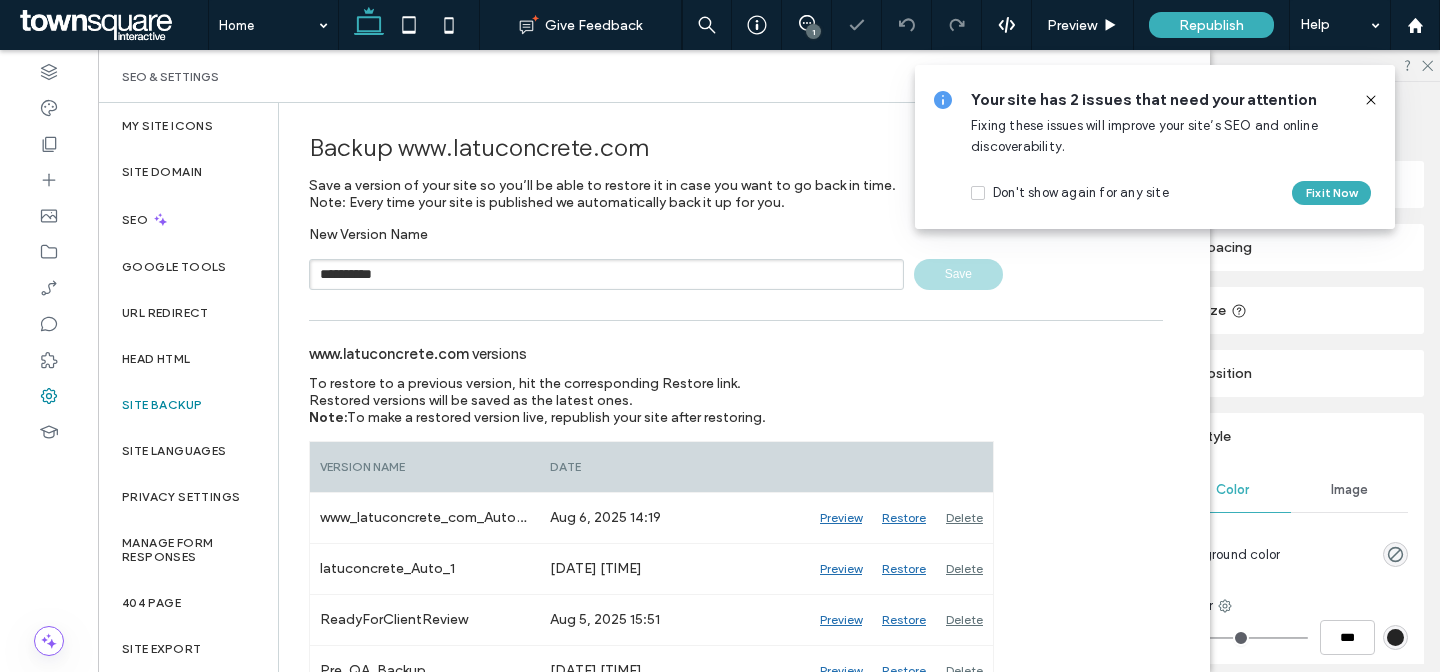 type 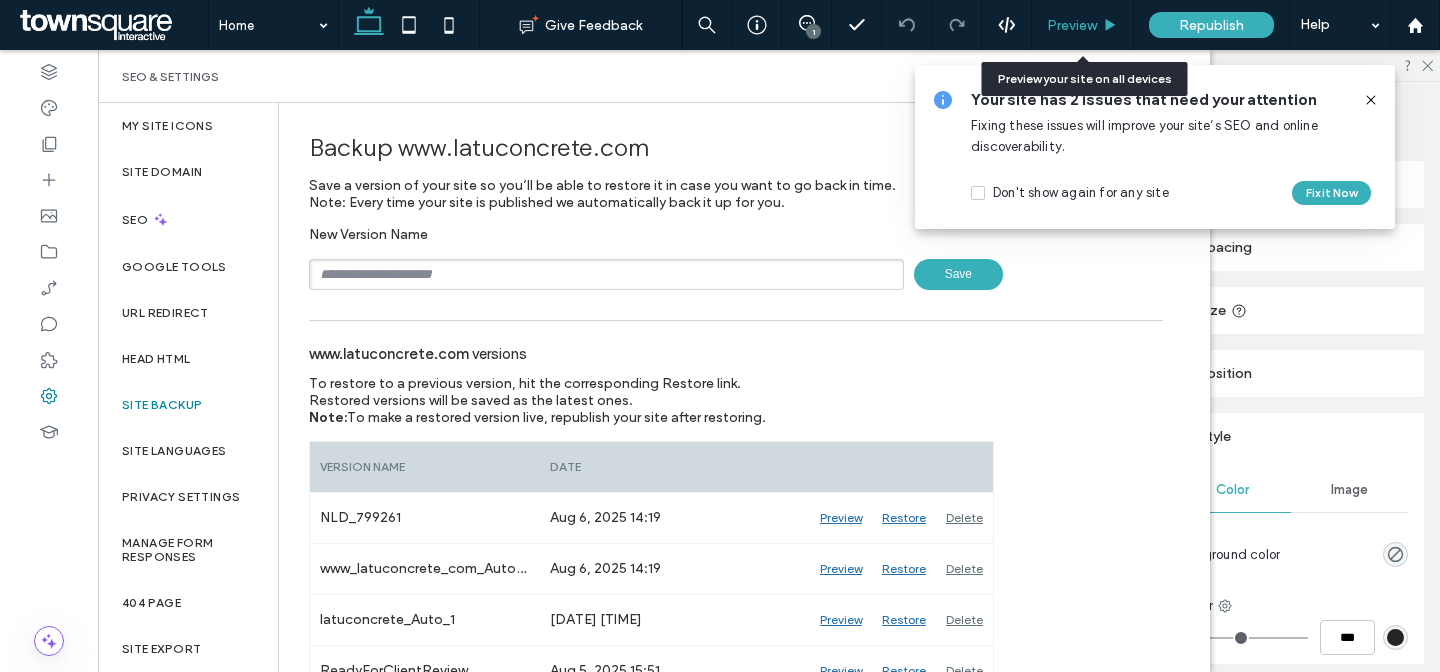 click 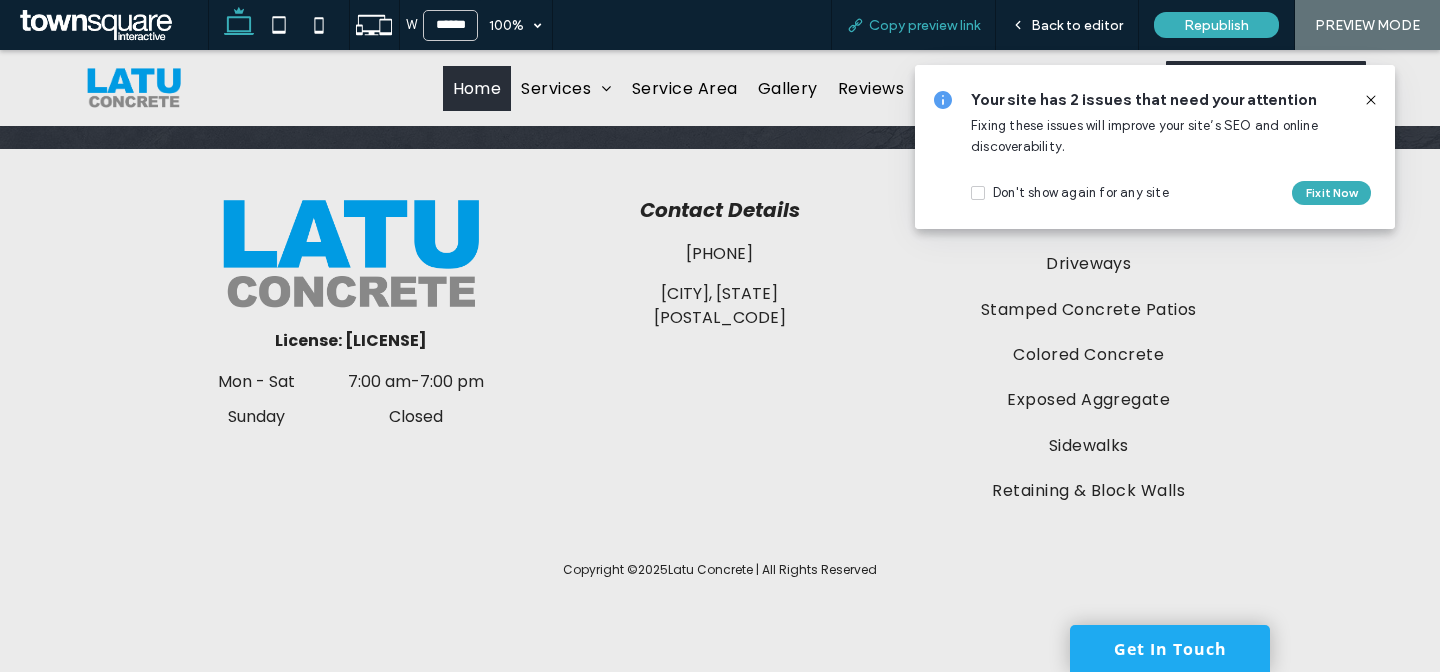scroll, scrollTop: 2474, scrollLeft: 0, axis: vertical 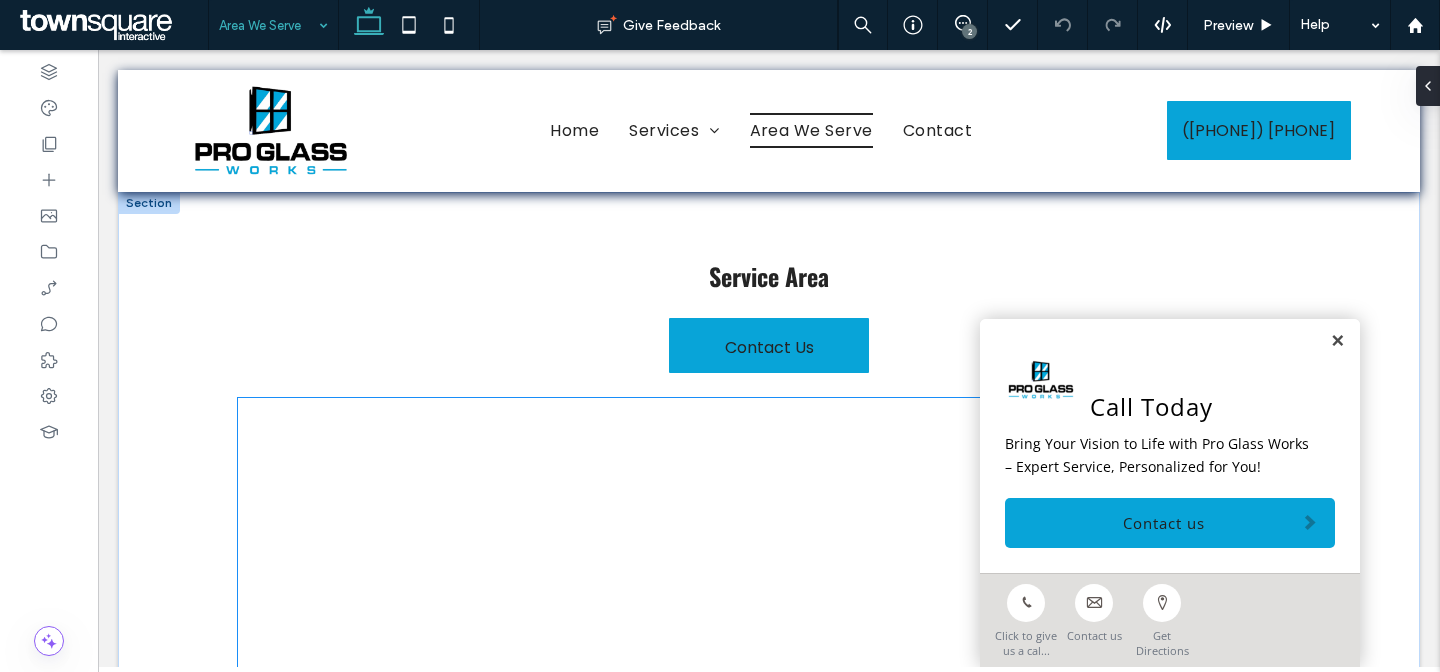 click at bounding box center [769, 655] 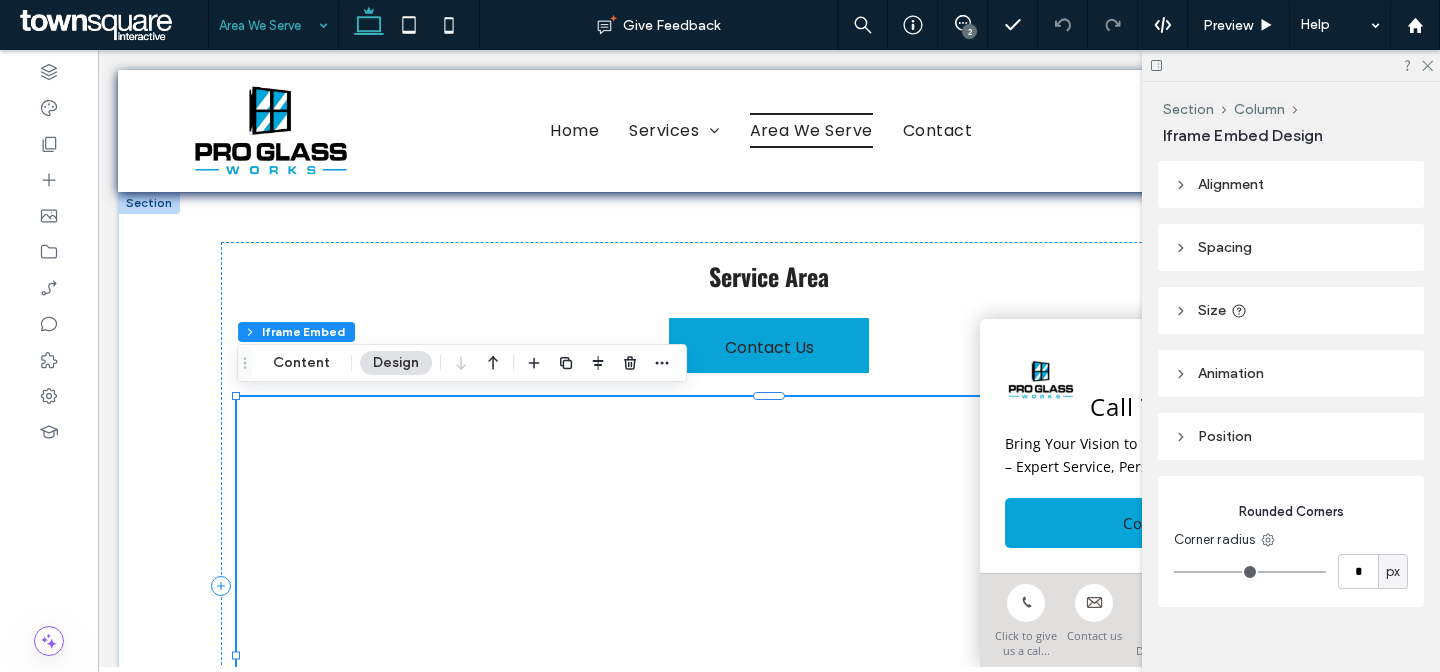 click at bounding box center [769, 655] 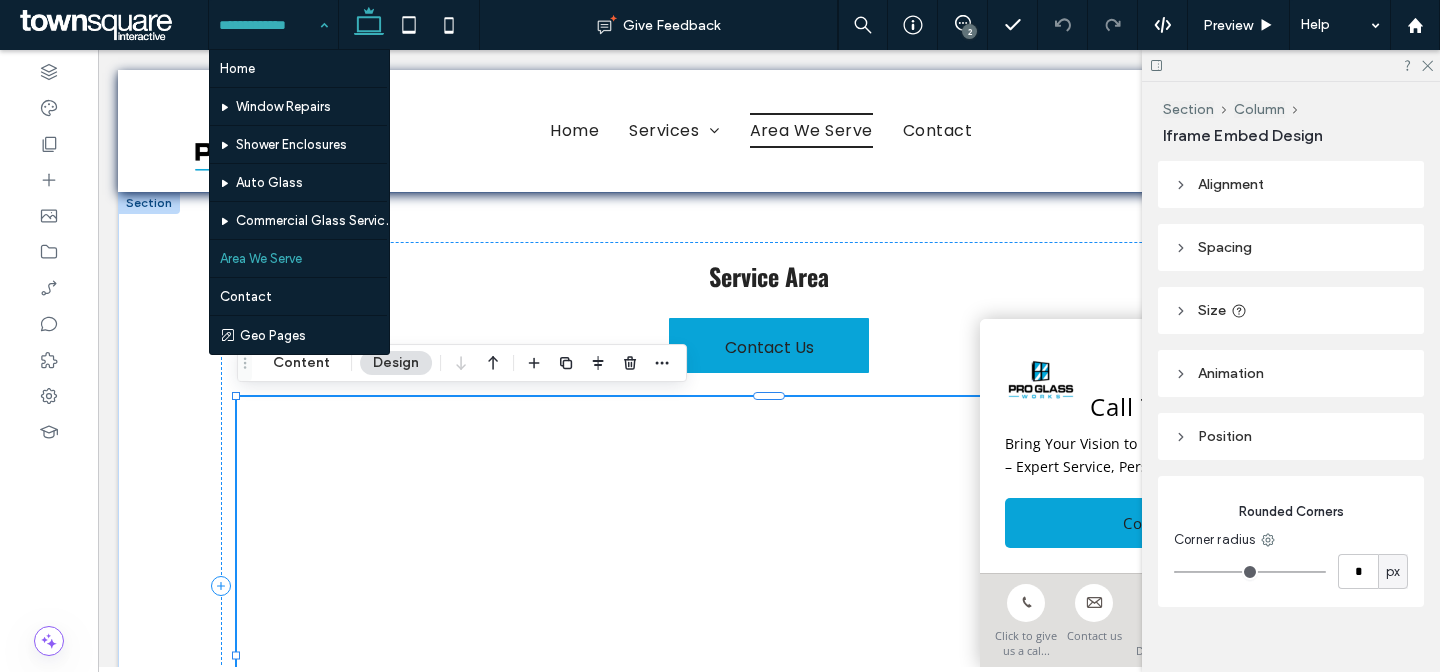click at bounding box center (268, 25) 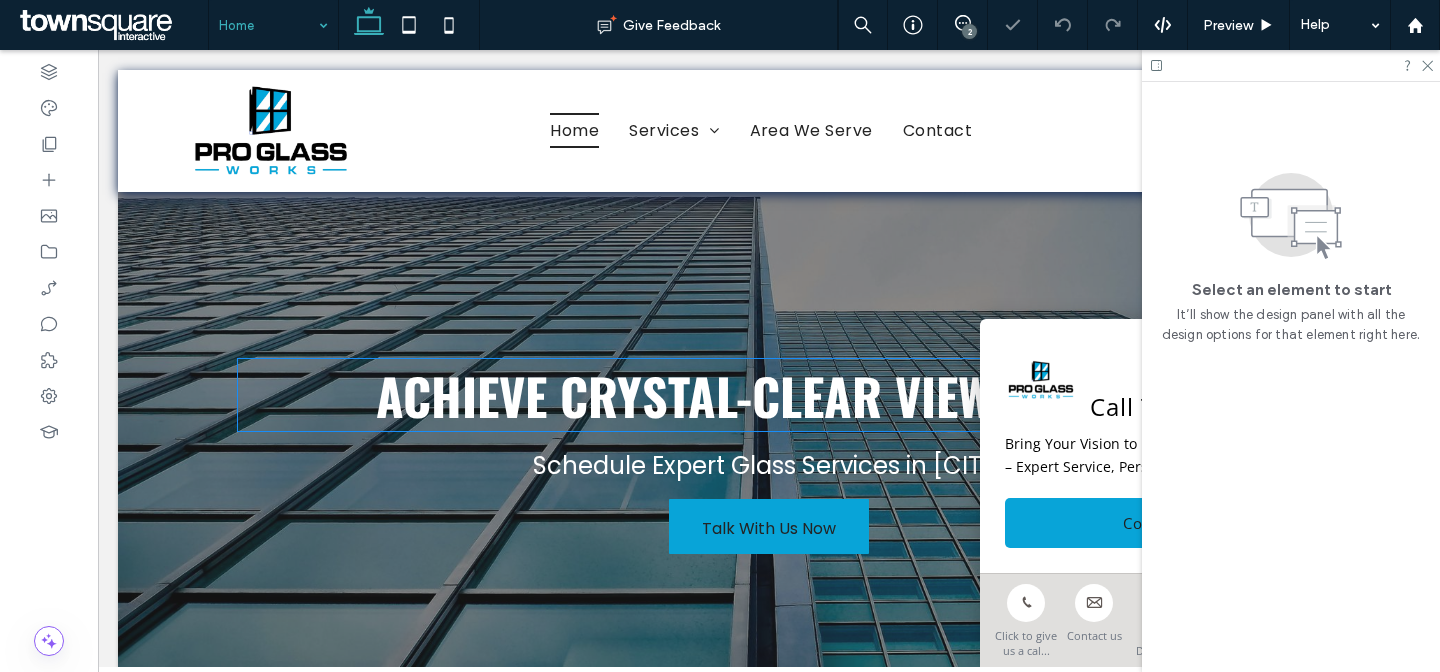 scroll, scrollTop: 58, scrollLeft: 0, axis: vertical 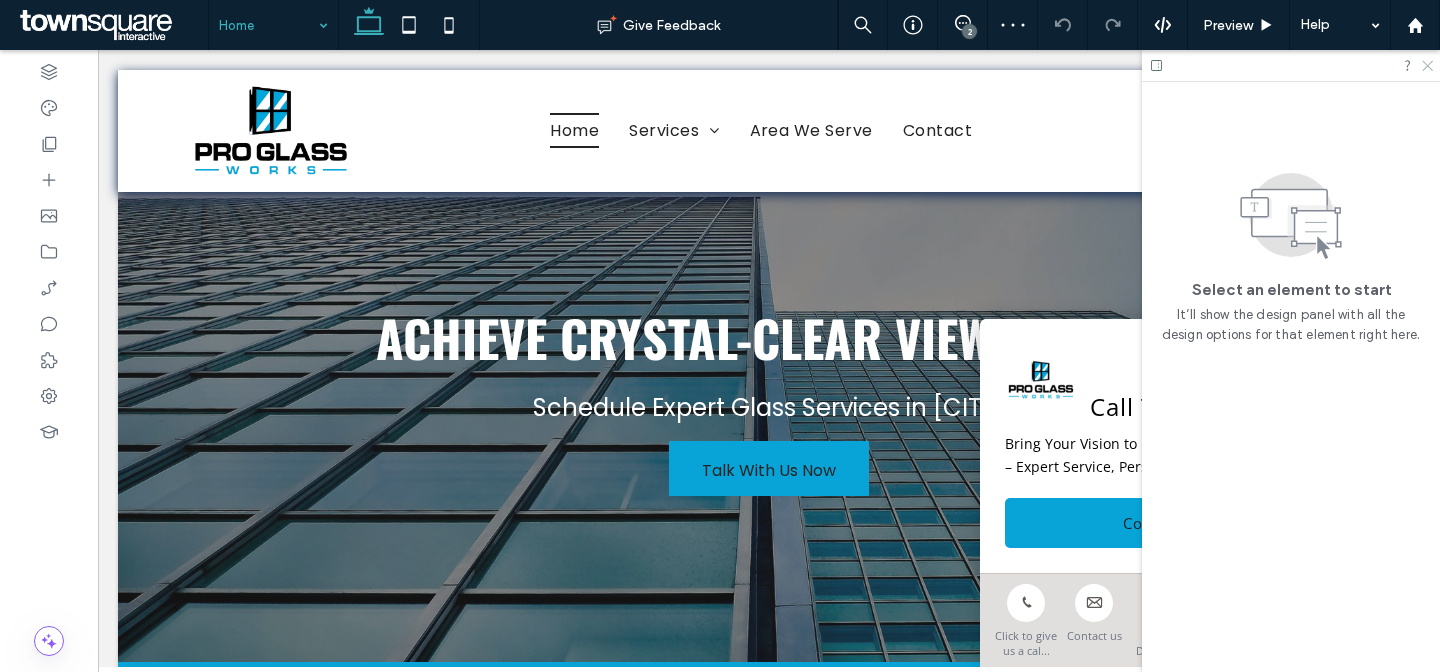 click 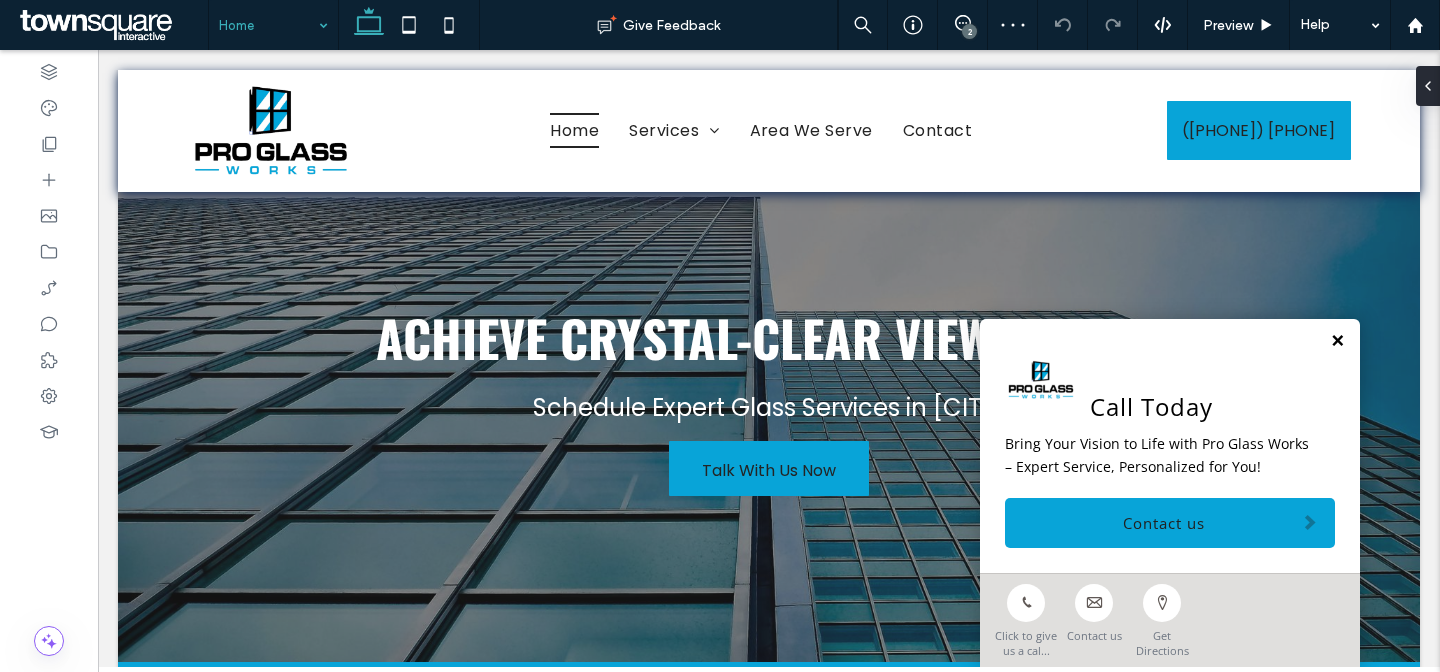 click at bounding box center (1337, 341) 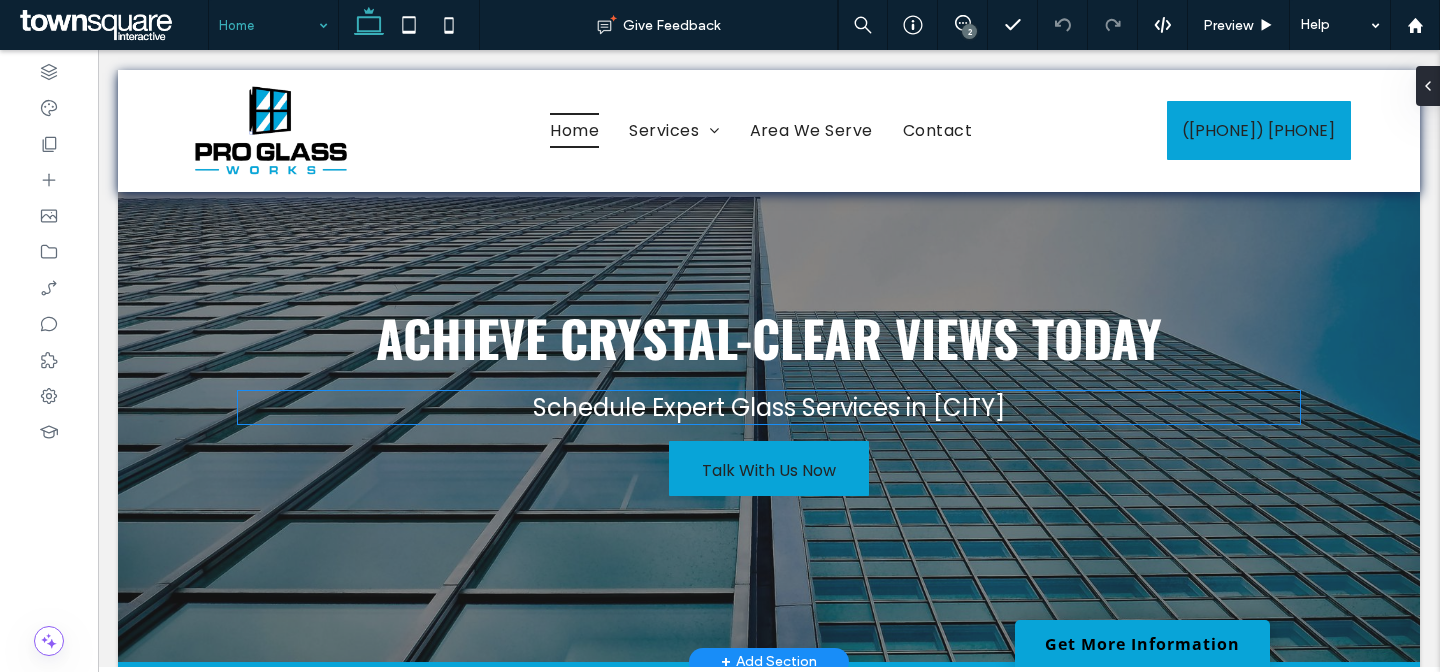 click on "Schedule Expert Glass Services in Ronkonkoma" at bounding box center [769, 407] 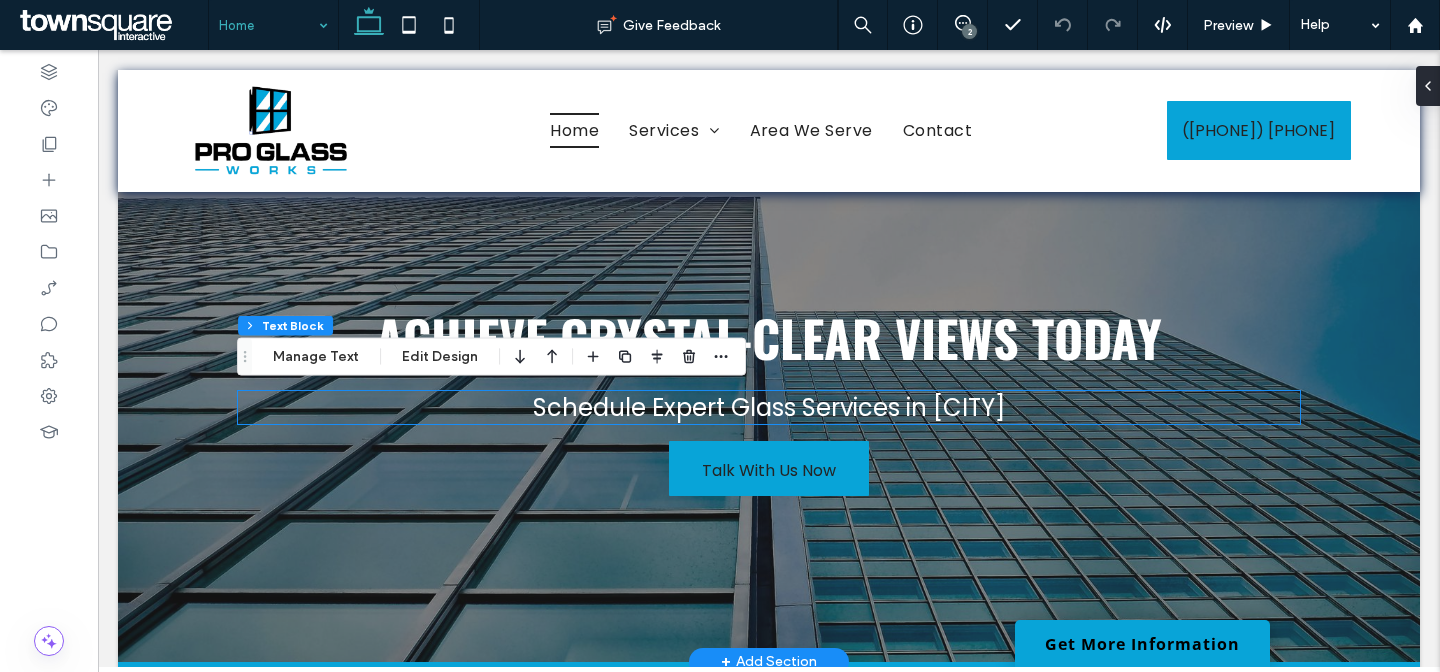 click on "Schedule Expert Glass Services in Ronkonkoma" at bounding box center [769, 407] 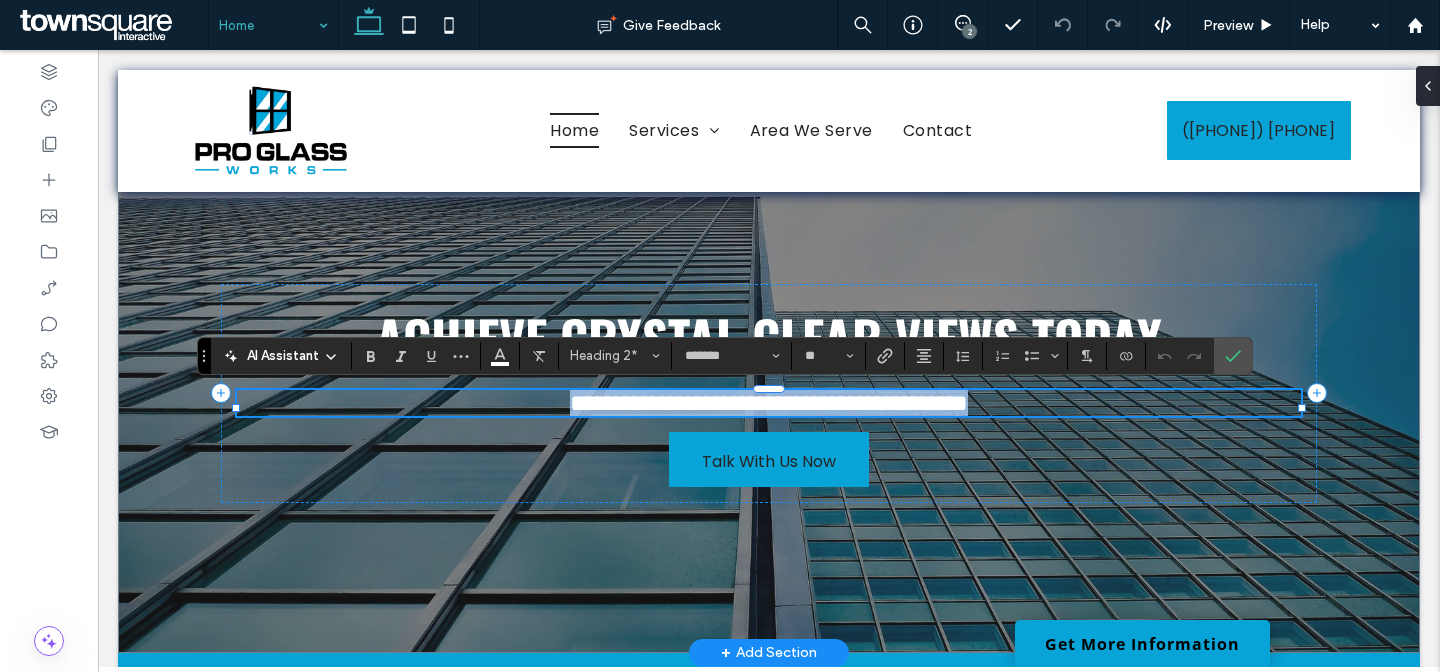 click on "**********" at bounding box center [769, 403] 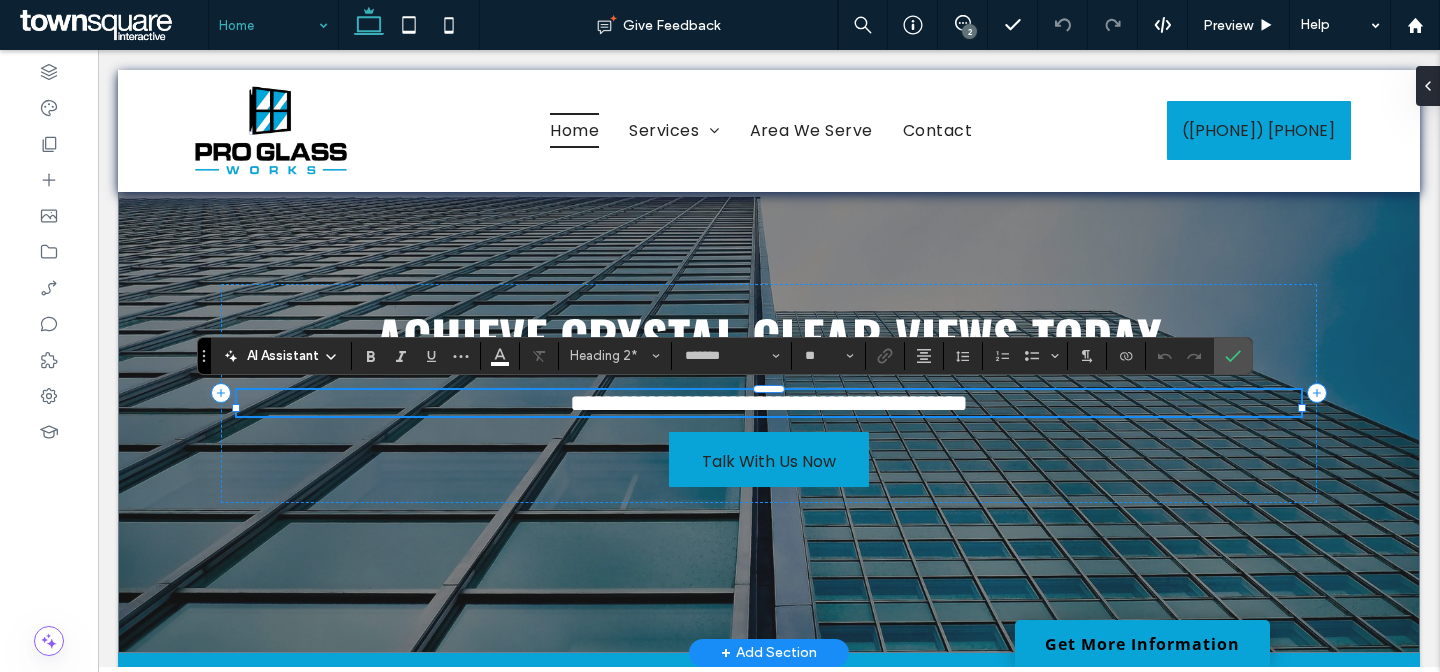 type 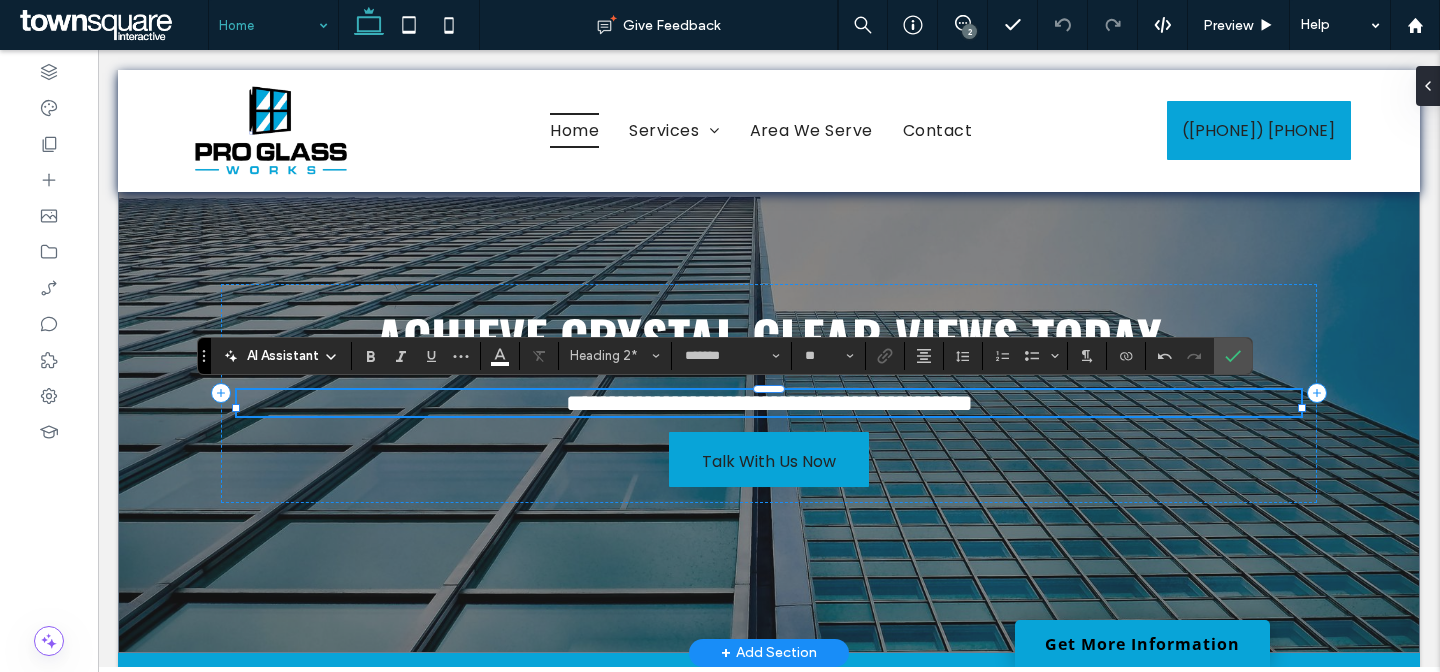 scroll, scrollTop: 0, scrollLeft: 0, axis: both 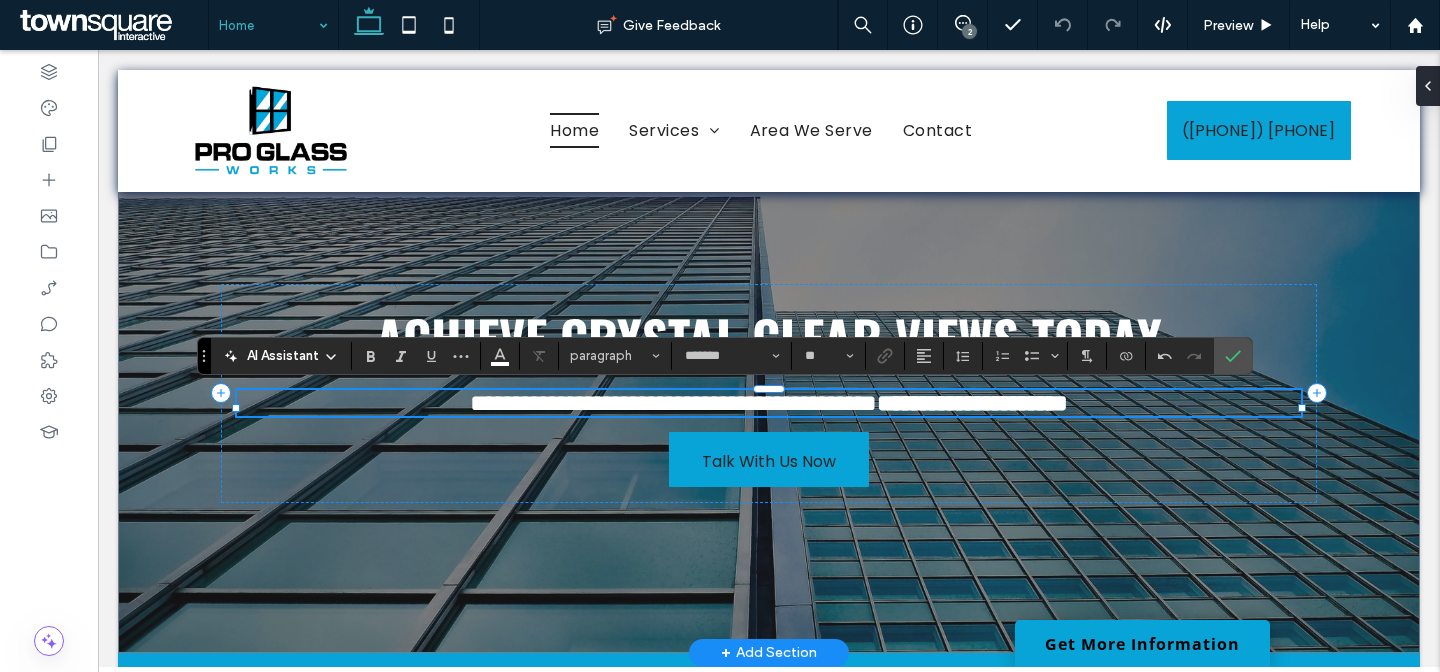 type on "**" 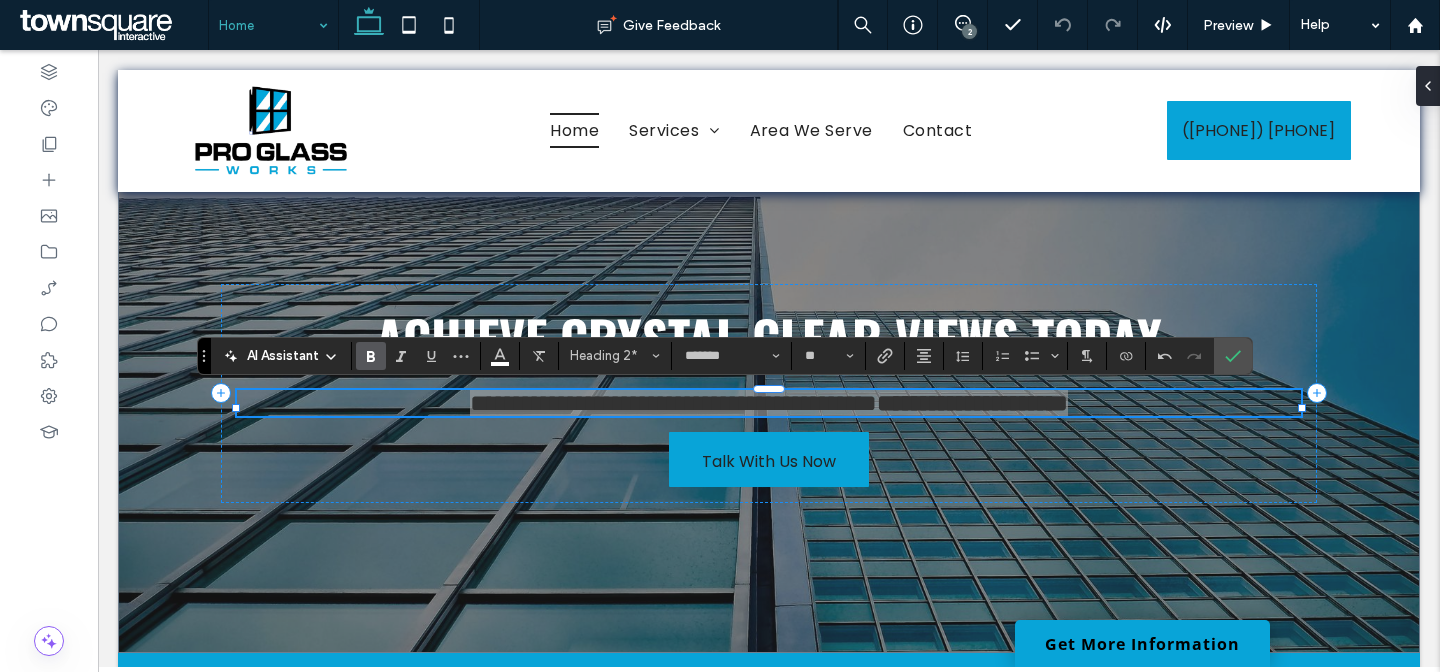 click 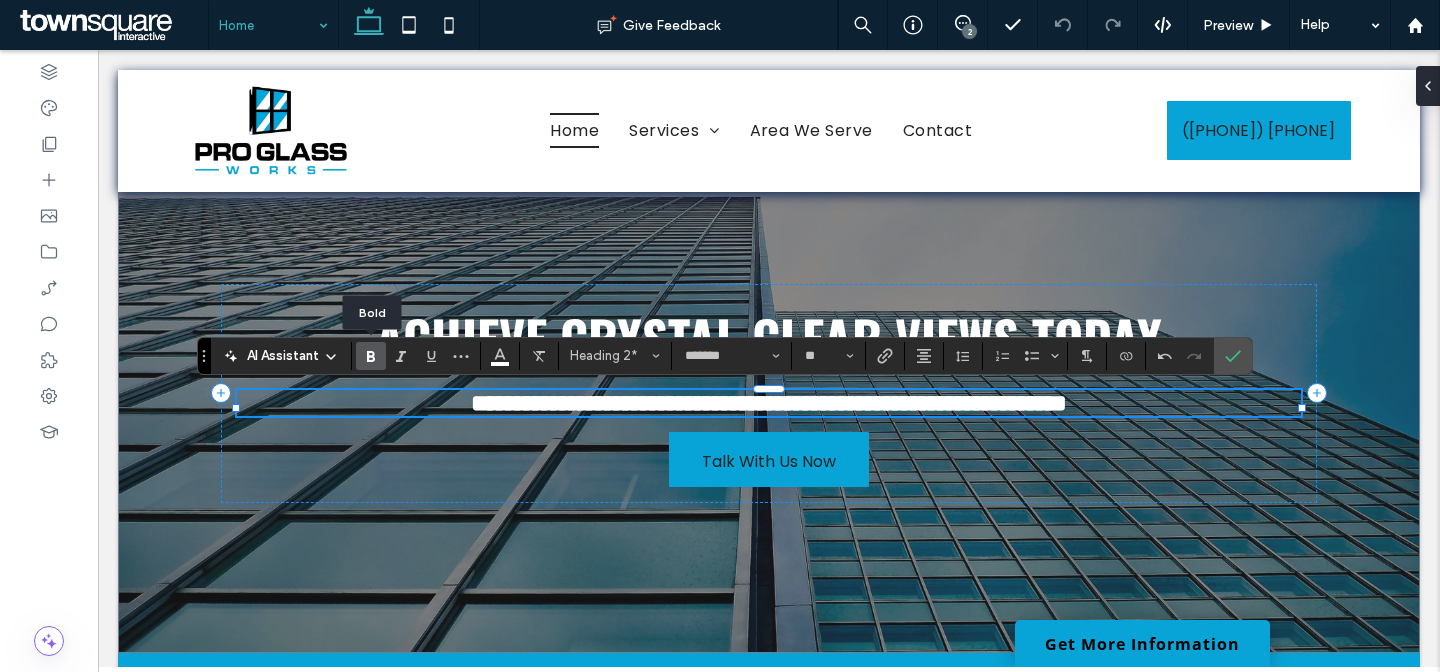 click 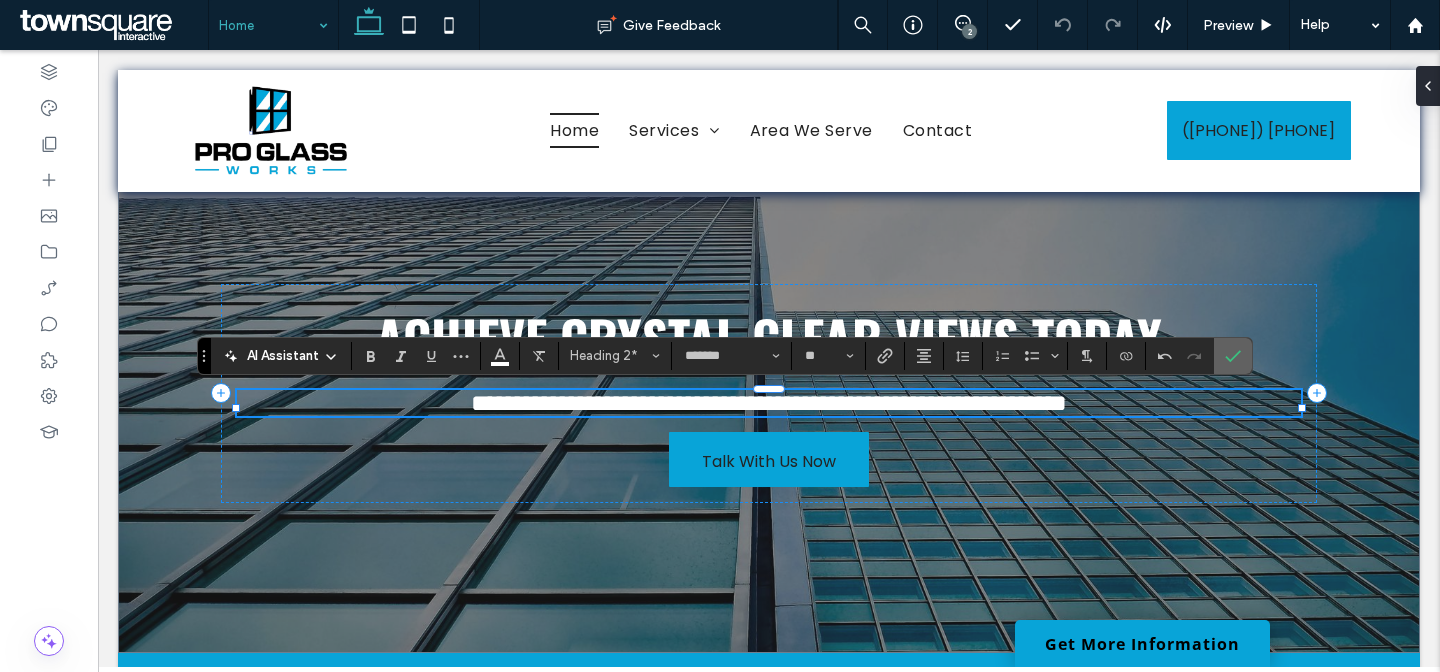 click 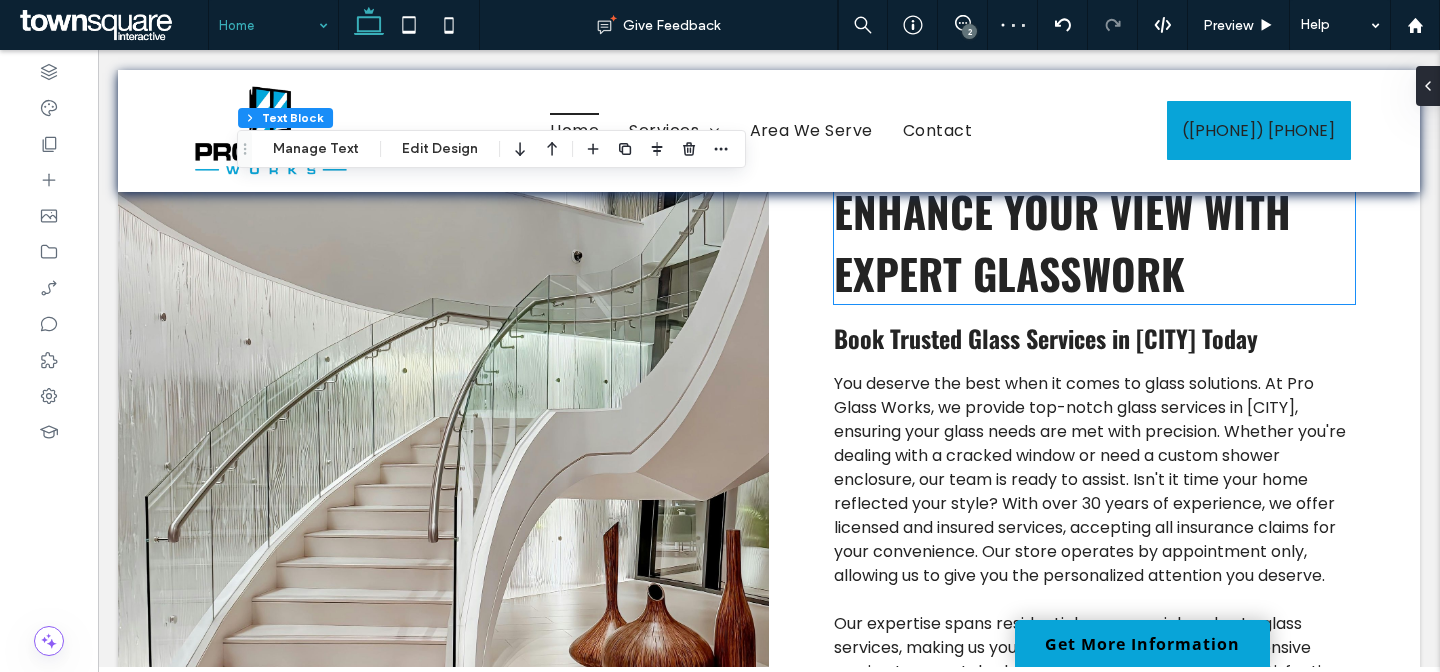 scroll, scrollTop: 760, scrollLeft: 0, axis: vertical 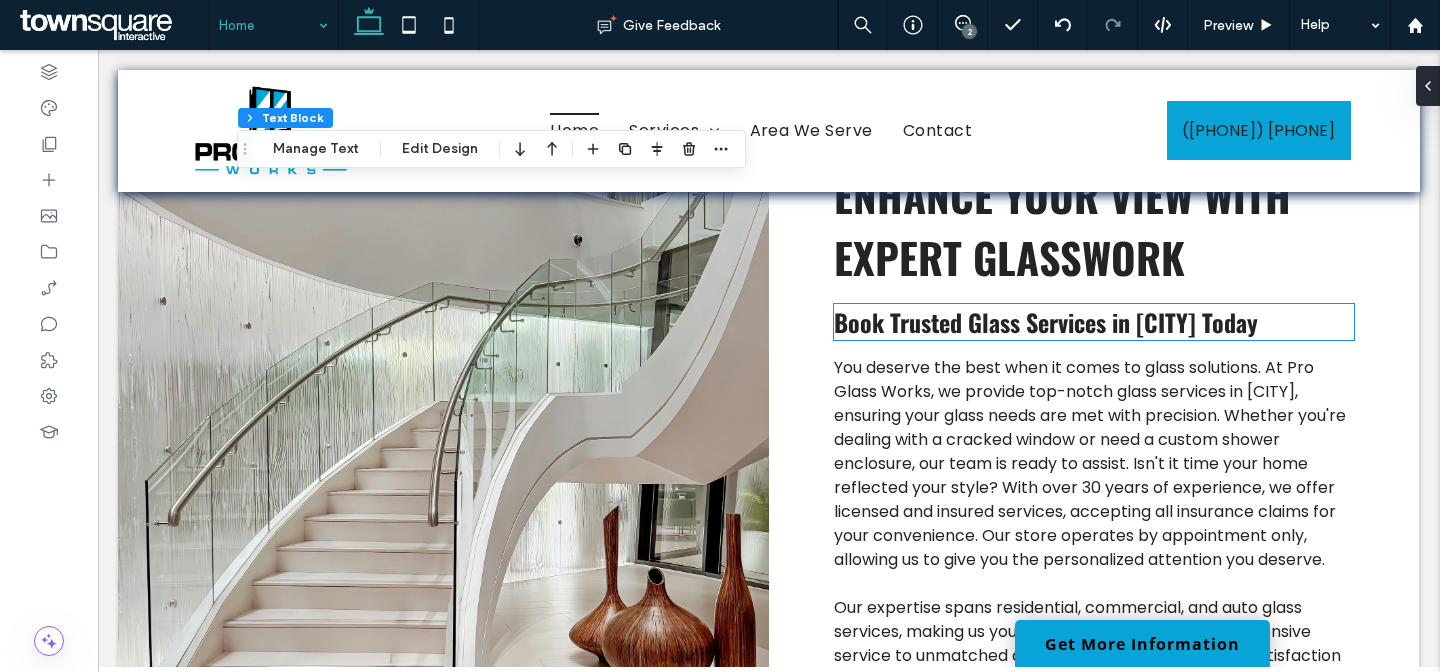 click on "Book Trusted Glass Services in Ronkonkoma Today" at bounding box center (1046, 322) 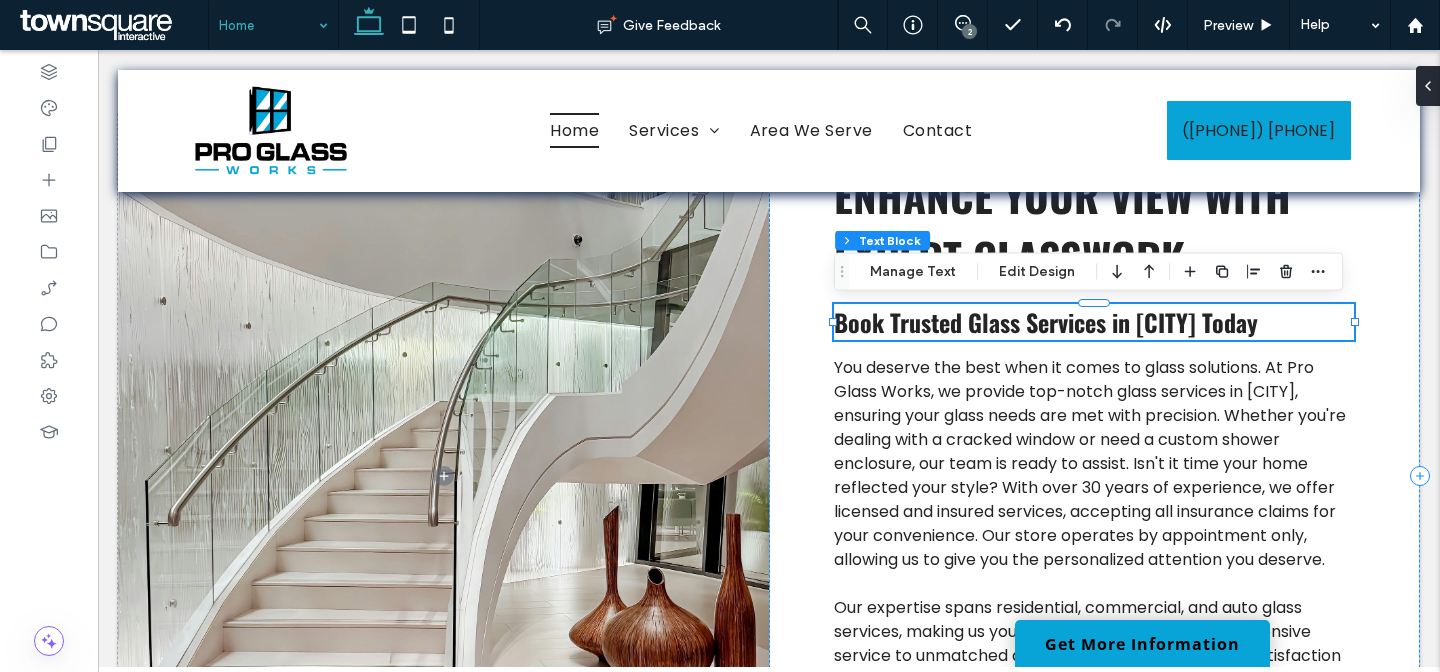 click on "Book Trusted Glass Services in Ronkonkoma Today" at bounding box center [1094, 322] 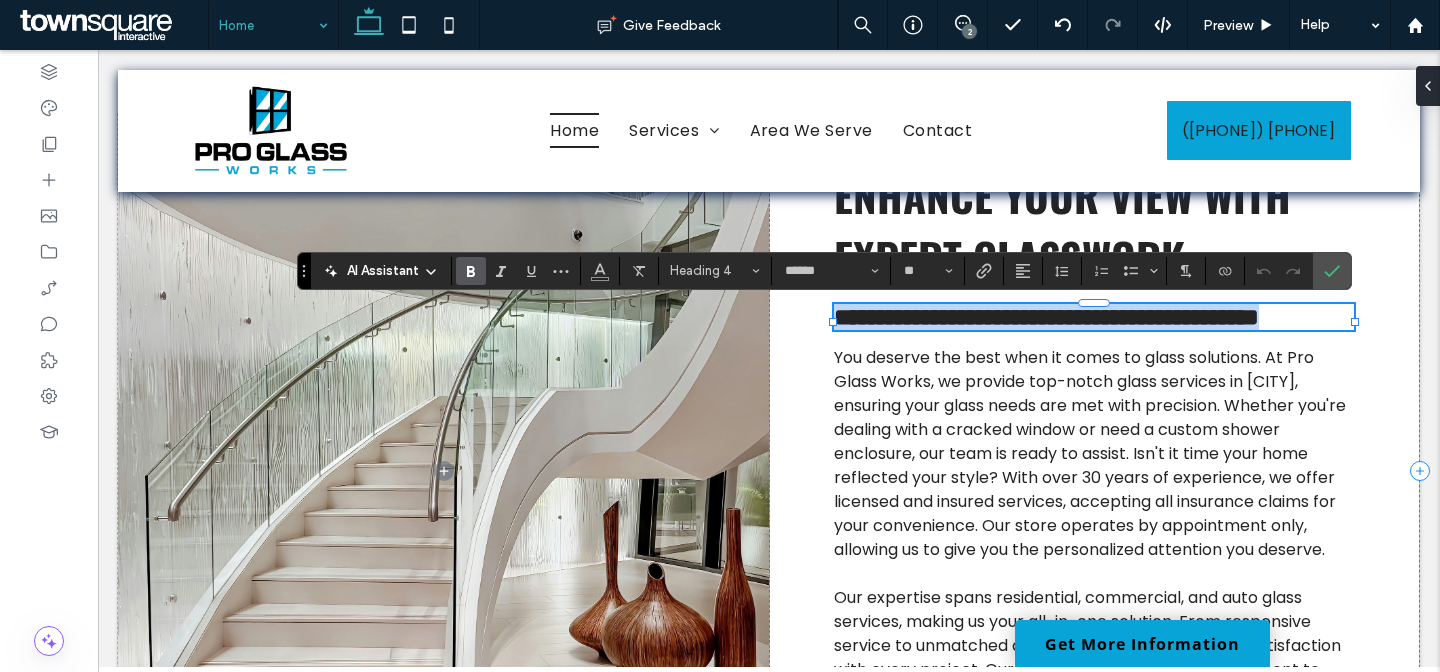 click on "**********" at bounding box center (1046, 317) 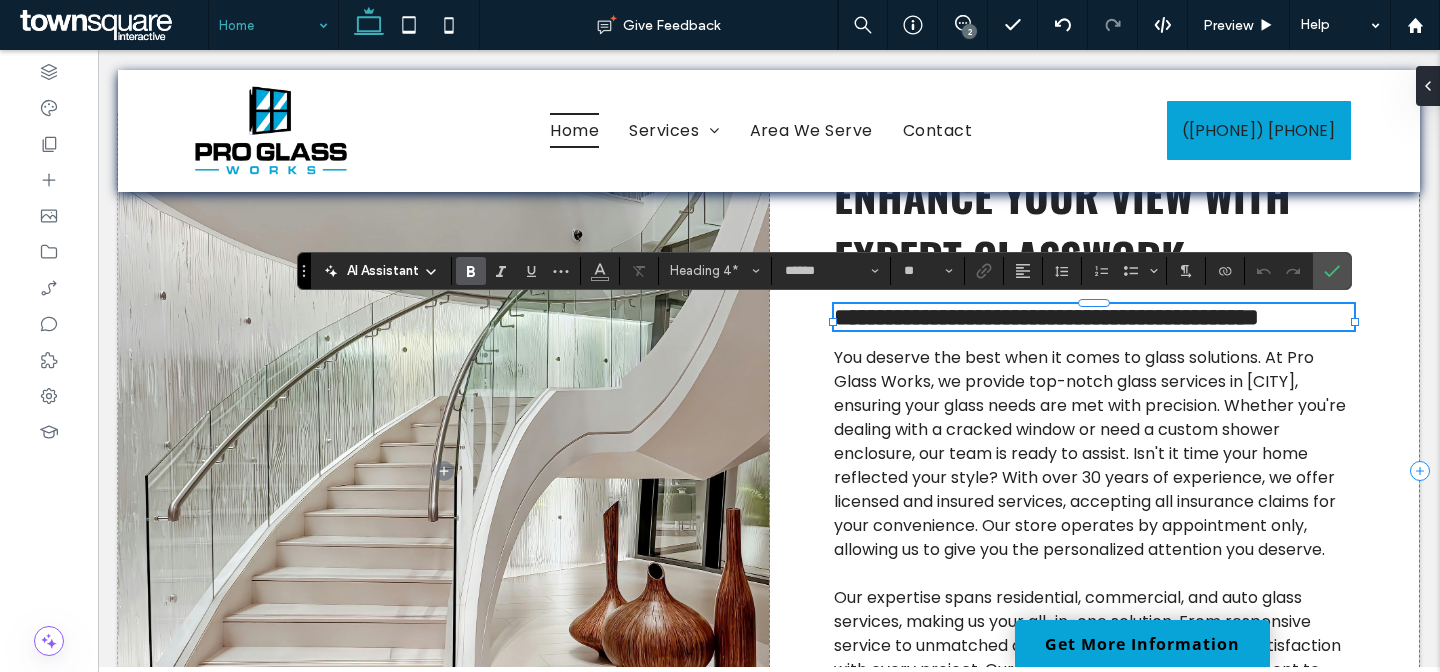 type 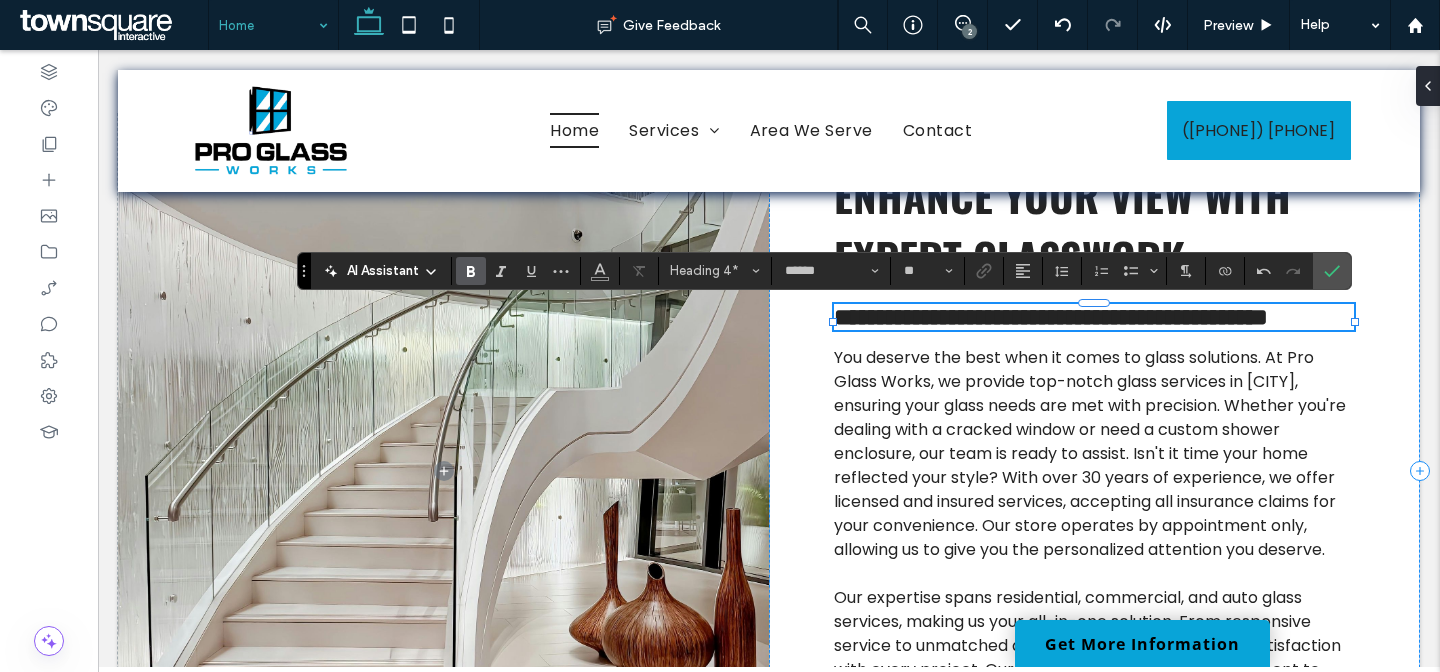 type on "*******" 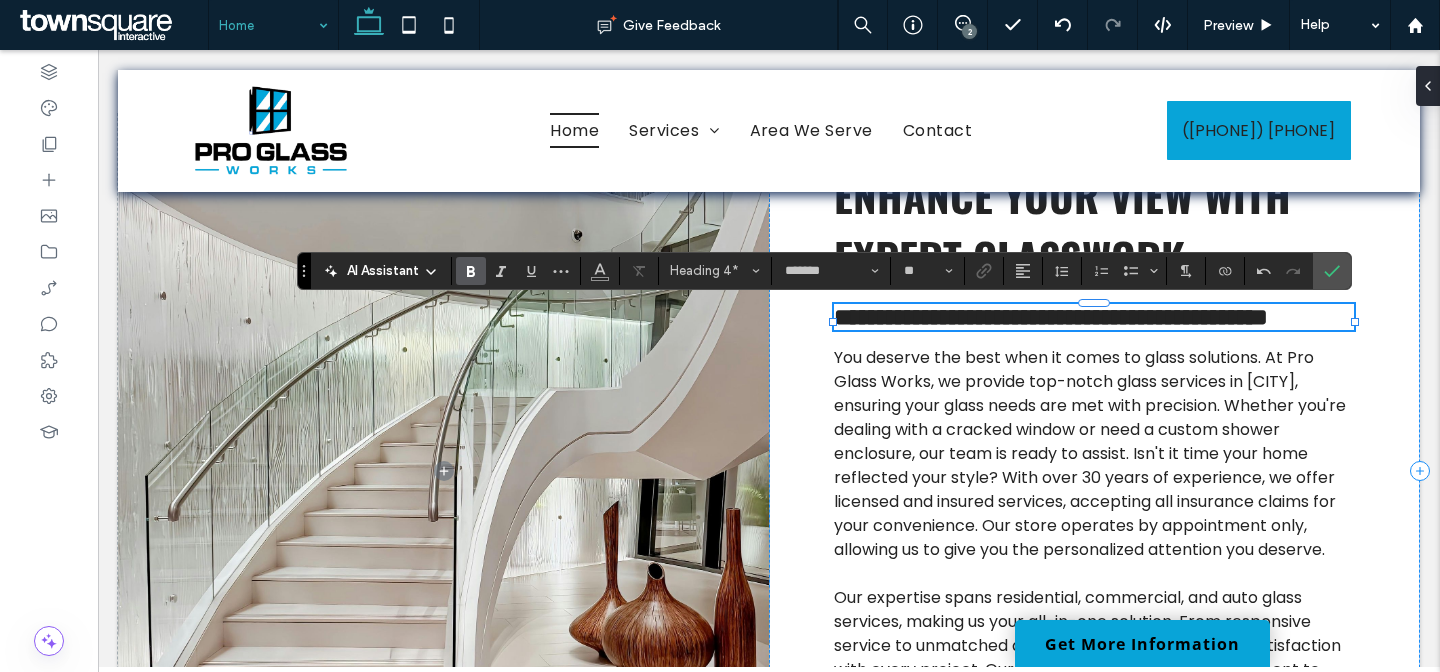 scroll, scrollTop: 0, scrollLeft: 0, axis: both 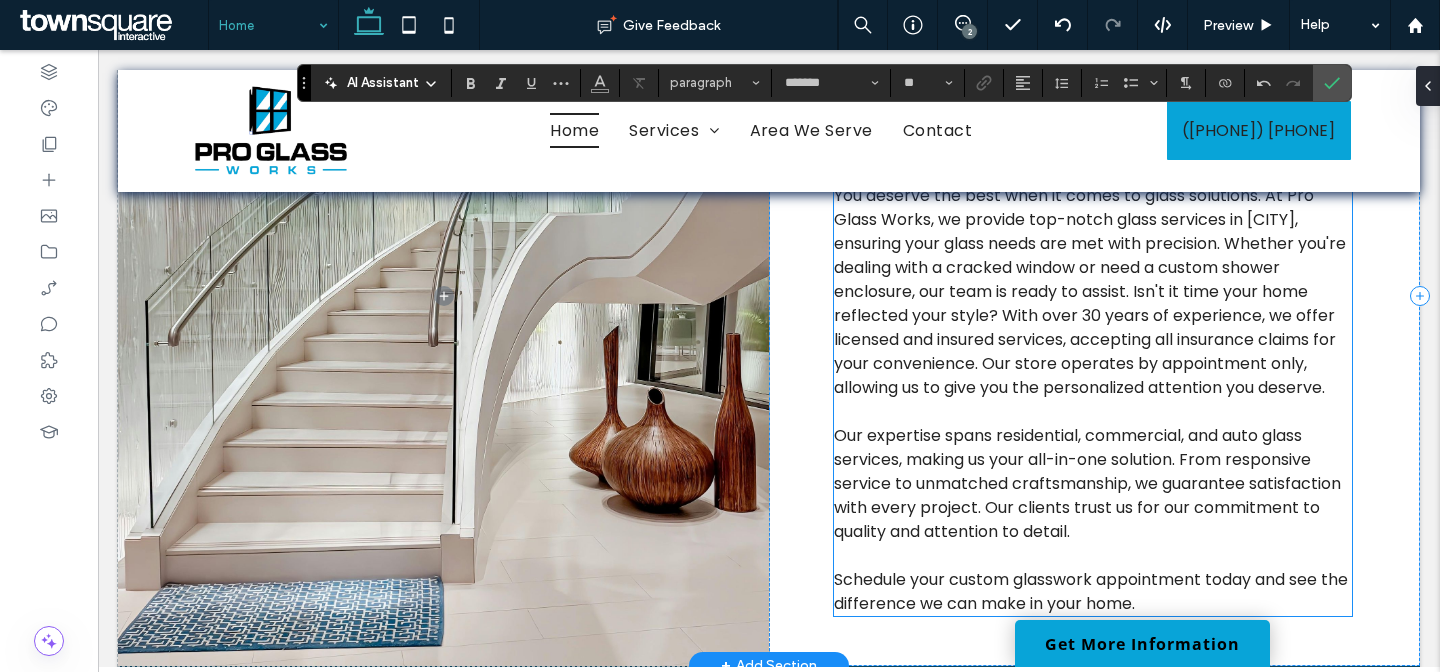 click on "You deserve the best when it comes to glass solutions. At Pro Glass Works, we provide top-notch glass services in Ronkonkoma, ensuring your glass needs are met with precision. Whether you're dealing with a cracked window or need a custom shower enclosure, our team is ready to assist. Isn't it time your home reflected your style? With over 30 years of experience, we offer licensed and insured services, accepting all insurance claims for your convenience. Our store operates by appointment only, allowing us to give you the personalized attention you deserve." at bounding box center (1090, 291) 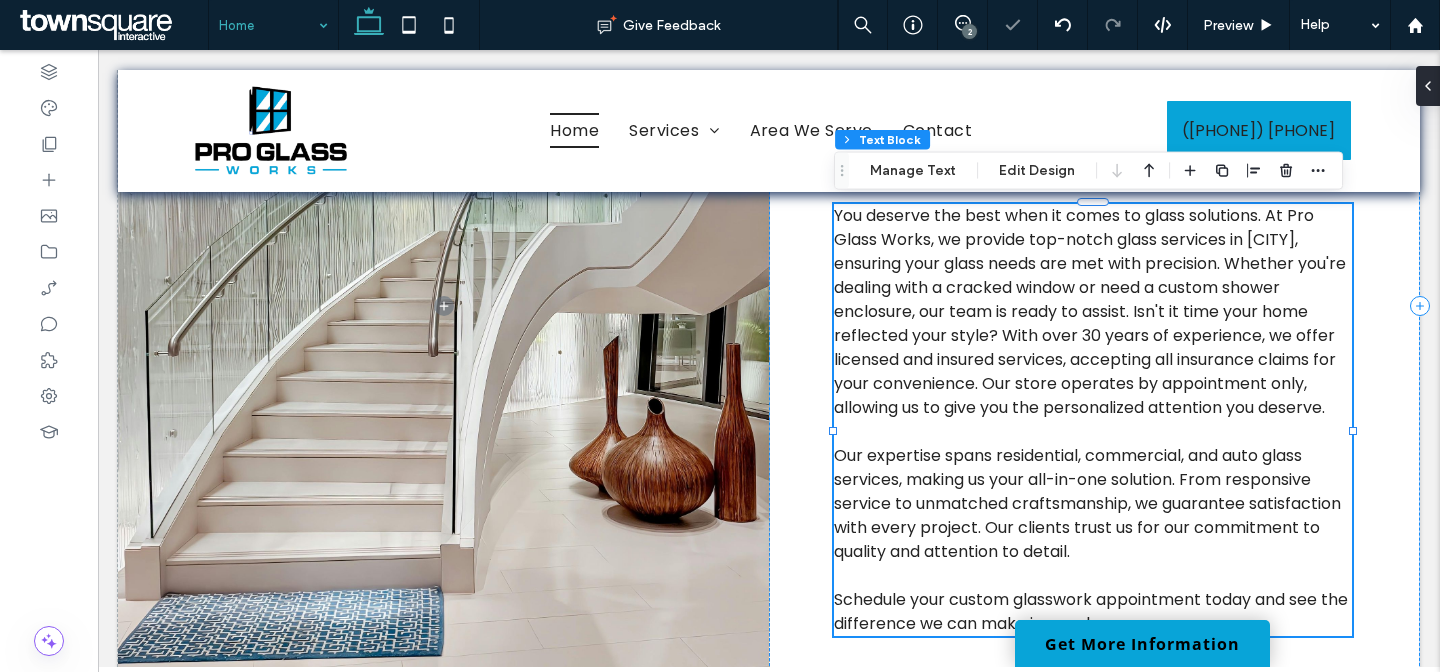 click on "You deserve the best when it comes to glass solutions. At Pro Glass Works, we provide top-notch glass services in Ronkonkoma, ensuring your glass needs are met with precision. Whether you're dealing with a cracked window or need a custom shower enclosure, our team is ready to assist. Isn't it time your home reflected your style? With over 30 years of experience, we offer licensed and insured services, accepting all insurance claims for your convenience. Our store operates by appointment only, allowing us to give you the personalized attention you deserve." at bounding box center (1090, 311) 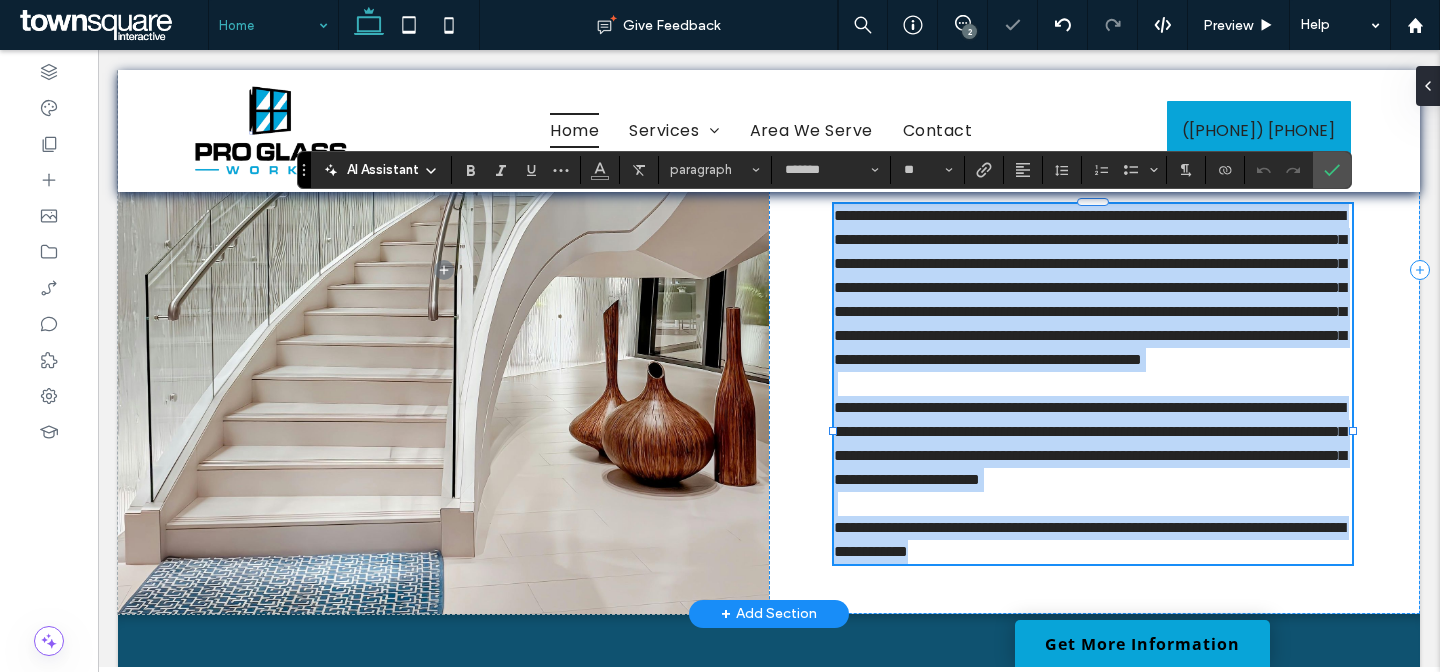 click on "**********" at bounding box center (1090, 287) 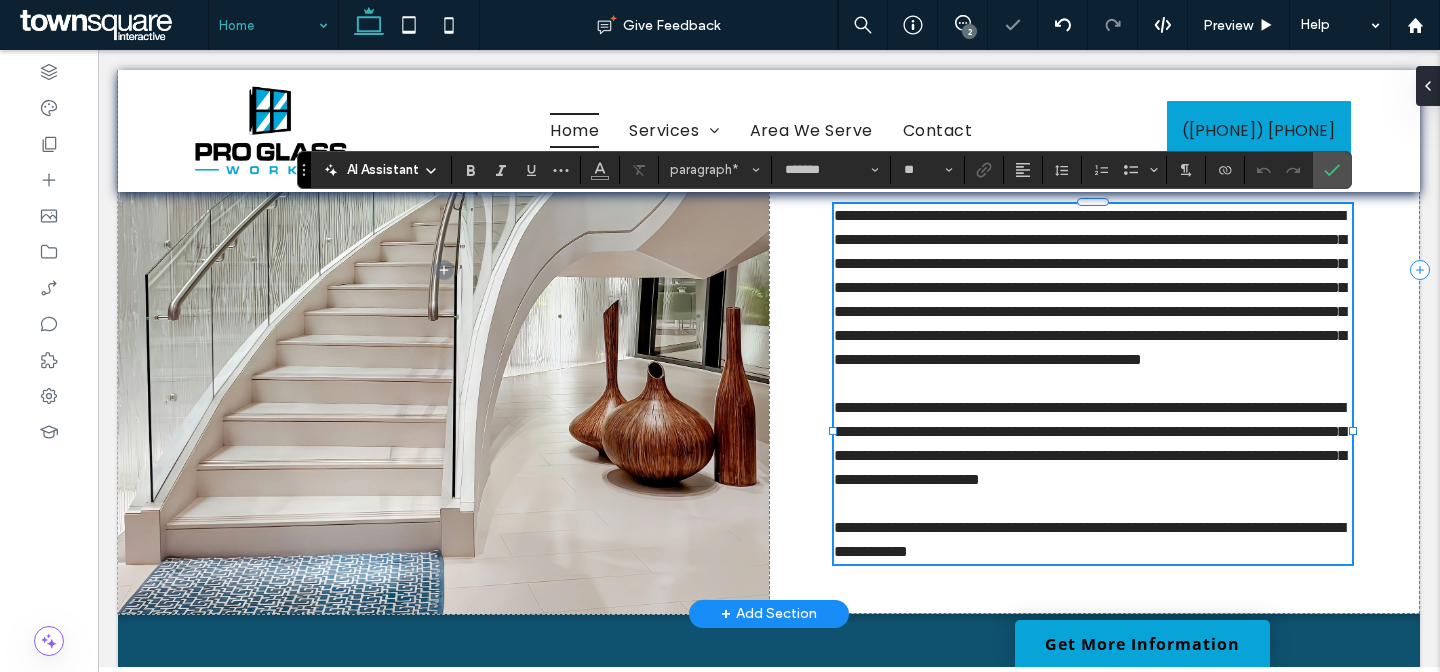 type 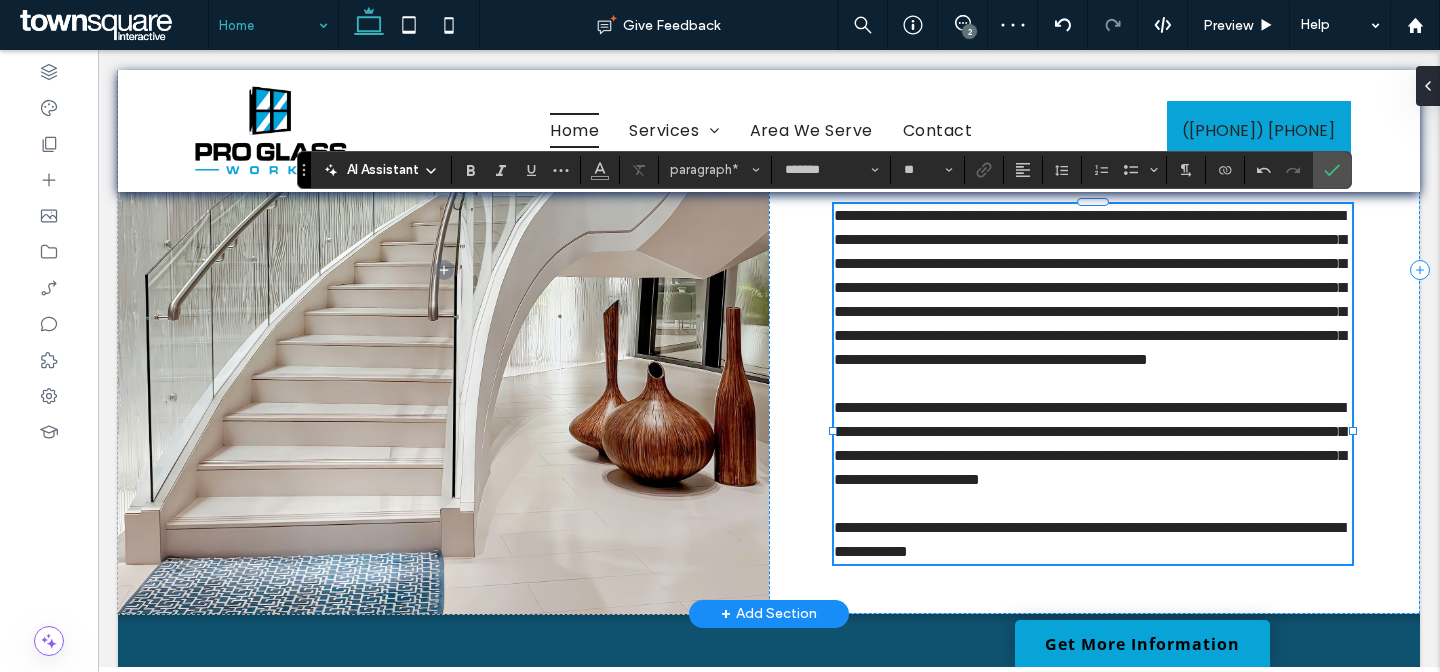 scroll, scrollTop: 0, scrollLeft: 0, axis: both 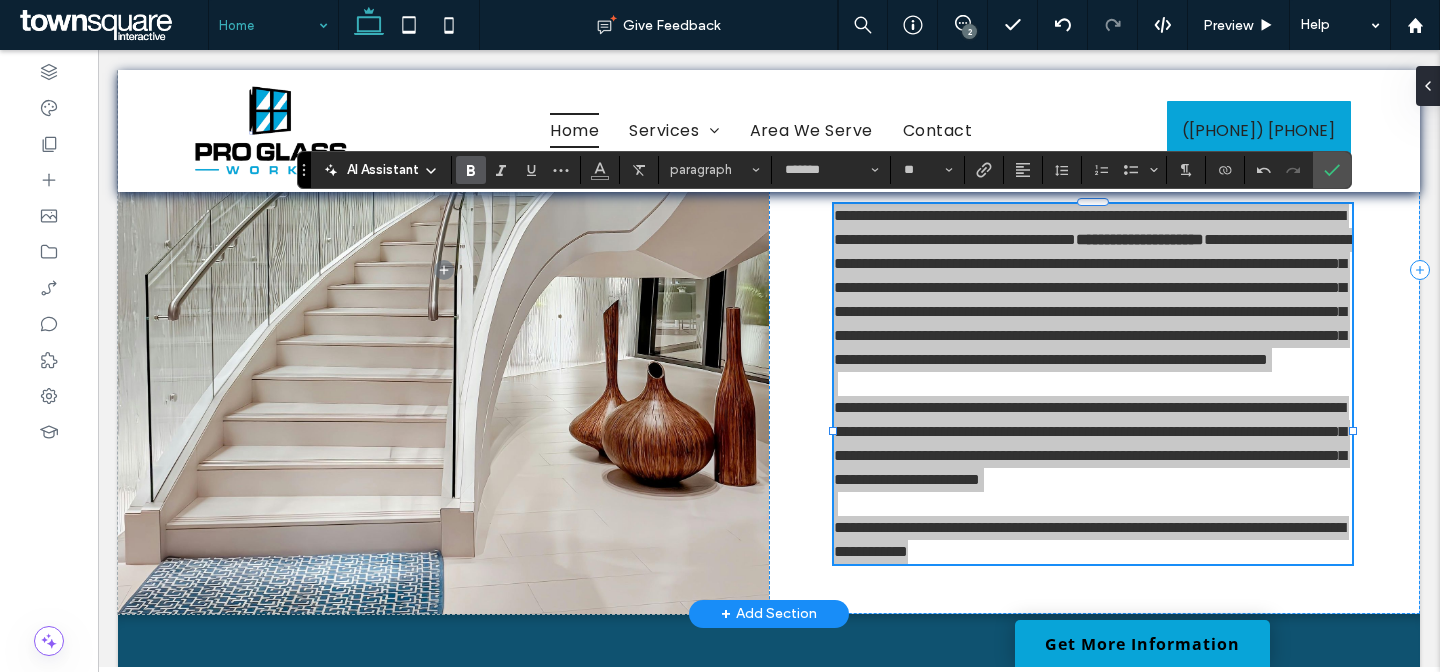 click 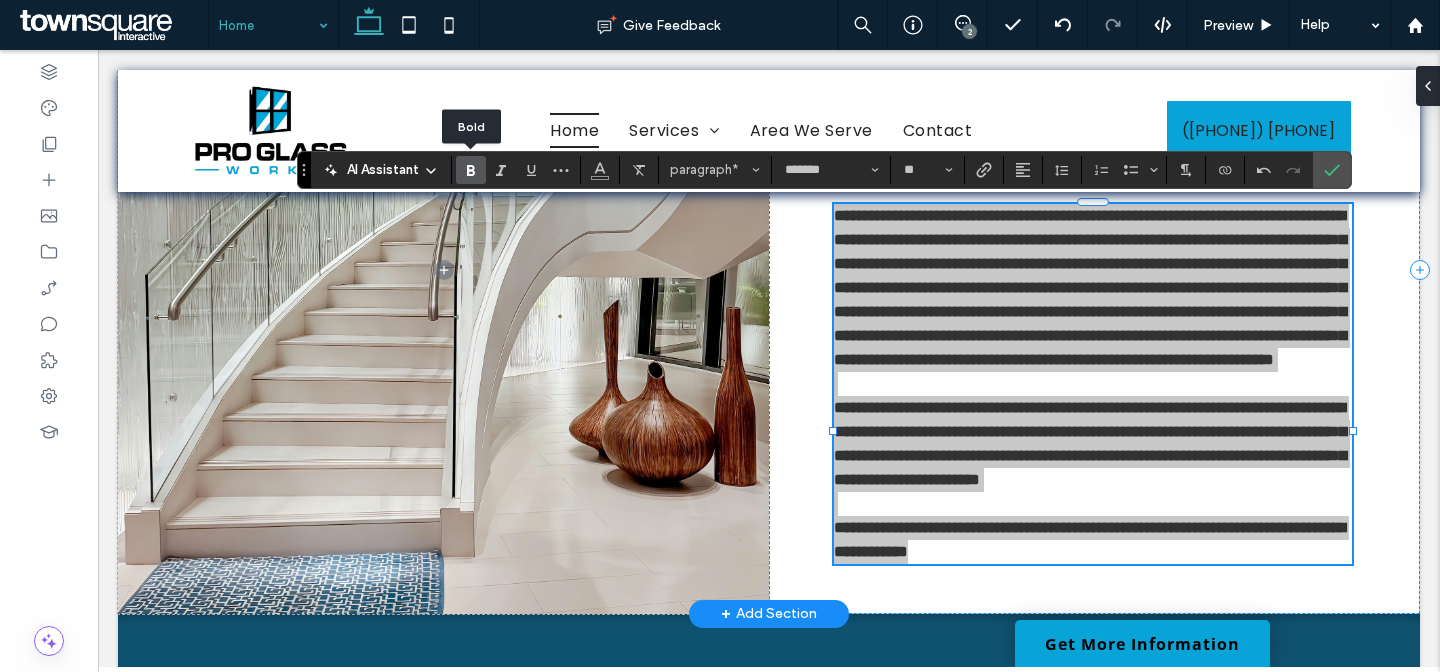 click 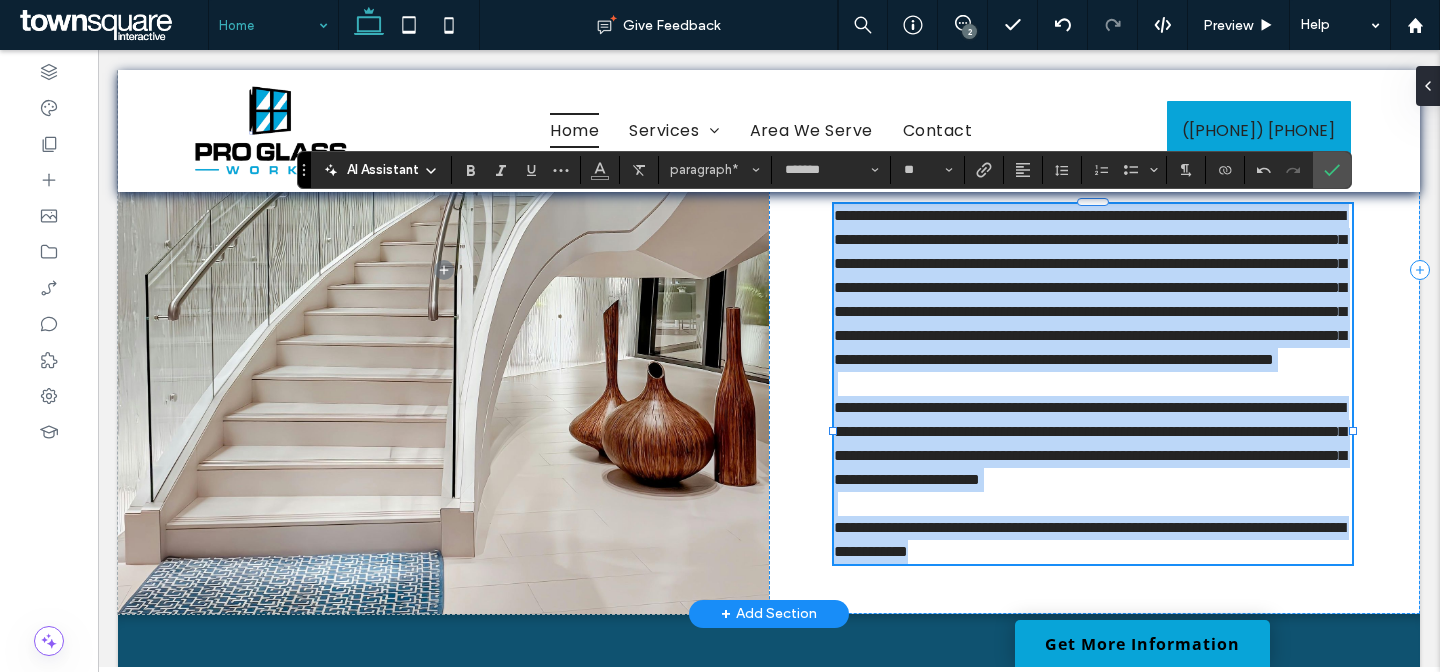 click at bounding box center (1093, 384) 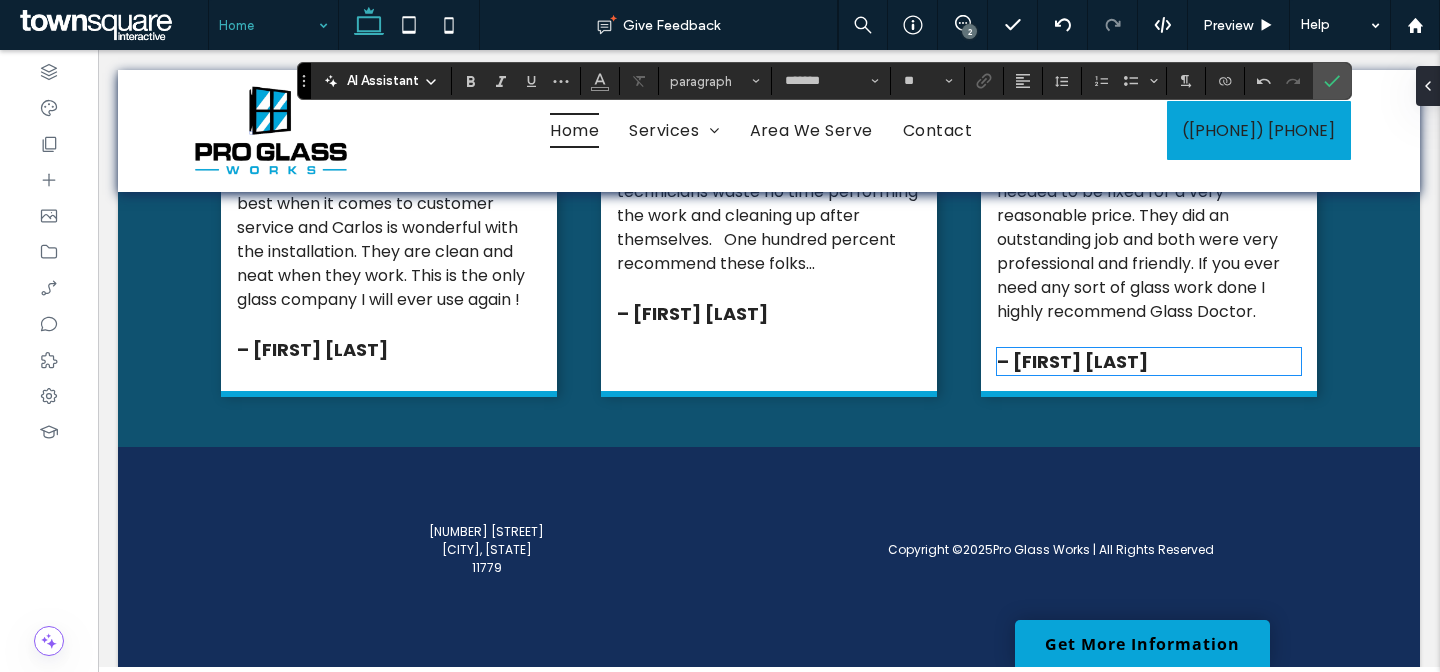 scroll, scrollTop: 3915, scrollLeft: 0, axis: vertical 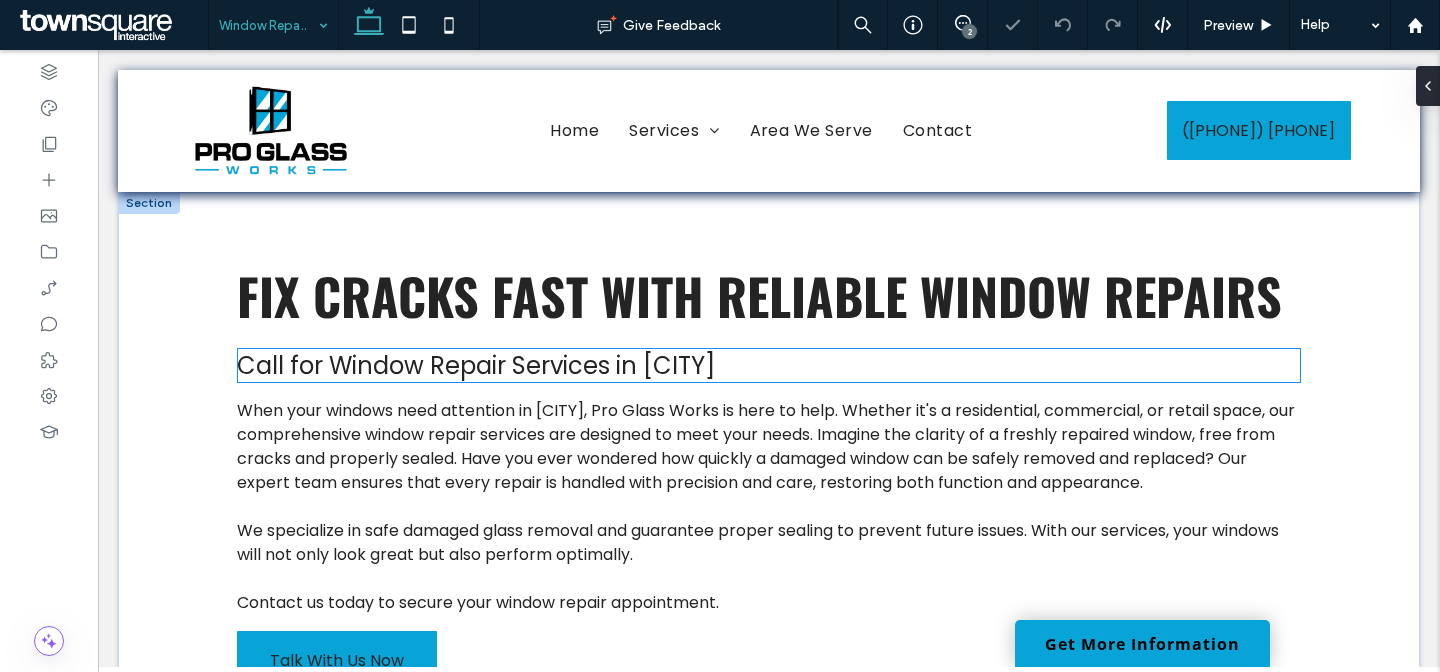 click on "Call for Window Repair Services in Ronkonkoma" at bounding box center [769, 365] 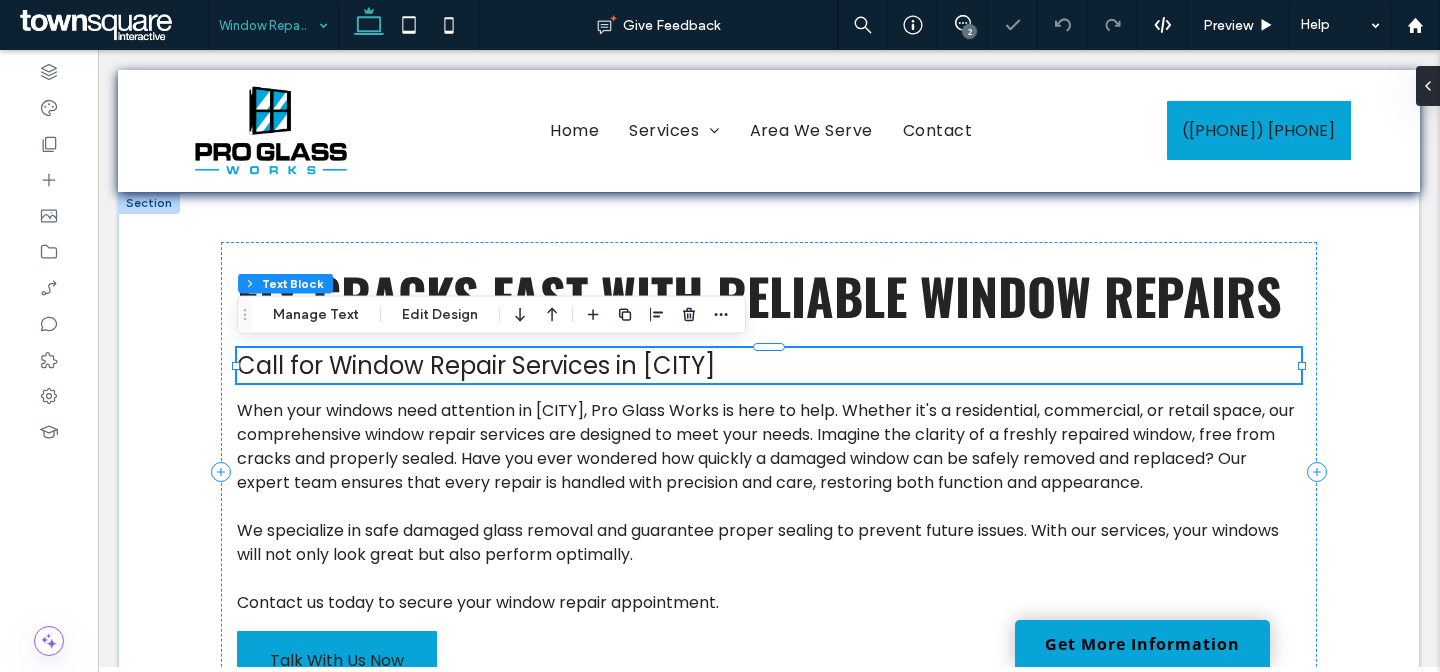 click on "Call for Window Repair Services in Ronkonkoma" at bounding box center [769, 365] 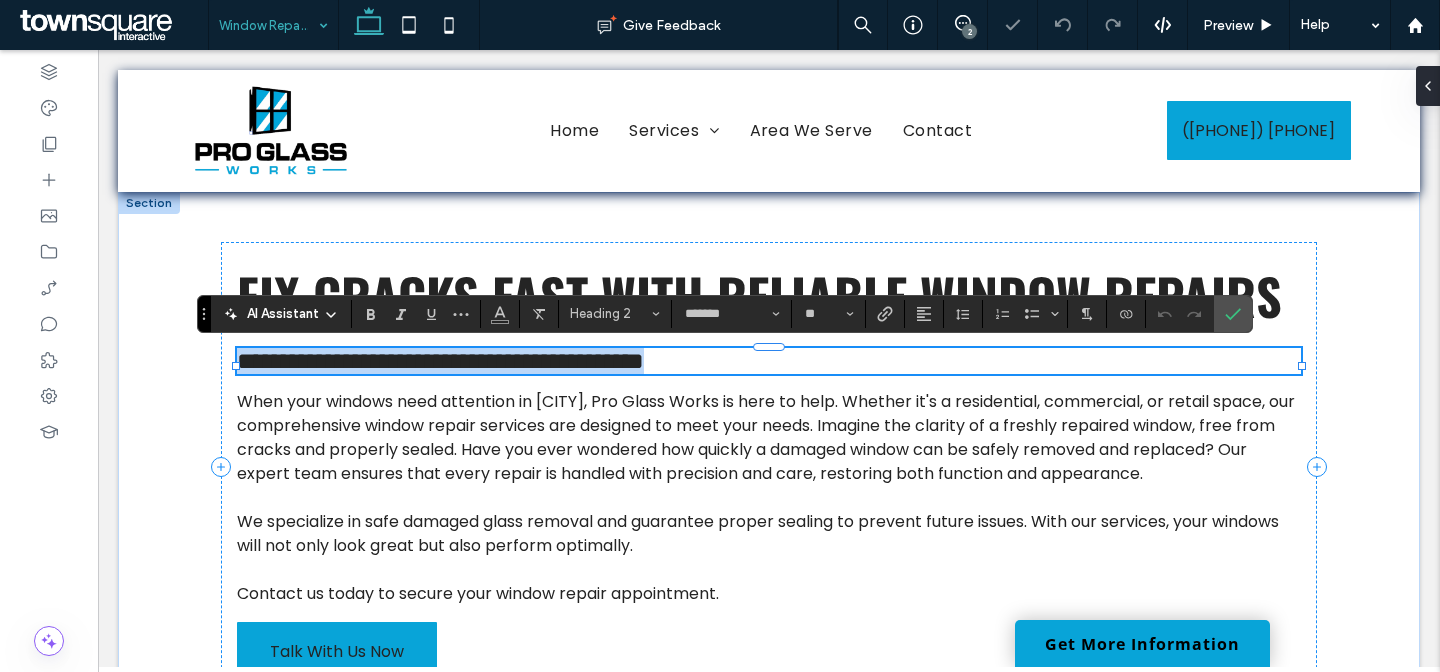 click on "**********" at bounding box center (769, 361) 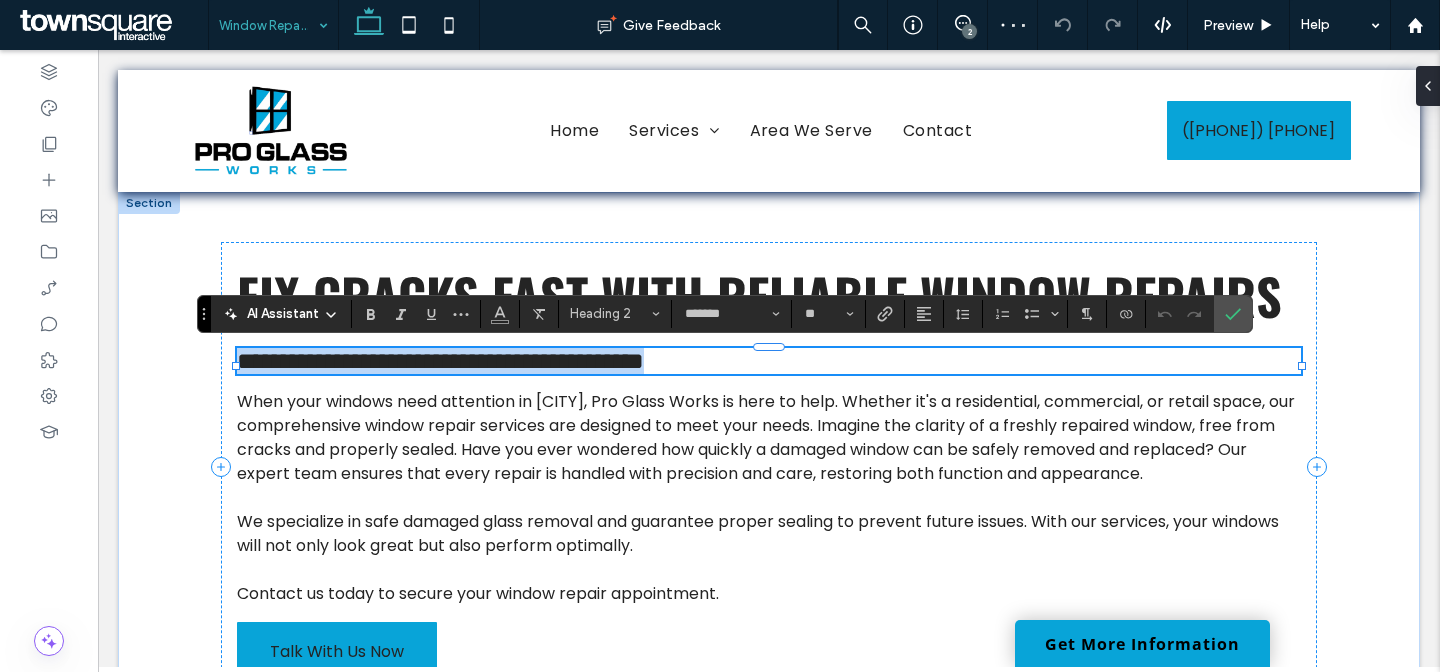 click on "**********" at bounding box center [769, 361] 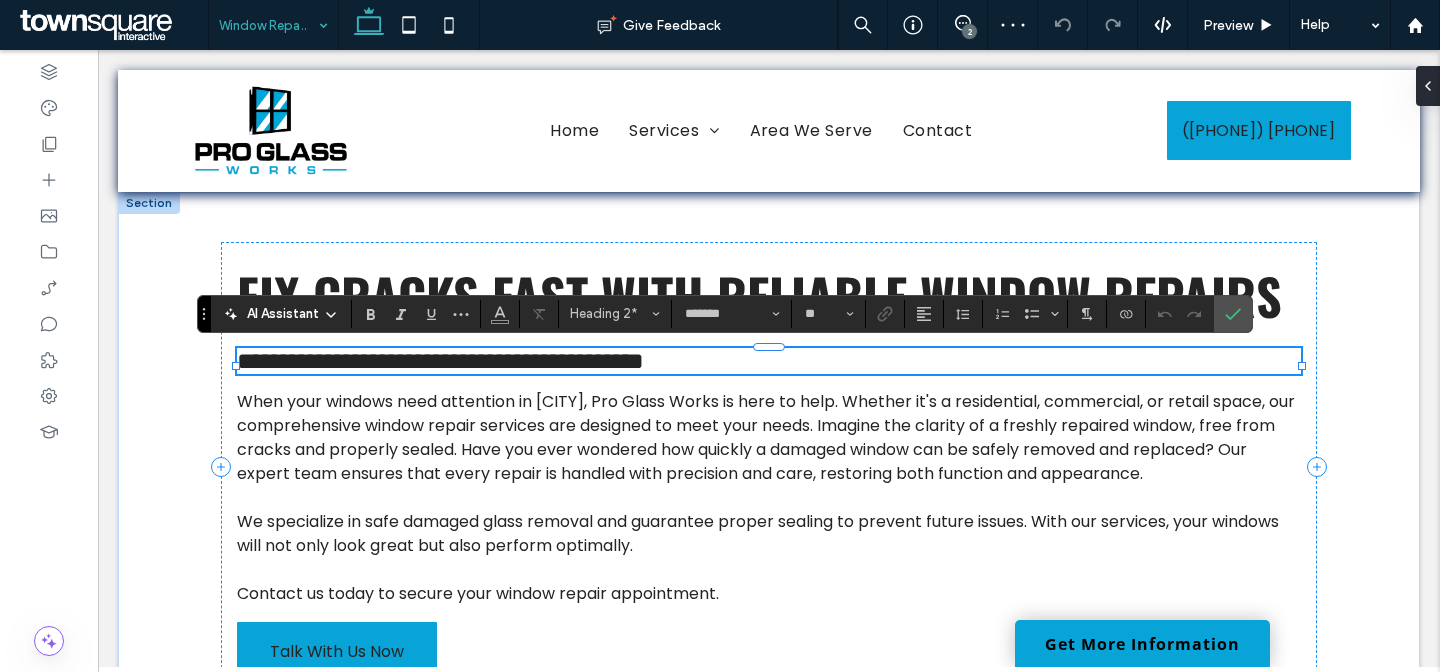 type 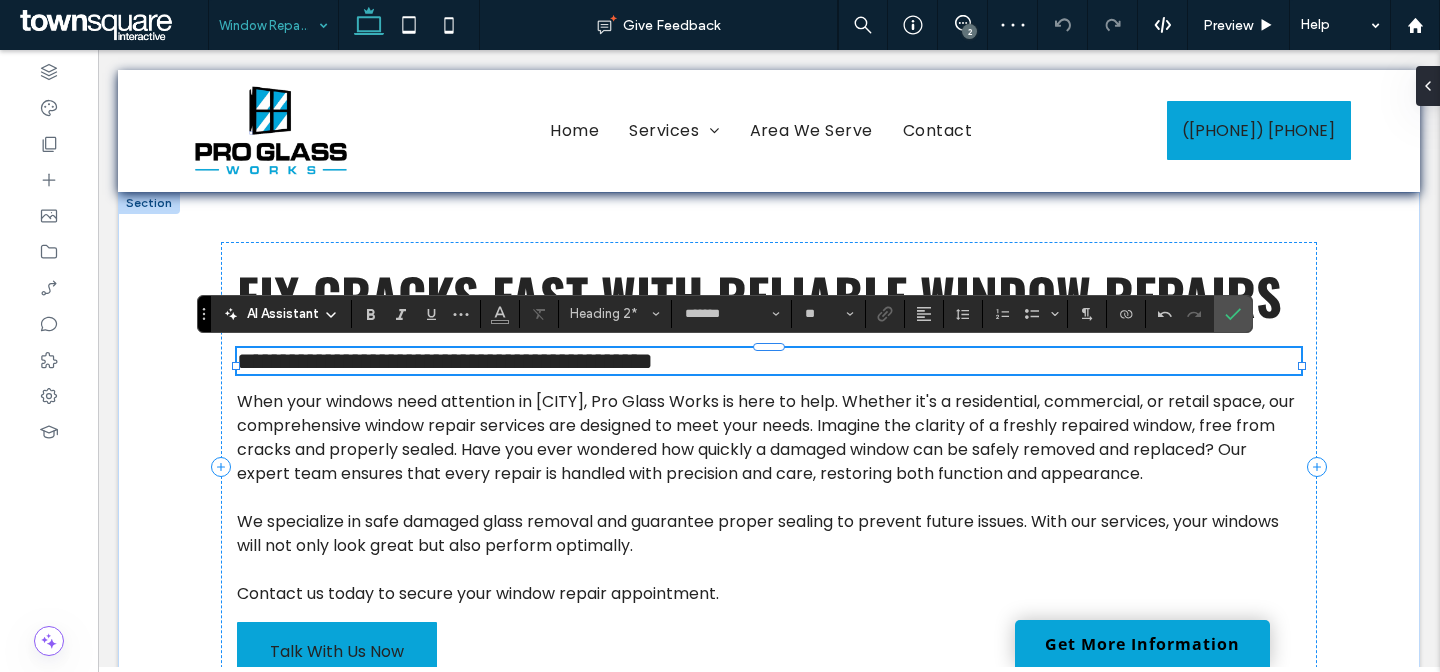 scroll, scrollTop: 0, scrollLeft: 0, axis: both 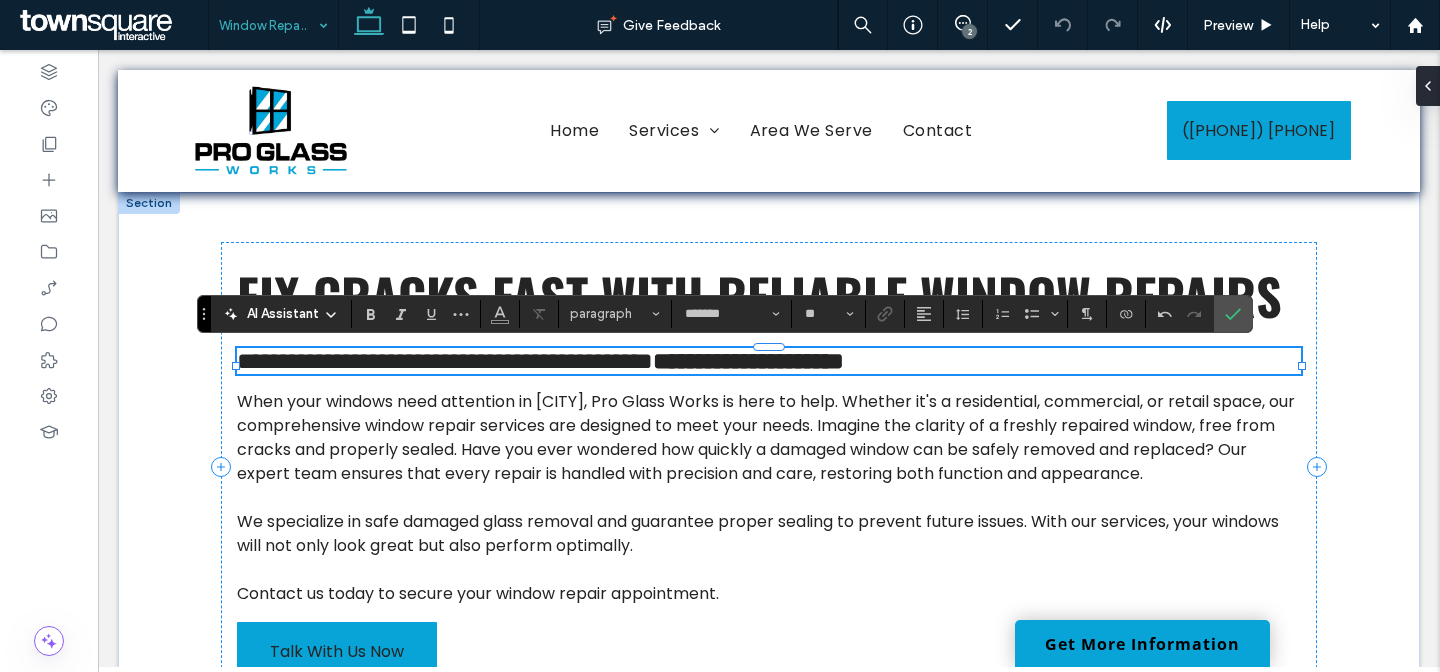 type on "**" 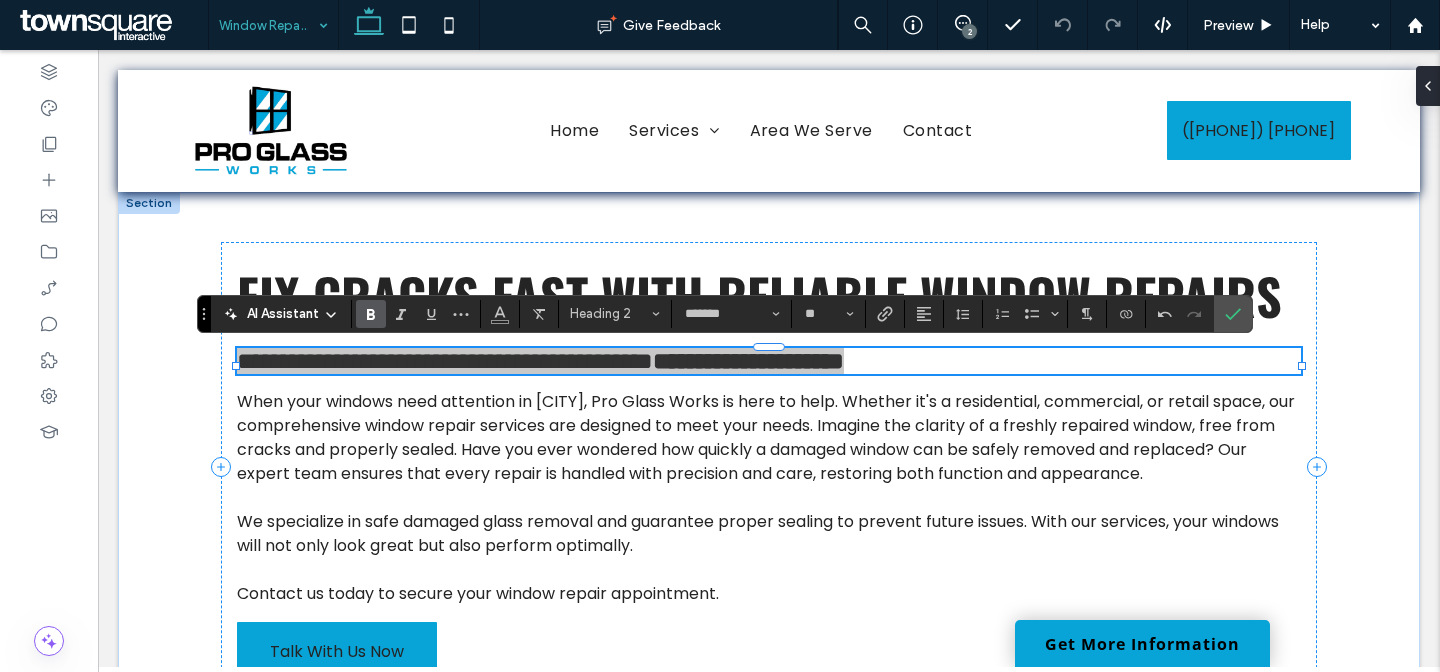 click 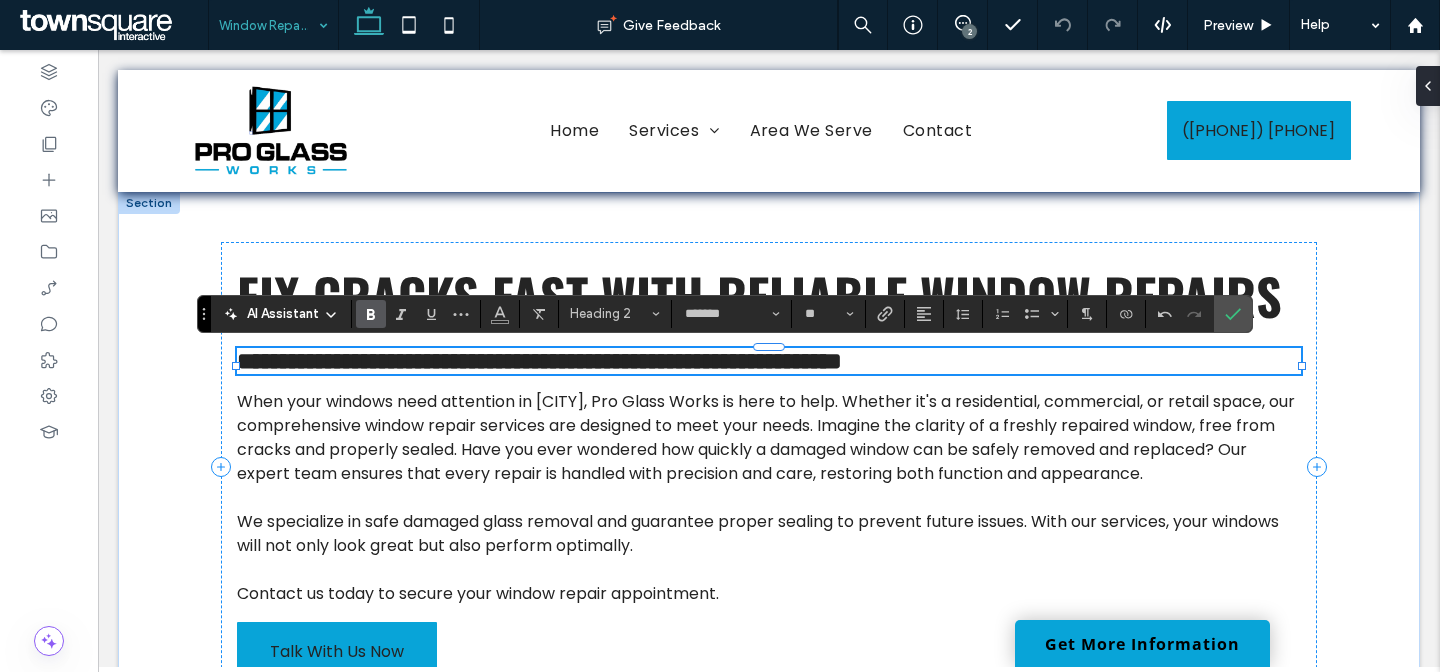 click 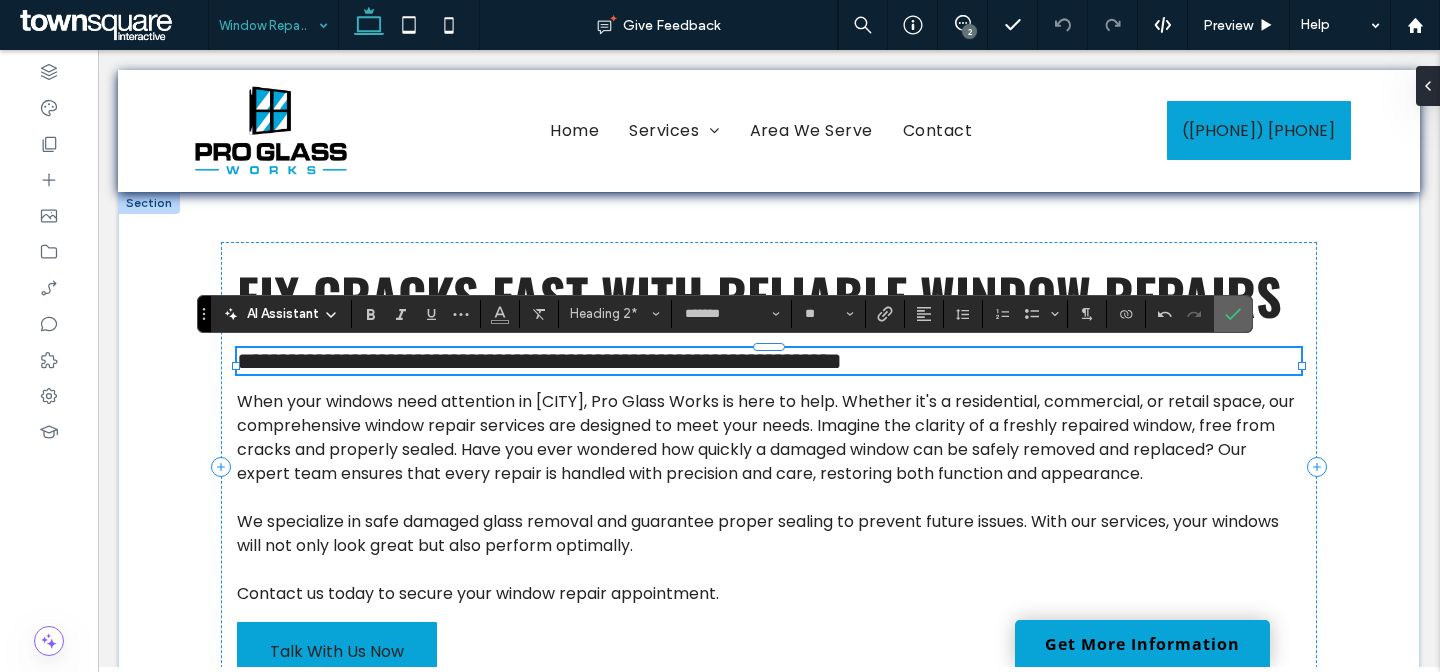 click 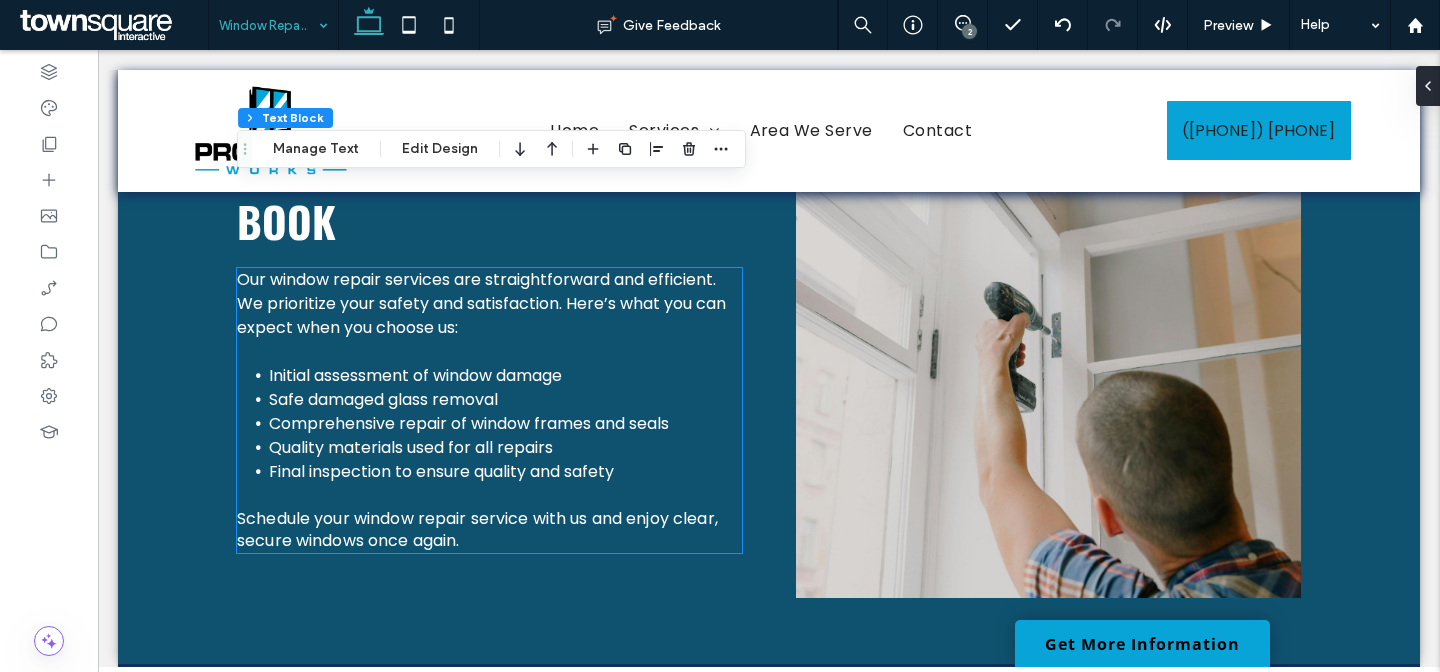 scroll, scrollTop: 809, scrollLeft: 0, axis: vertical 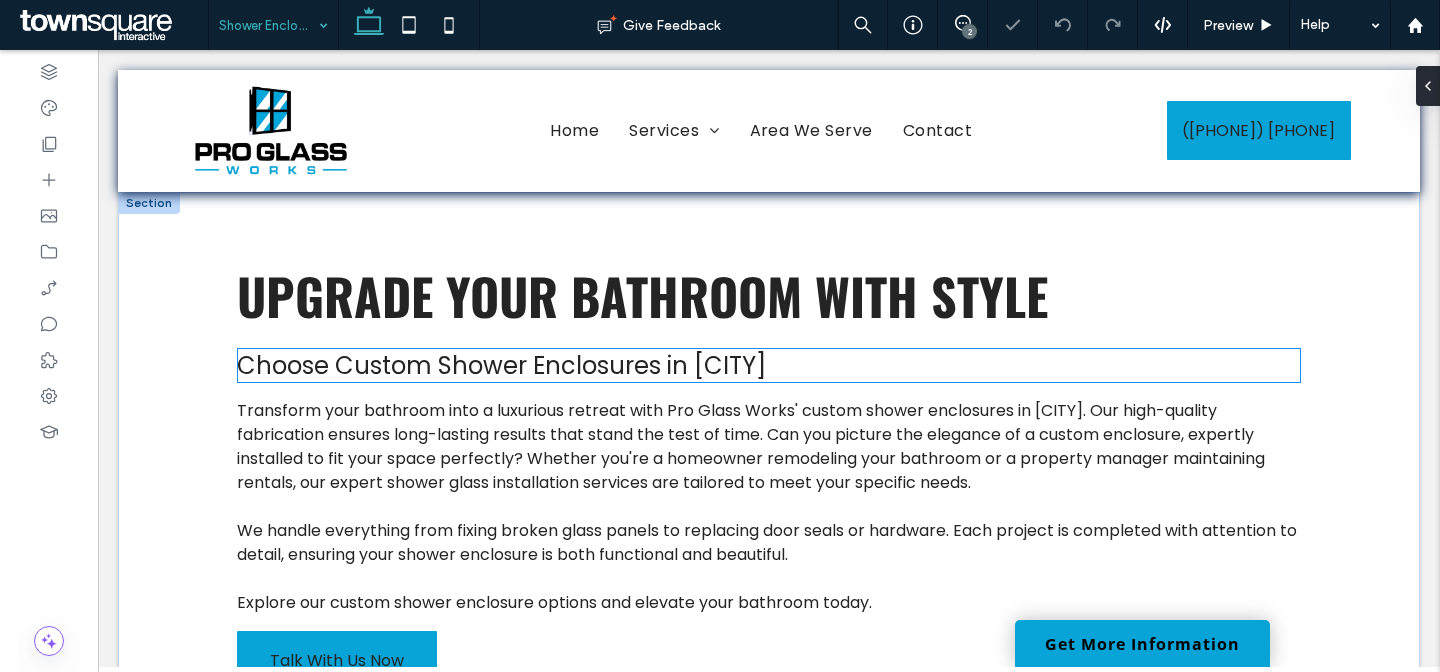 click on "Choose Custom Shower Enclosures in Ronkonkoma" at bounding box center [769, 365] 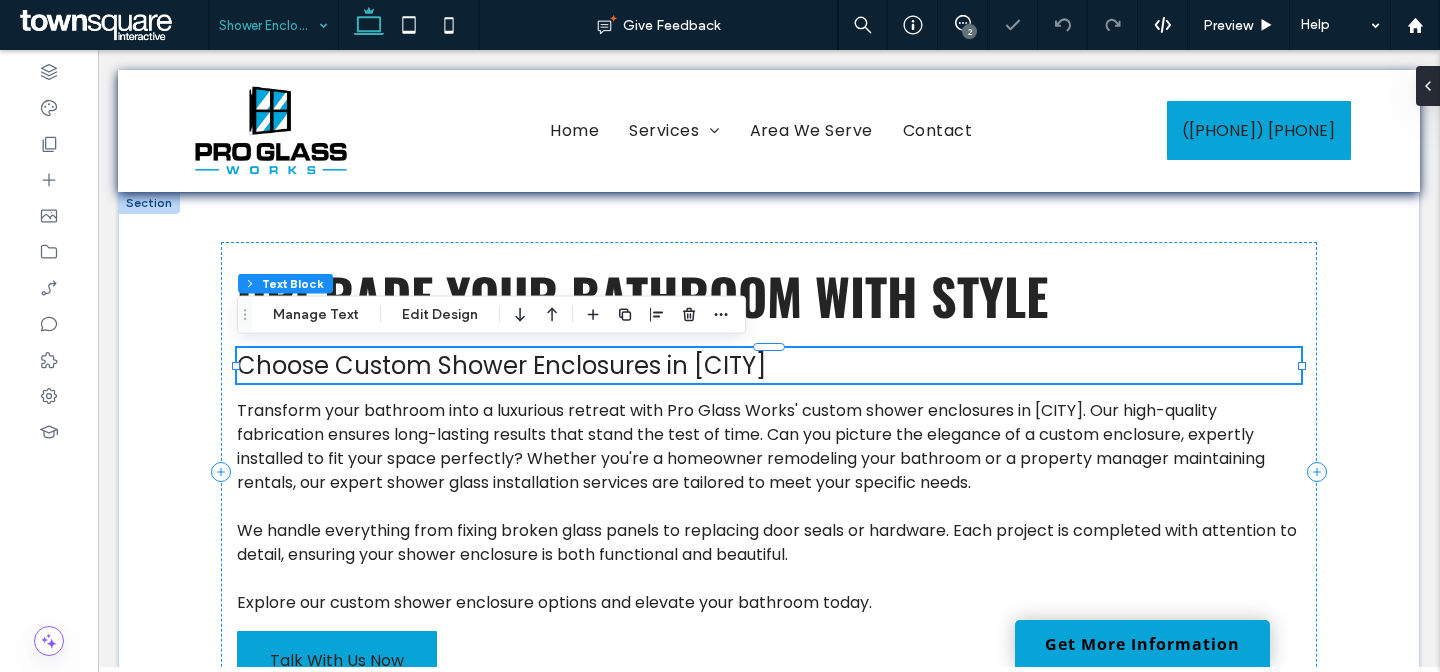 click on "Choose Custom Shower Enclosures in Ronkonkoma" at bounding box center (769, 365) 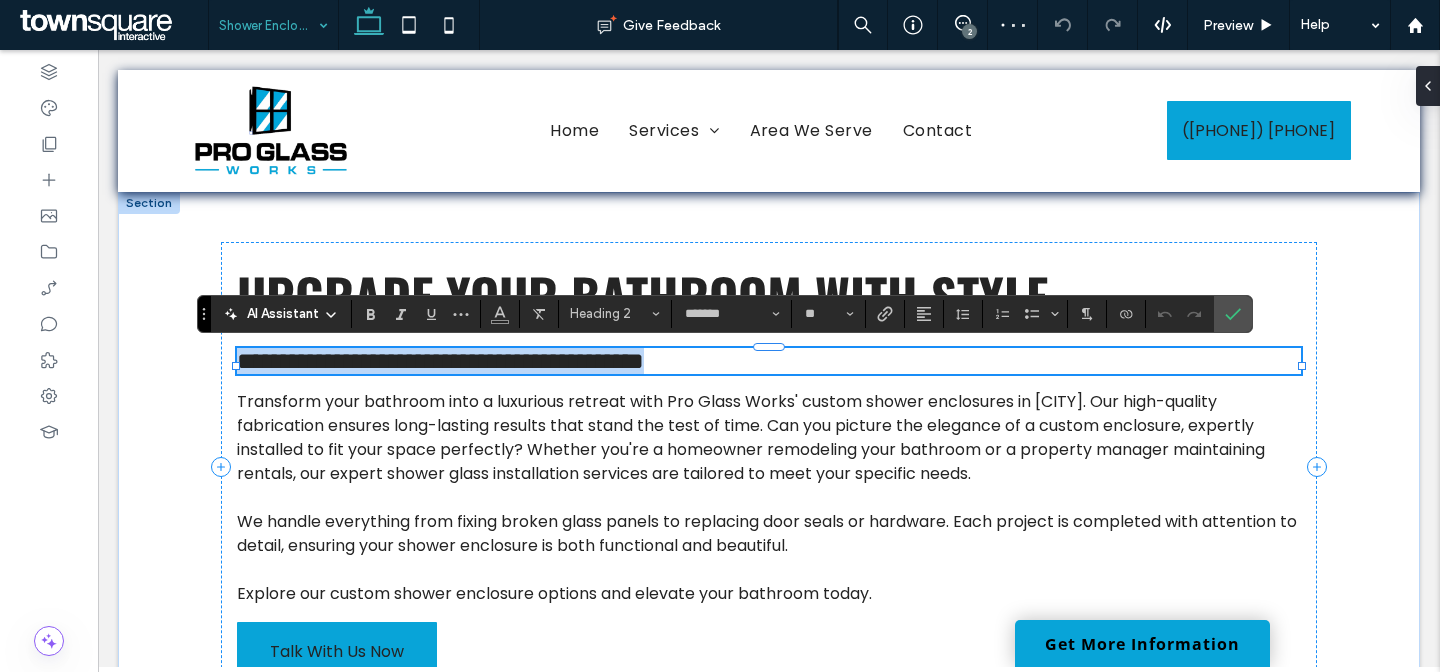 click on "**********" at bounding box center [769, 361] 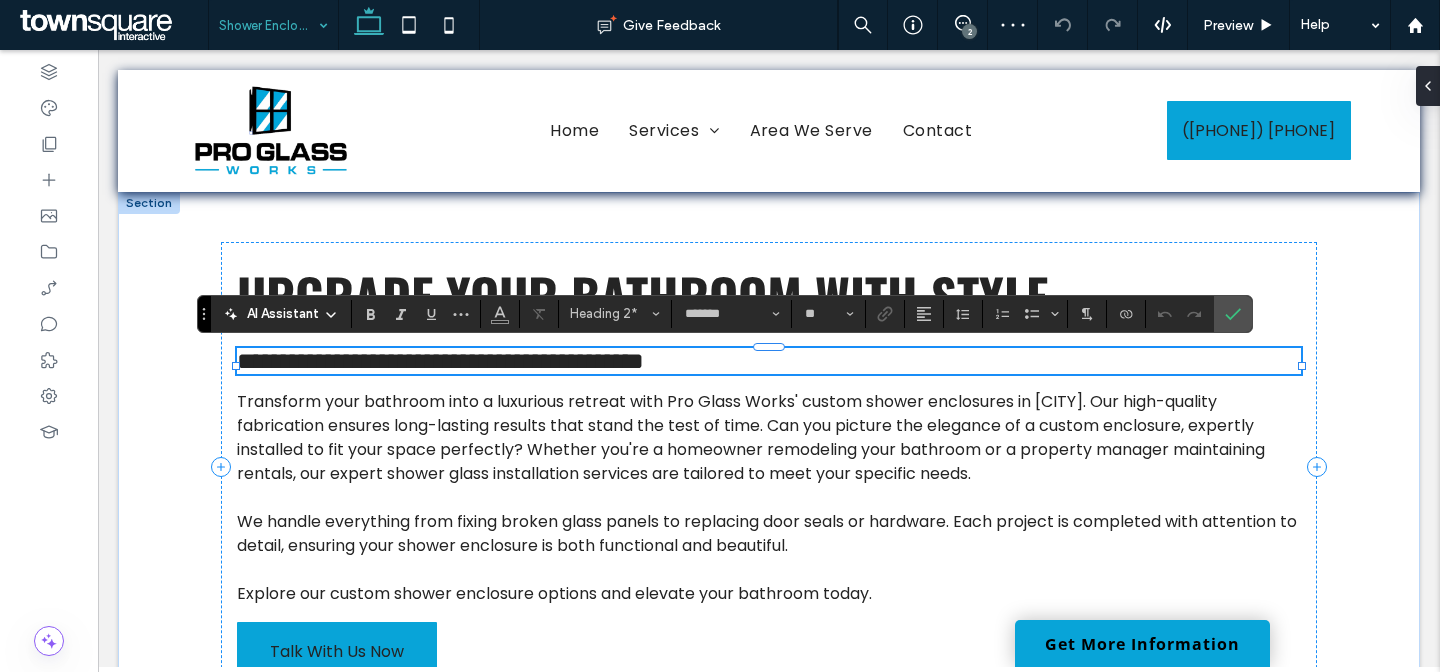 type 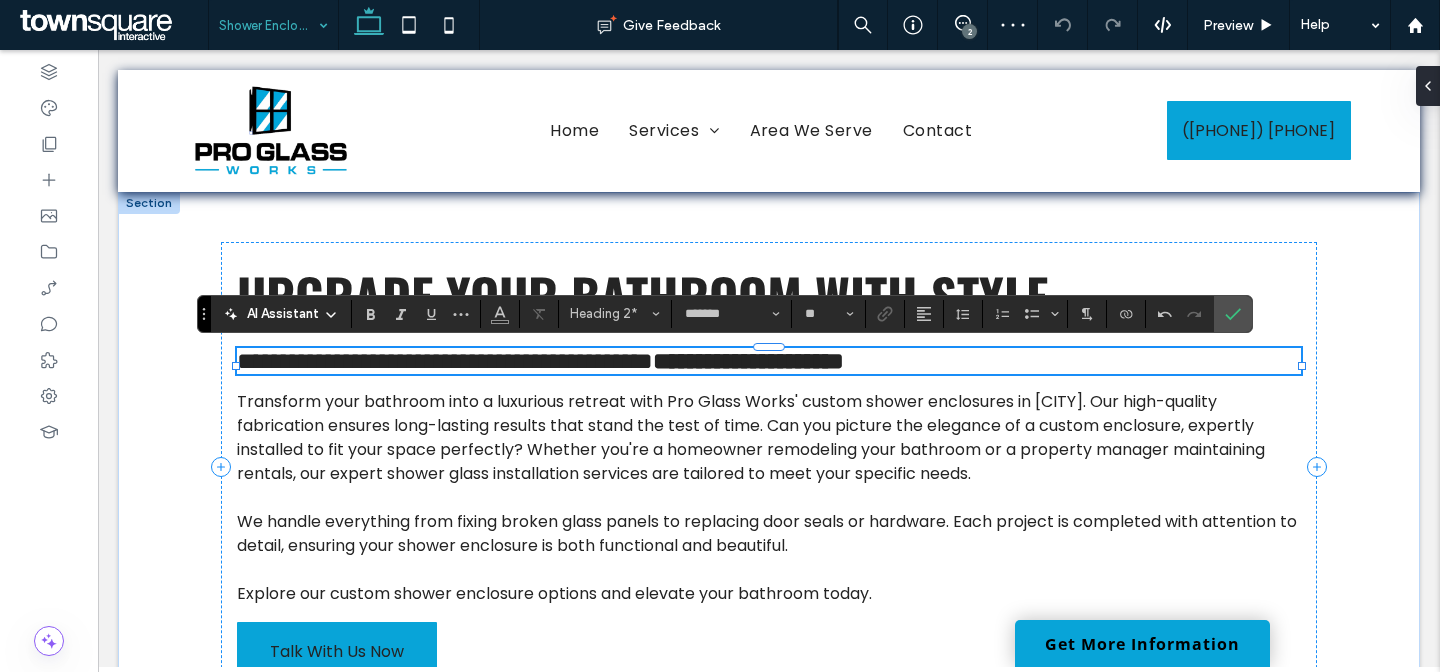 scroll, scrollTop: 0, scrollLeft: 0, axis: both 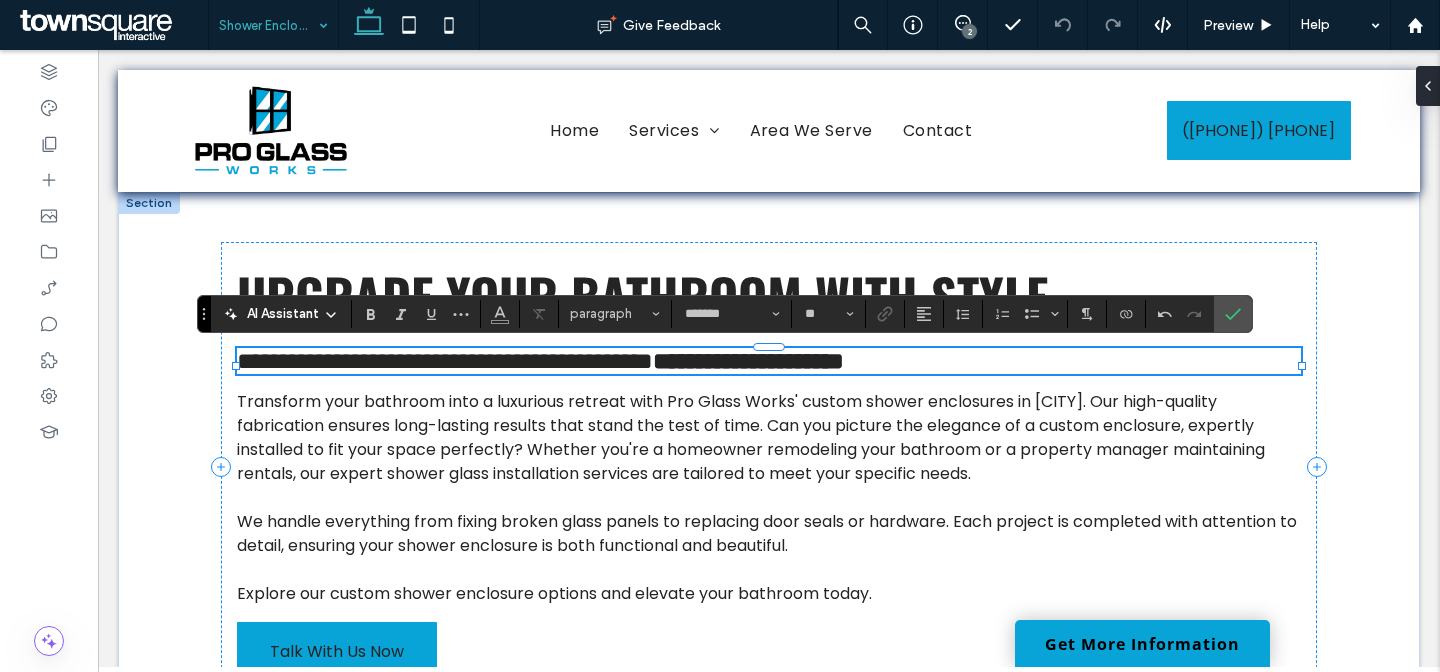 type on "**" 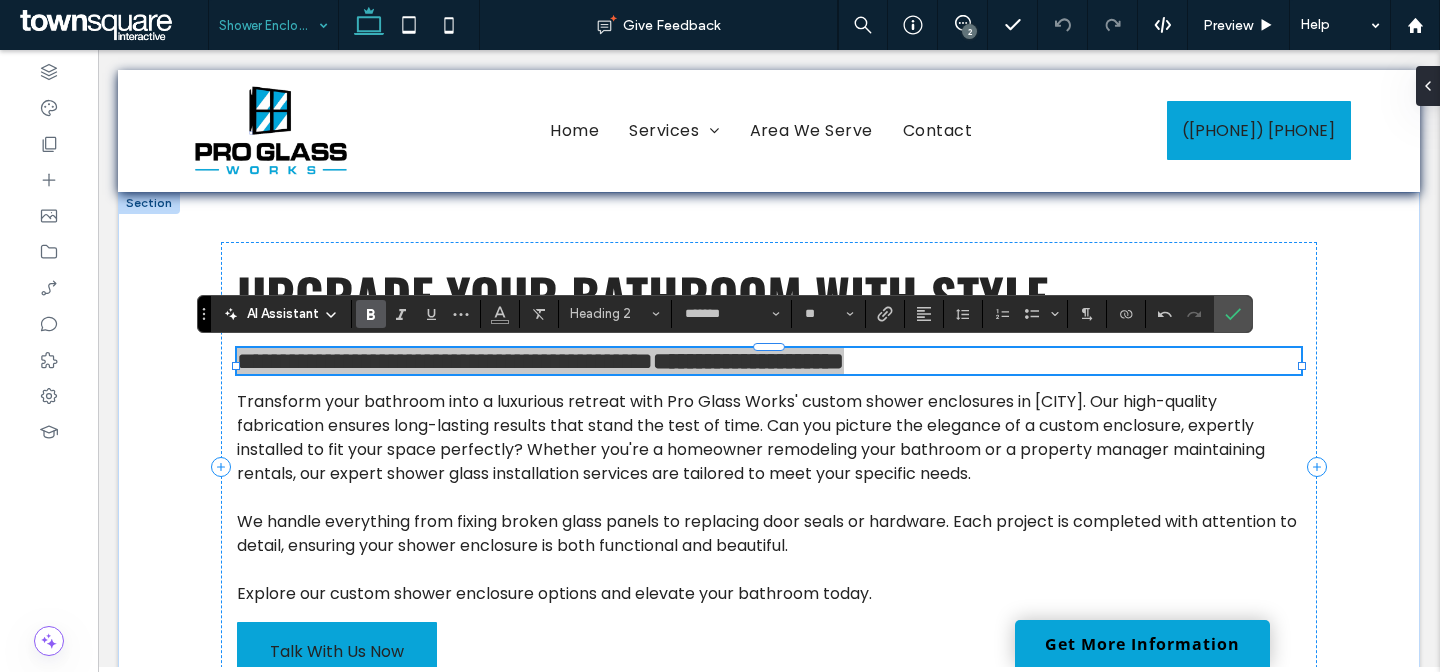 click 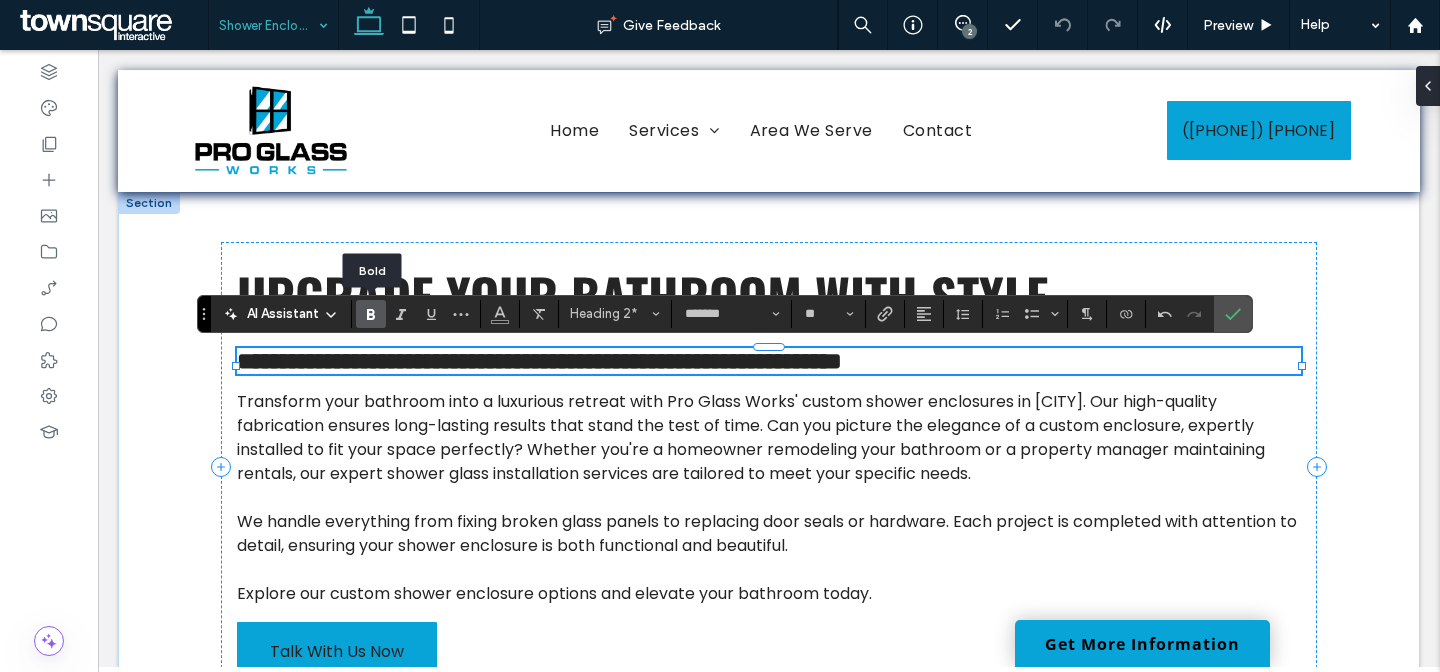 click 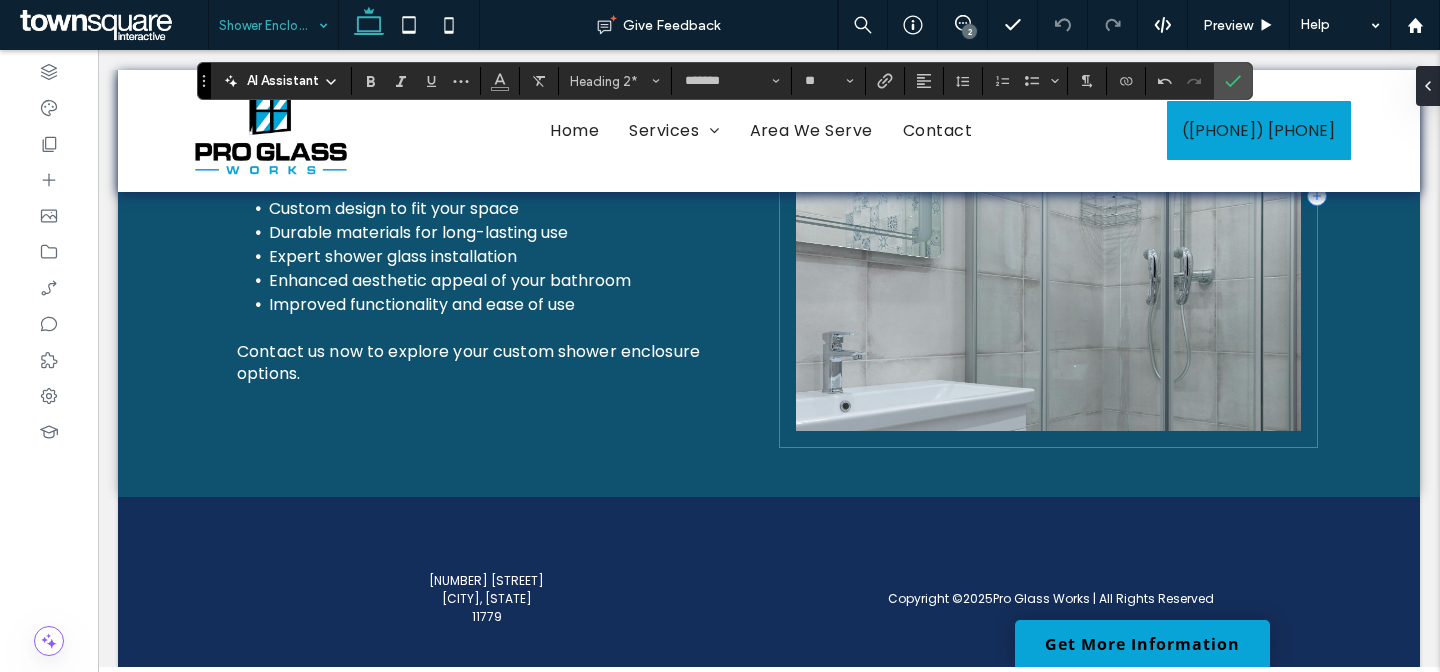 scroll, scrollTop: 852, scrollLeft: 0, axis: vertical 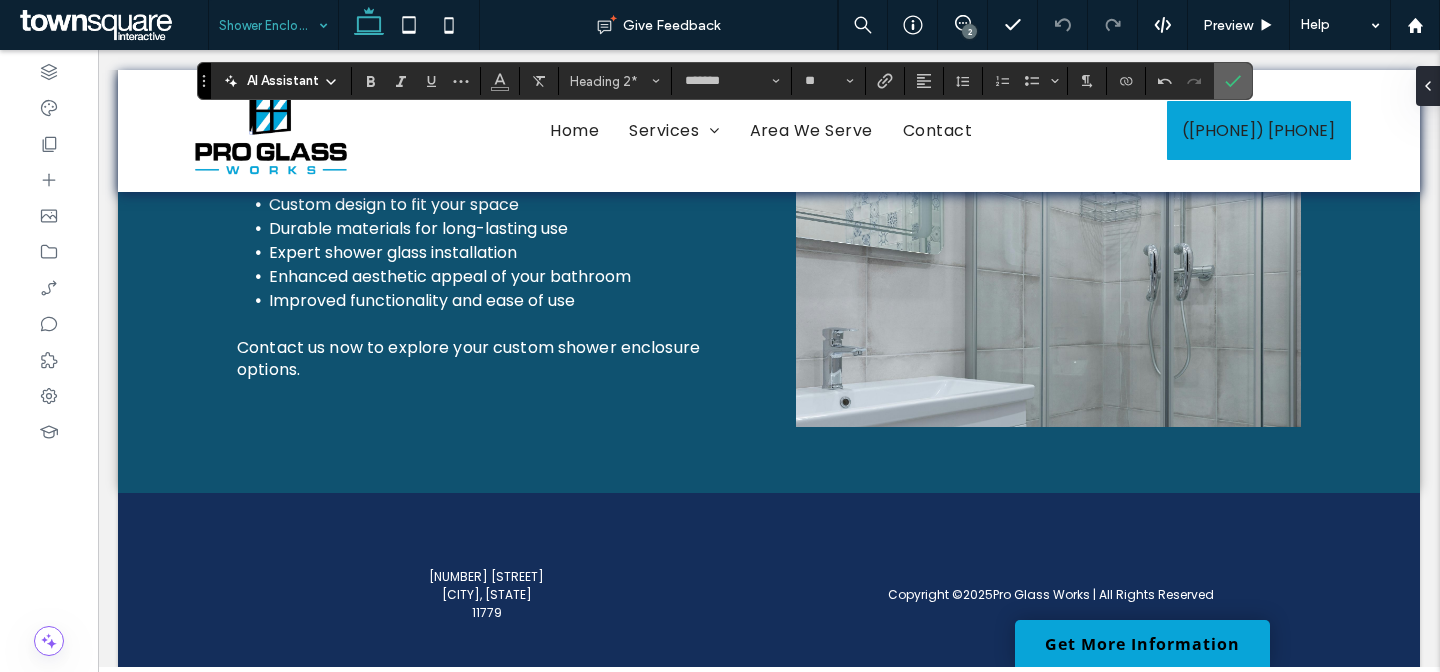 click at bounding box center [1233, 81] 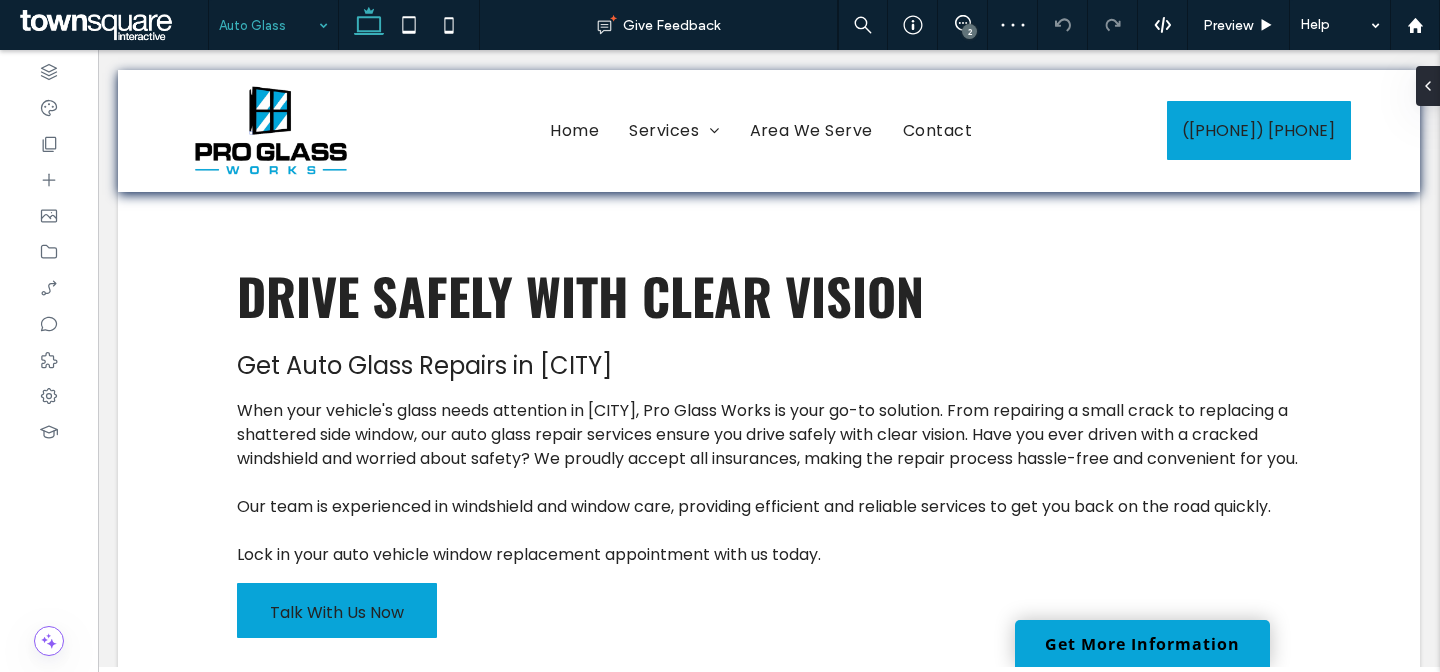 scroll, scrollTop: 0, scrollLeft: 0, axis: both 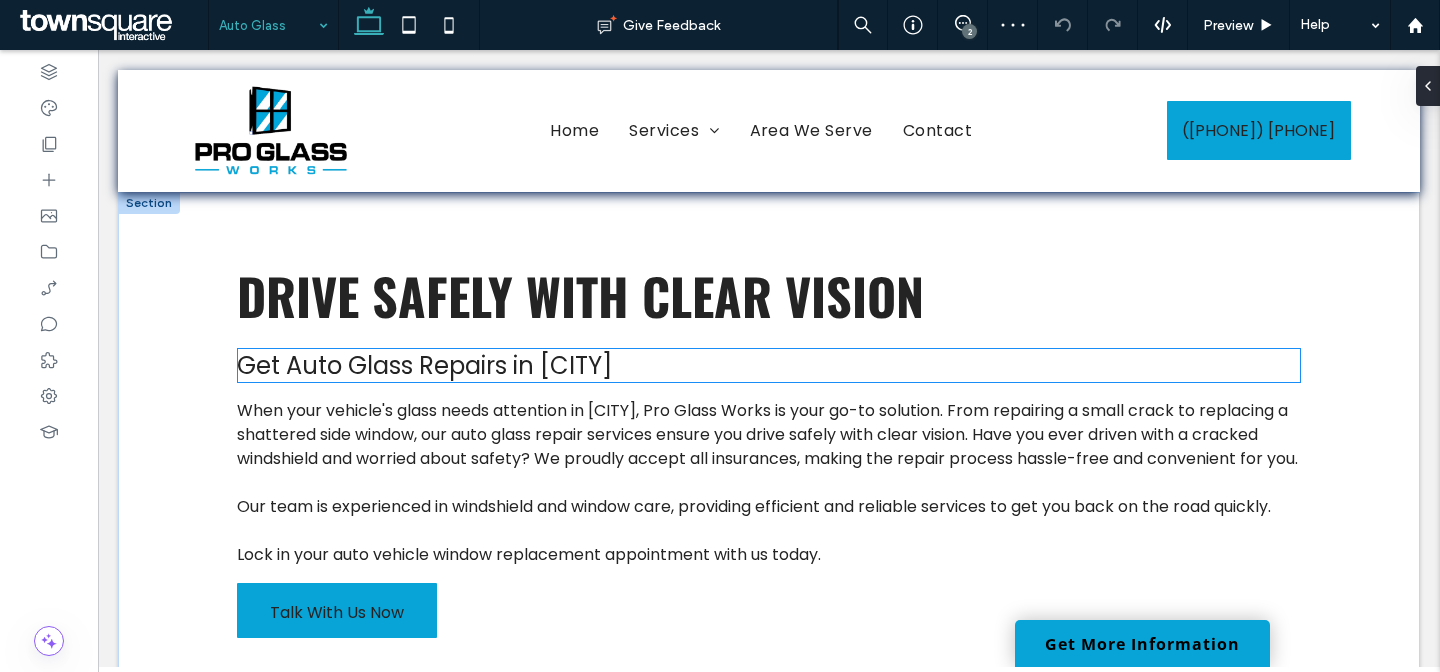 click on "Get Auto Glass Repairs in Ronkonkoma" at bounding box center (769, 365) 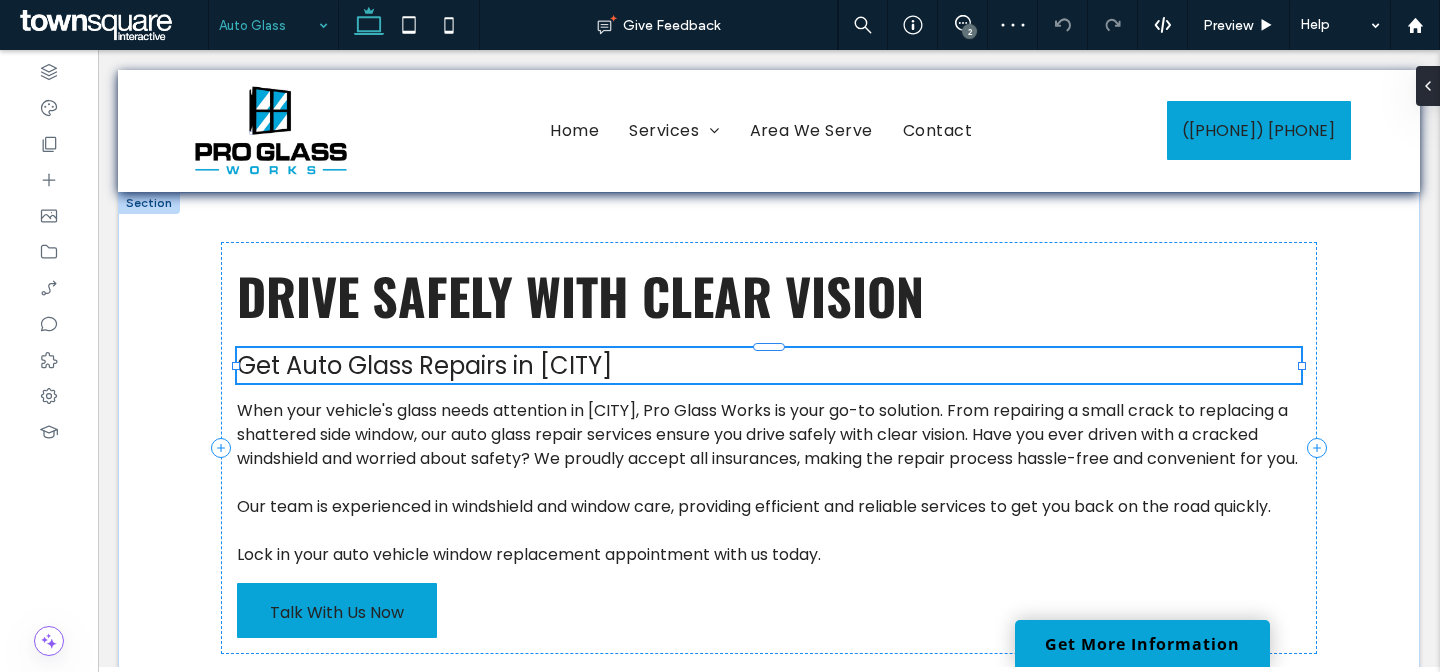click on "Get Auto Glass Repairs in Ronkonkoma" at bounding box center (769, 365) 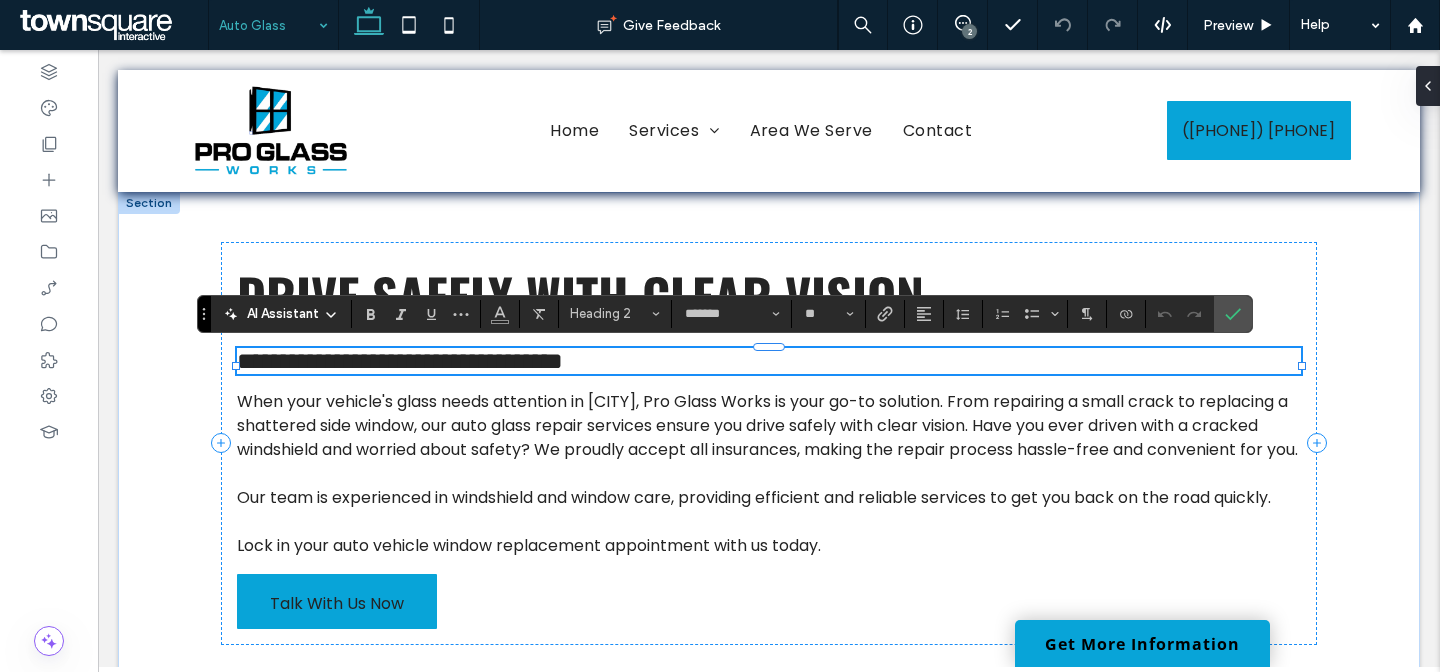 click on "**********" at bounding box center [769, 361] 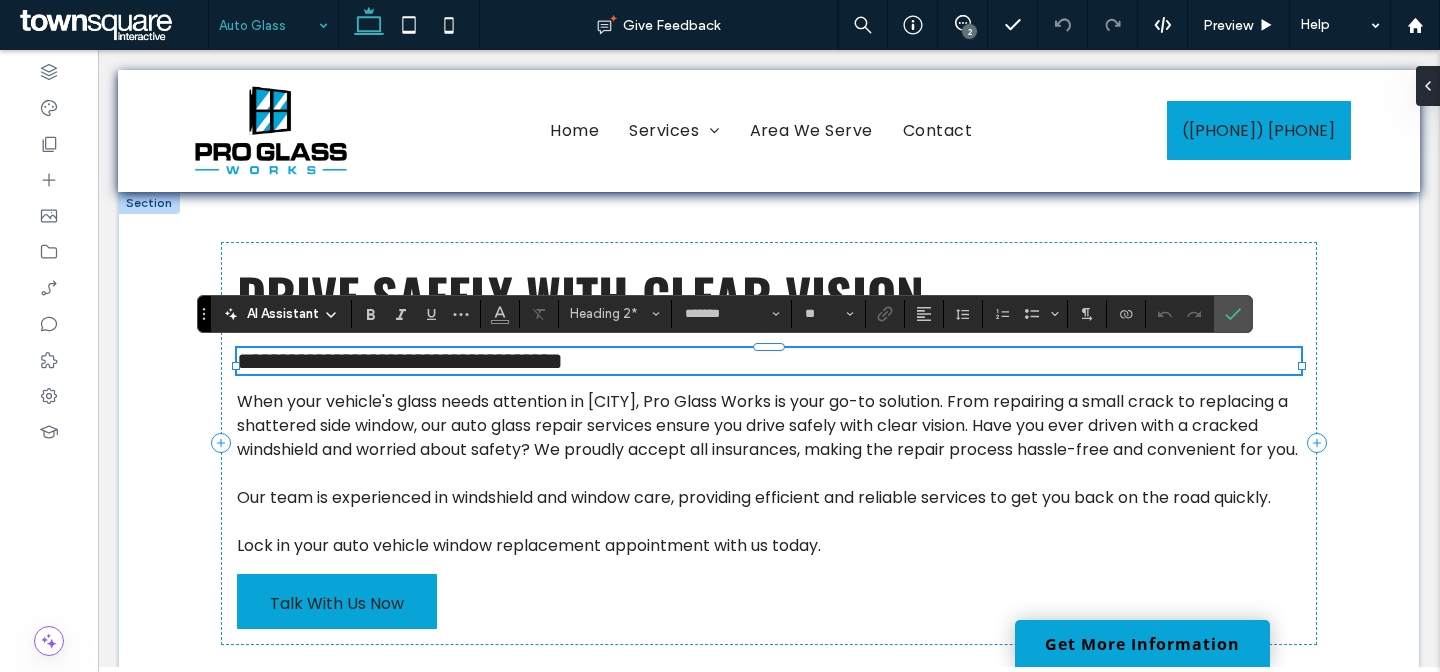 type 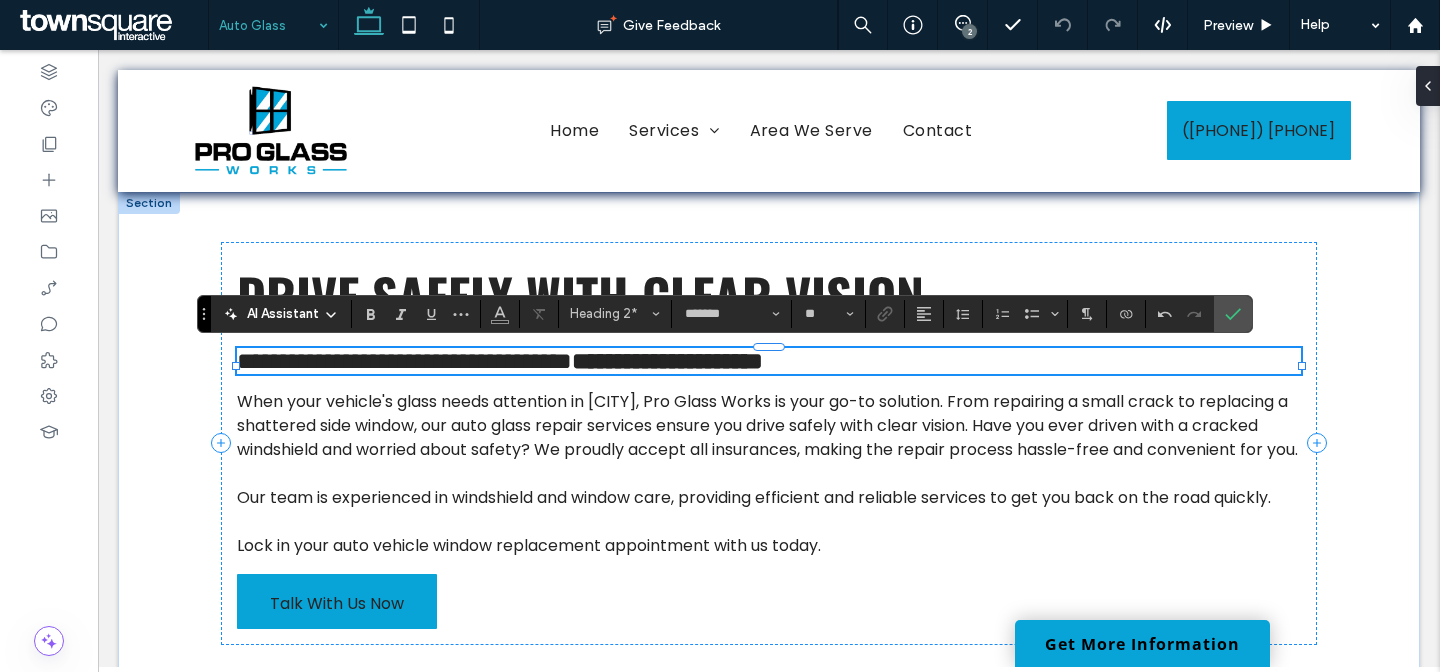 scroll, scrollTop: 0, scrollLeft: 0, axis: both 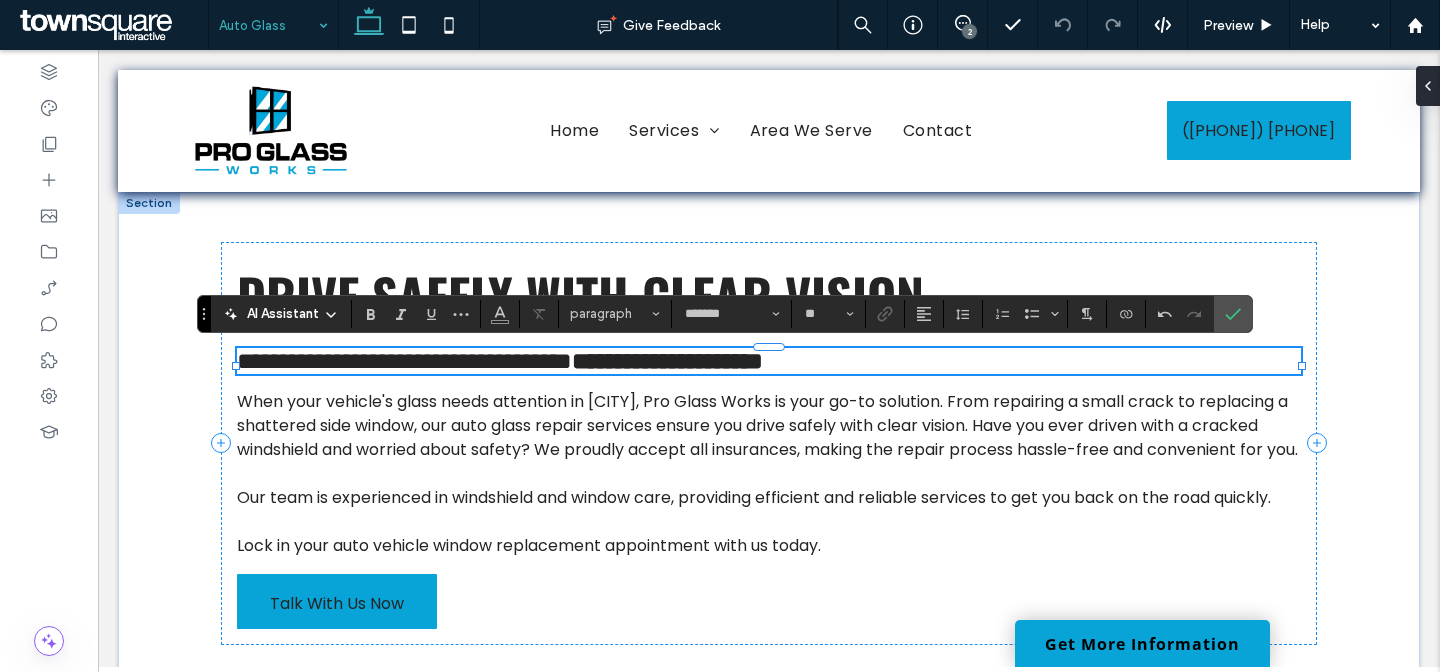 type on "**" 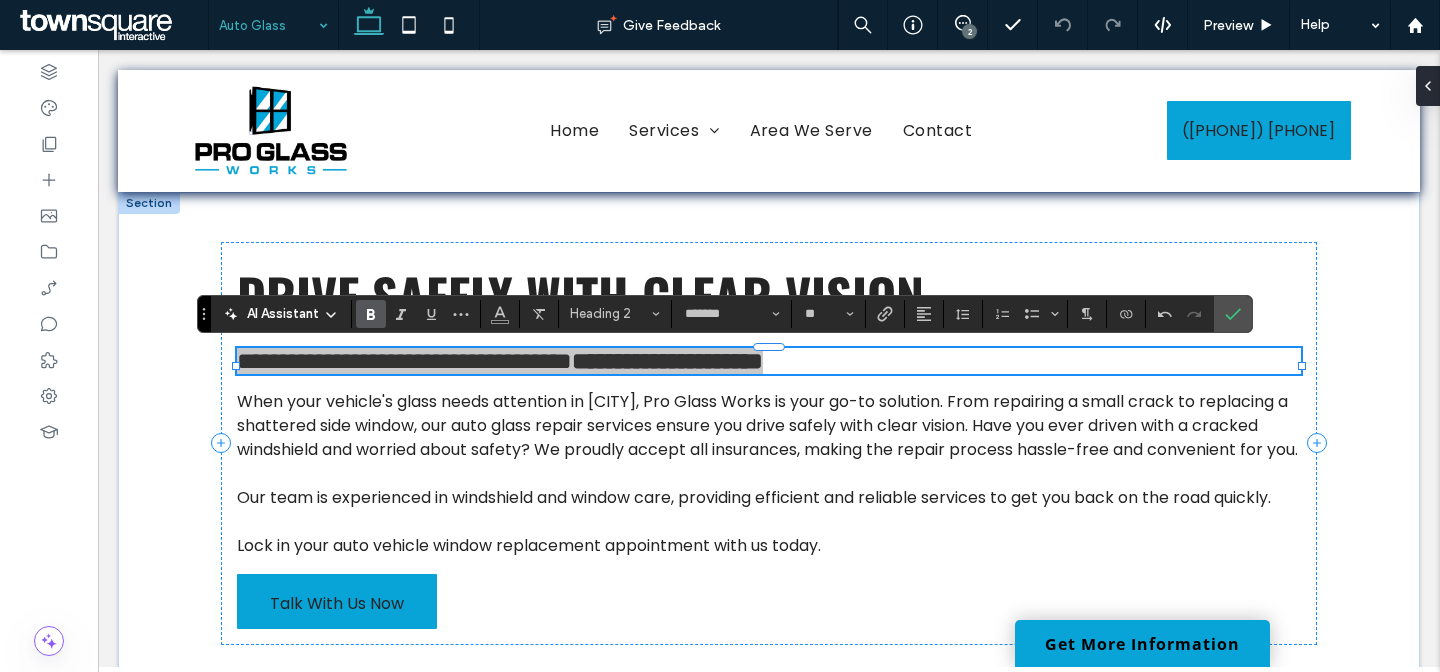 click 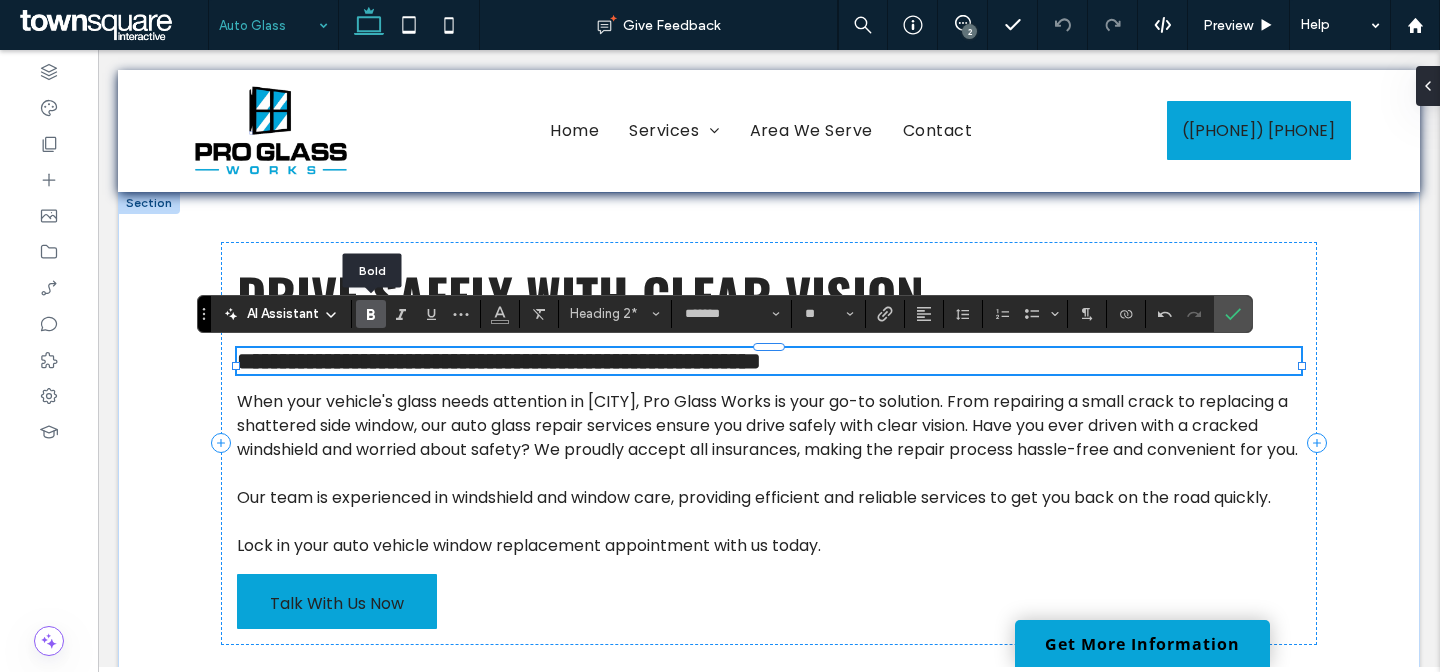 click 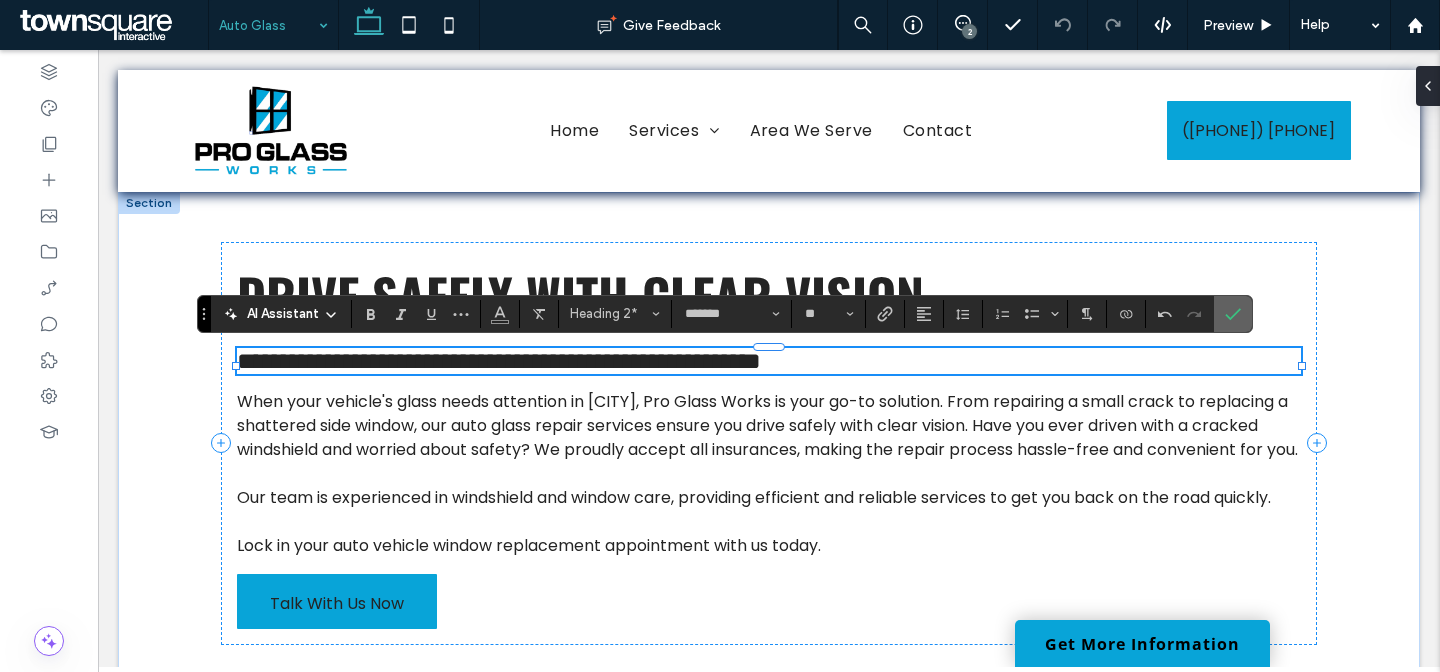 click at bounding box center [1233, 314] 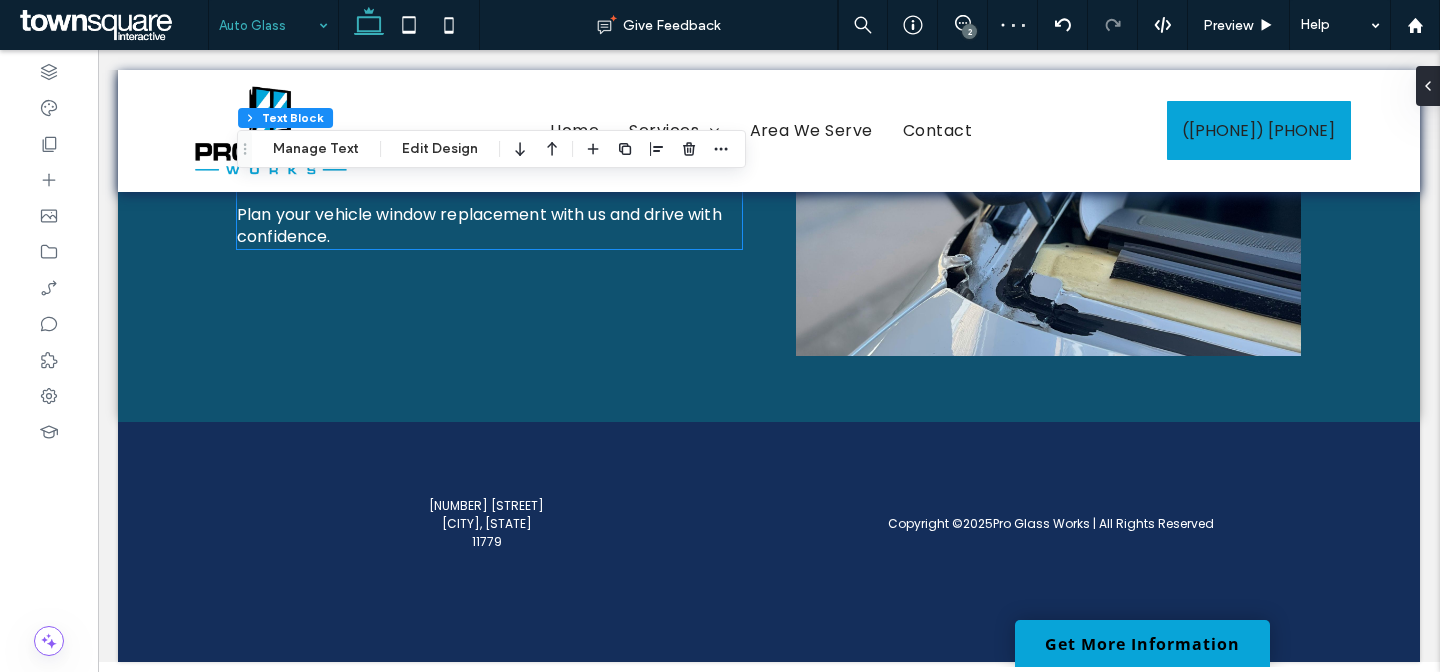 scroll, scrollTop: 905, scrollLeft: 0, axis: vertical 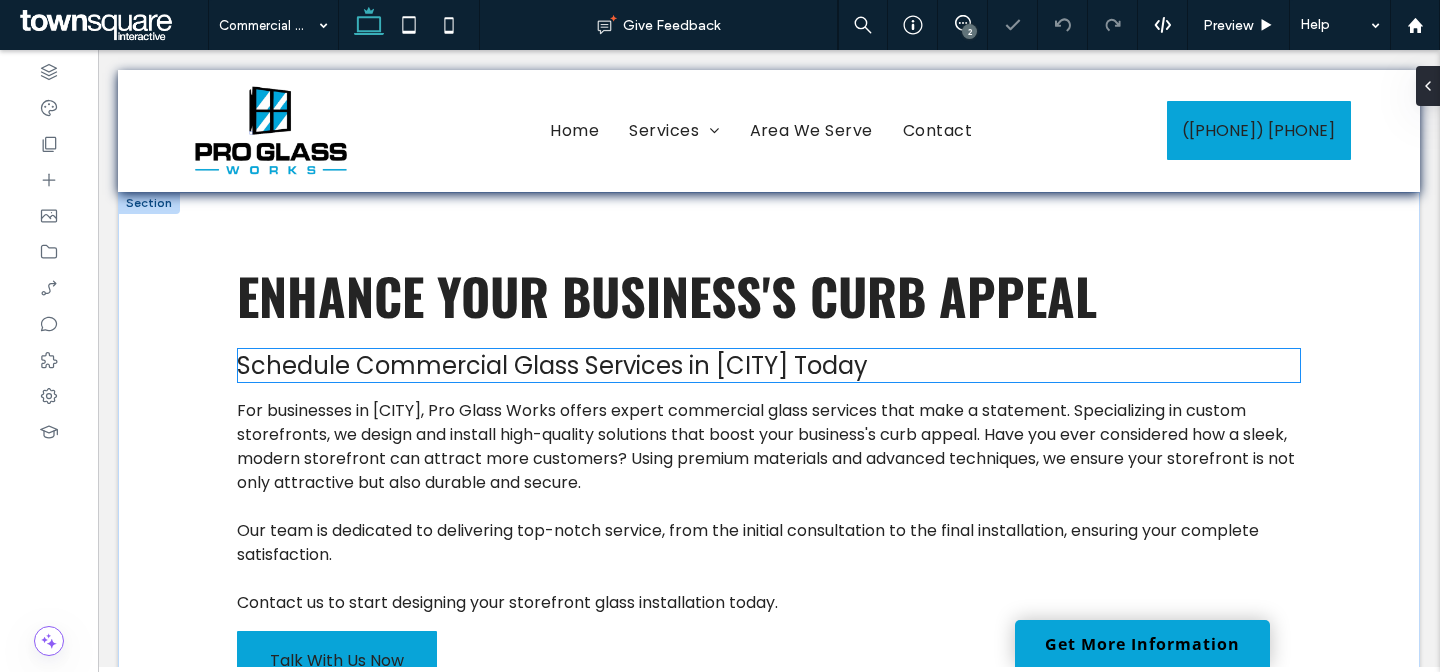 click on "Schedule Commercial Glass Services in Ronkonkoma Today" at bounding box center [552, 365] 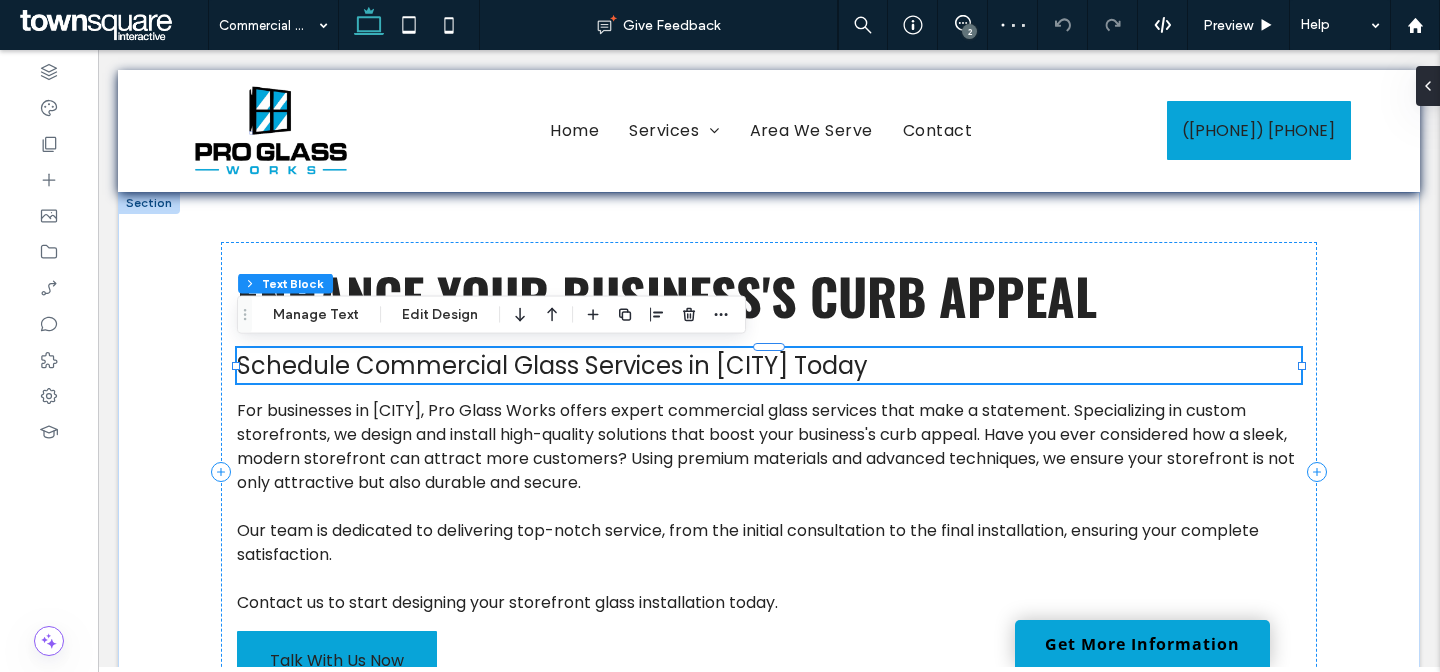 click on "Schedule Commercial Glass Services in Ronkonkoma Today" at bounding box center (552, 365) 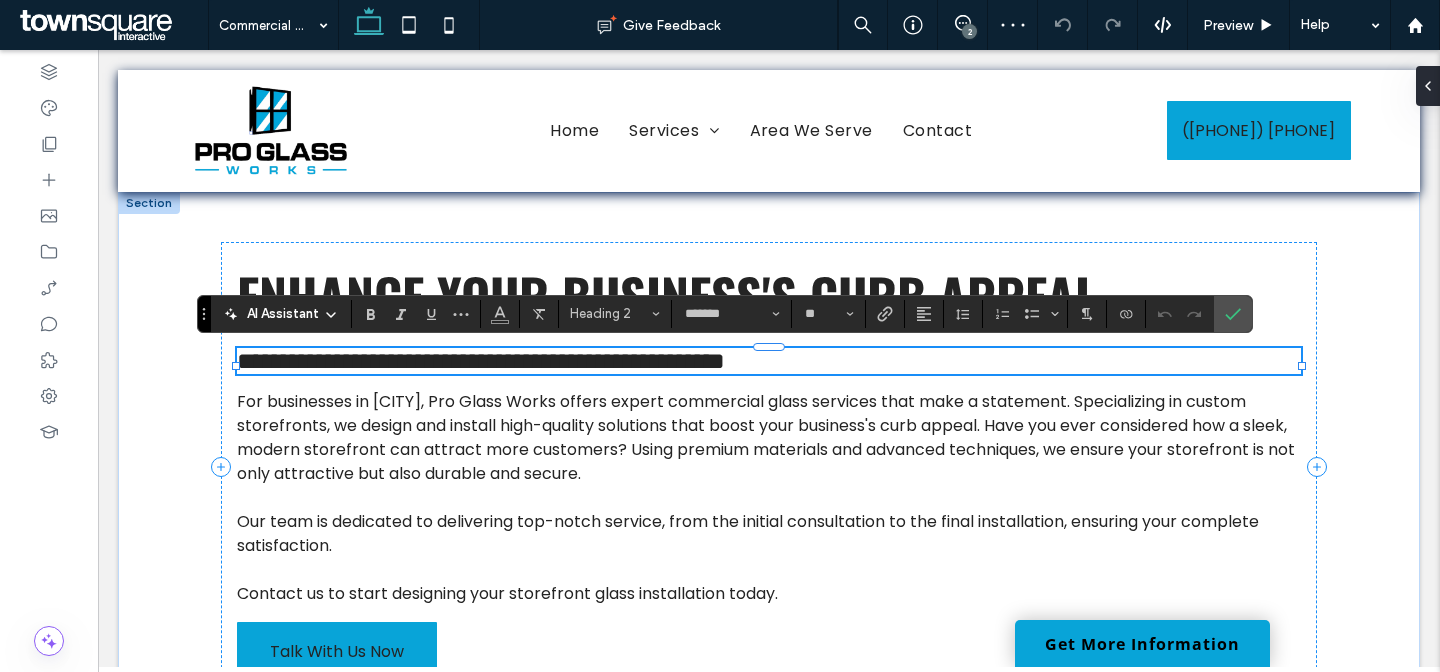 click on "**********" at bounding box center (481, 361) 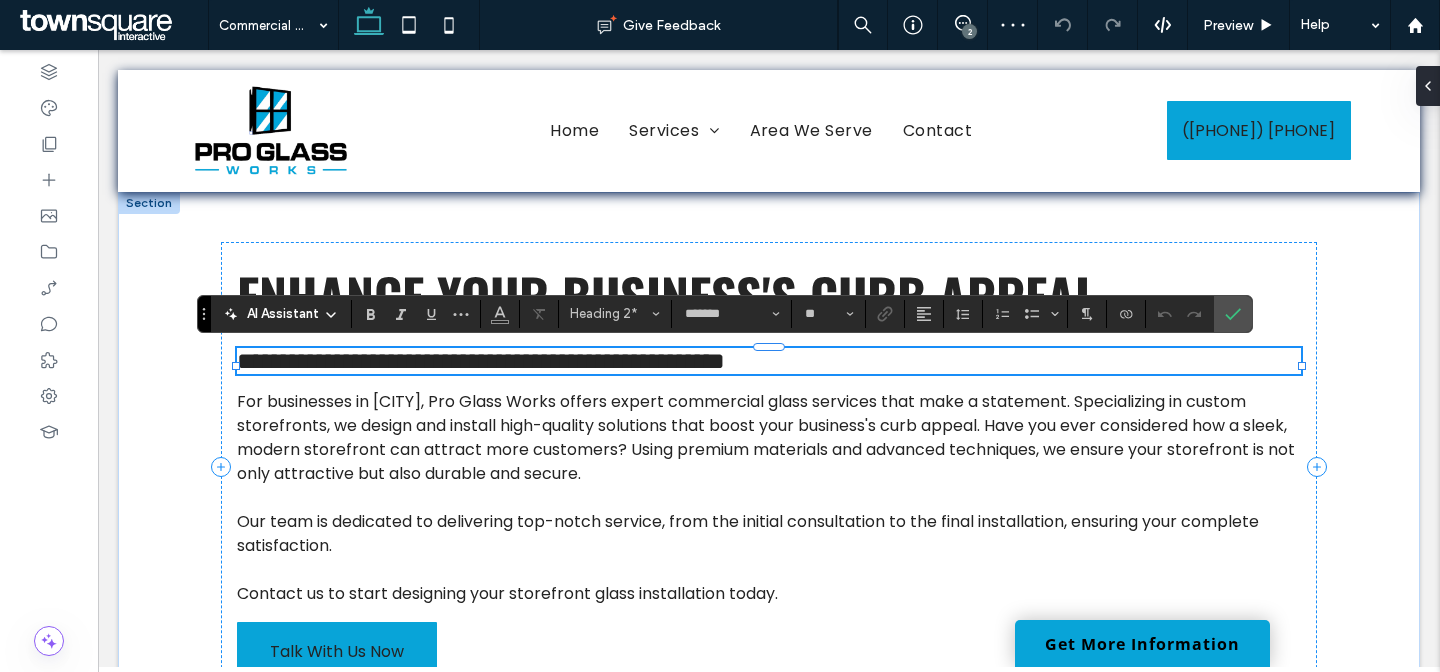 type 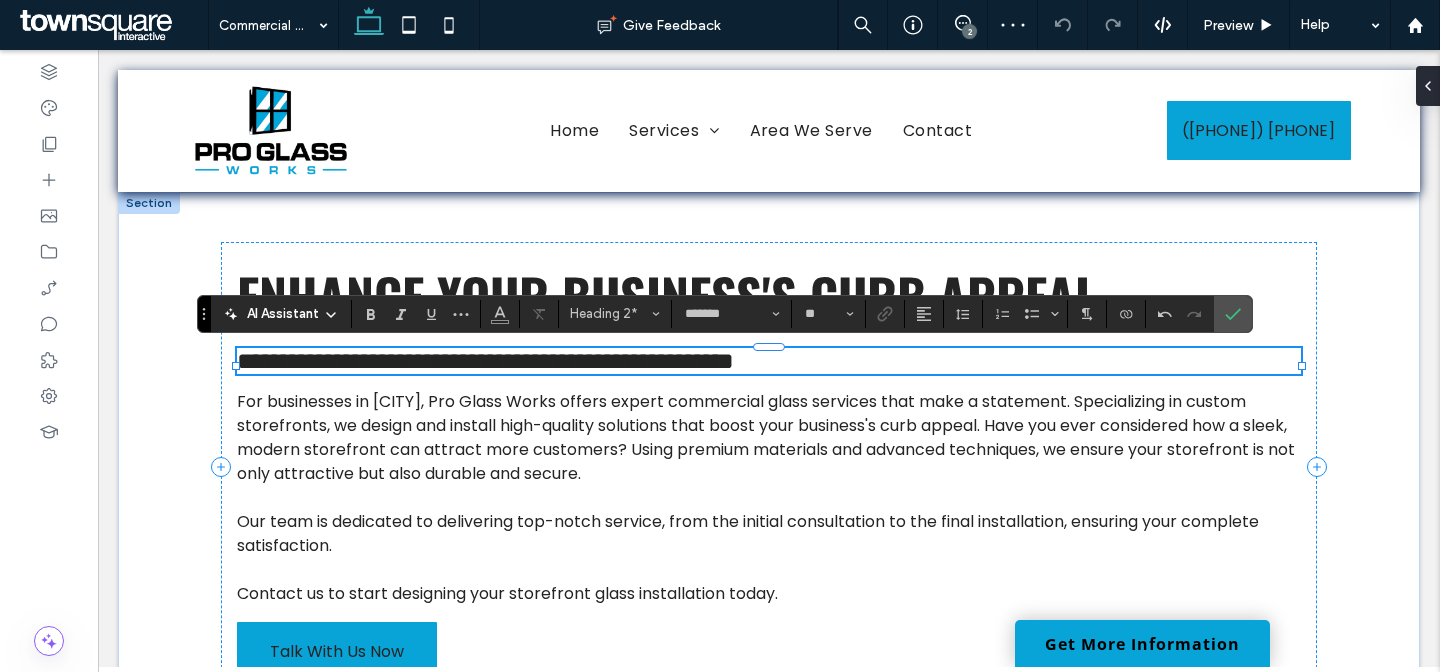 scroll, scrollTop: 0, scrollLeft: 0, axis: both 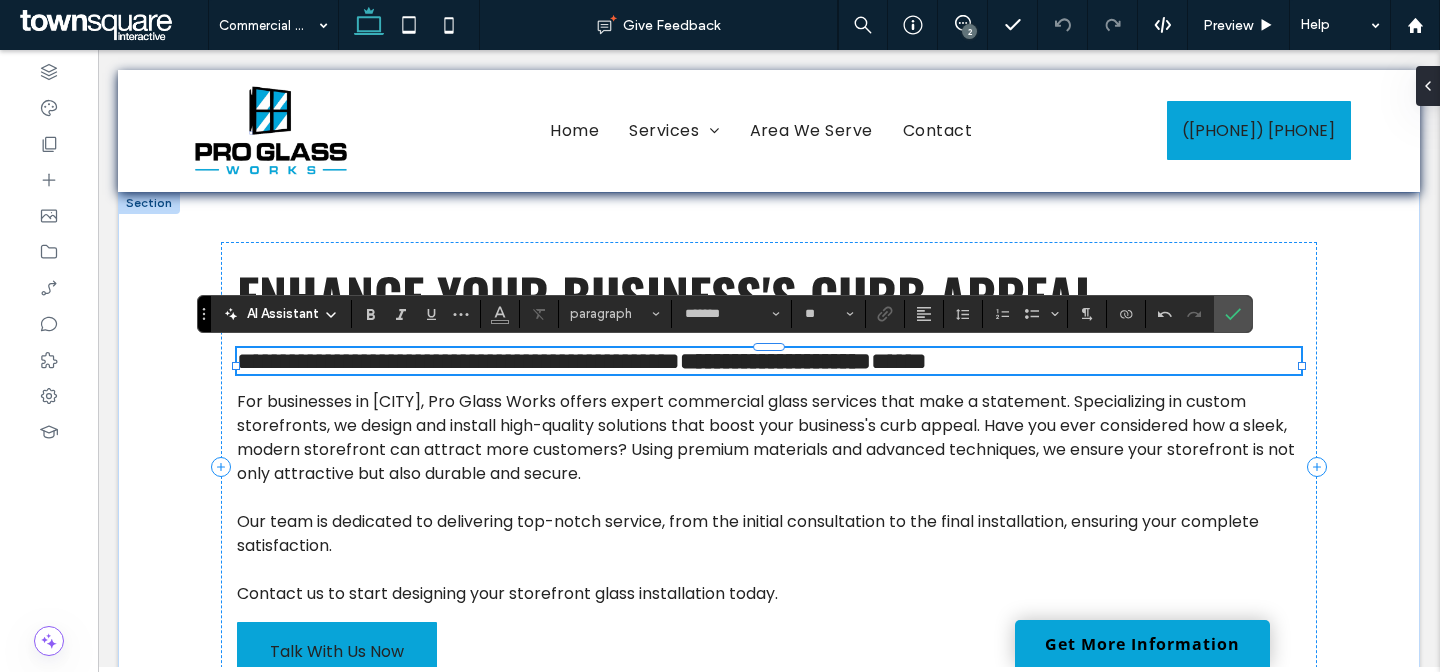 type on "**" 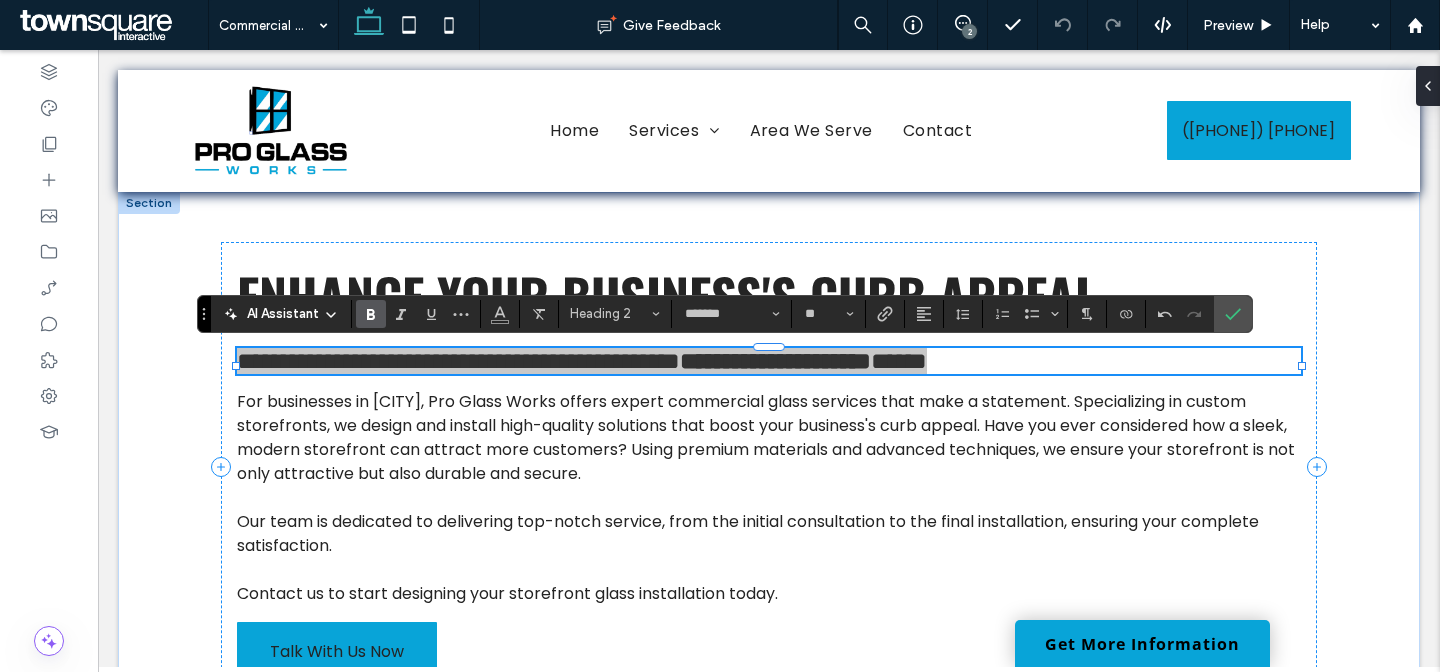 click 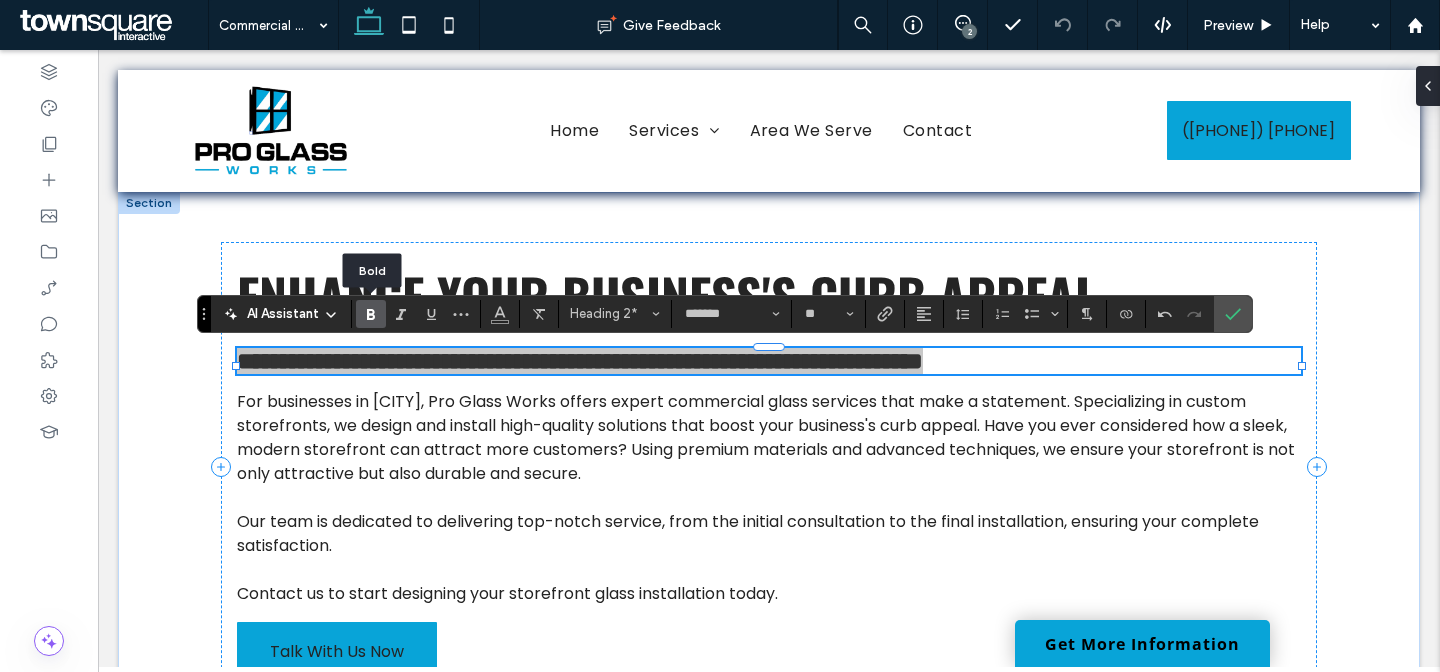 click 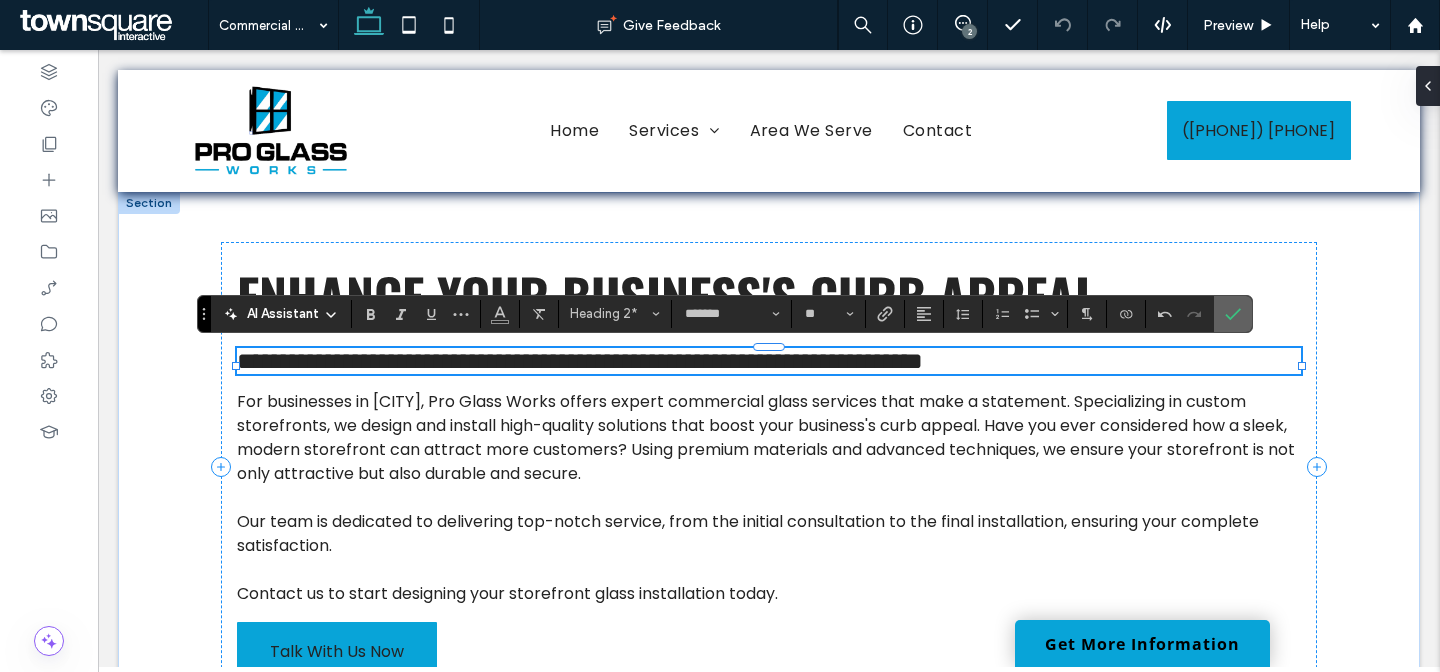 click 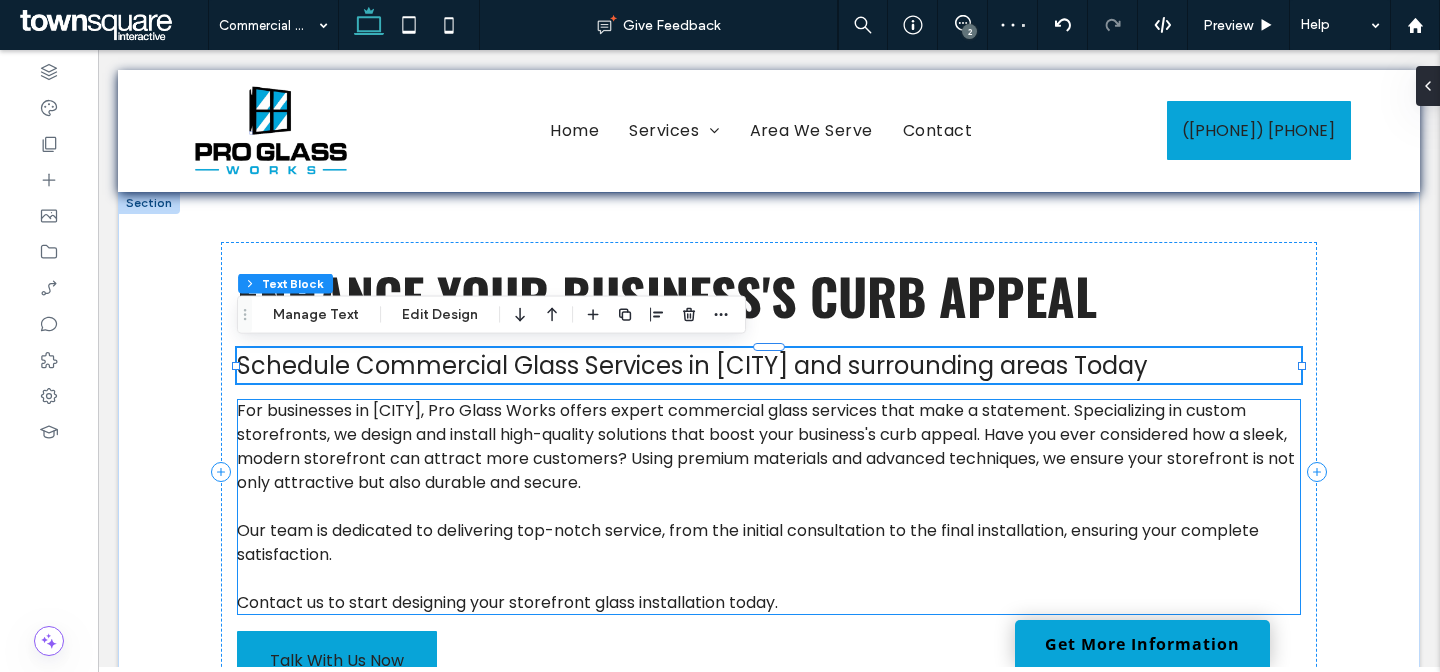 click on "For businesses in Ronkonkoma, Pro Glass Works offers expert commercial glass services that make a statement. Specializing in custom storefronts, we design and install high-quality solutions that boost your business's curb appeal. Have you ever considered how a sleek, modern storefront can attract more customers? Using premium materials and advanced techniques, we ensure your storefront is not only attractive but also durable and secure." at bounding box center (766, 446) 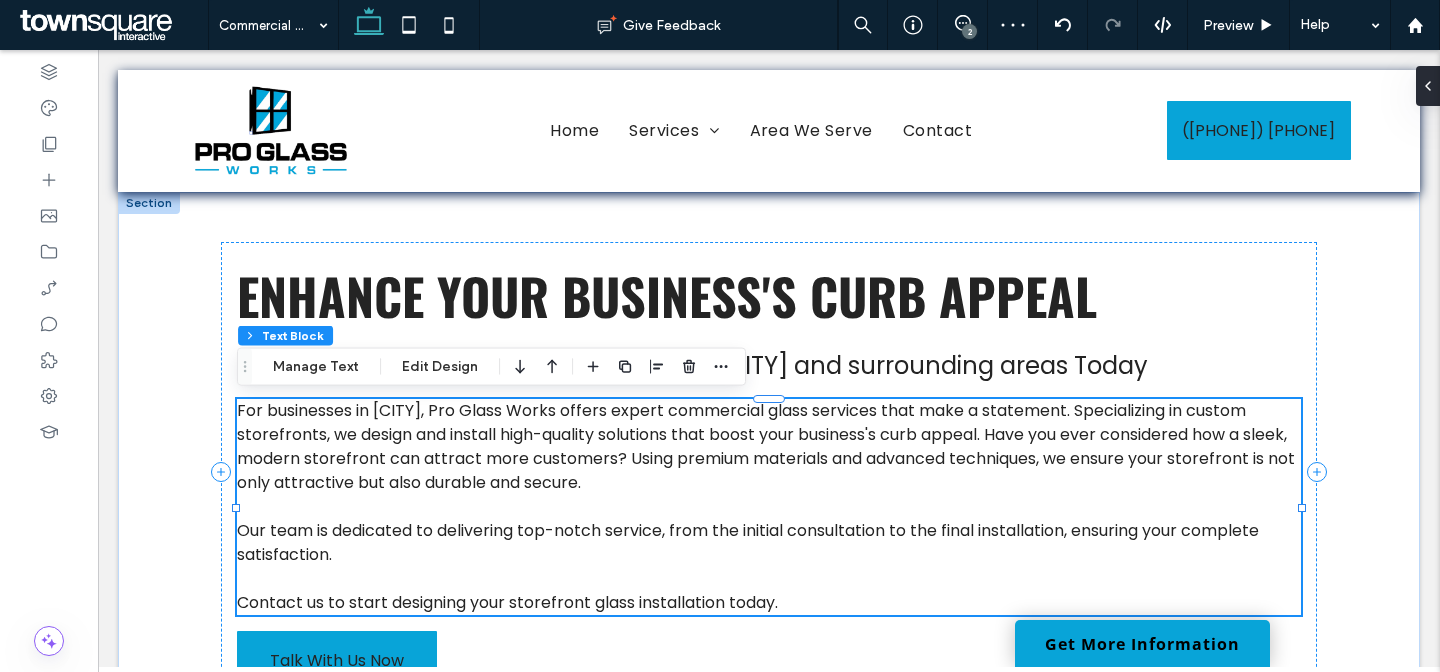 click on "For businesses in Ronkonkoma, Pro Glass Works offers expert commercial glass services that make a statement. Specializing in custom storefronts, we design and install high-quality solutions that boost your business's curb appeal. Have you ever considered how a sleek, modern storefront can attract more customers? Using premium materials and advanced techniques, we ensure your storefront is not only attractive but also durable and secure." at bounding box center [766, 446] 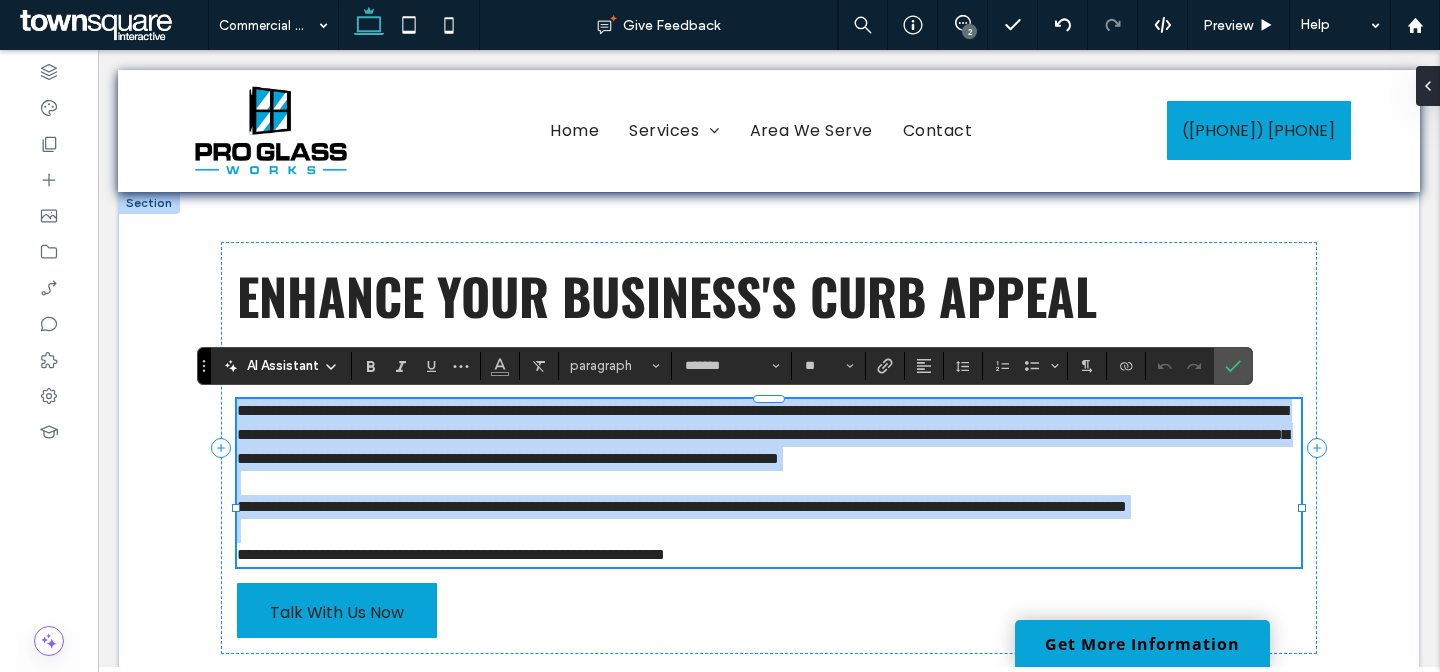 click on "**********" at bounding box center [763, 434] 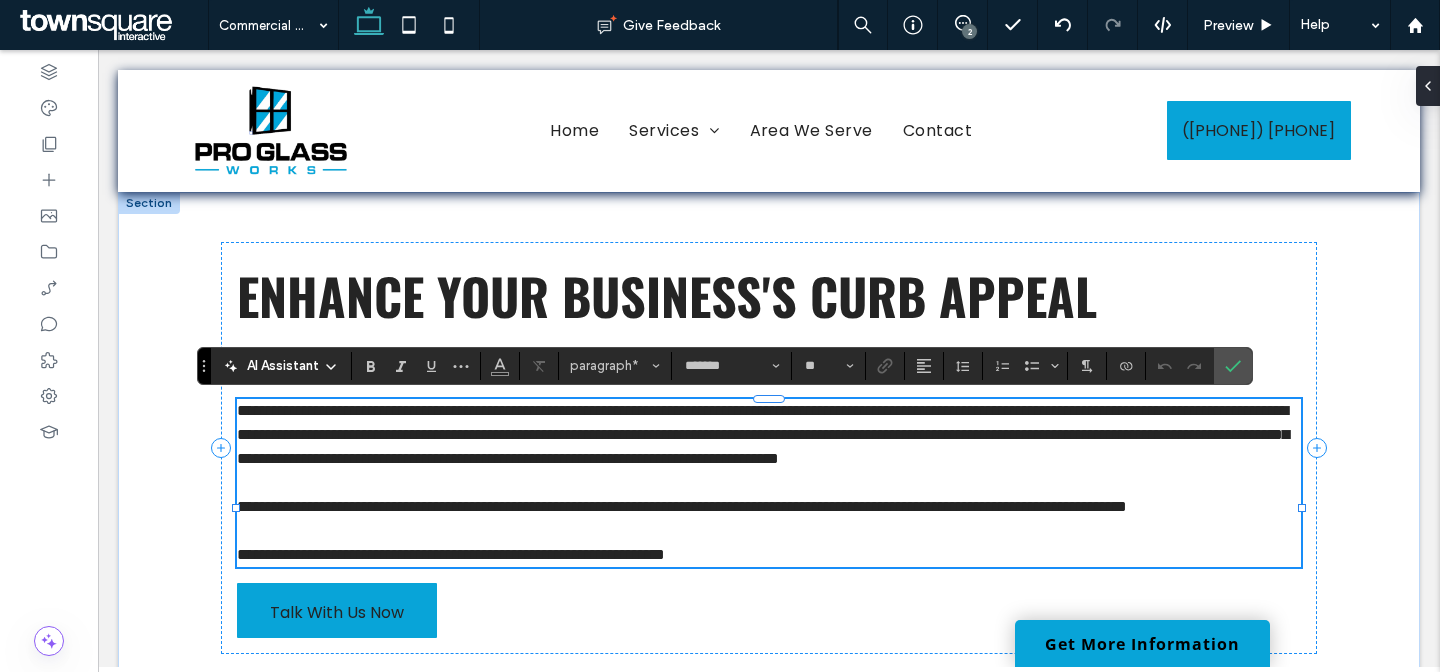 click on "**********" at bounding box center [763, 434] 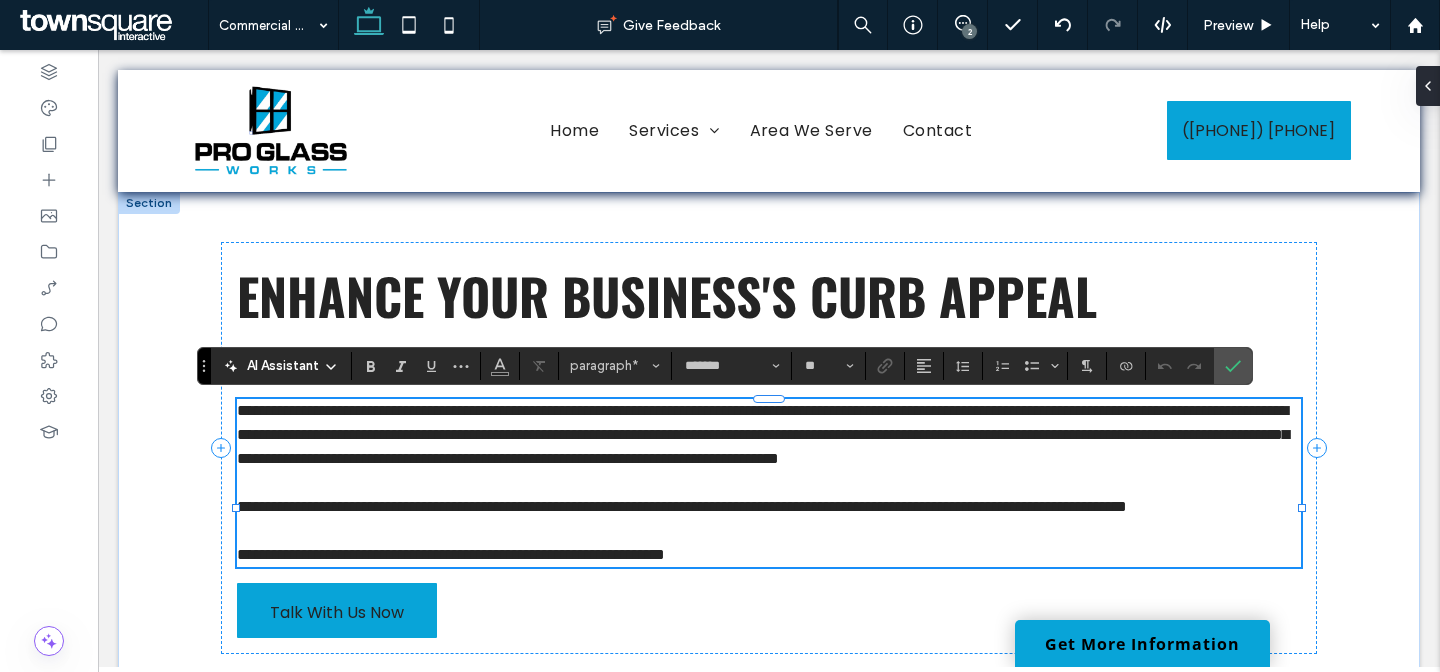 type 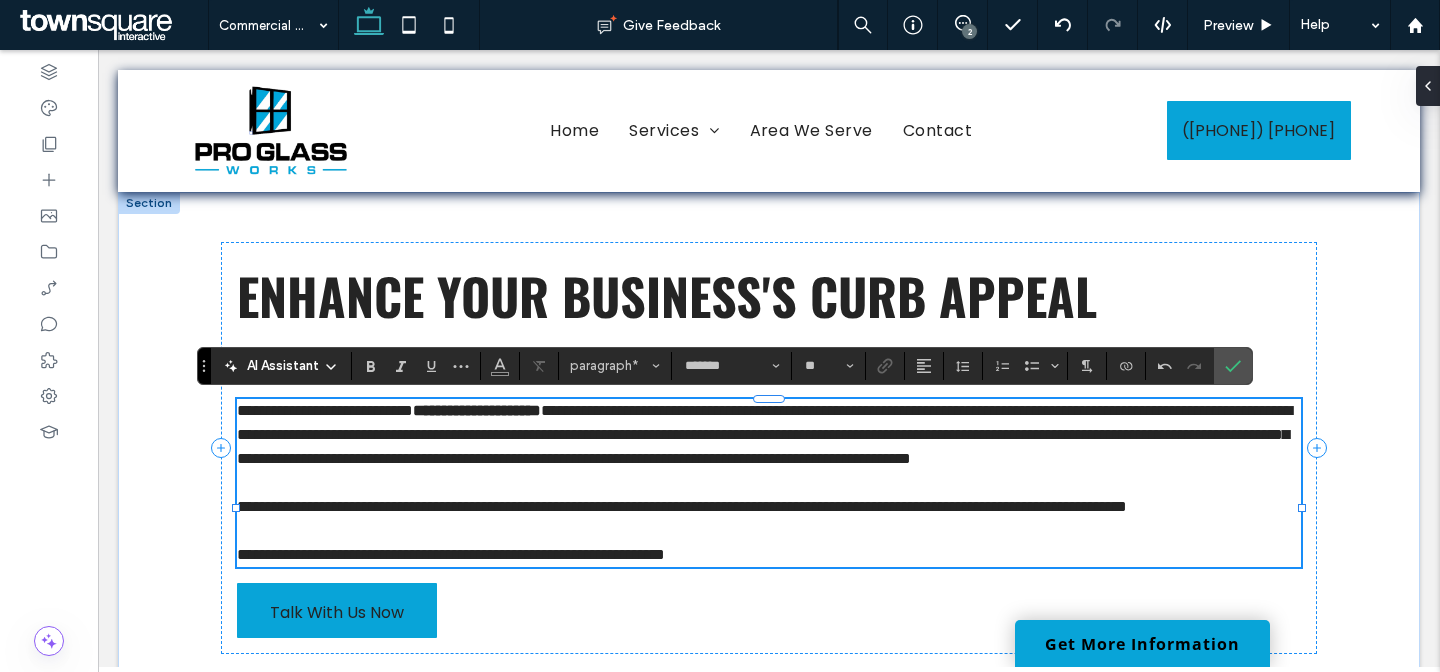 scroll, scrollTop: 0, scrollLeft: 0, axis: both 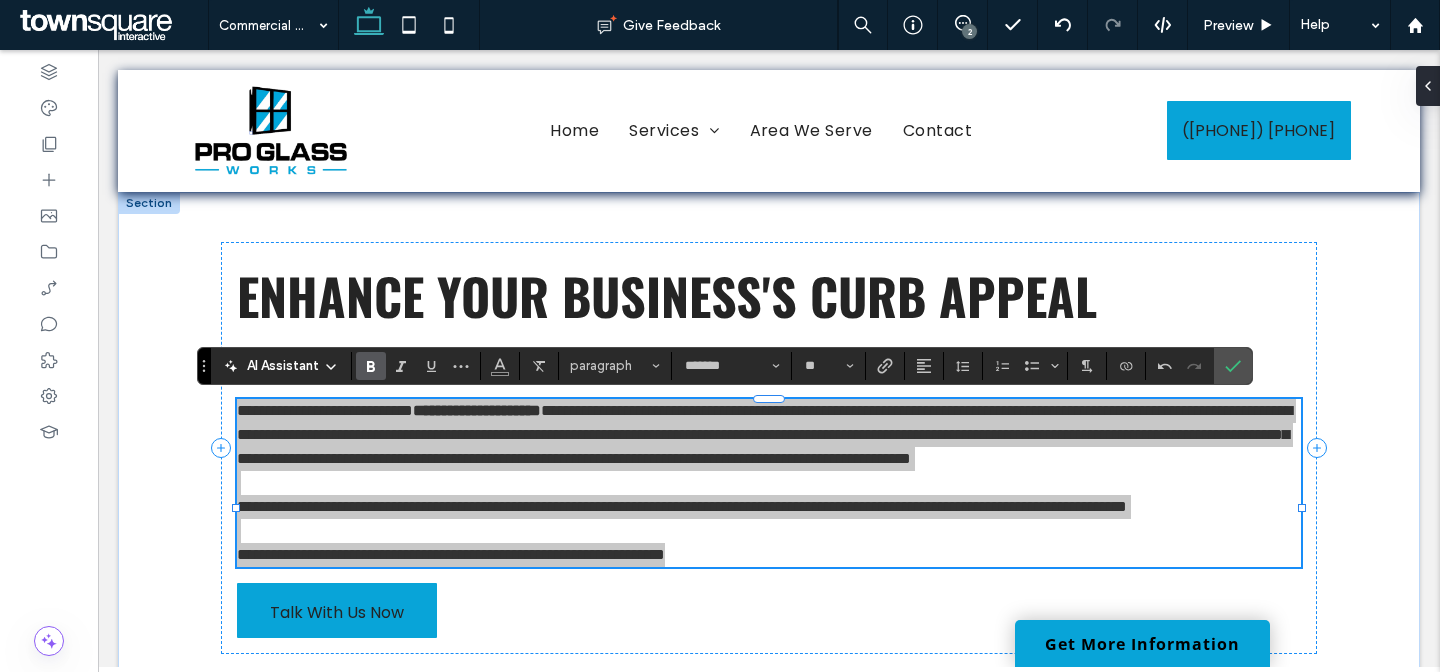 click at bounding box center (371, 366) 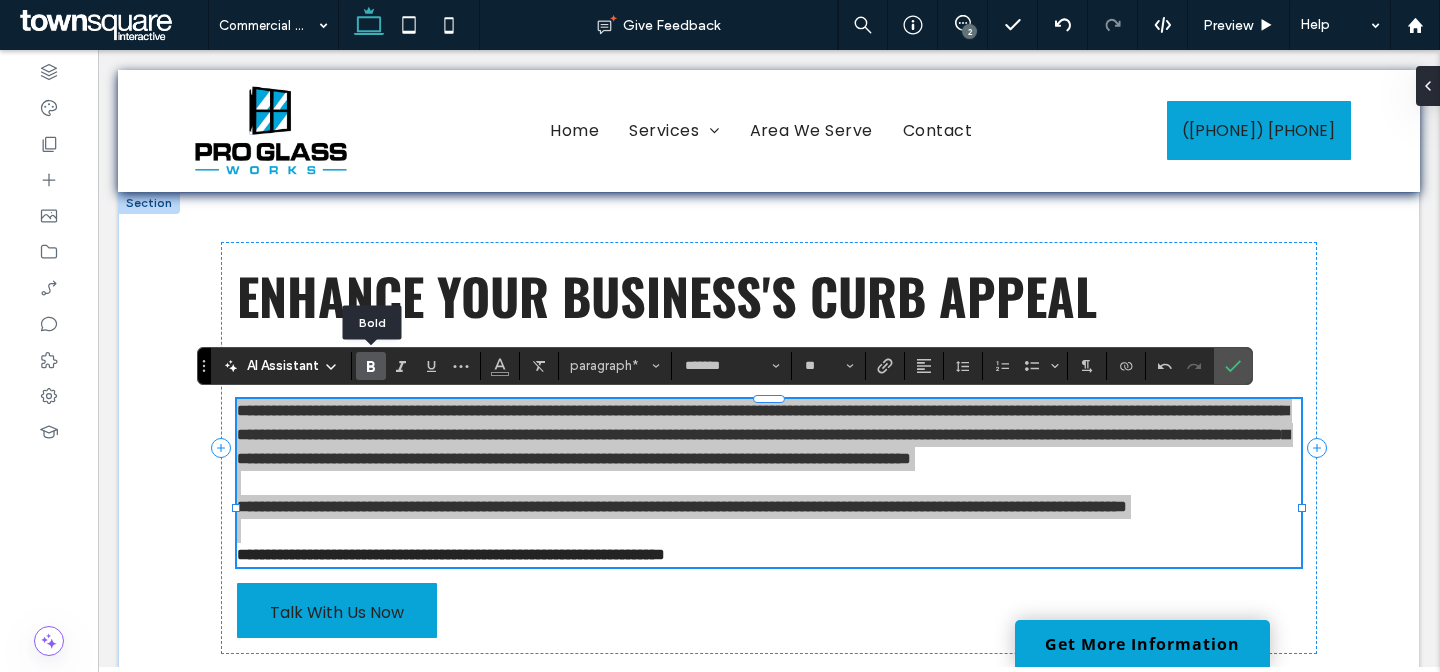 click at bounding box center (371, 366) 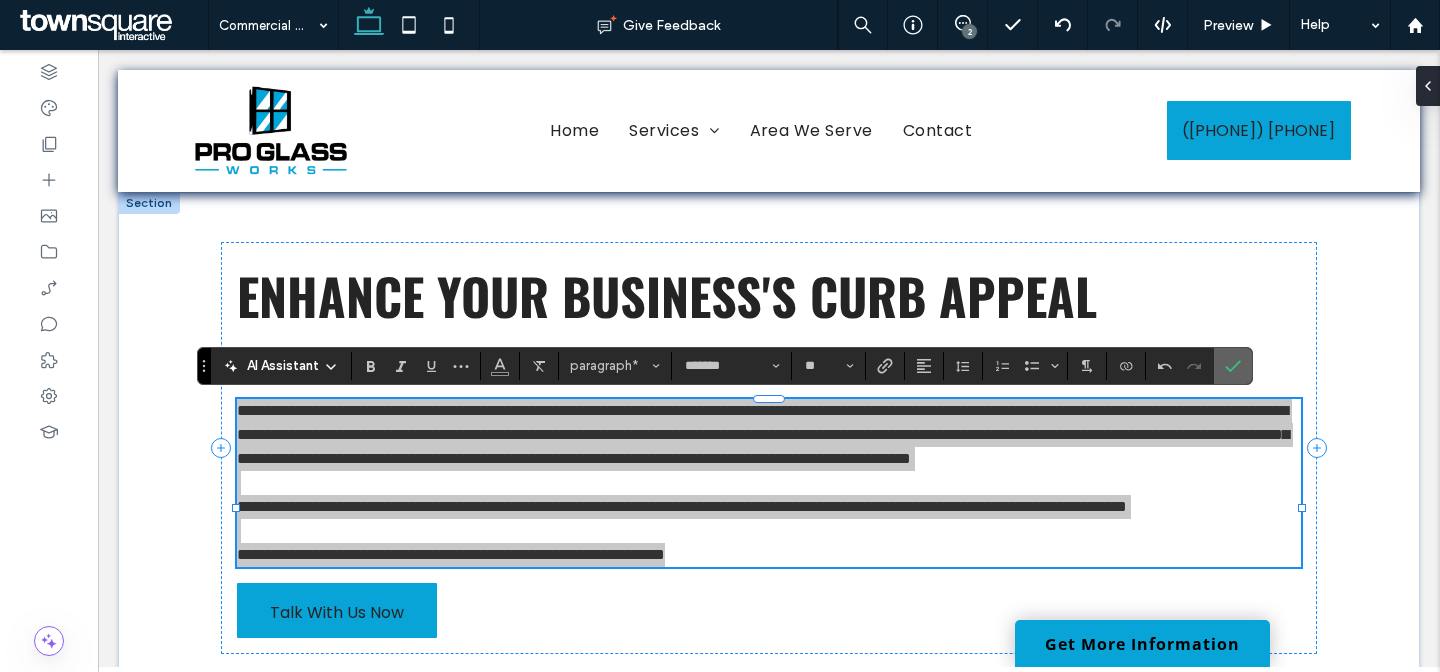 click 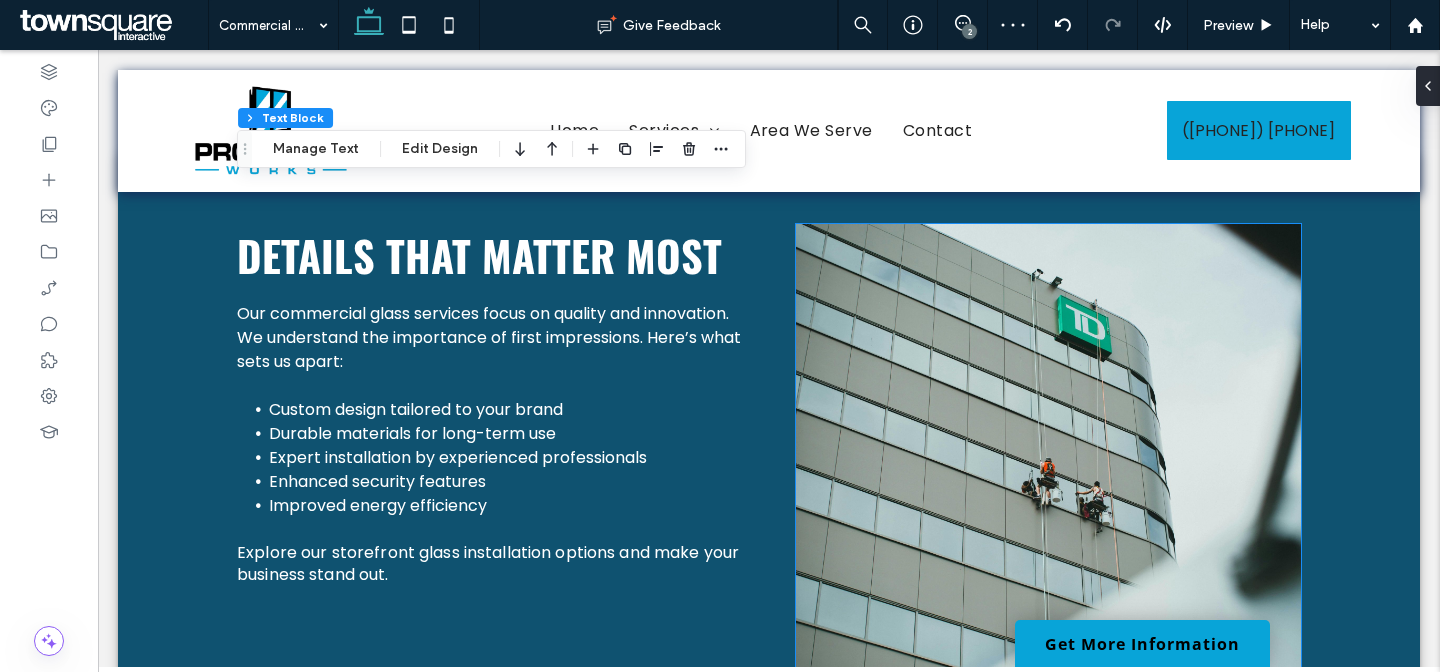 scroll, scrollTop: 562, scrollLeft: 0, axis: vertical 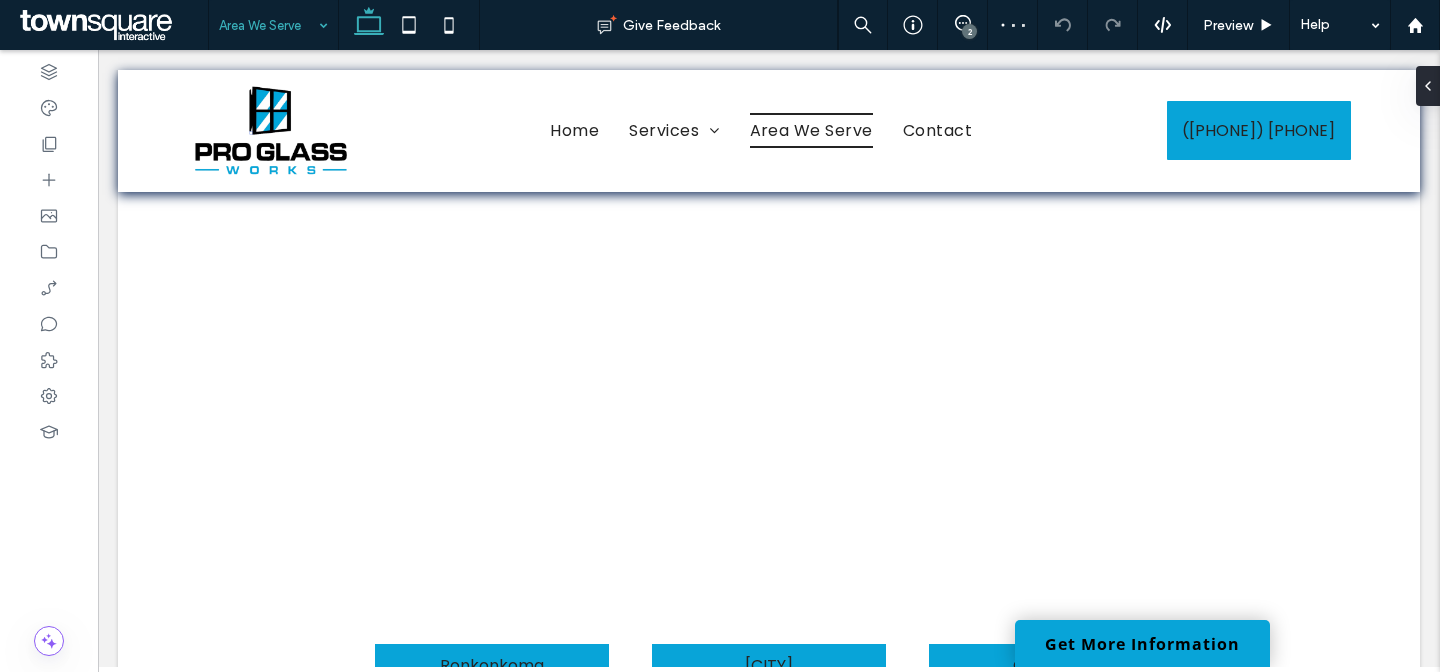 click at bounding box center [268, 25] 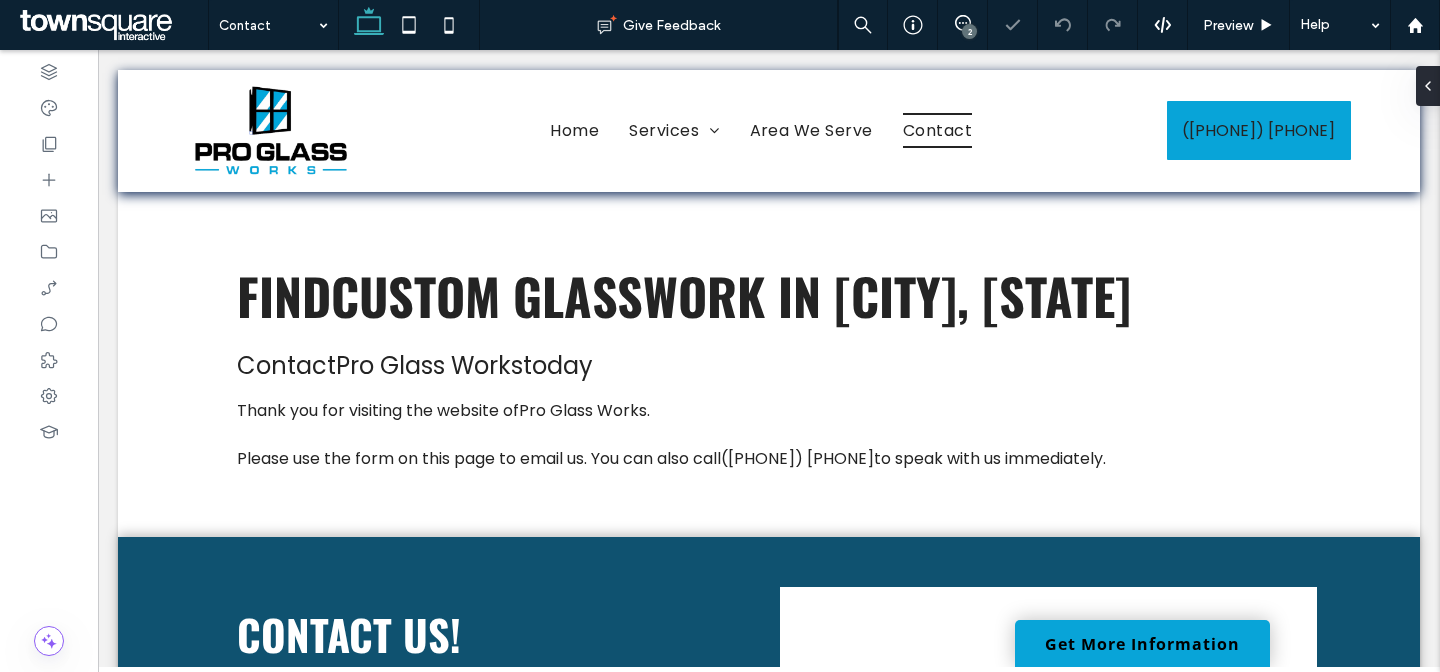 scroll, scrollTop: 0, scrollLeft: 0, axis: both 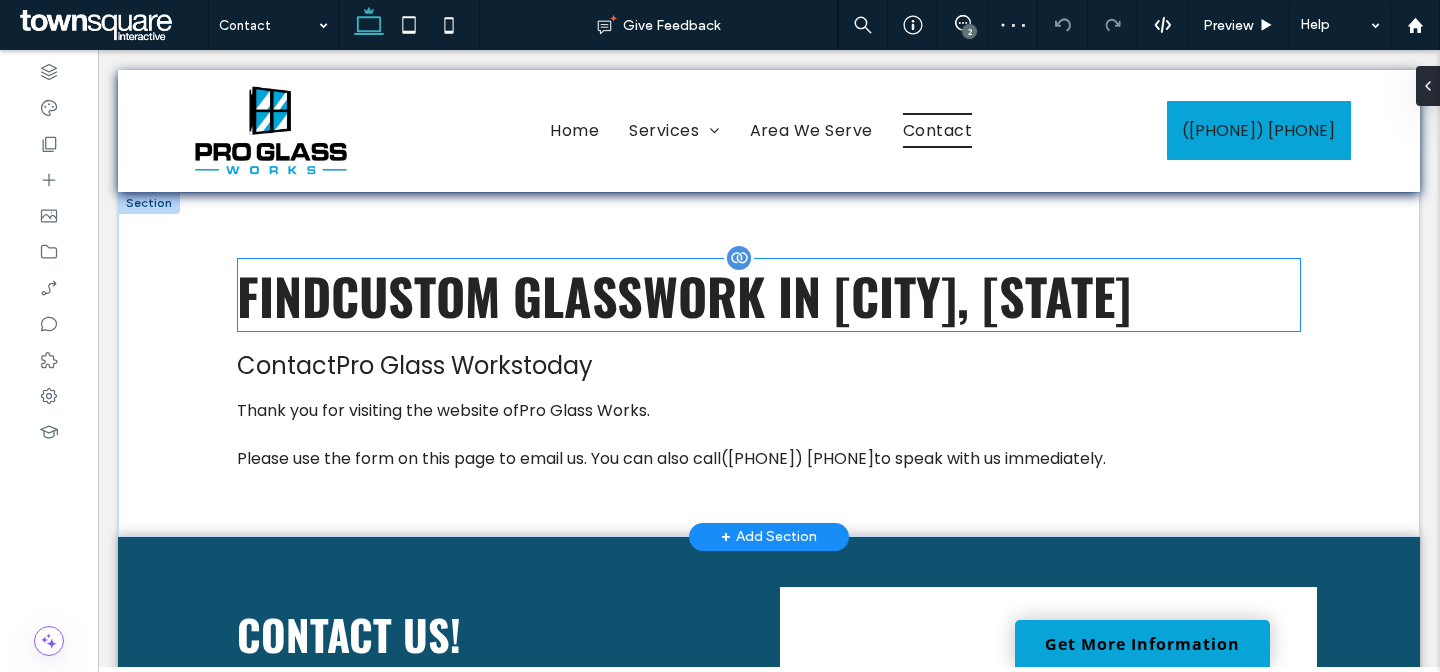 click on "Find  custom glasswork     in
Ronkonkoma, NY" at bounding box center (769, 295) 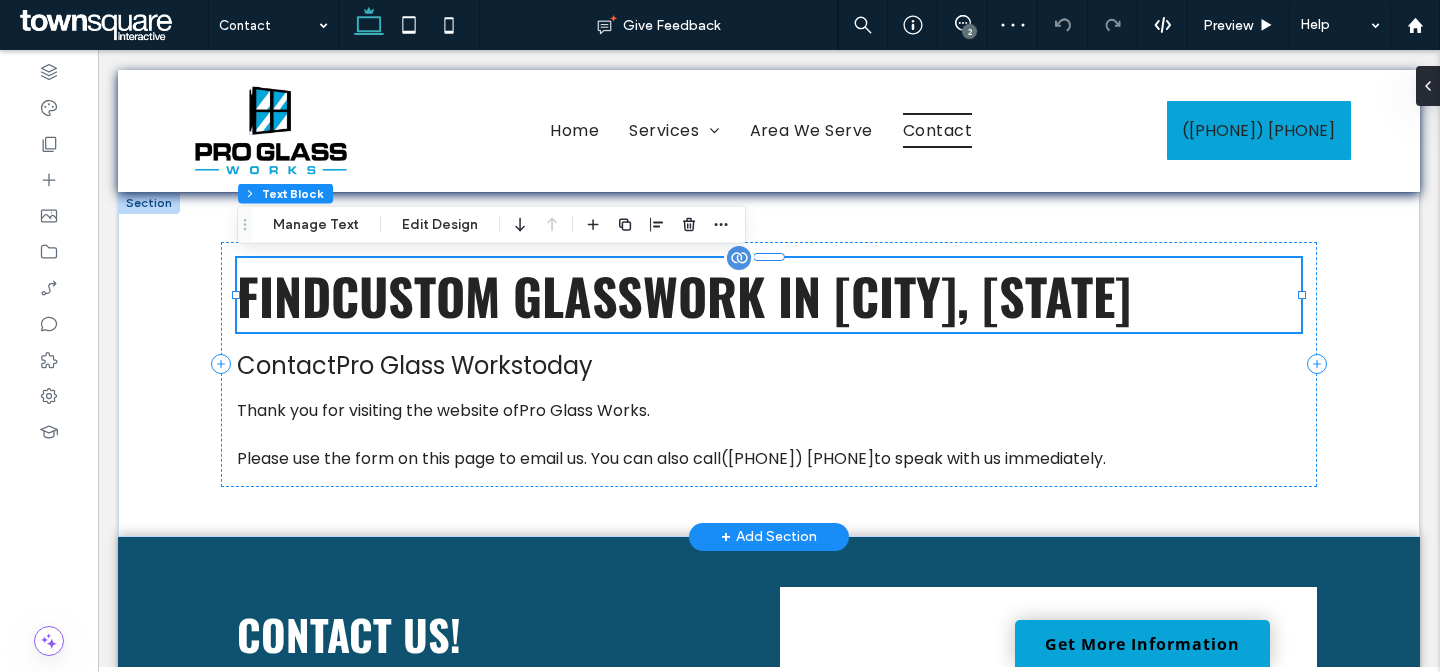 click on "Find  custom glasswork     in
Ronkonkoma, NY" at bounding box center (769, 295) 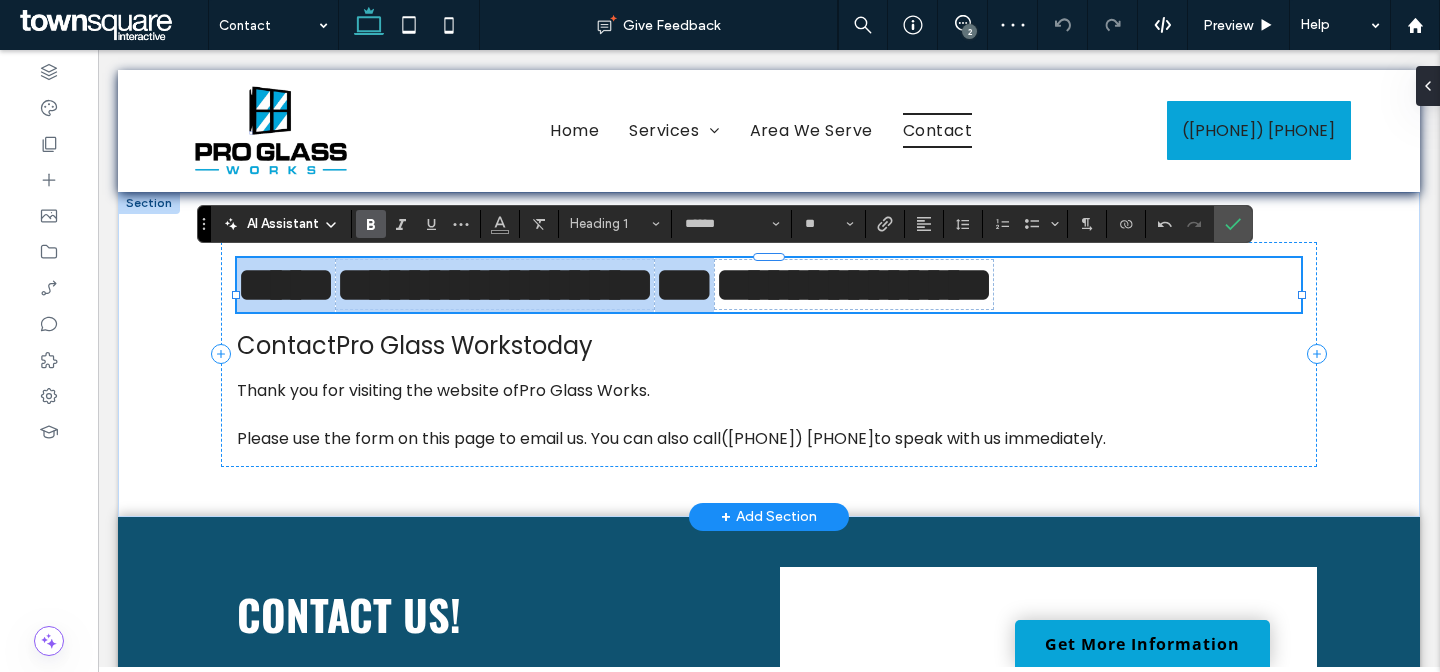 click on "**********" at bounding box center (769, 285) 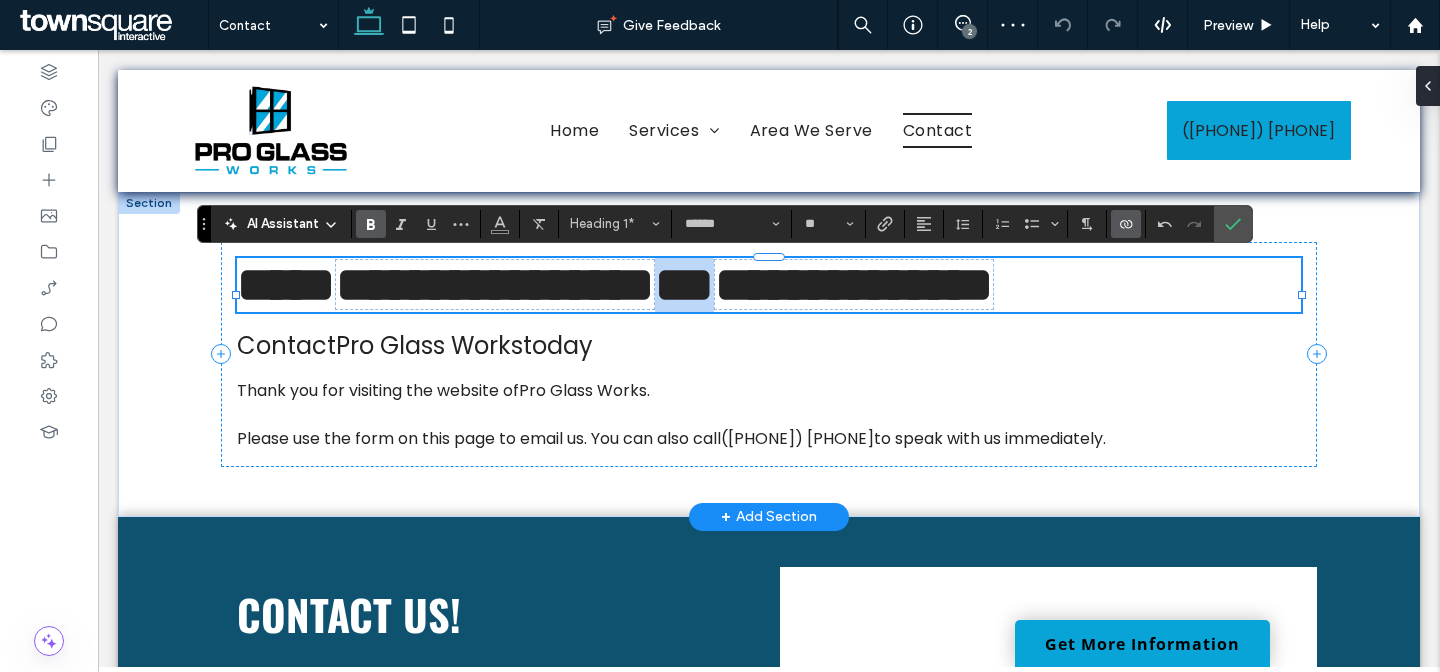 click on "**********" at bounding box center [769, 285] 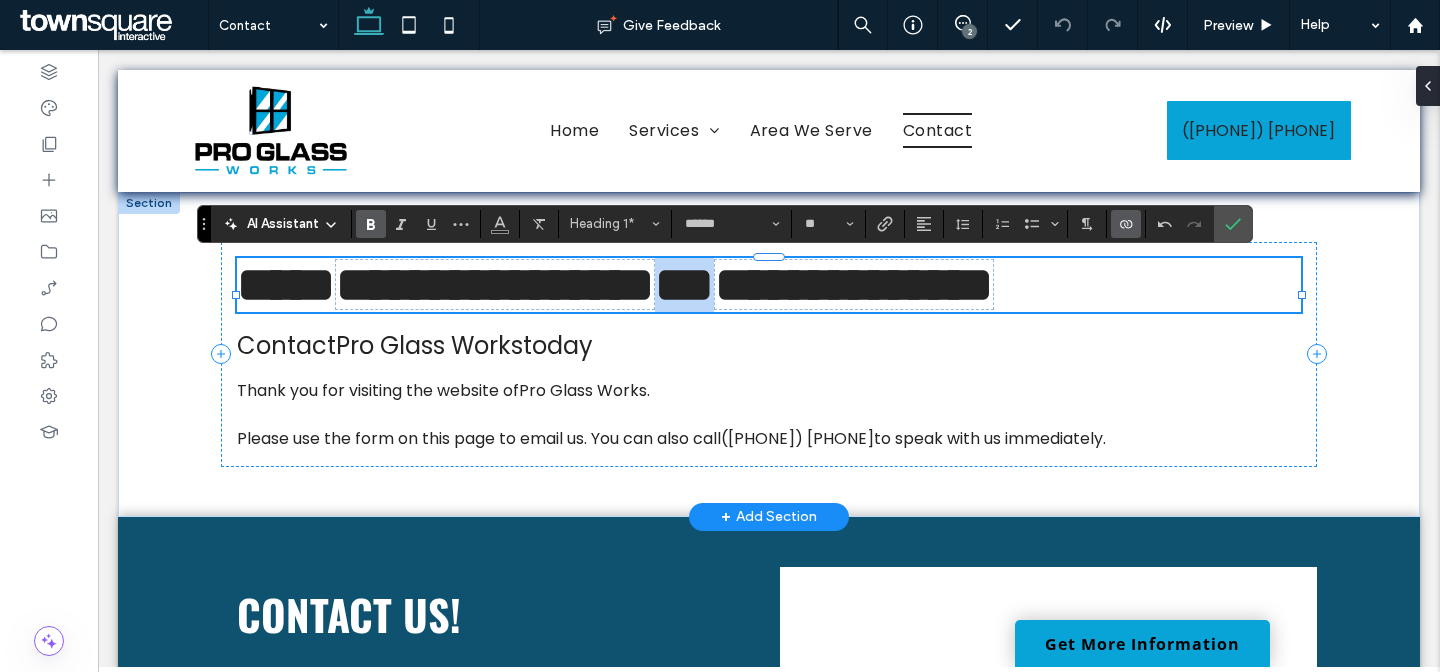 click on "**********" at bounding box center (769, 285) 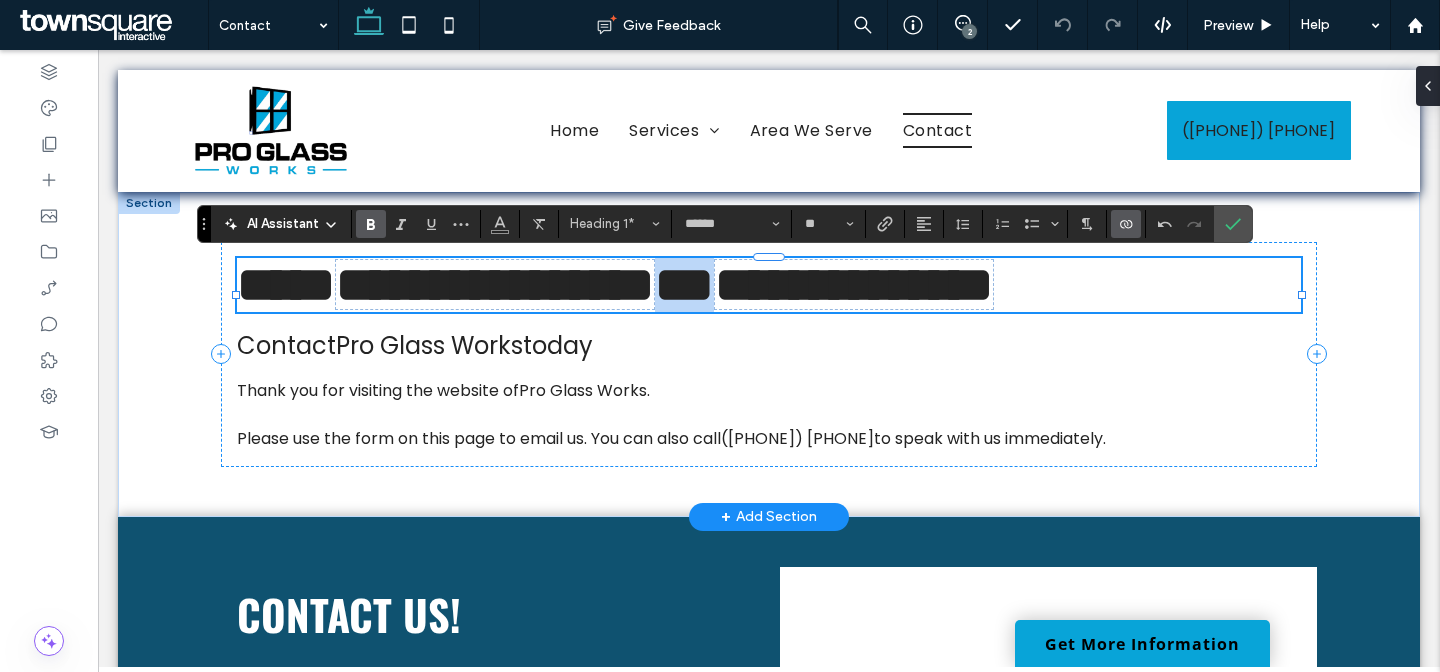 click on "**********" at bounding box center [854, 284] 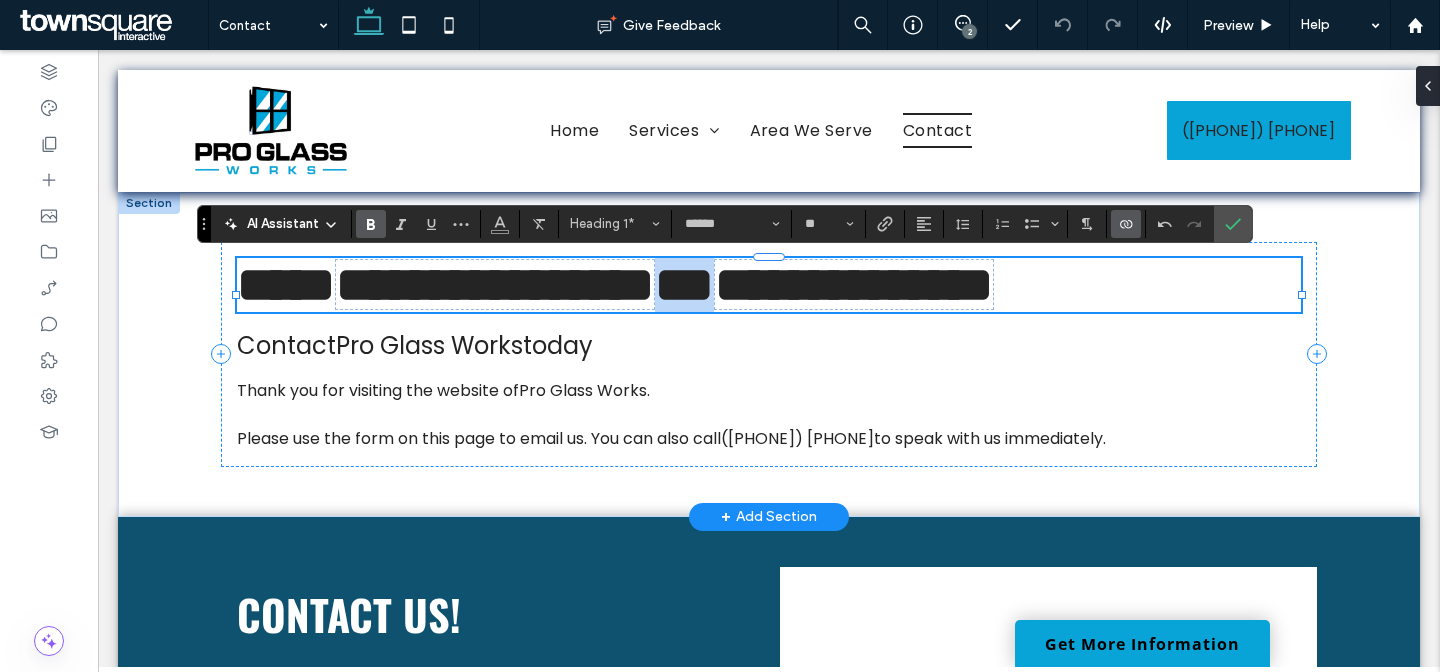 click on "**********" at bounding box center [769, 285] 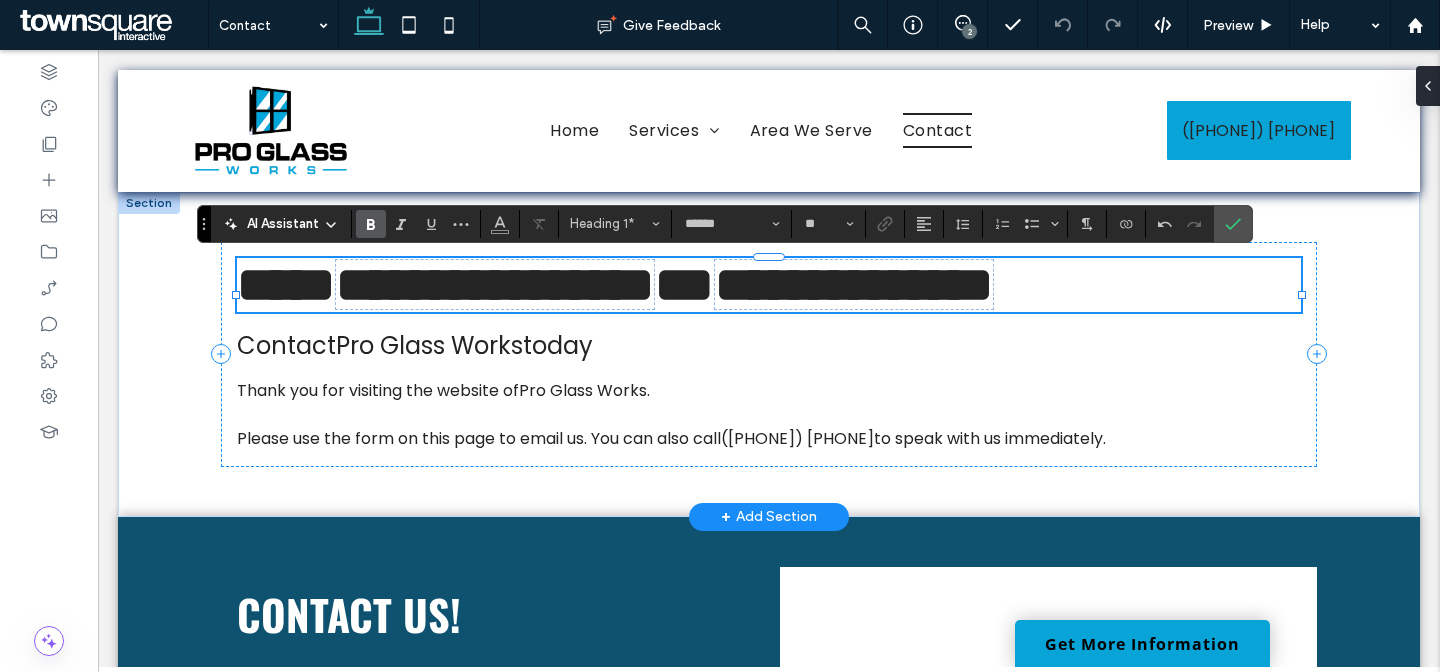 click on "**********" at bounding box center [615, 284] 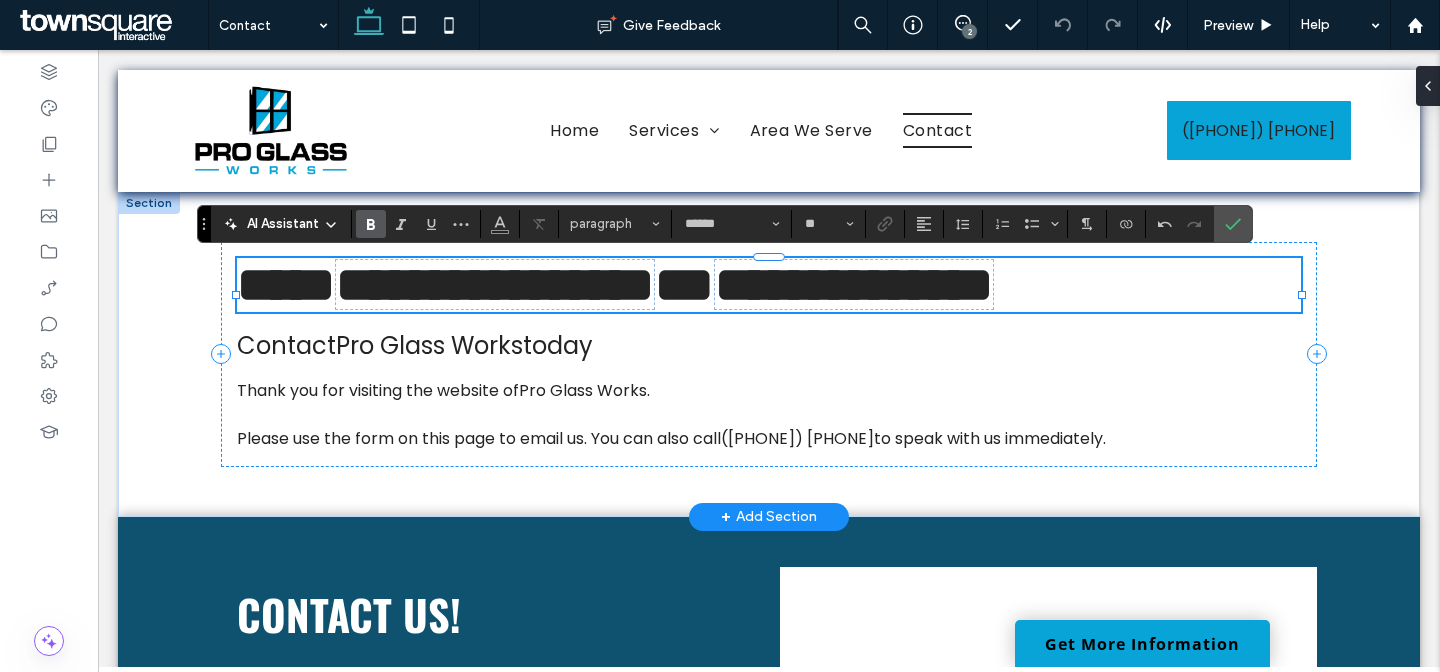 type 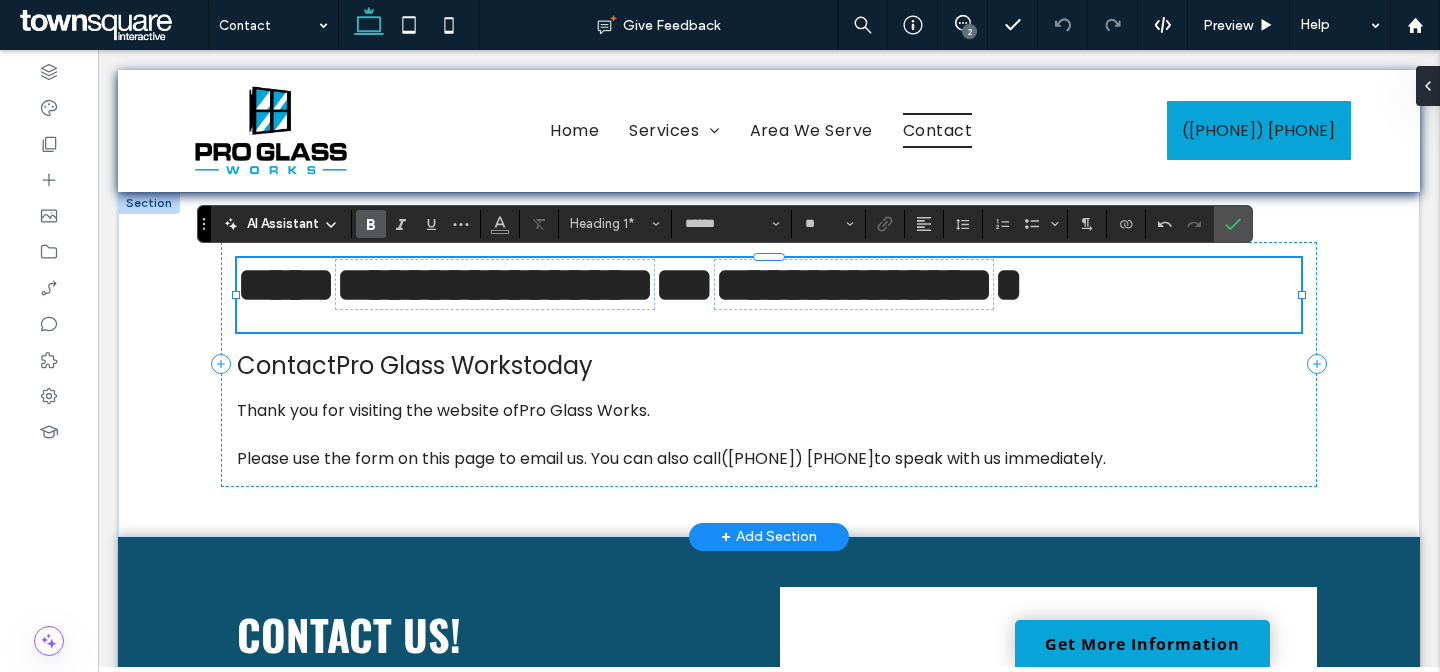 type on "*******" 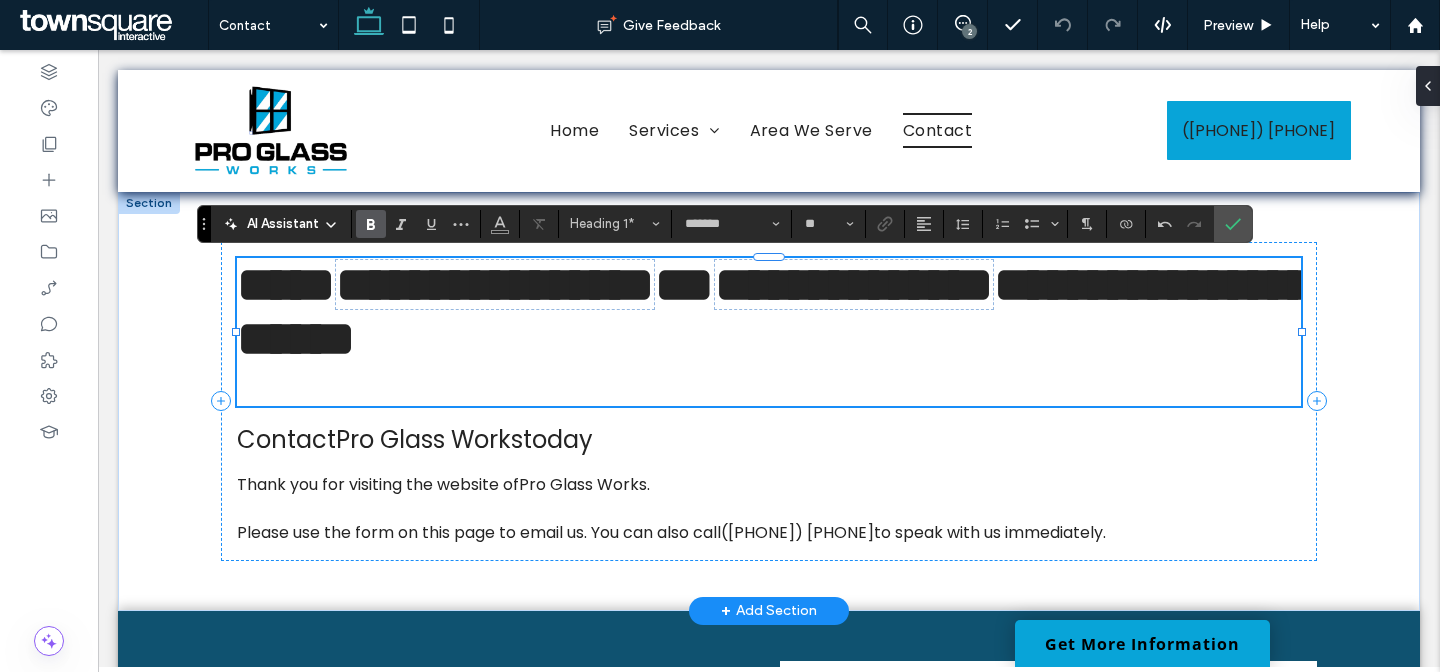 scroll, scrollTop: 0, scrollLeft: 0, axis: both 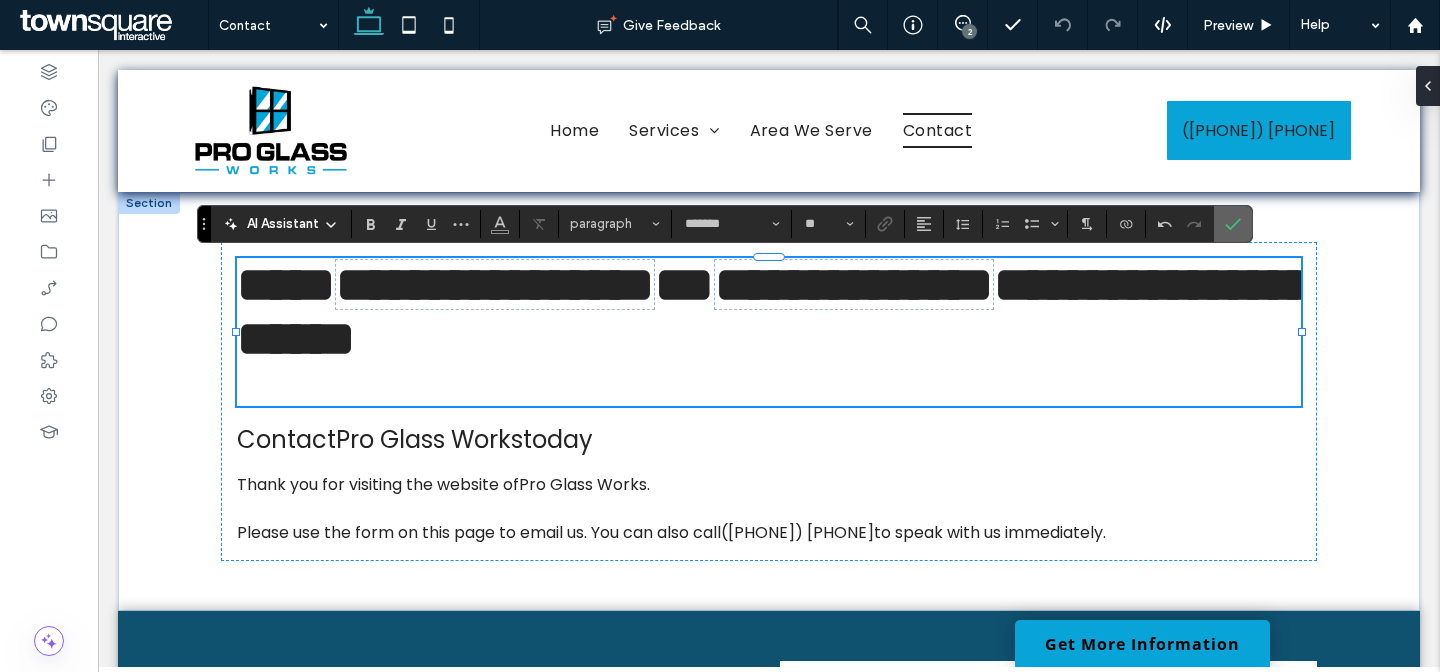 click 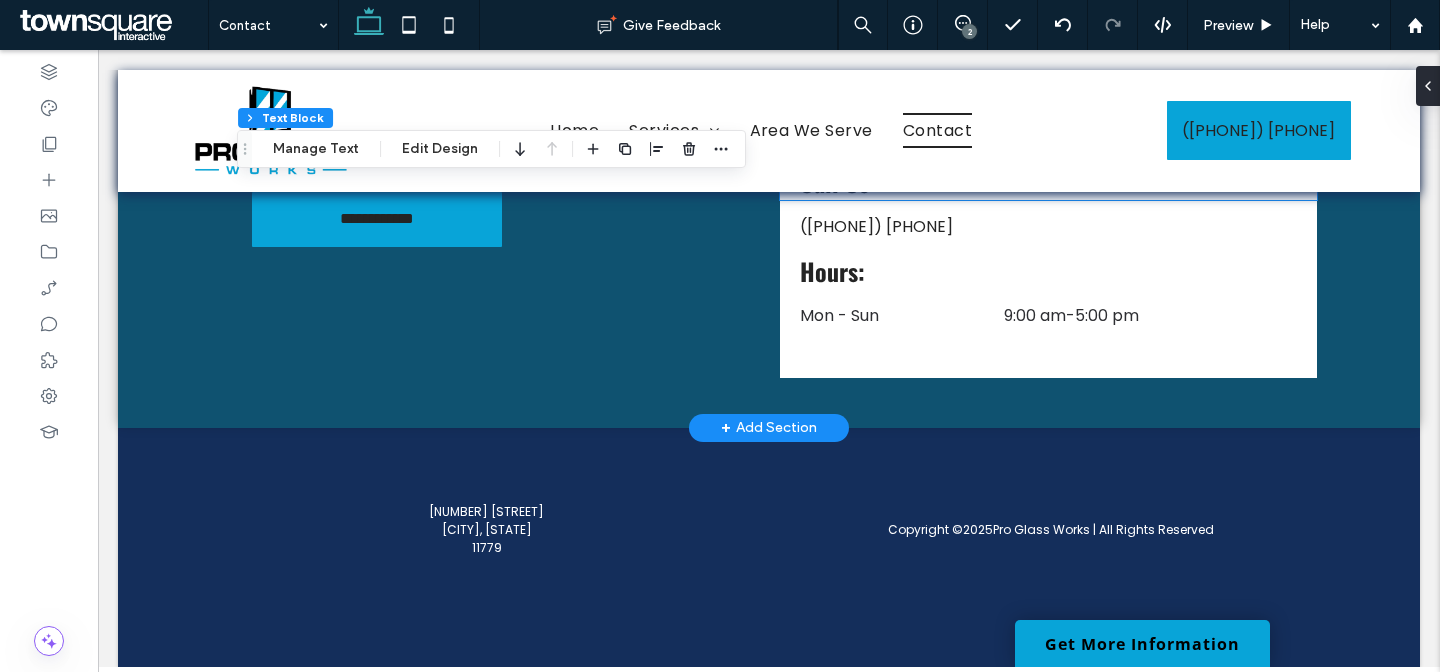 scroll, scrollTop: 0, scrollLeft: 0, axis: both 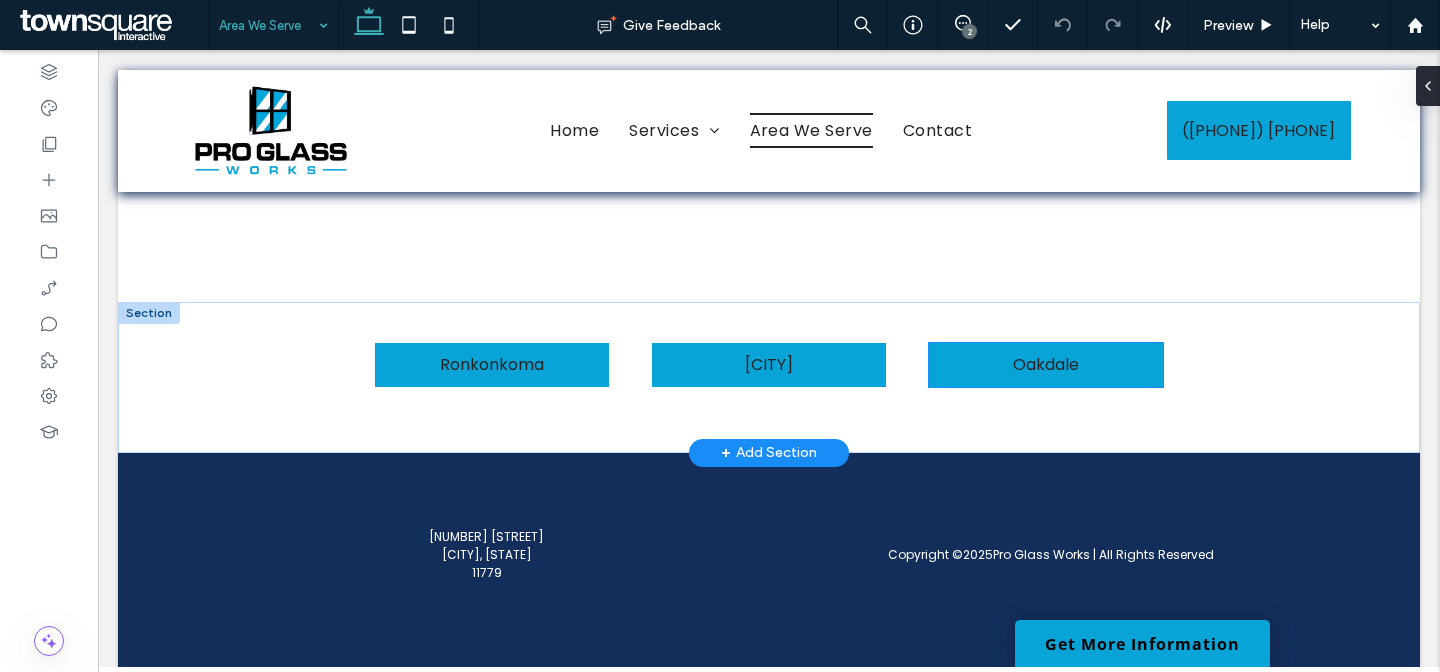click on "Oakdale" at bounding box center (1046, 365) 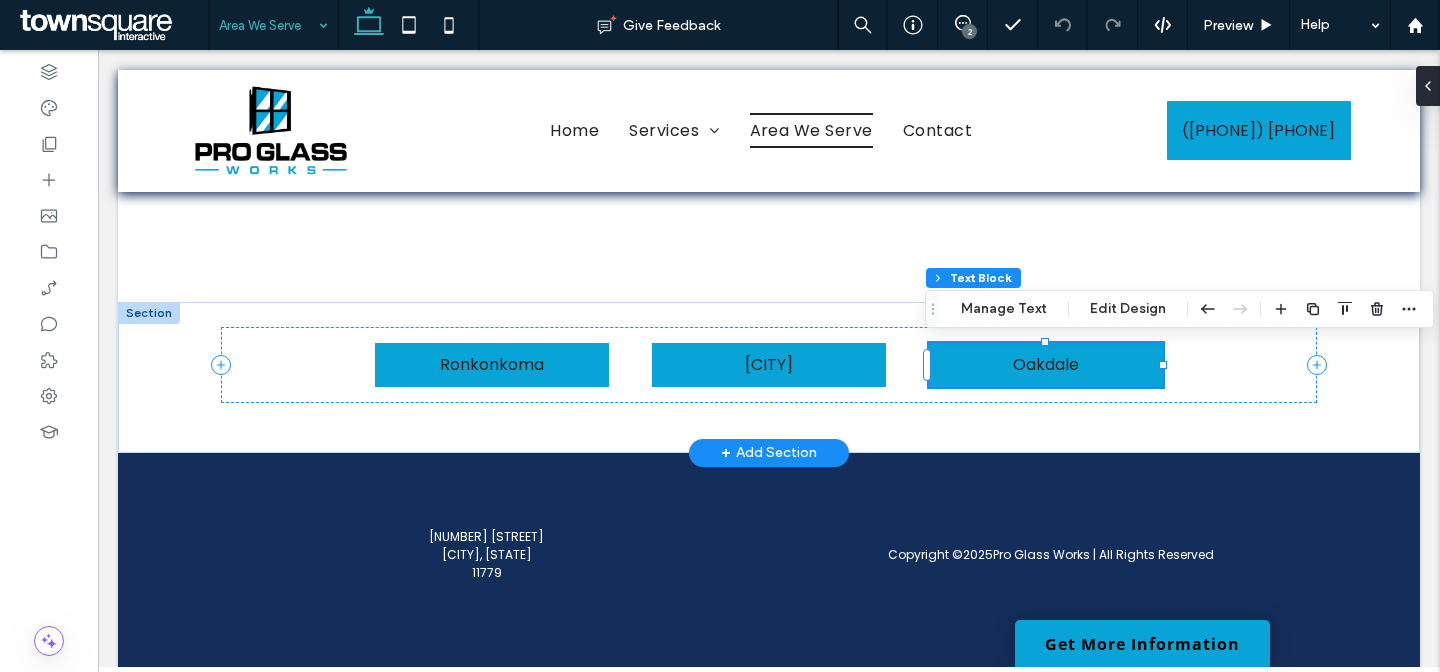 click on "Oakdale" at bounding box center (1046, 365) 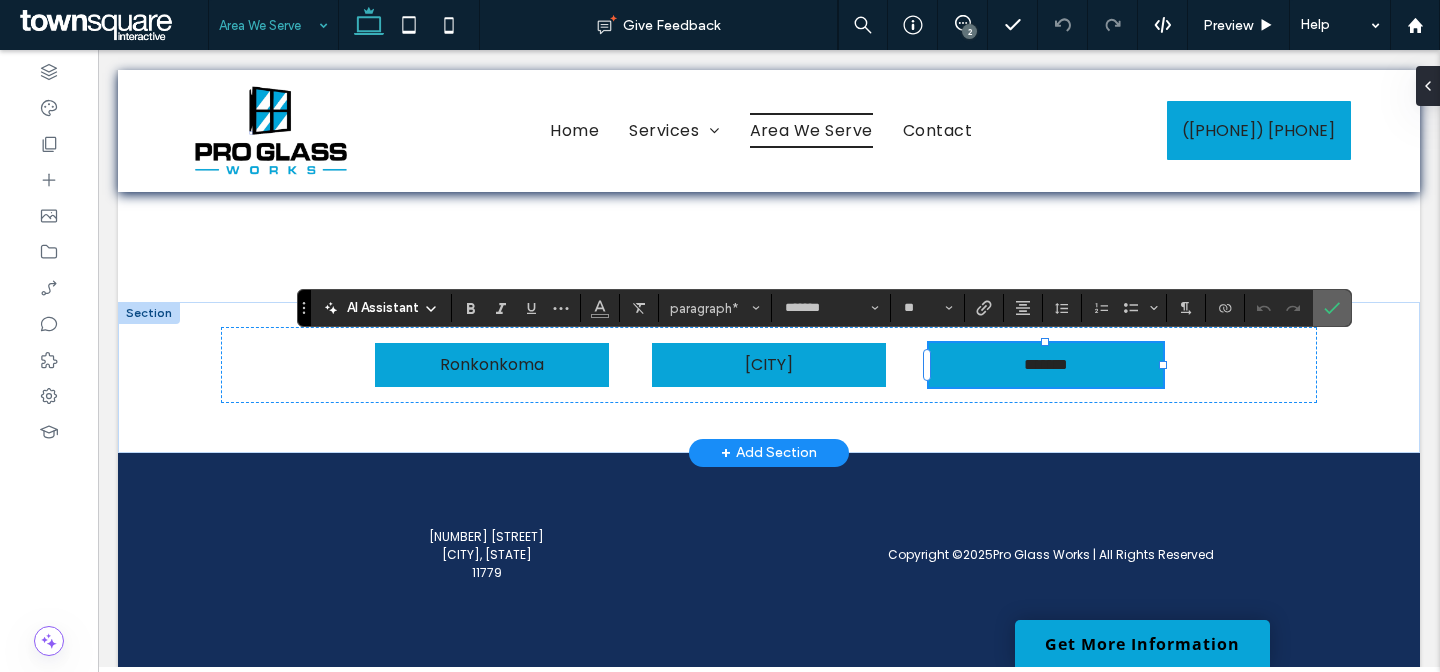 click 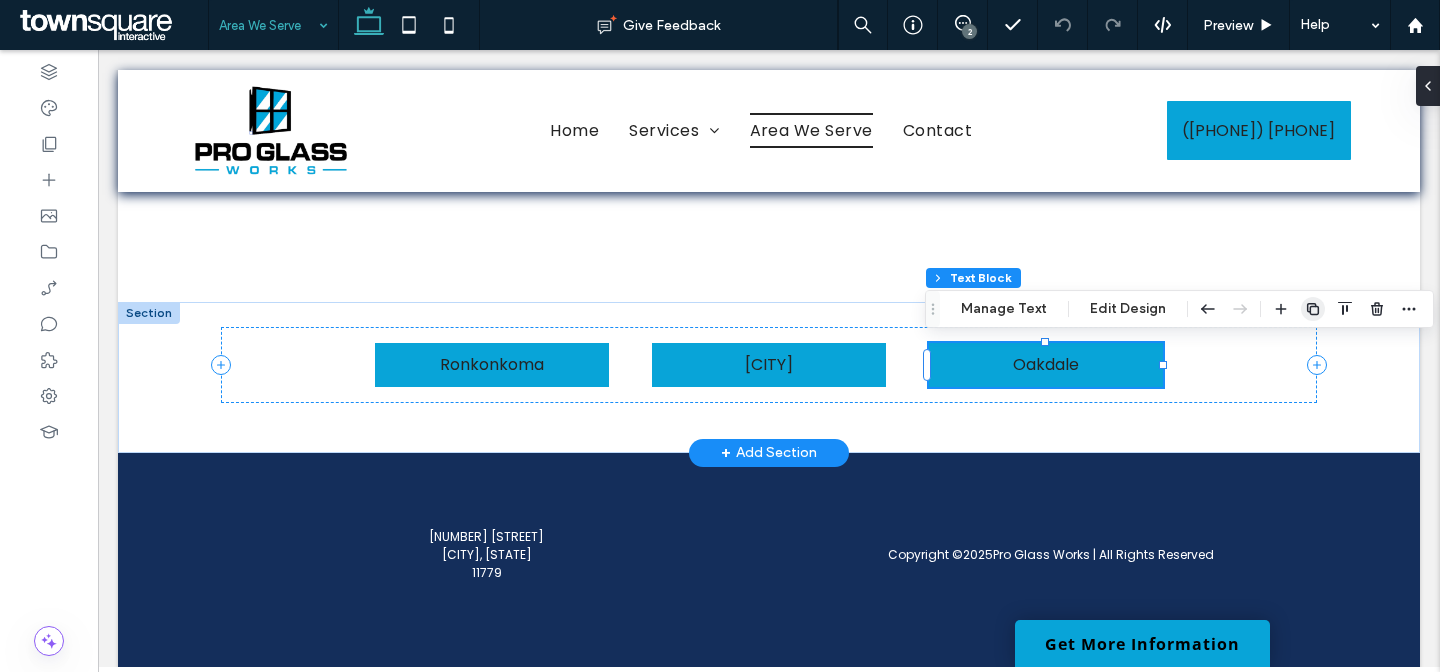 click 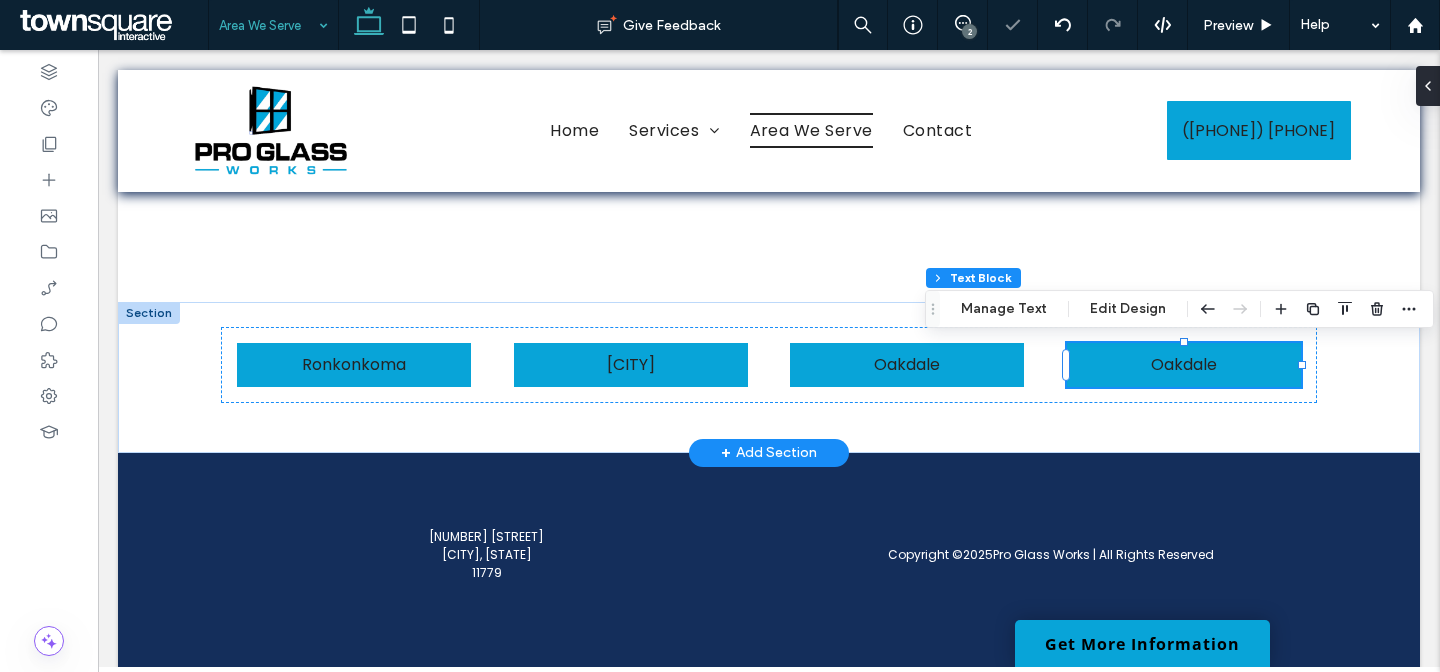 click 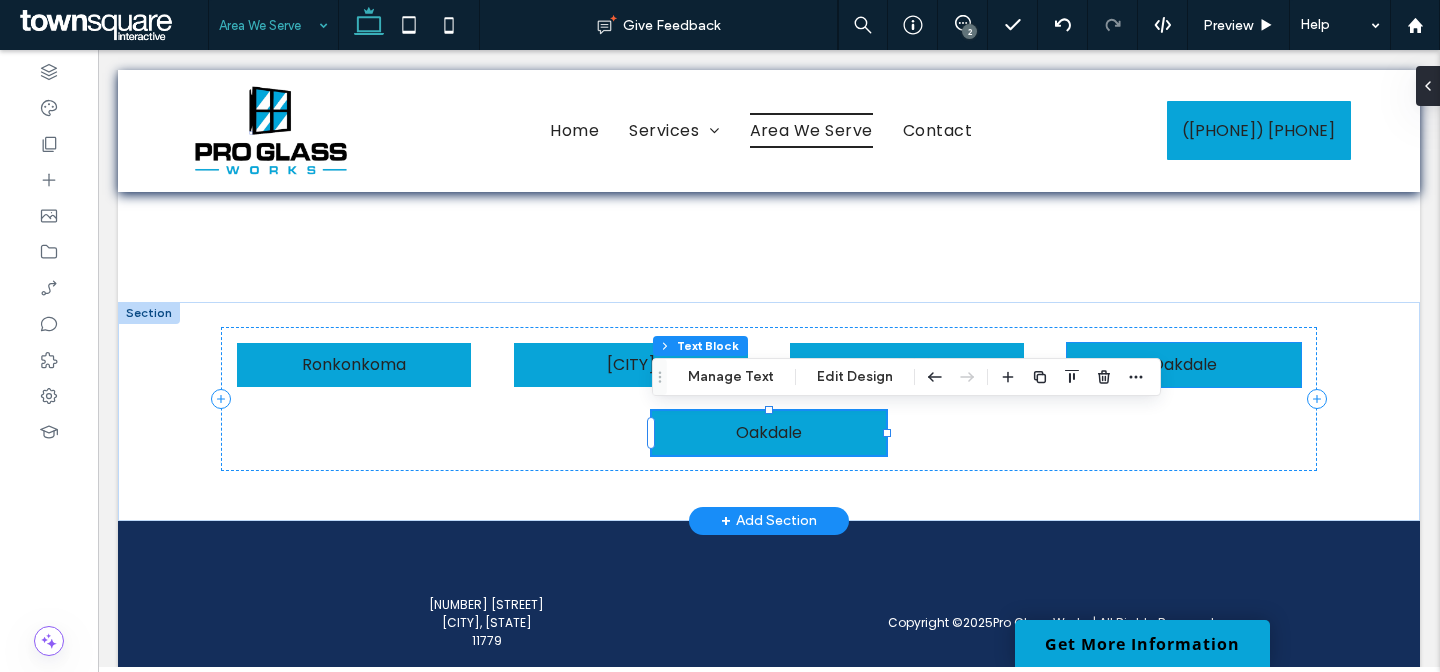 click on "Oakdale" at bounding box center [1184, 365] 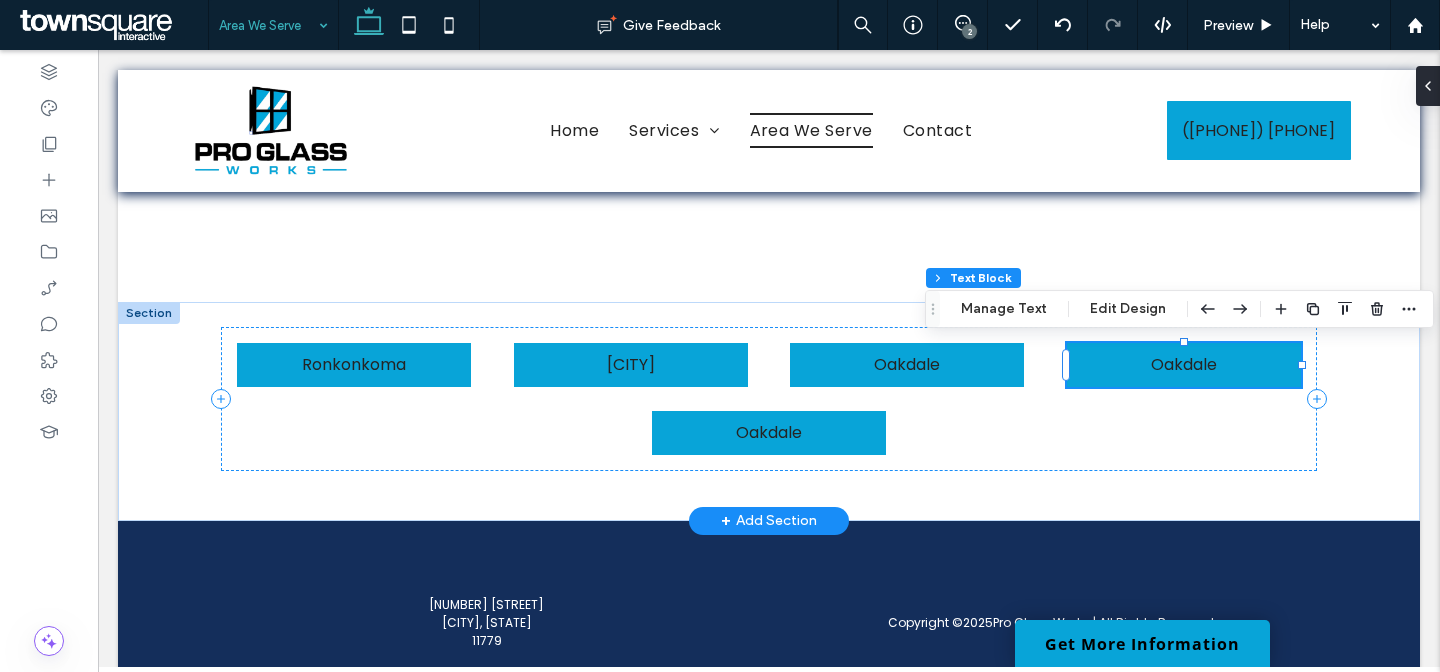 click on "Oakdale" at bounding box center [1184, 365] 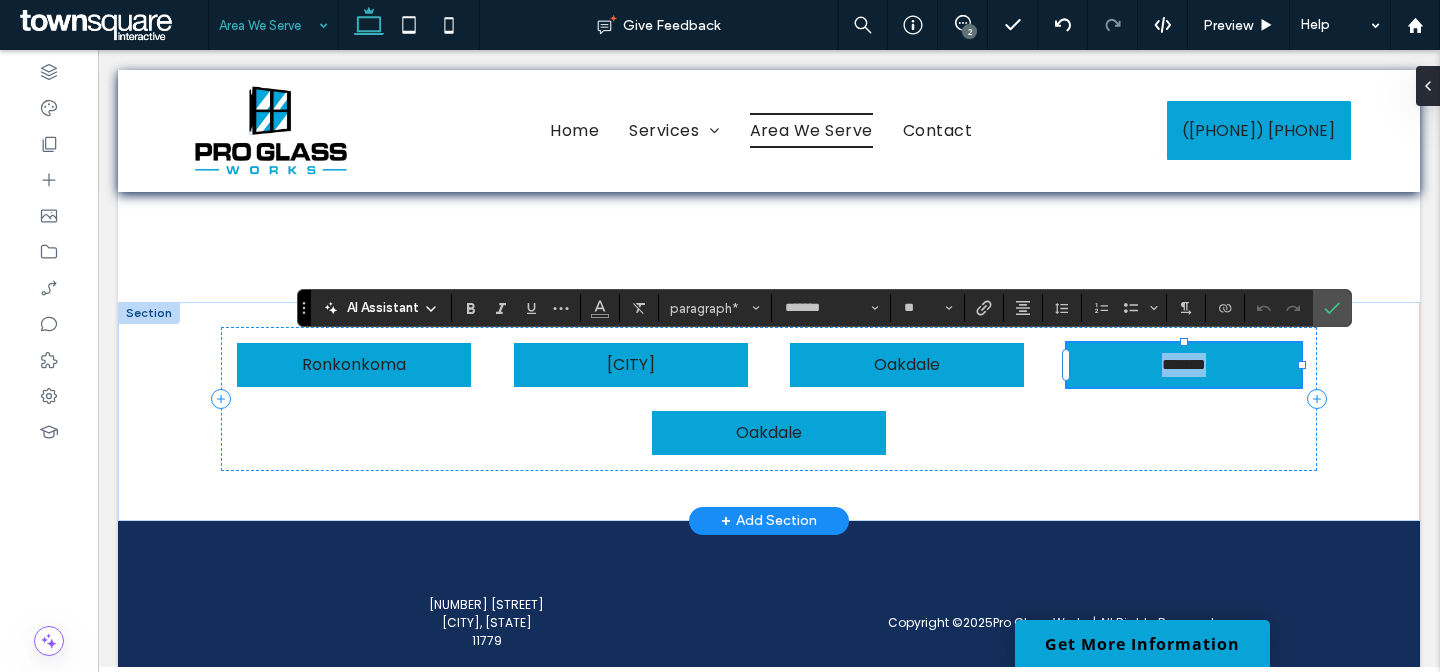 paste 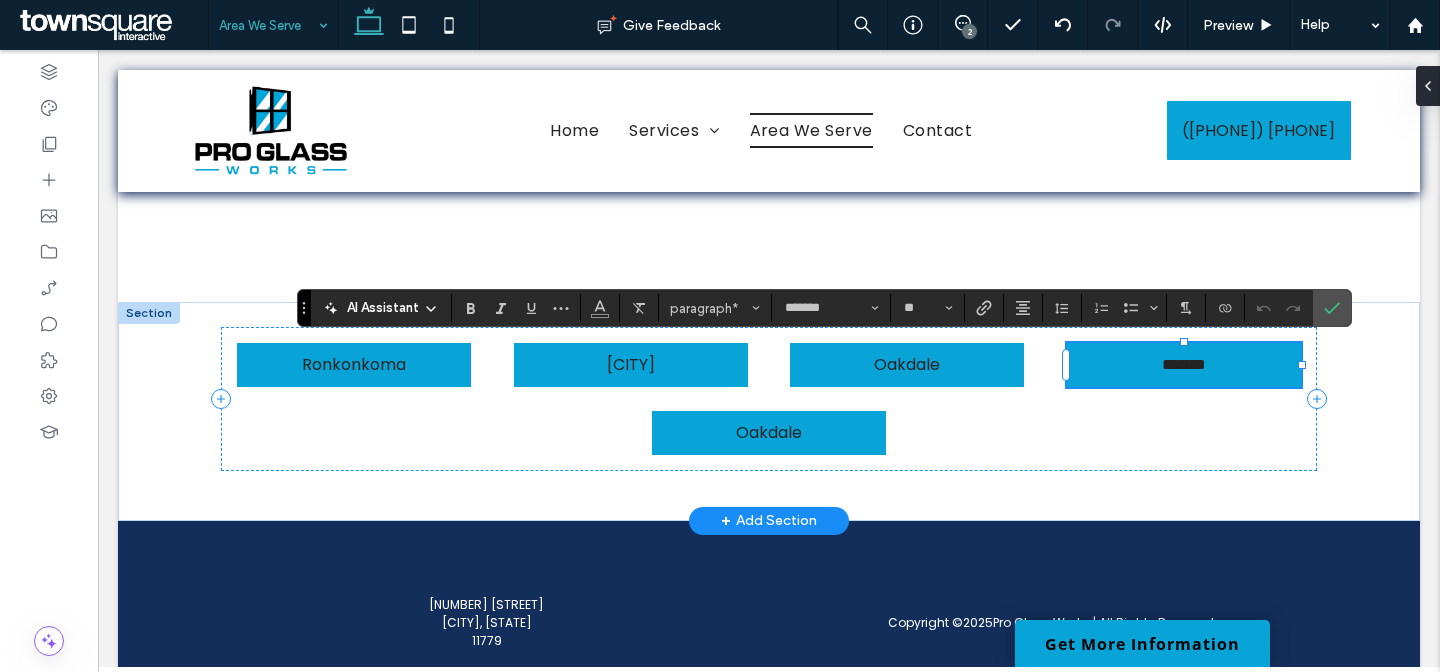 type 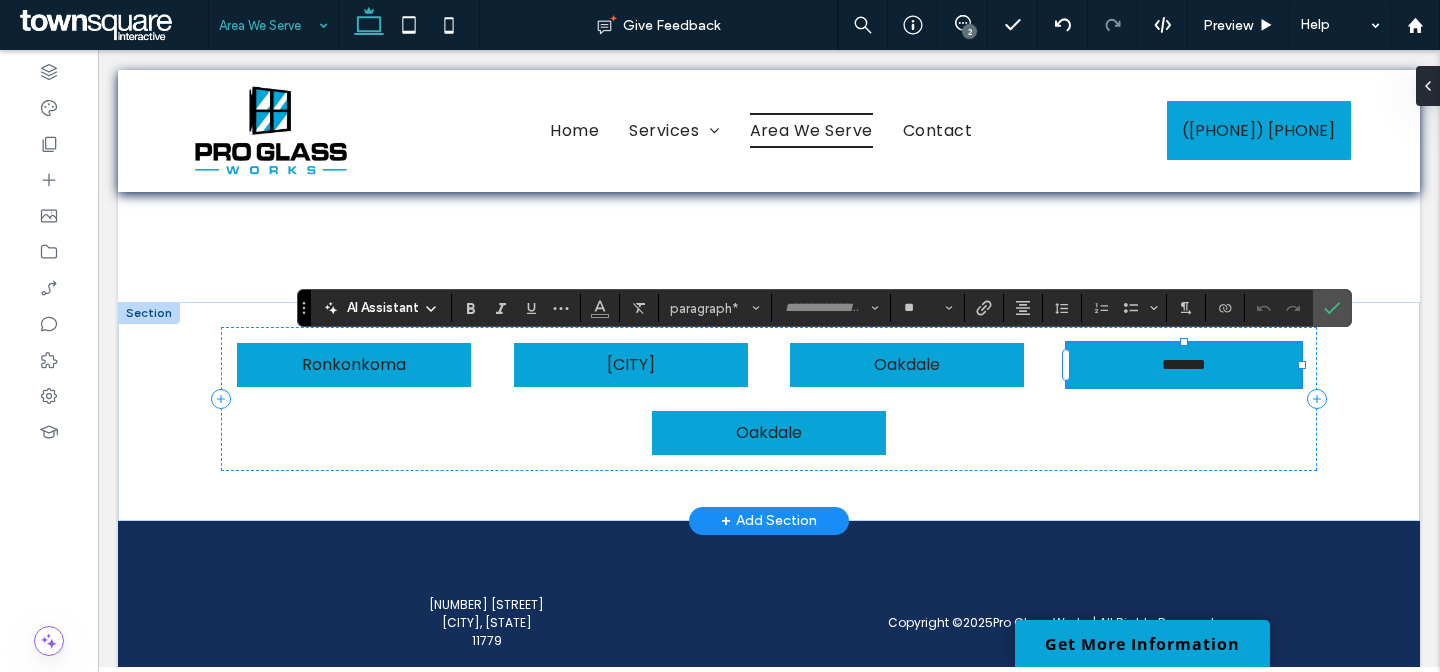 scroll, scrollTop: 4, scrollLeft: 0, axis: vertical 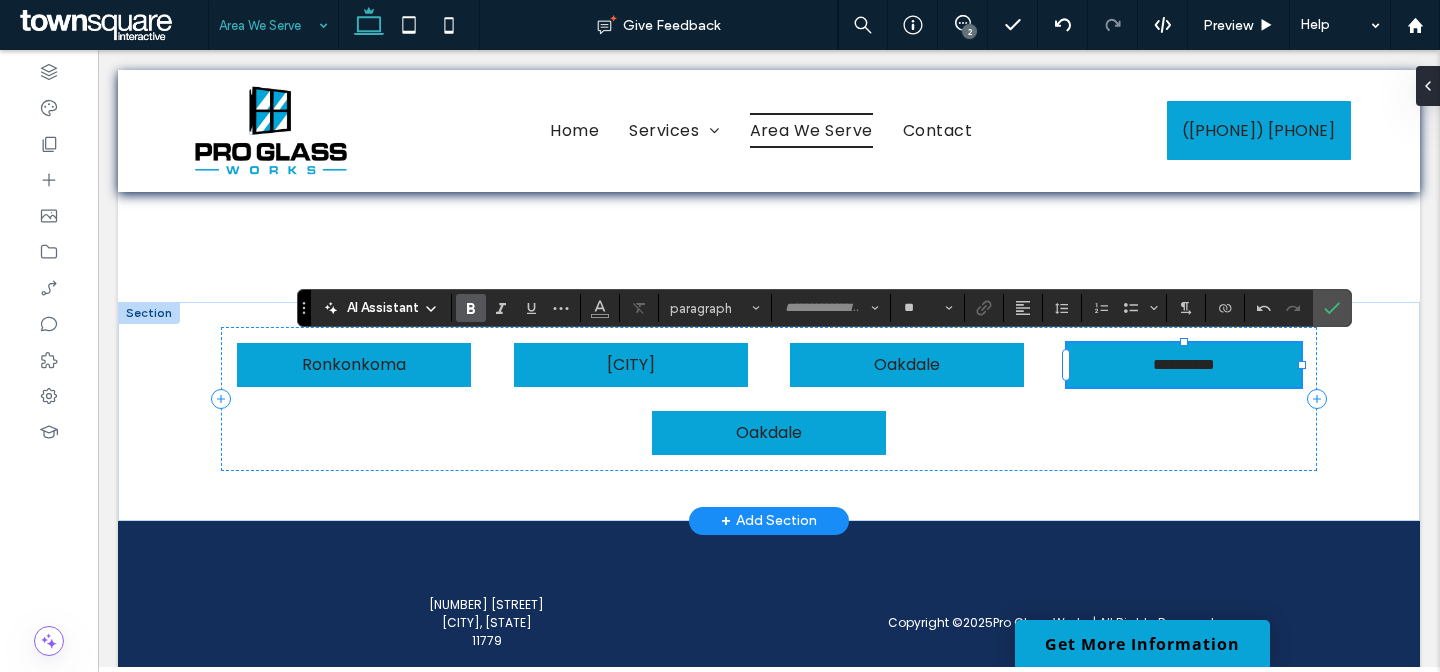 type on "*******" 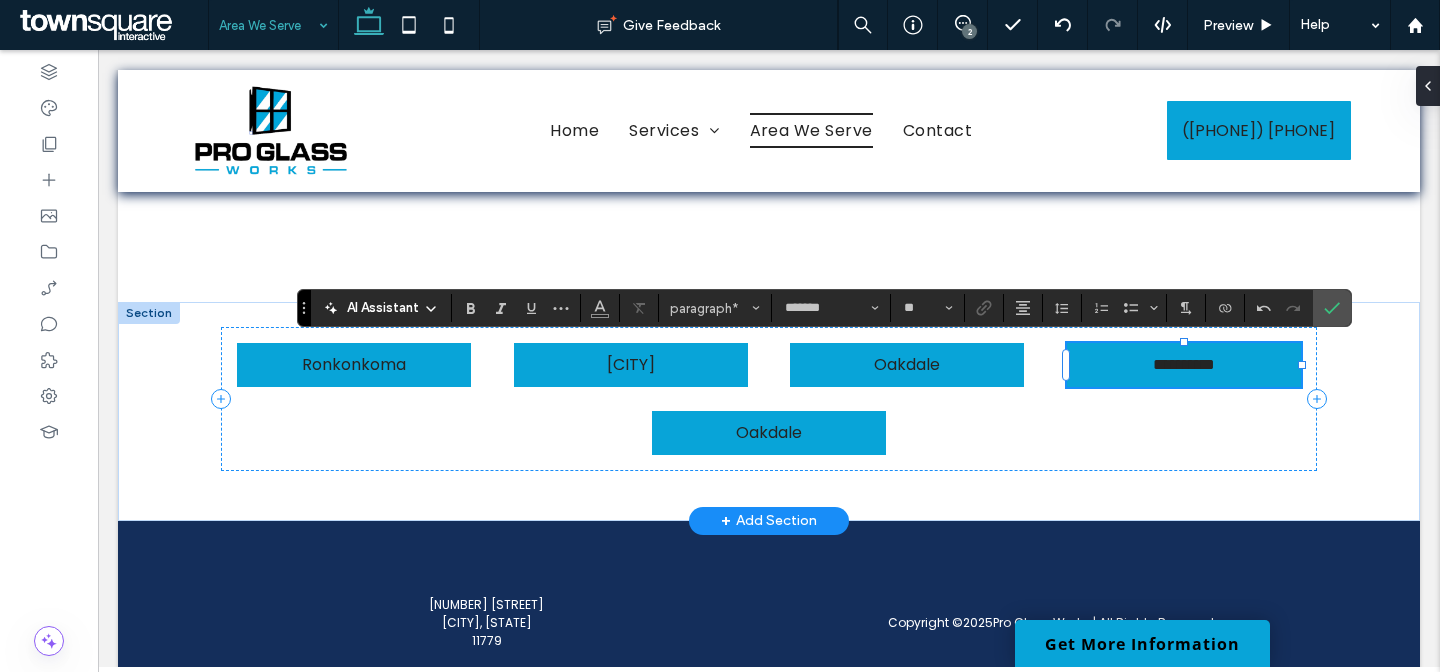 click on "**********" at bounding box center (1184, 364) 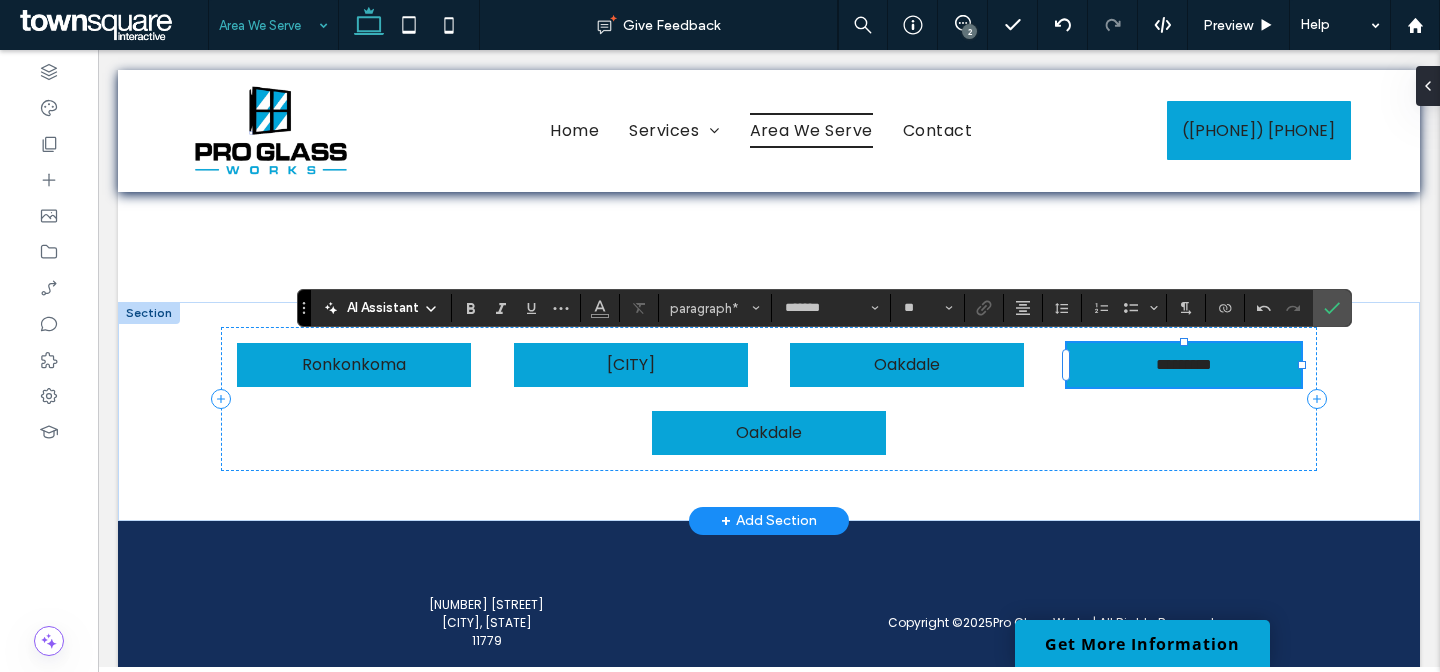 type 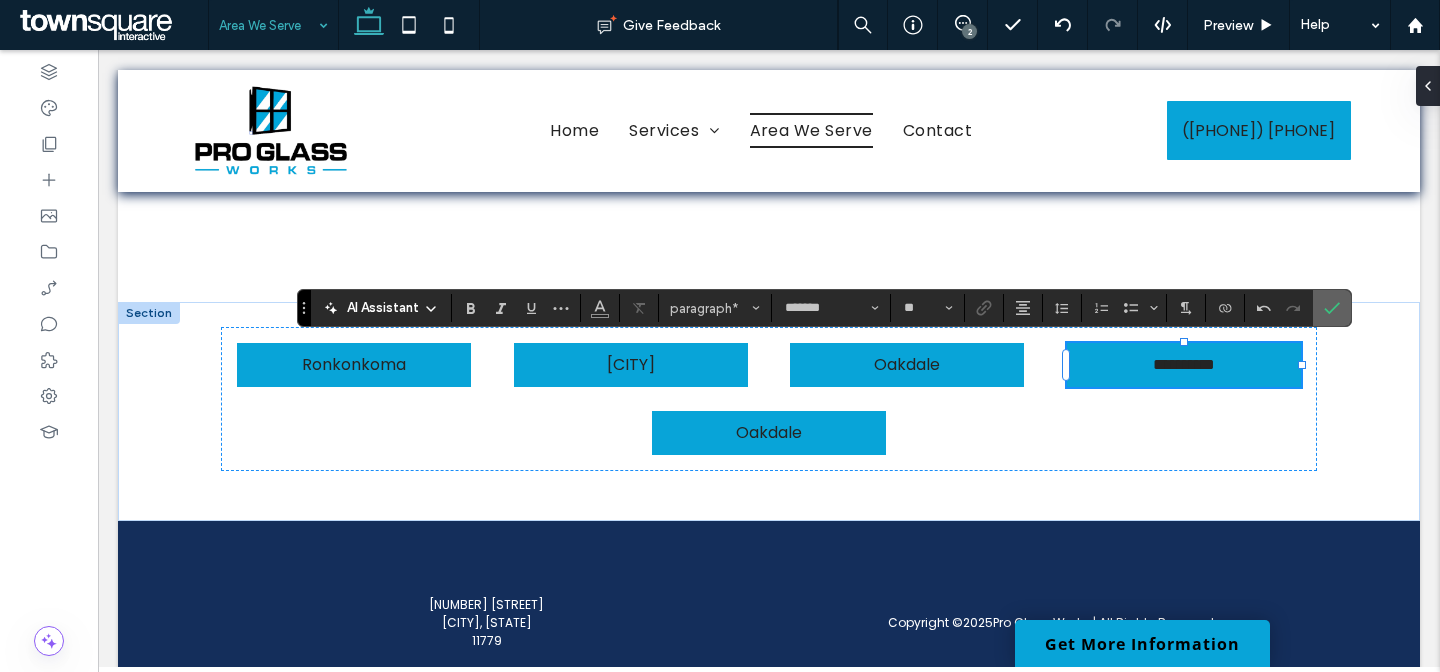 click 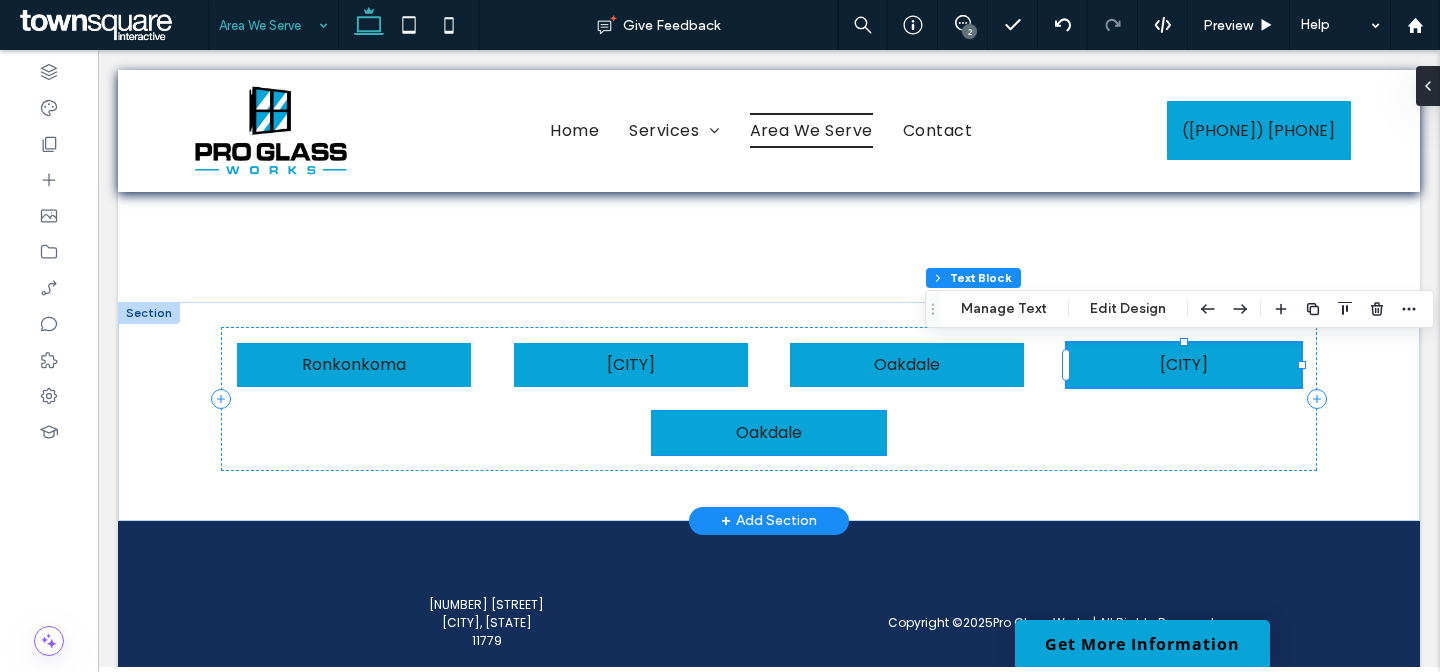 click on "Oakdale" at bounding box center (769, 433) 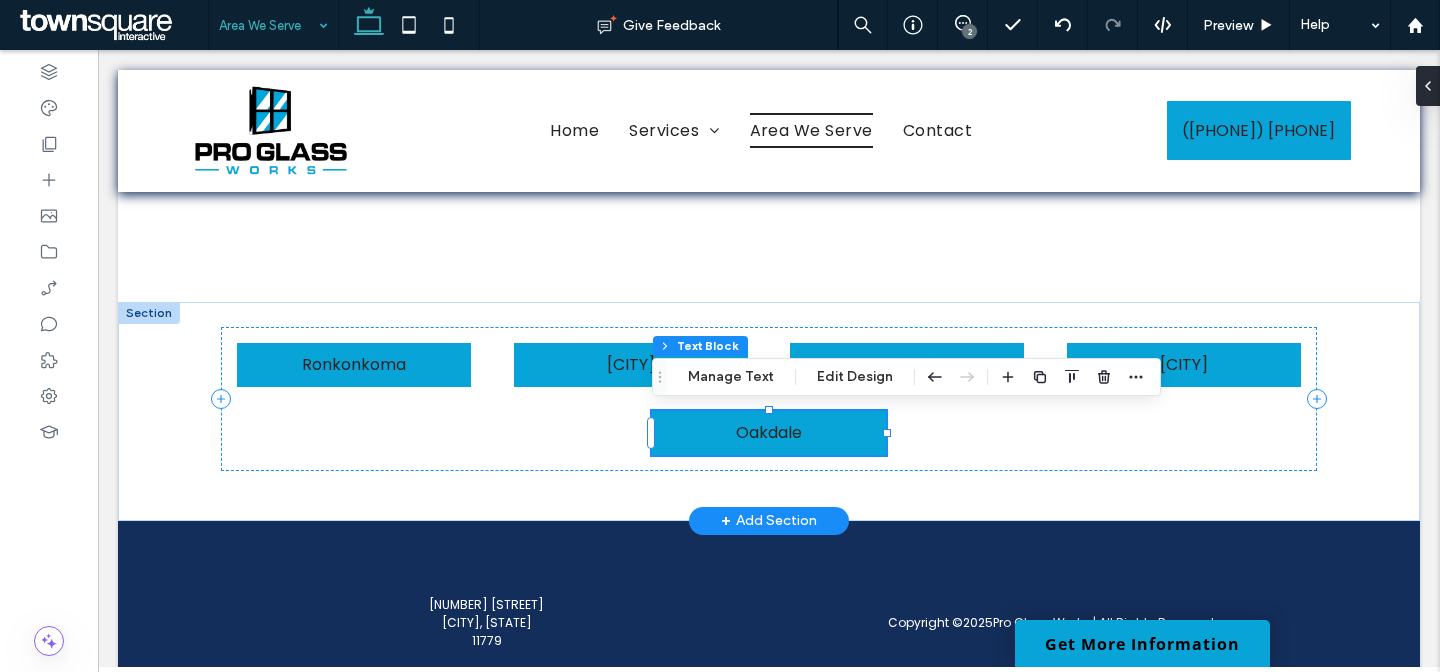 click on "Oakdale" at bounding box center [769, 433] 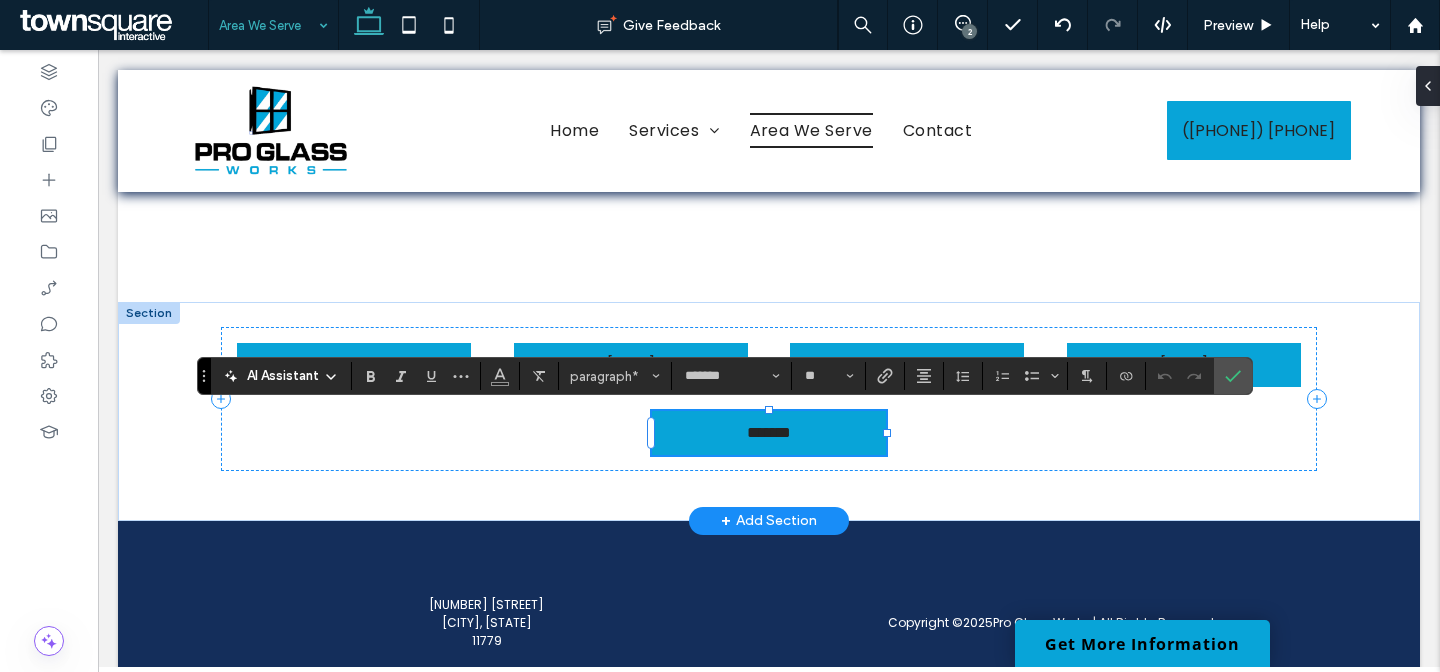 paste 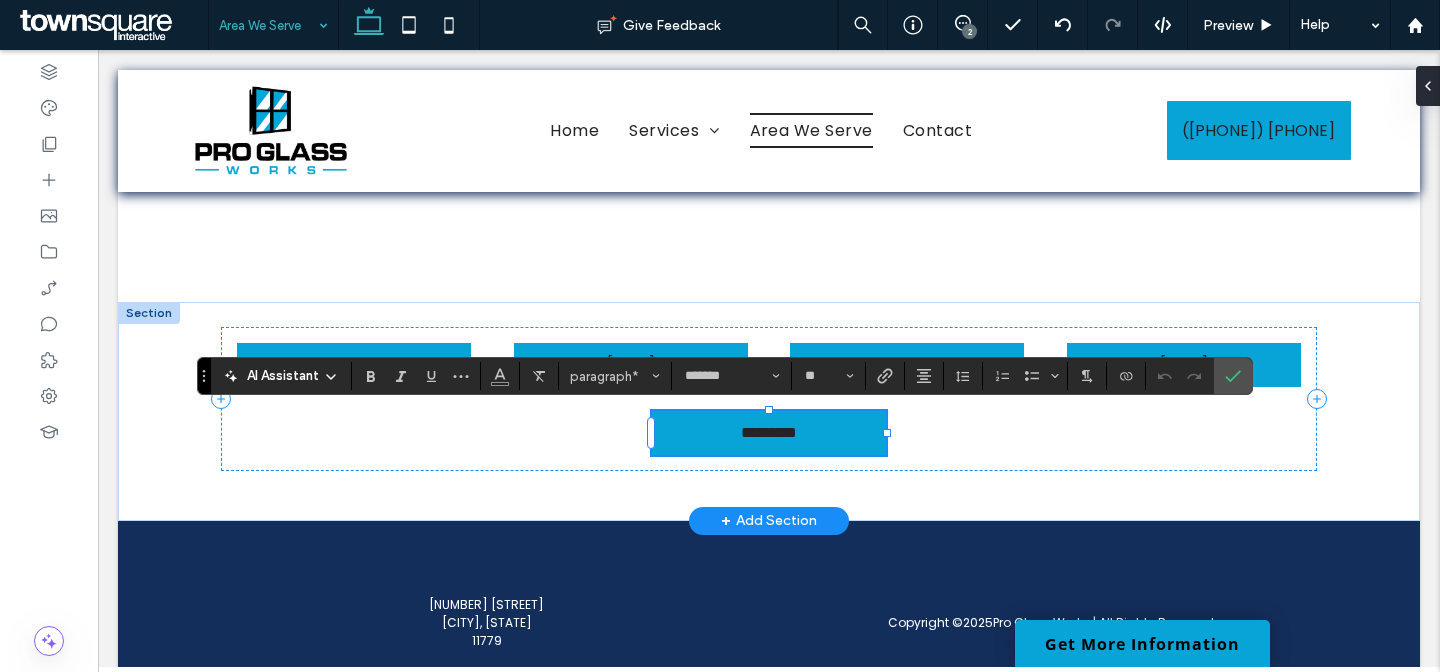 type 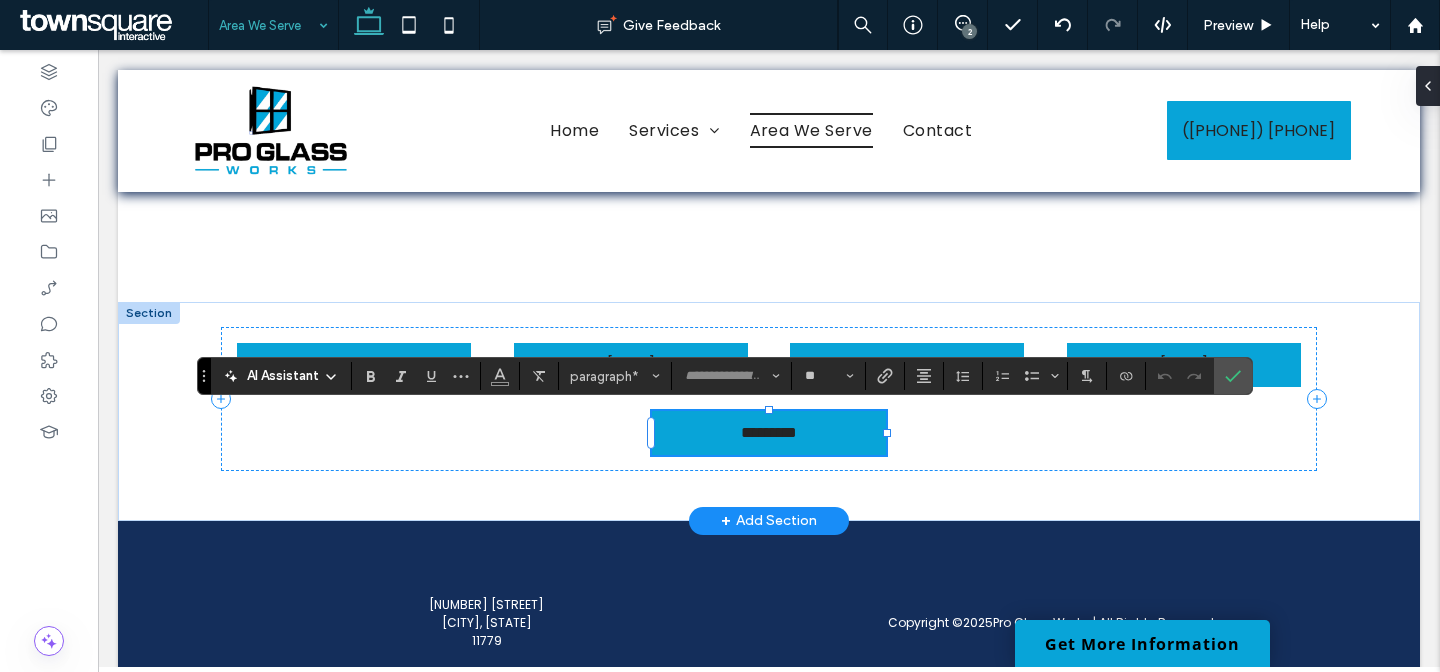 scroll, scrollTop: 4, scrollLeft: 0, axis: vertical 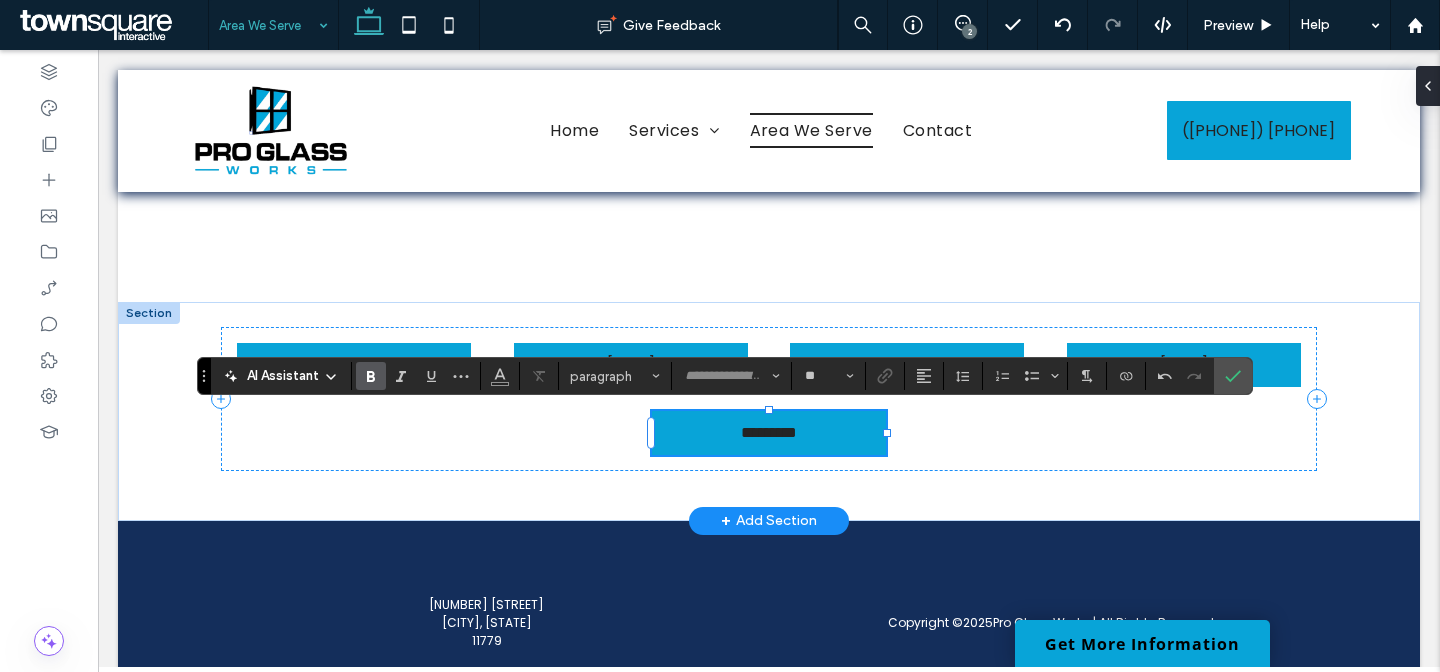 type on "*******" 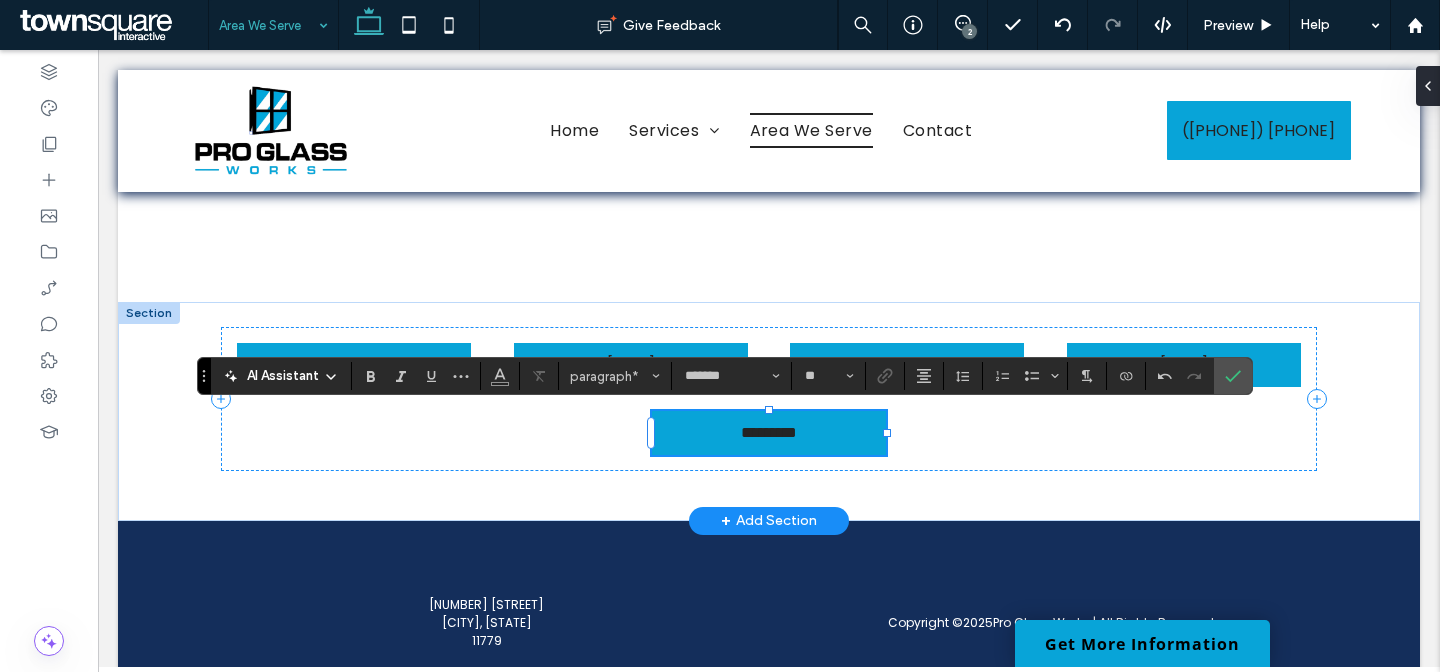 click on "*********" at bounding box center [769, 432] 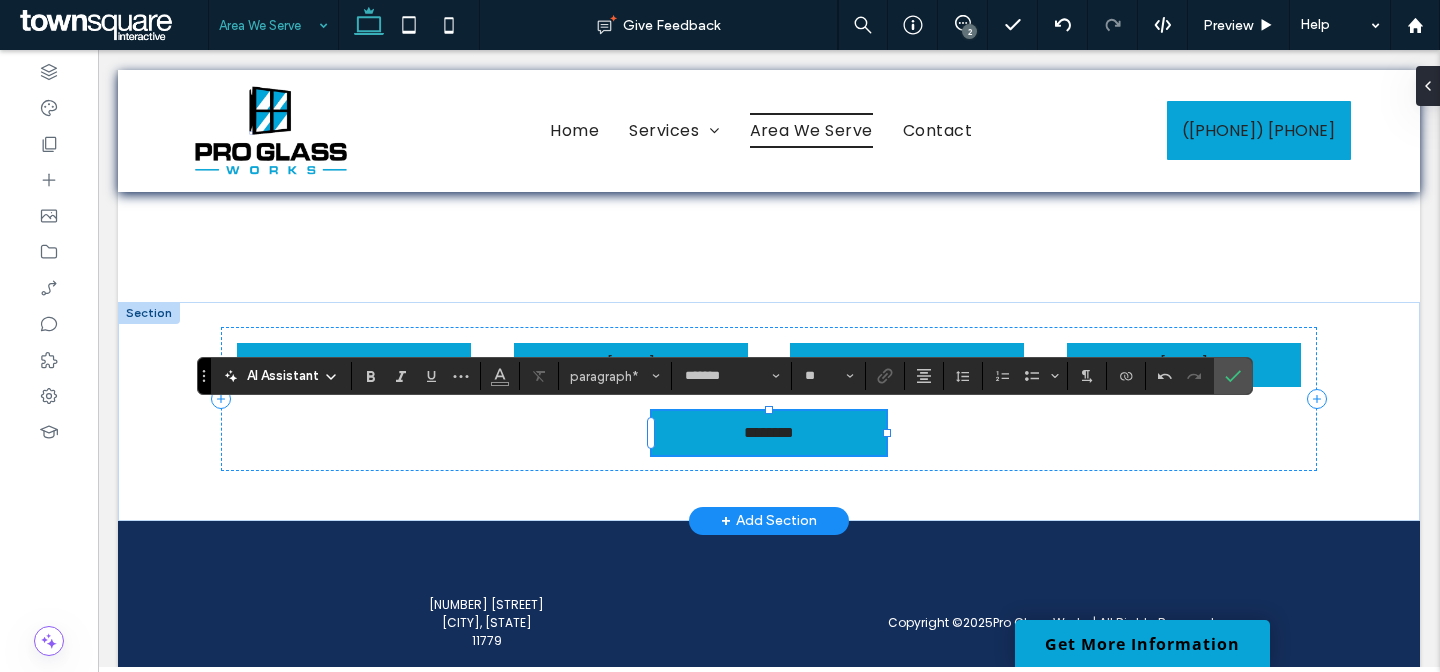 type 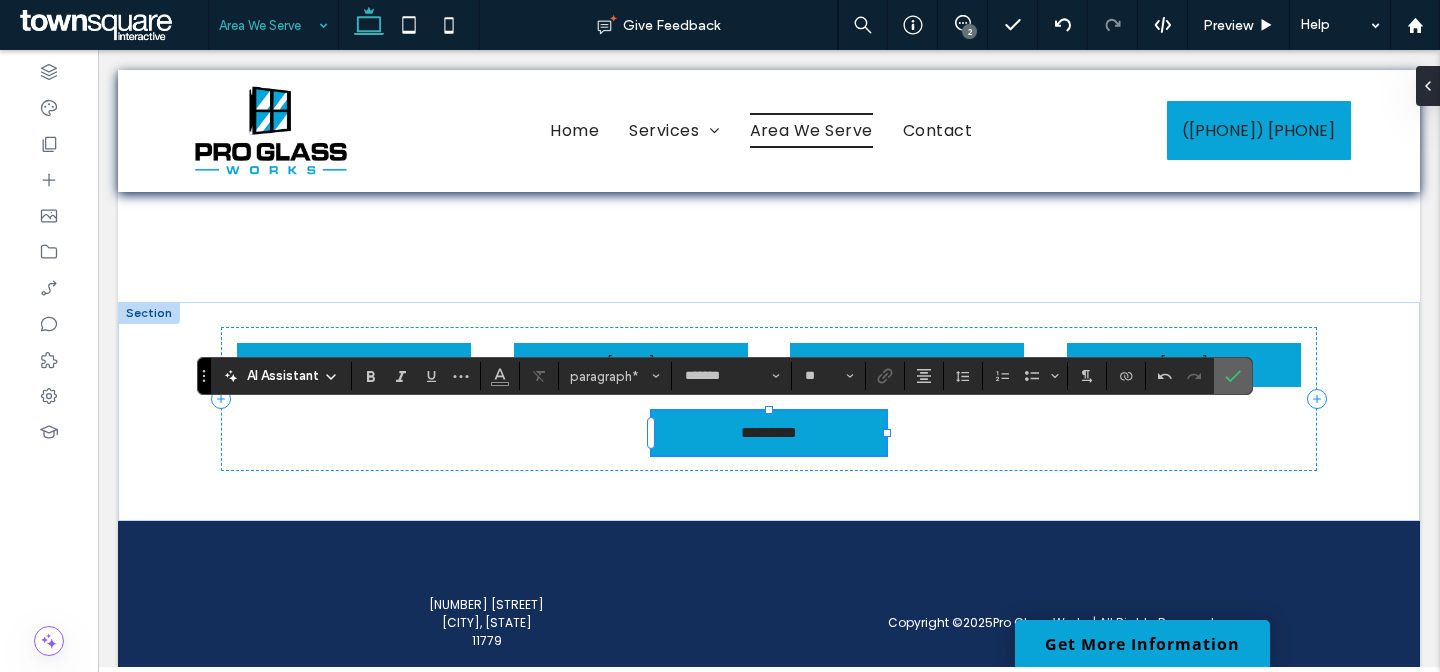 click at bounding box center (1233, 376) 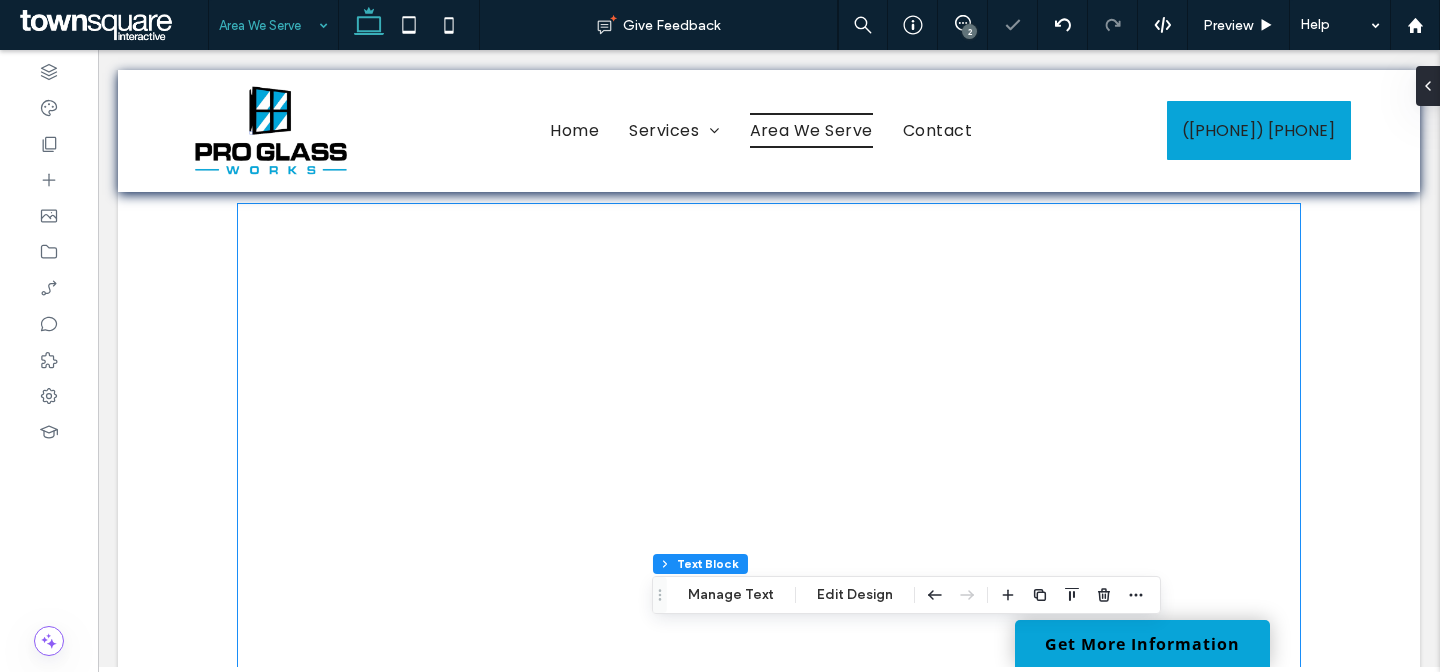 scroll, scrollTop: 0, scrollLeft: 0, axis: both 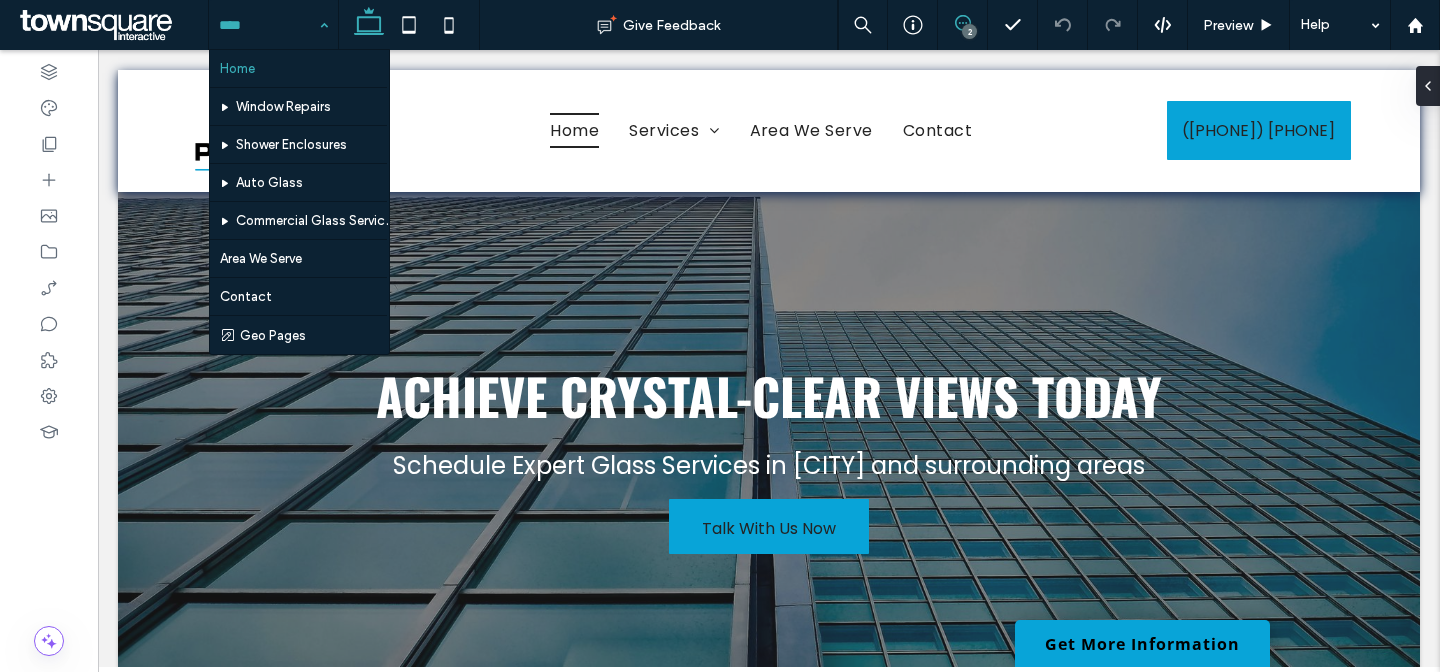 click 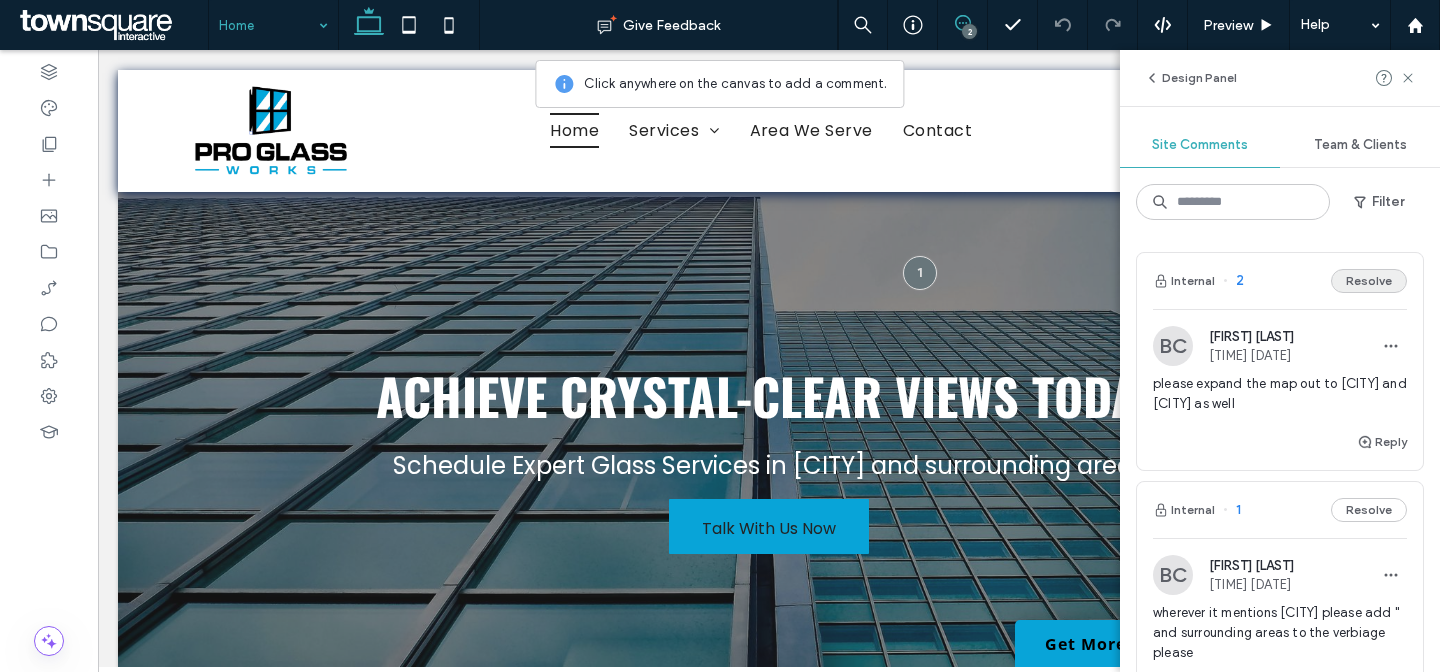 click on "Resolve" at bounding box center (1369, 281) 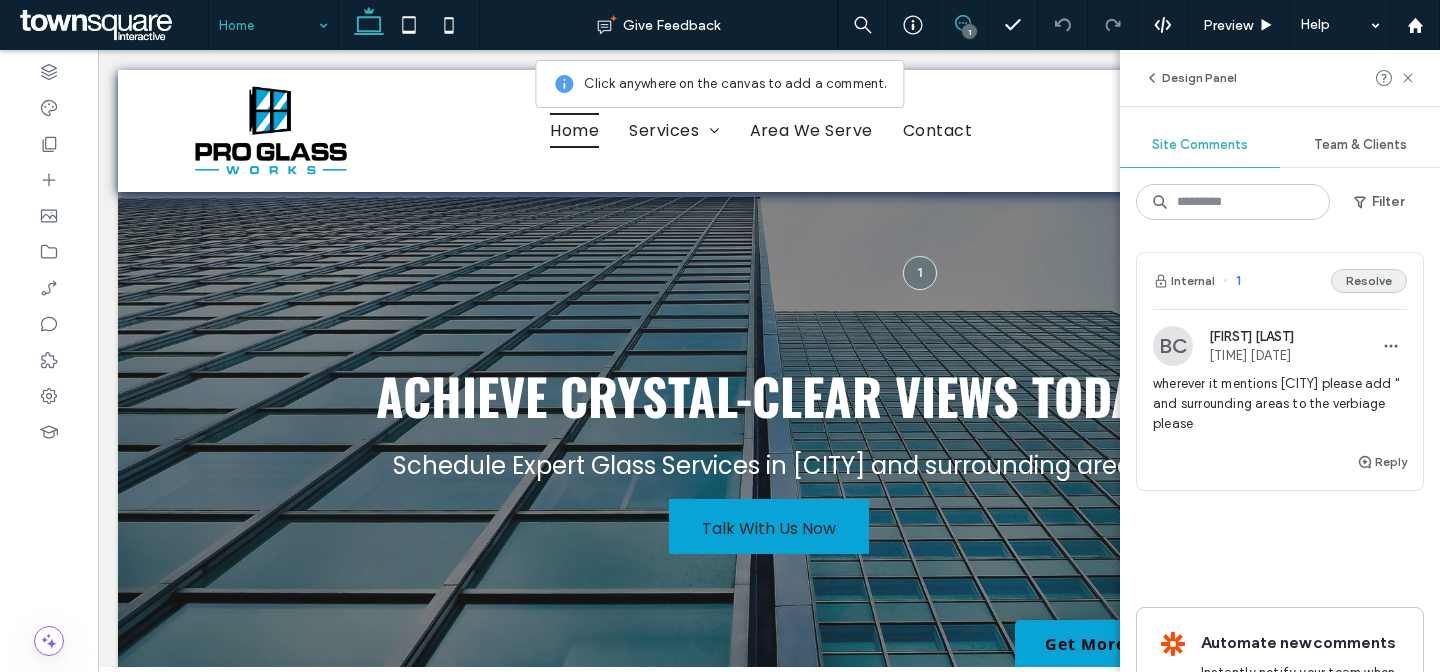 click on "Resolve" at bounding box center [1369, 281] 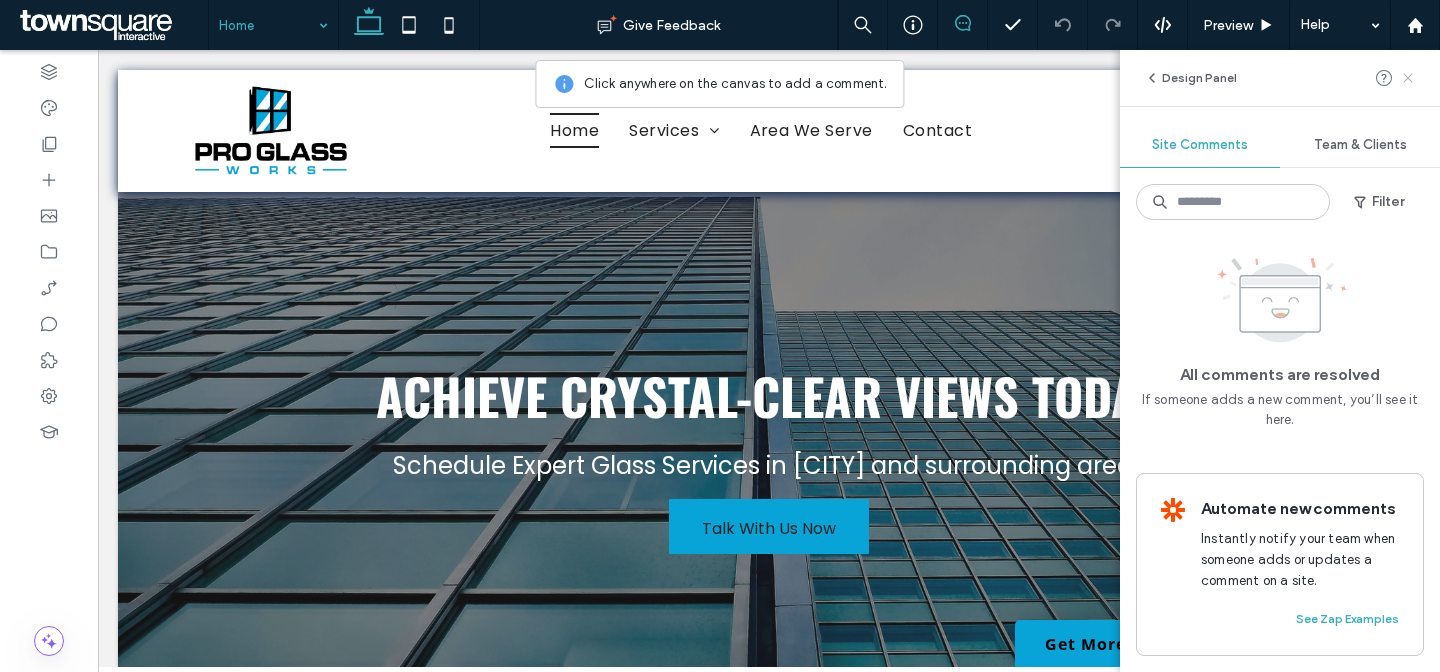 click 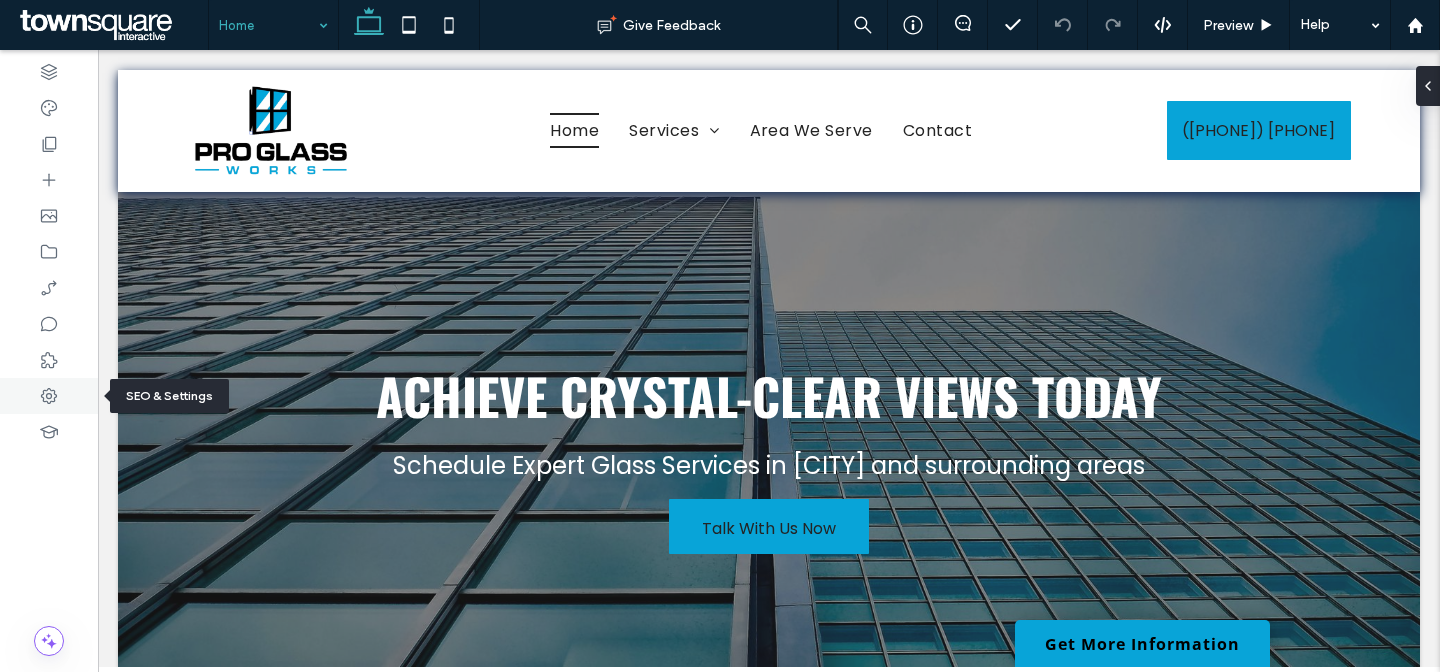 click 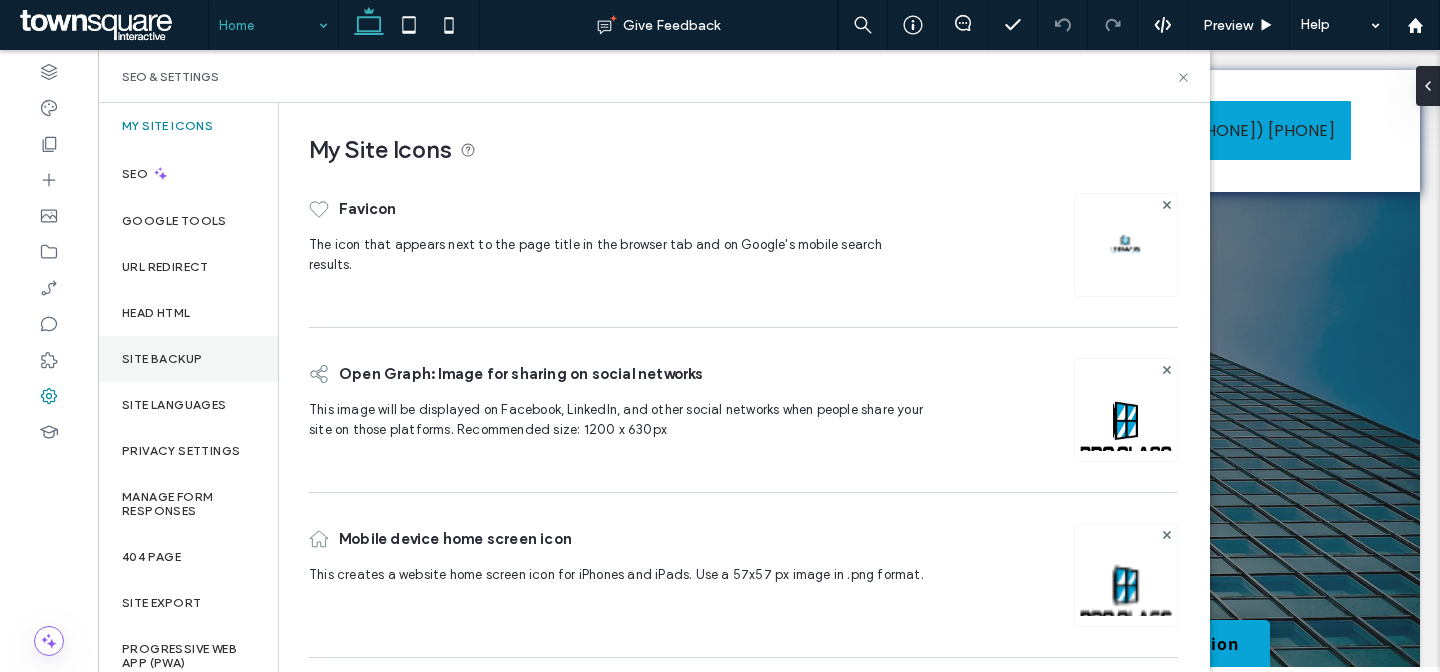 click on "Site Backup" at bounding box center [162, 359] 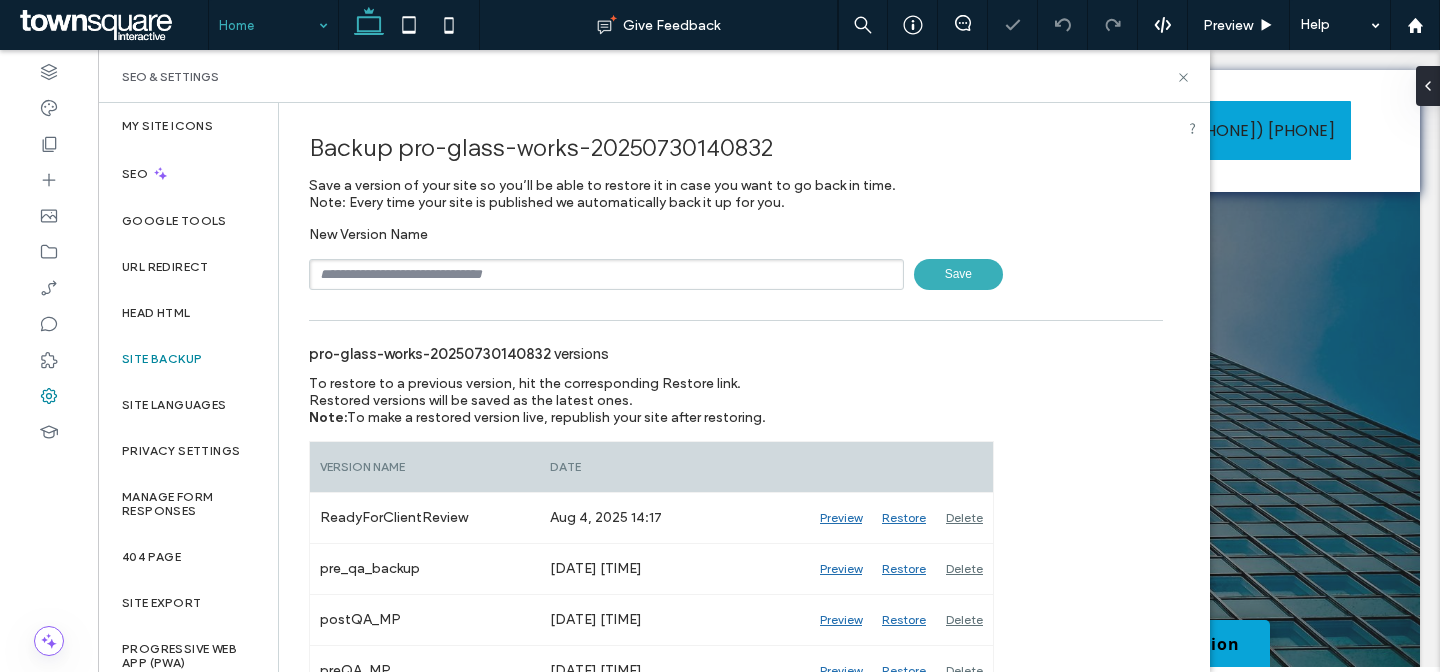 click at bounding box center (606, 274) 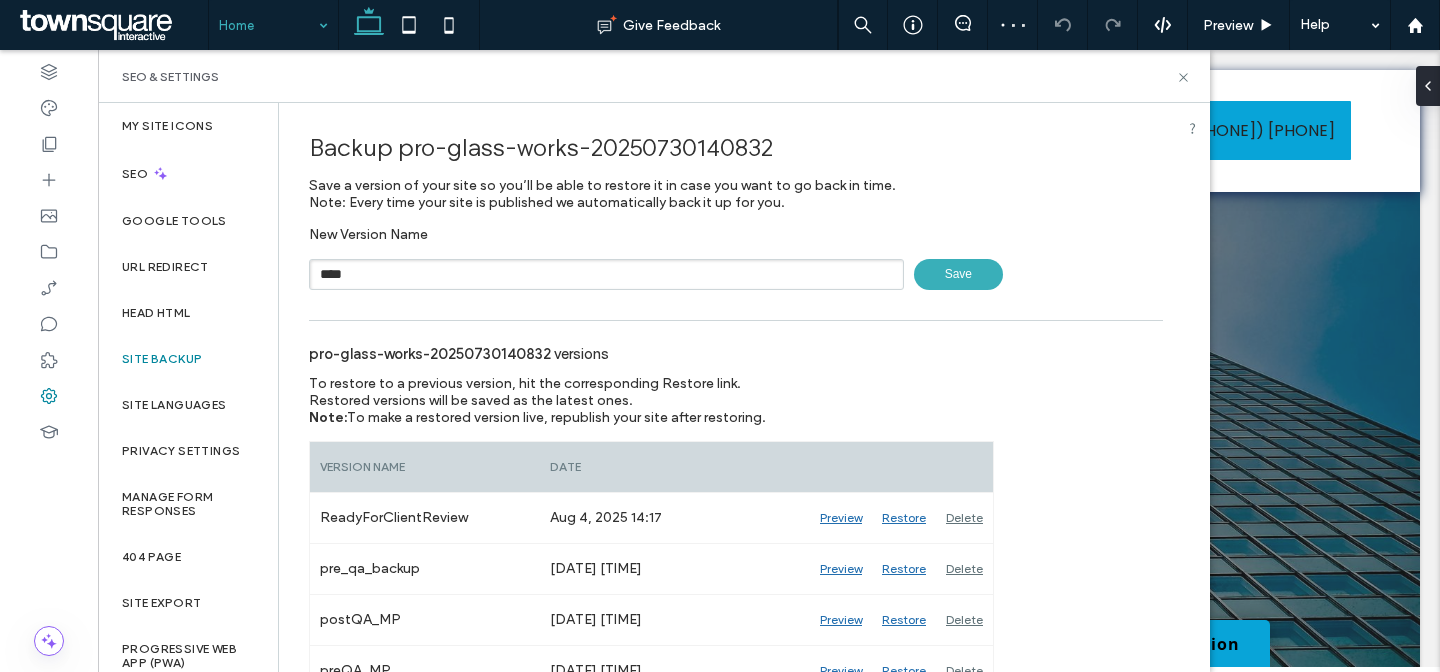 paste on "******" 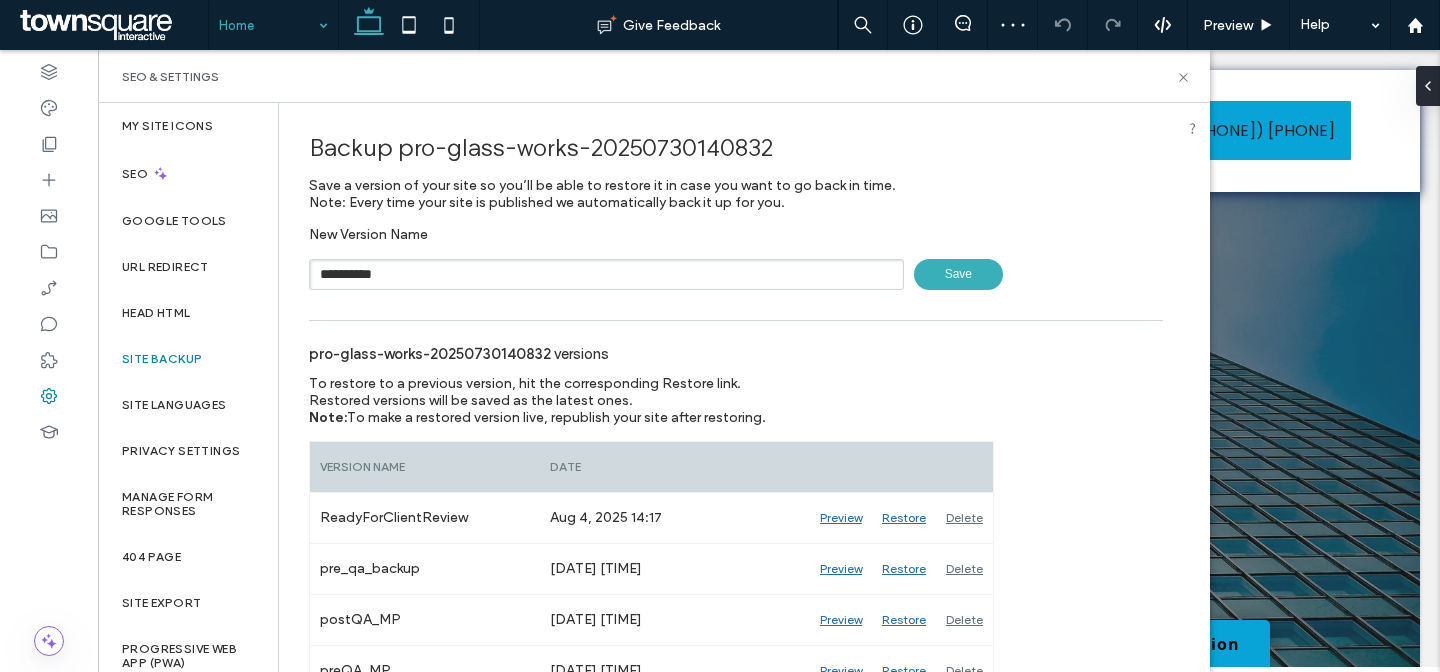 type on "**********" 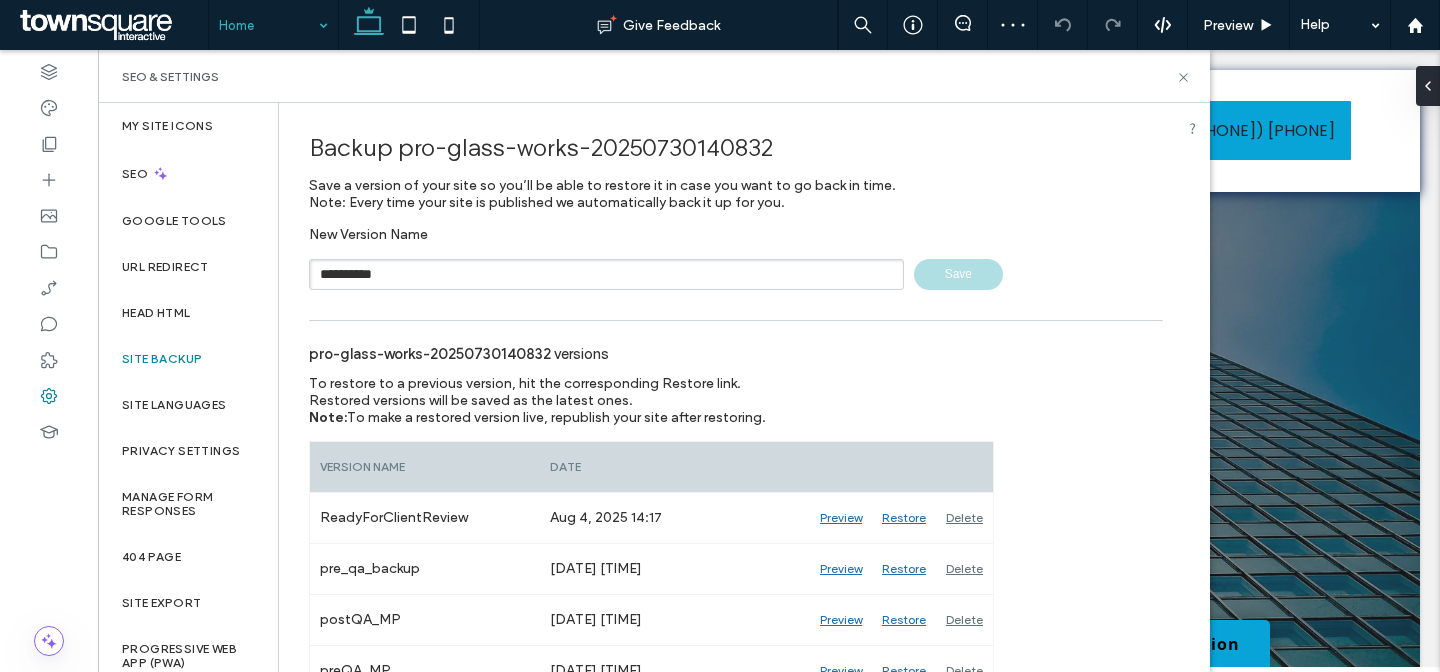 type 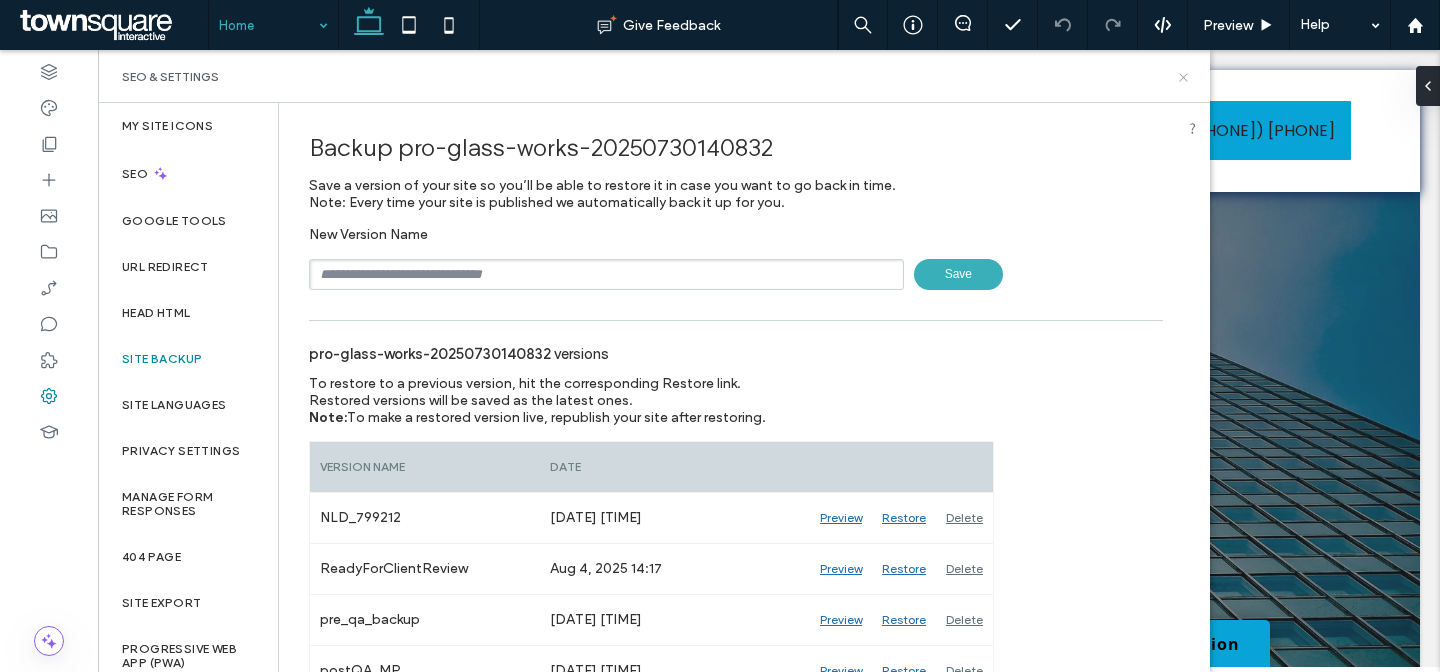 click 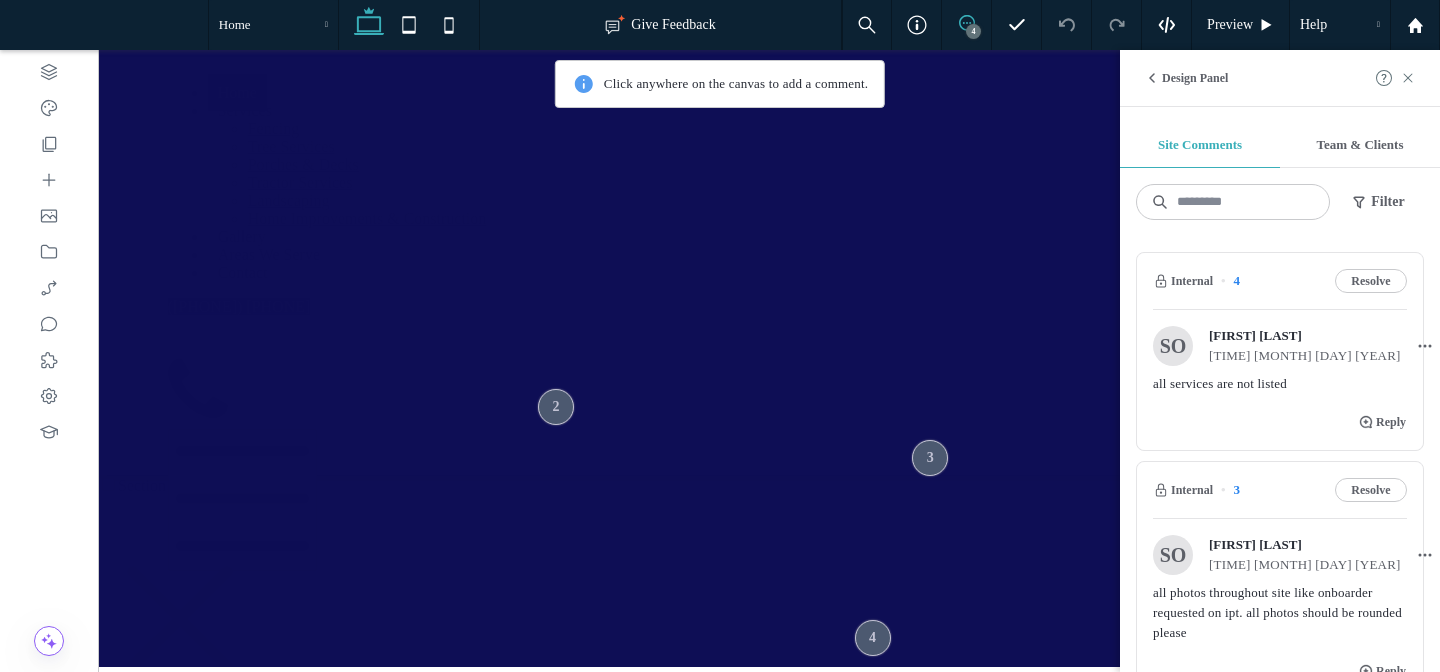 scroll, scrollTop: 0, scrollLeft: 0, axis: both 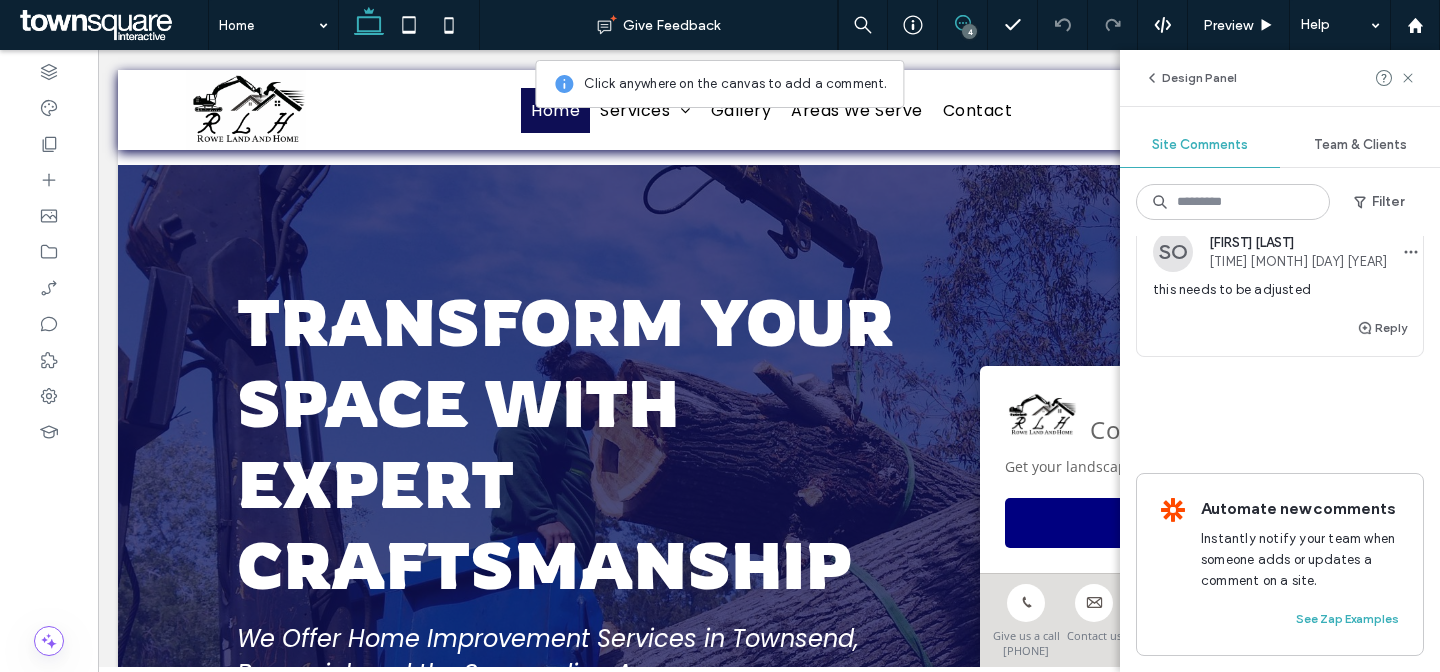 click on "this needs to be adjusted" at bounding box center [1280, 290] 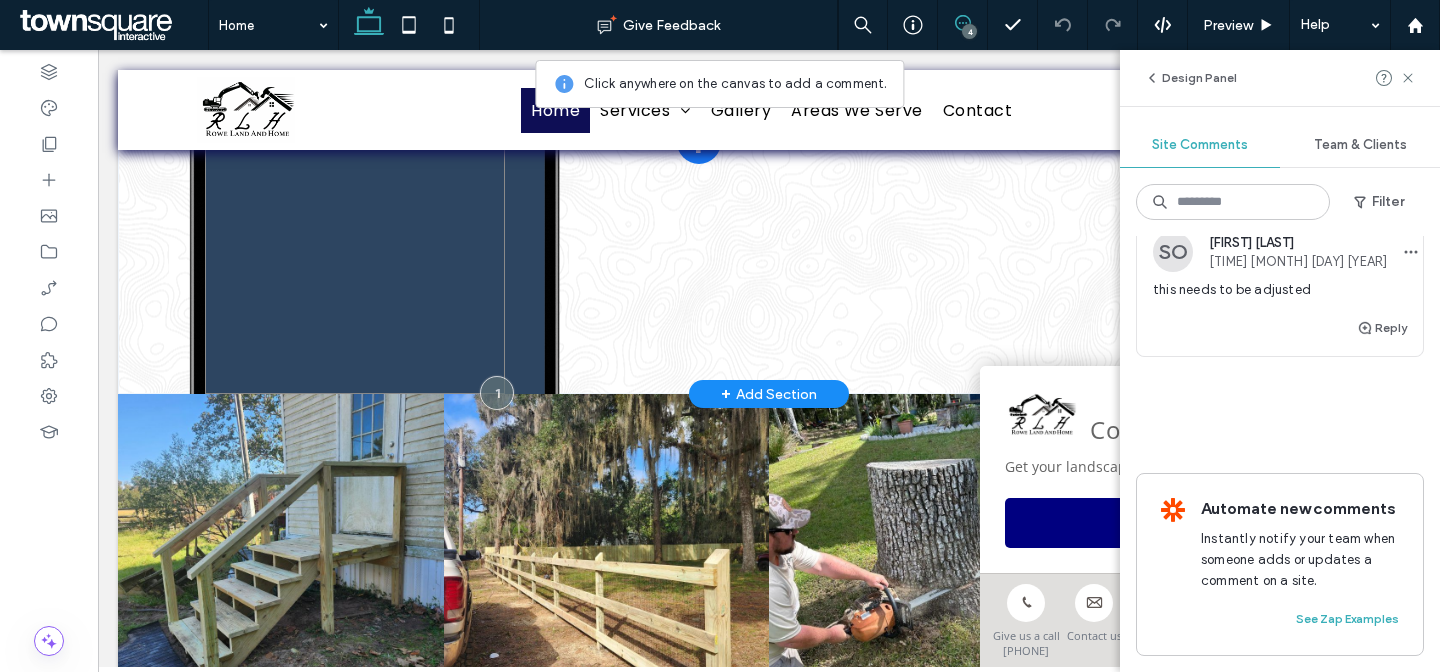scroll, scrollTop: 3126, scrollLeft: 0, axis: vertical 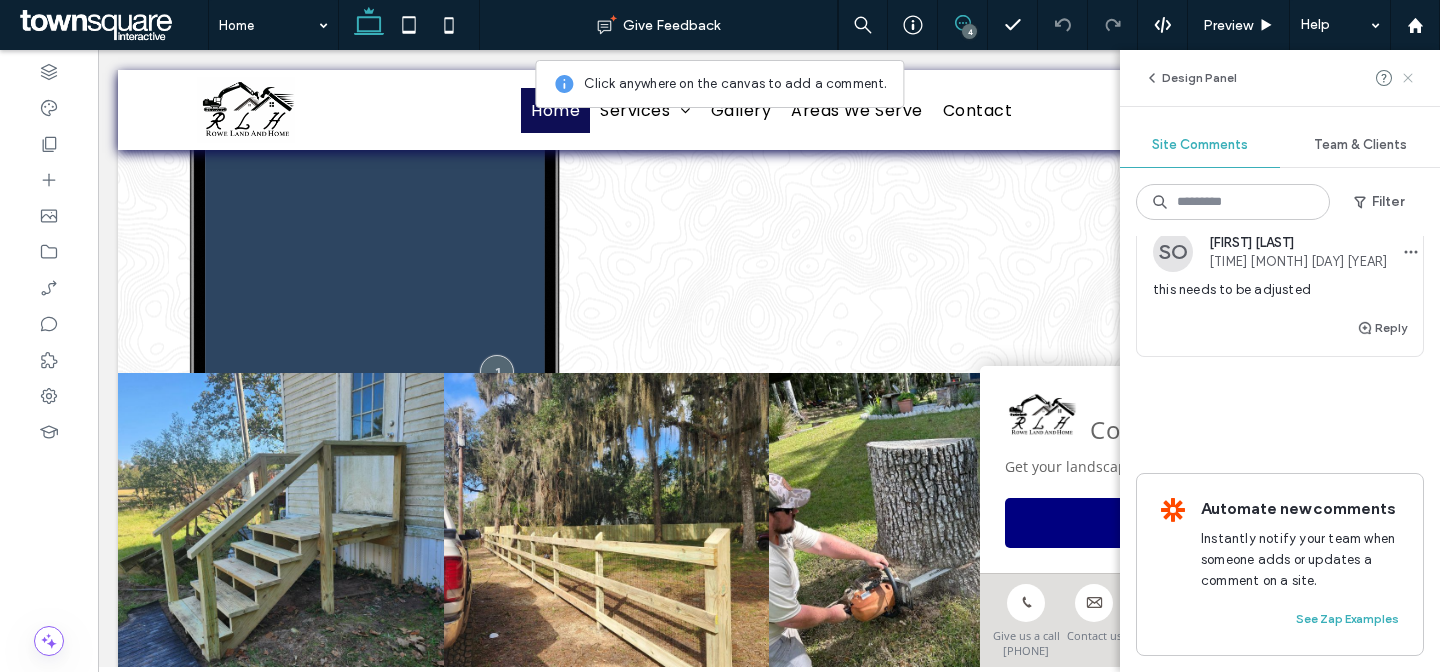 click 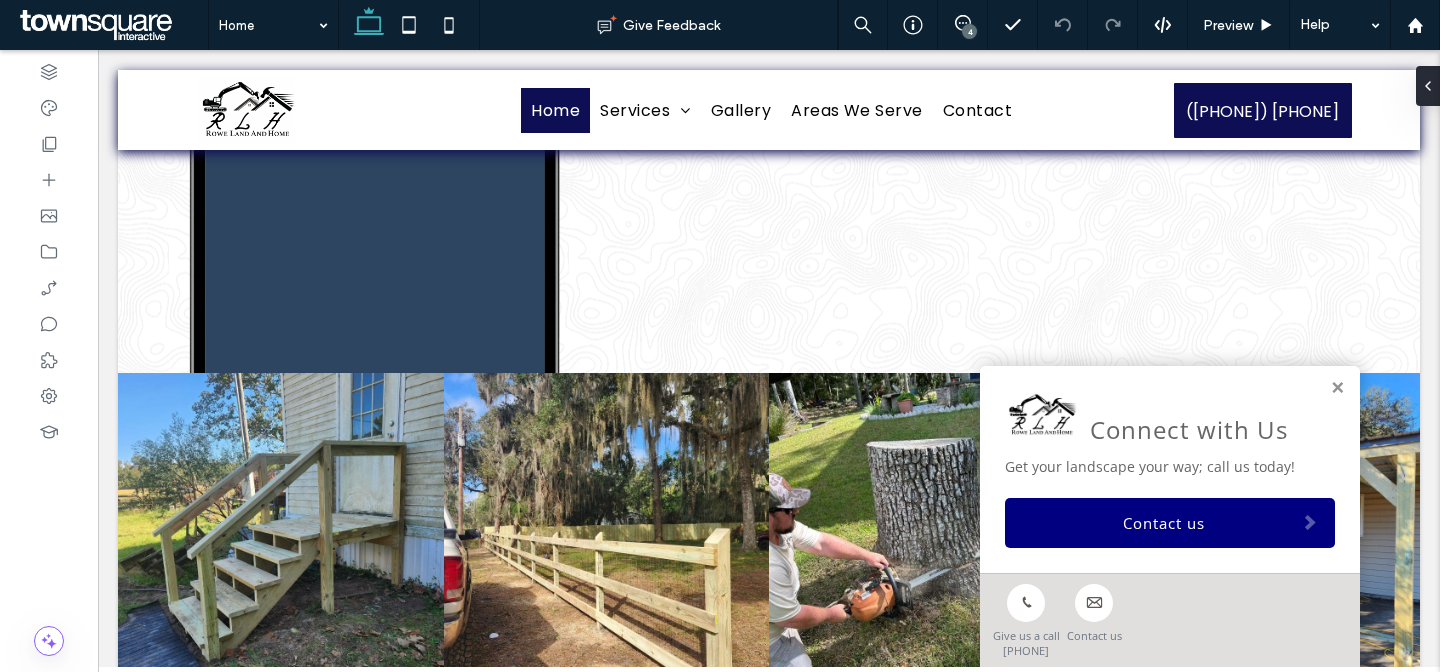 scroll, scrollTop: 0, scrollLeft: 0, axis: both 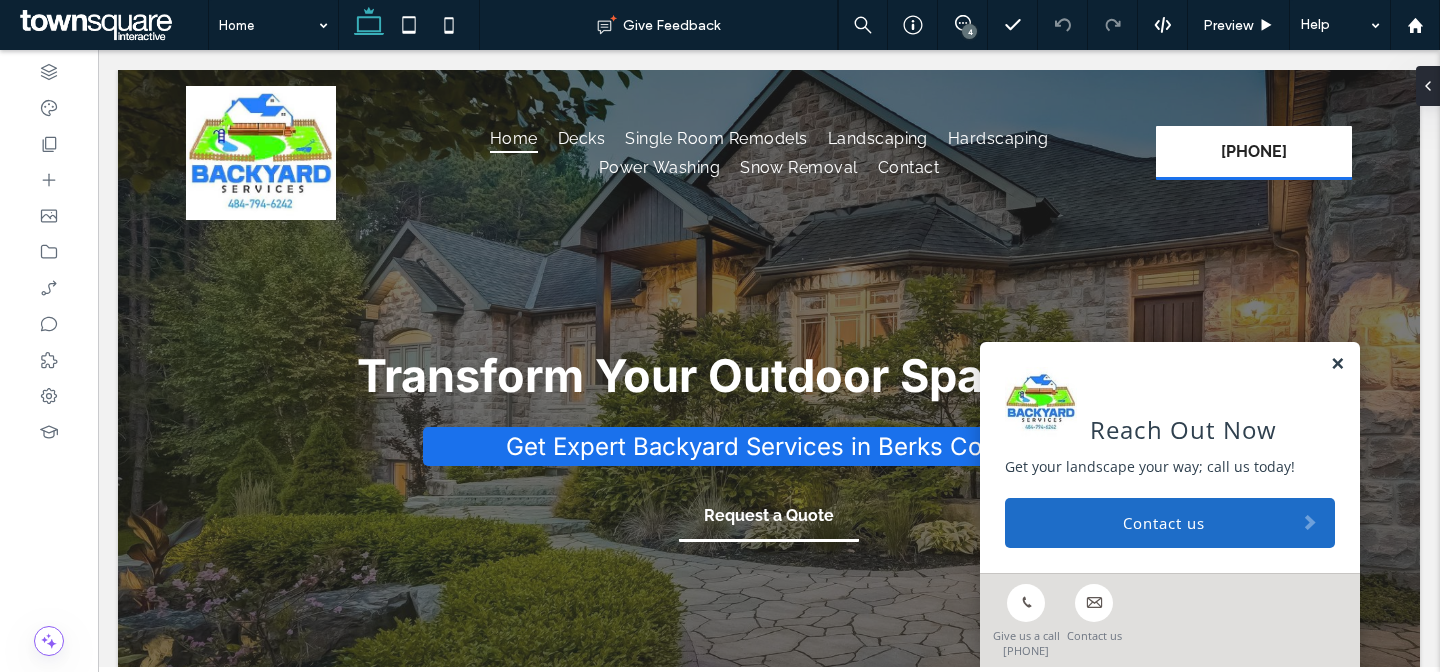 click at bounding box center [1337, 364] 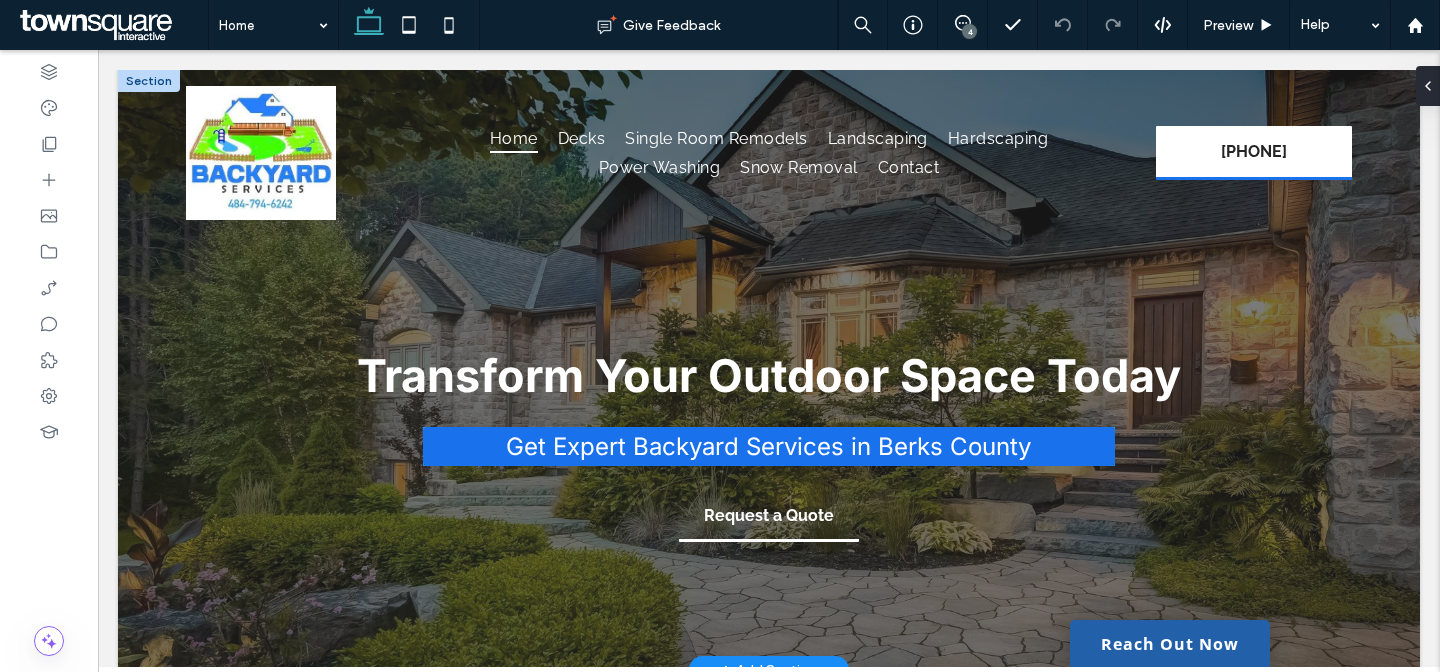 click on "Get Expert Backyard Services in Berks County" at bounding box center [768, 446] 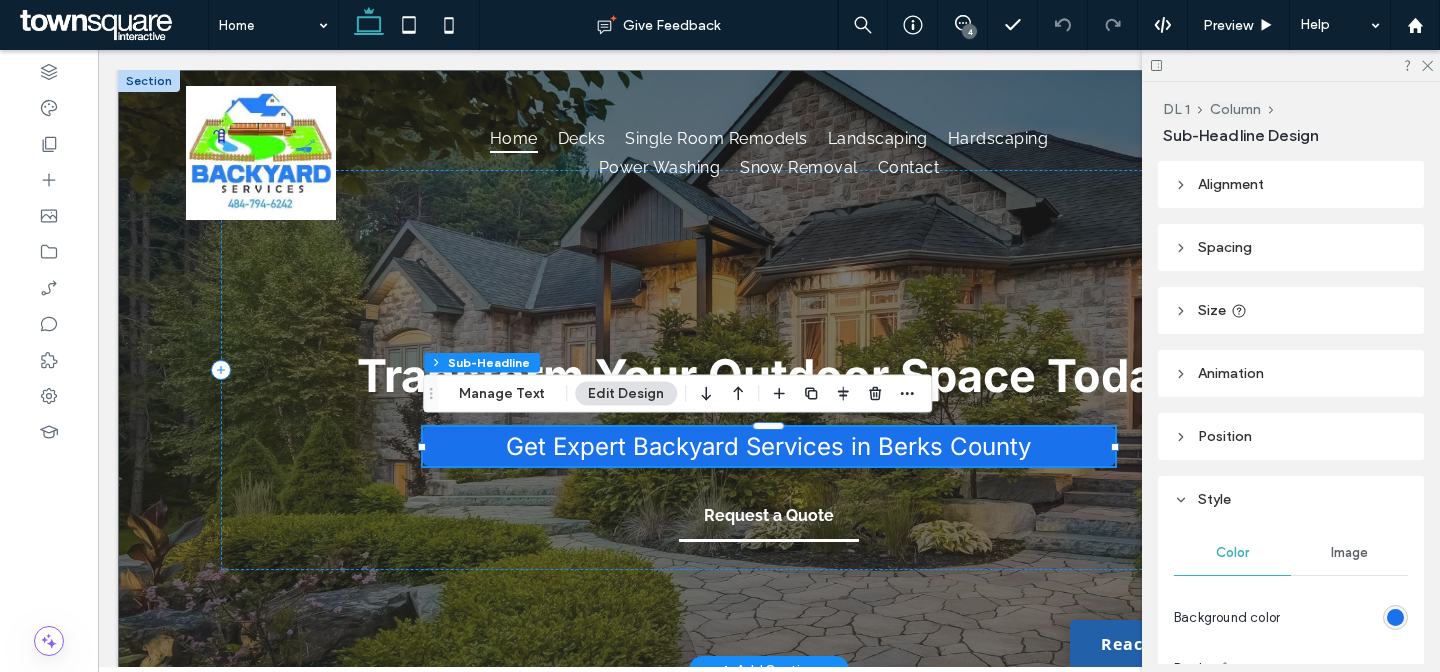 type on "*" 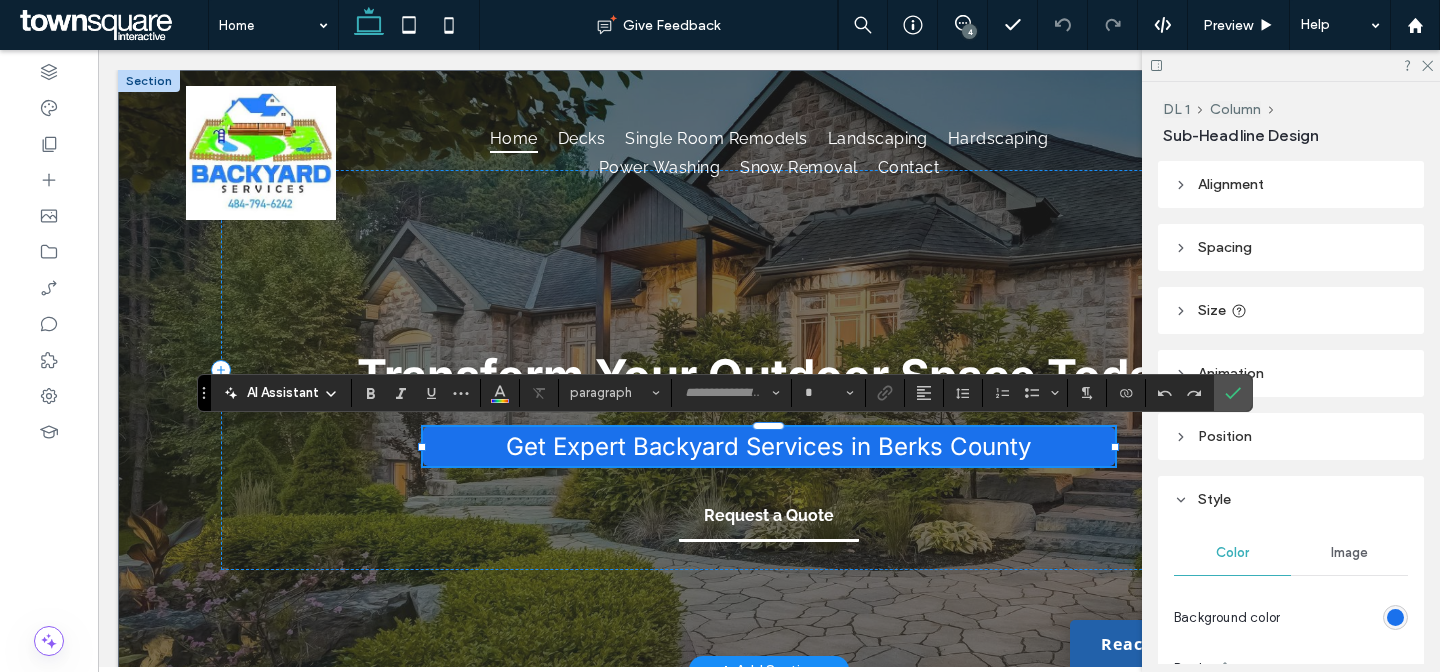 type on "*****" 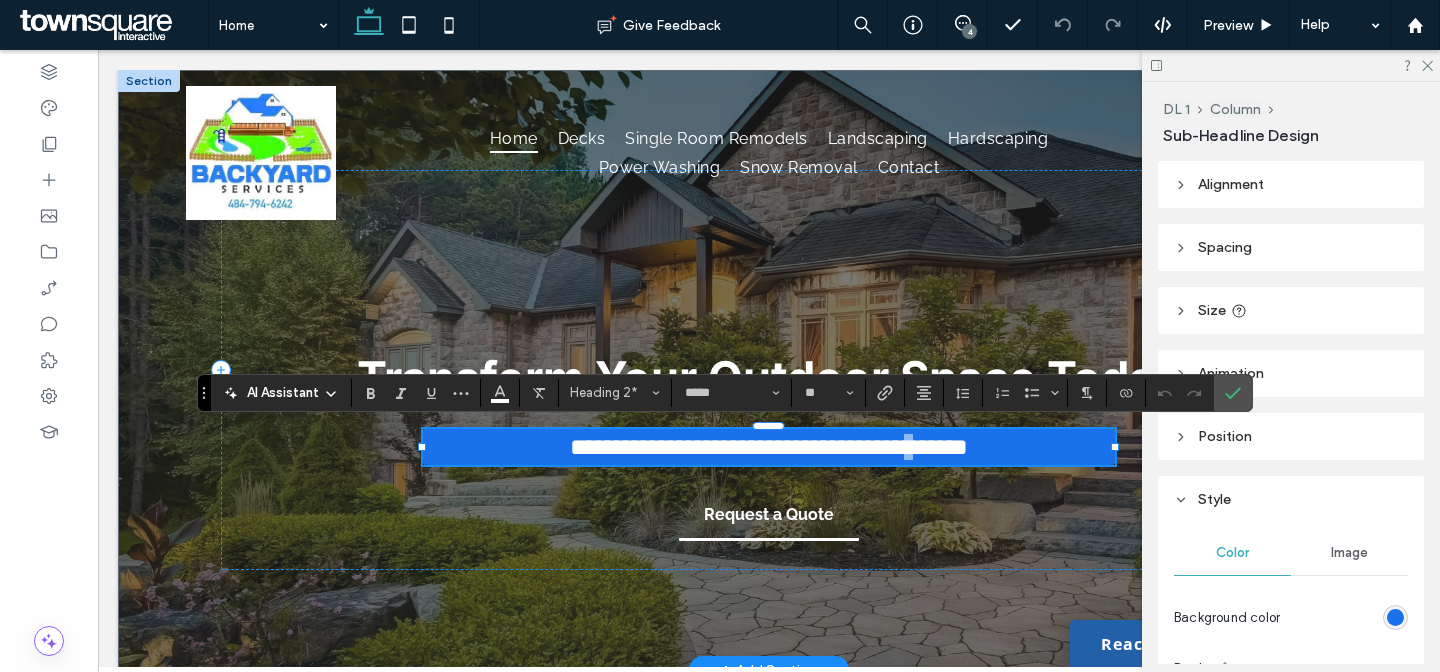 click on "**********" at bounding box center (769, 447) 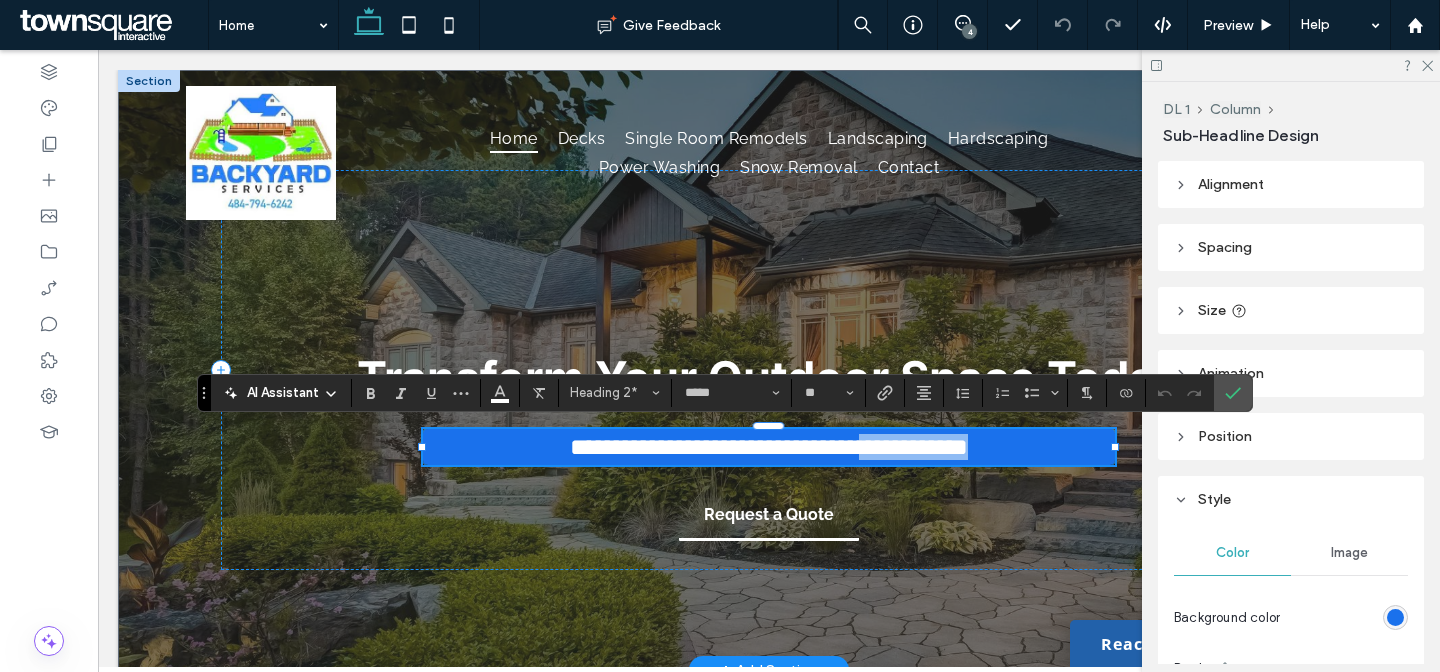 drag, startPoint x: 1029, startPoint y: 445, endPoint x: 883, endPoint y: 442, distance: 146.03082 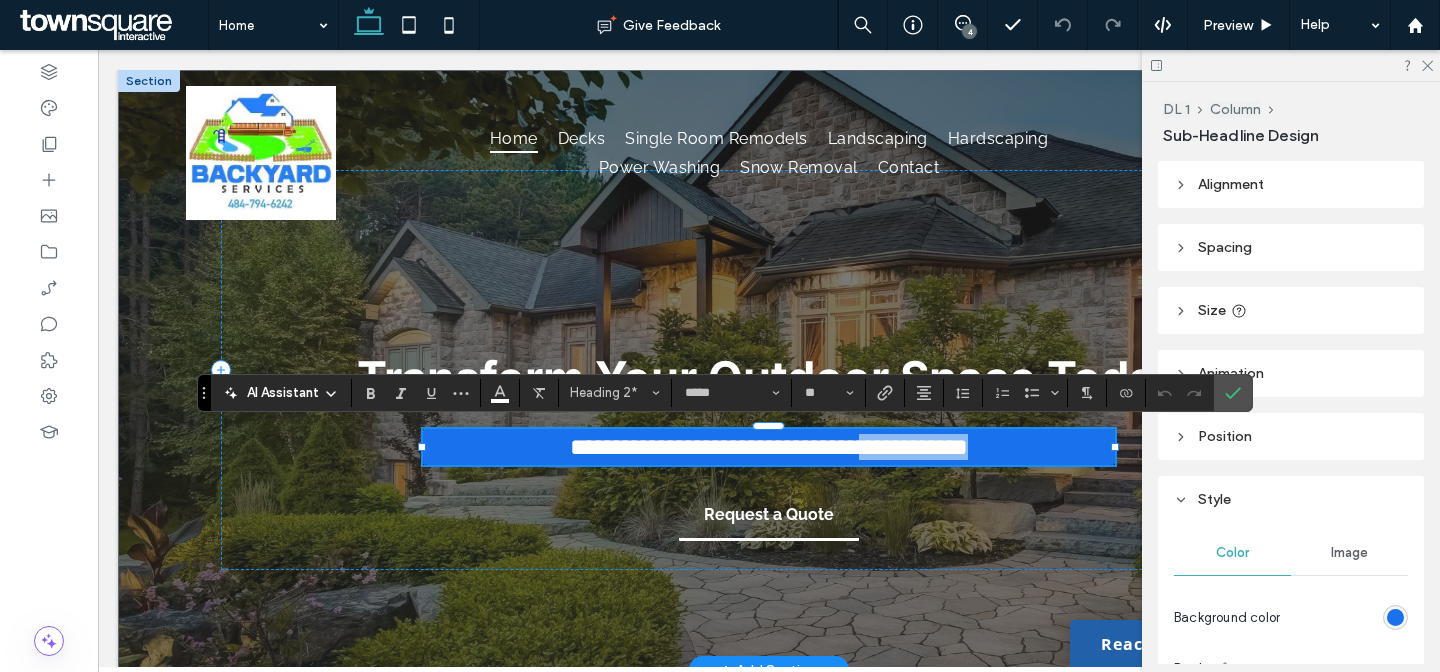 click on "**********" at bounding box center [769, 447] 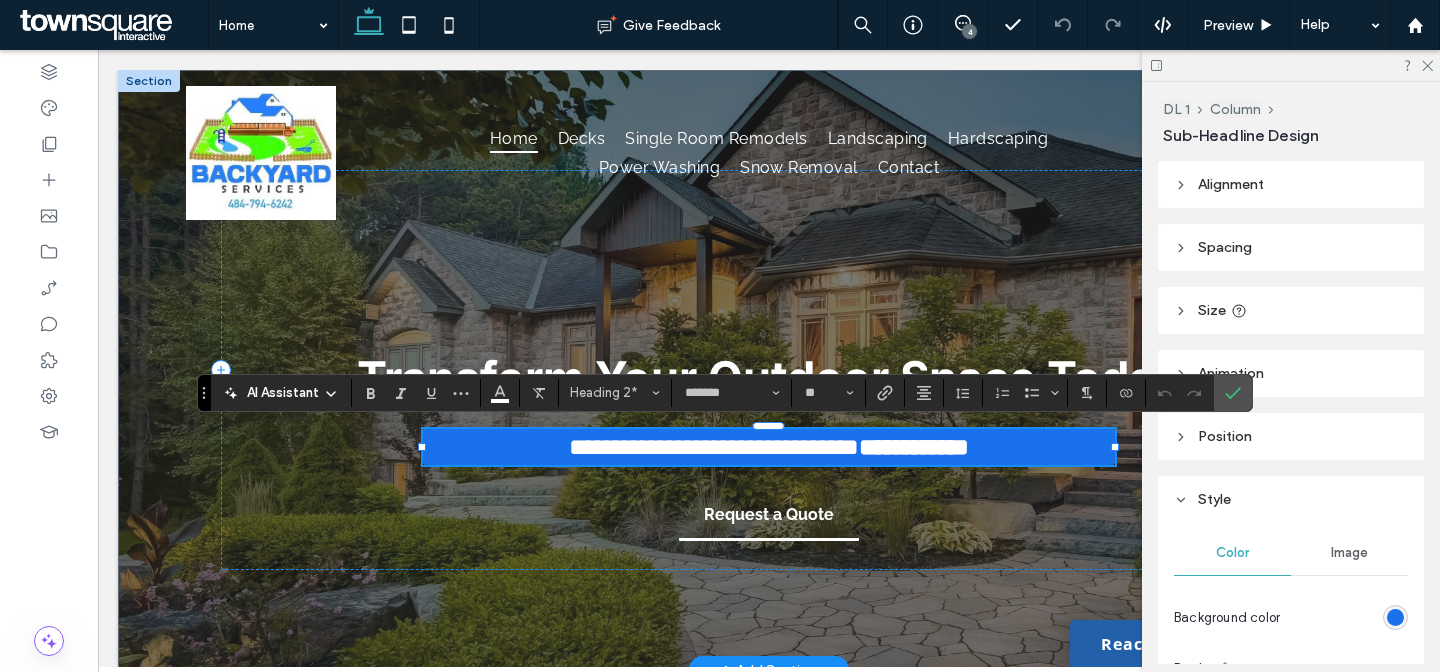 scroll, scrollTop: 0, scrollLeft: 0, axis: both 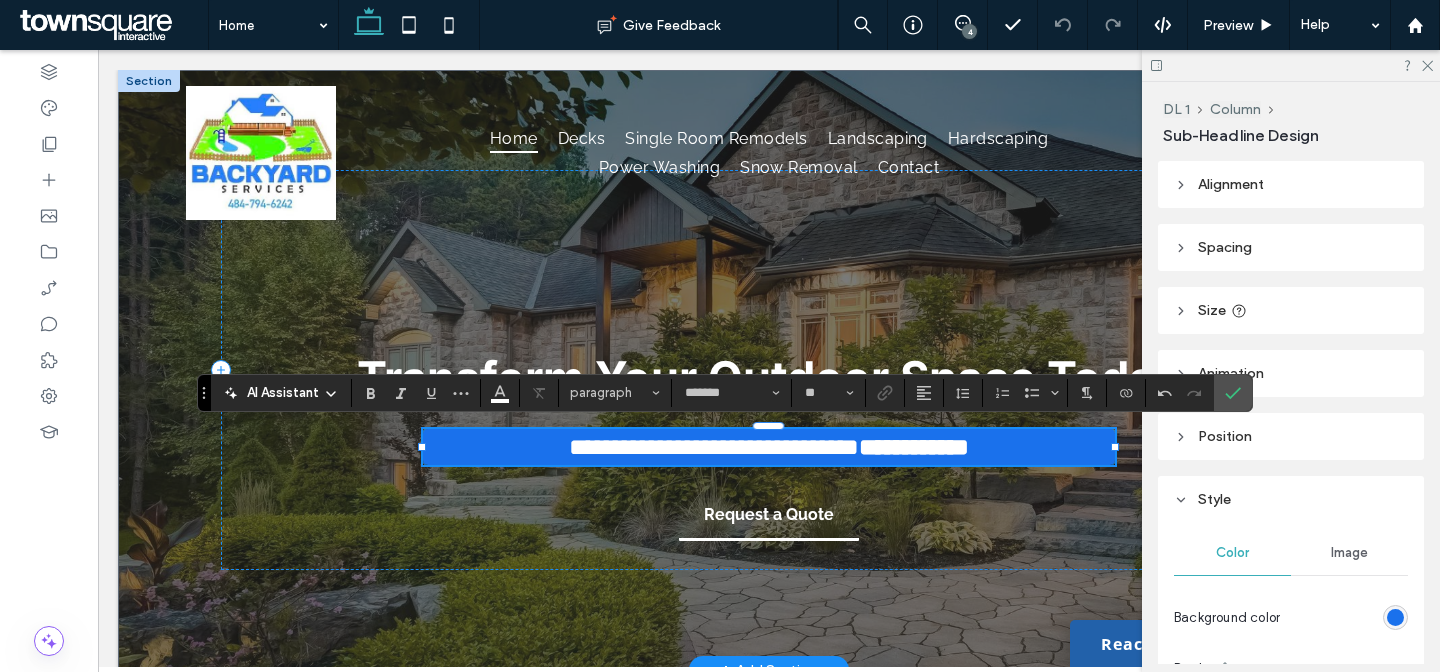 type on "*****" 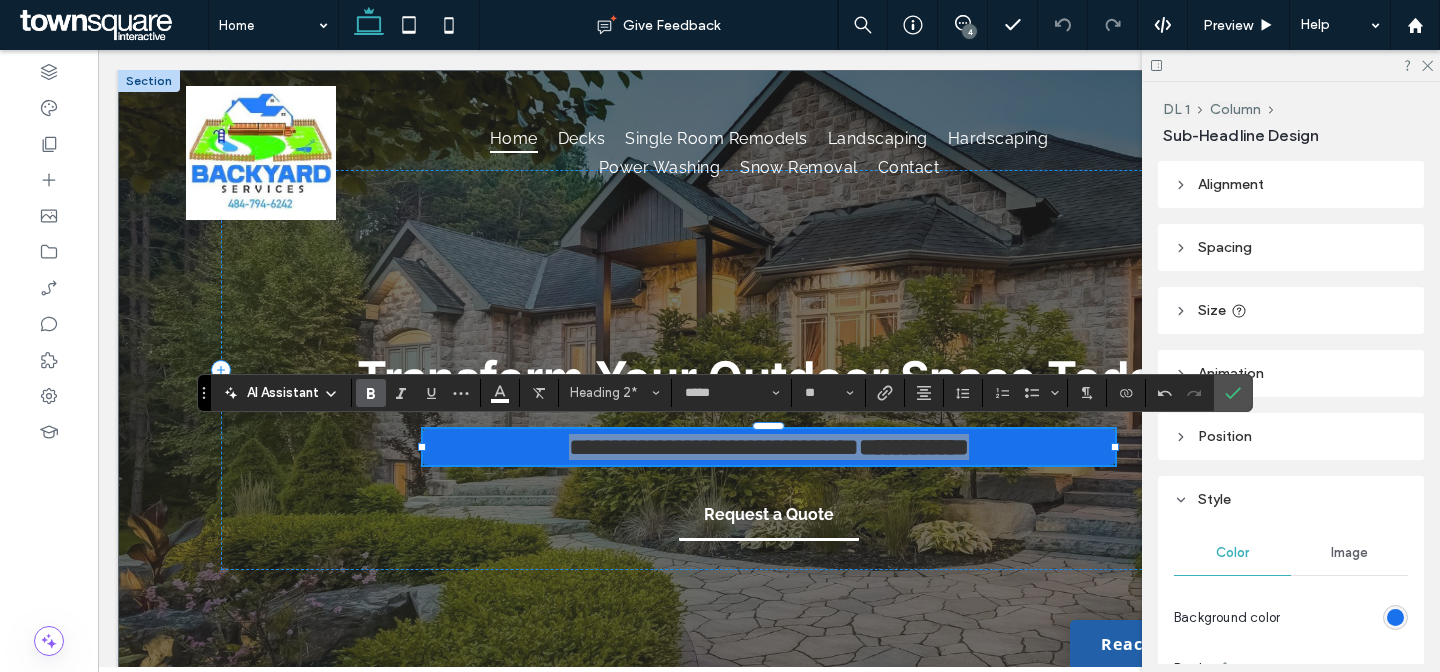 click 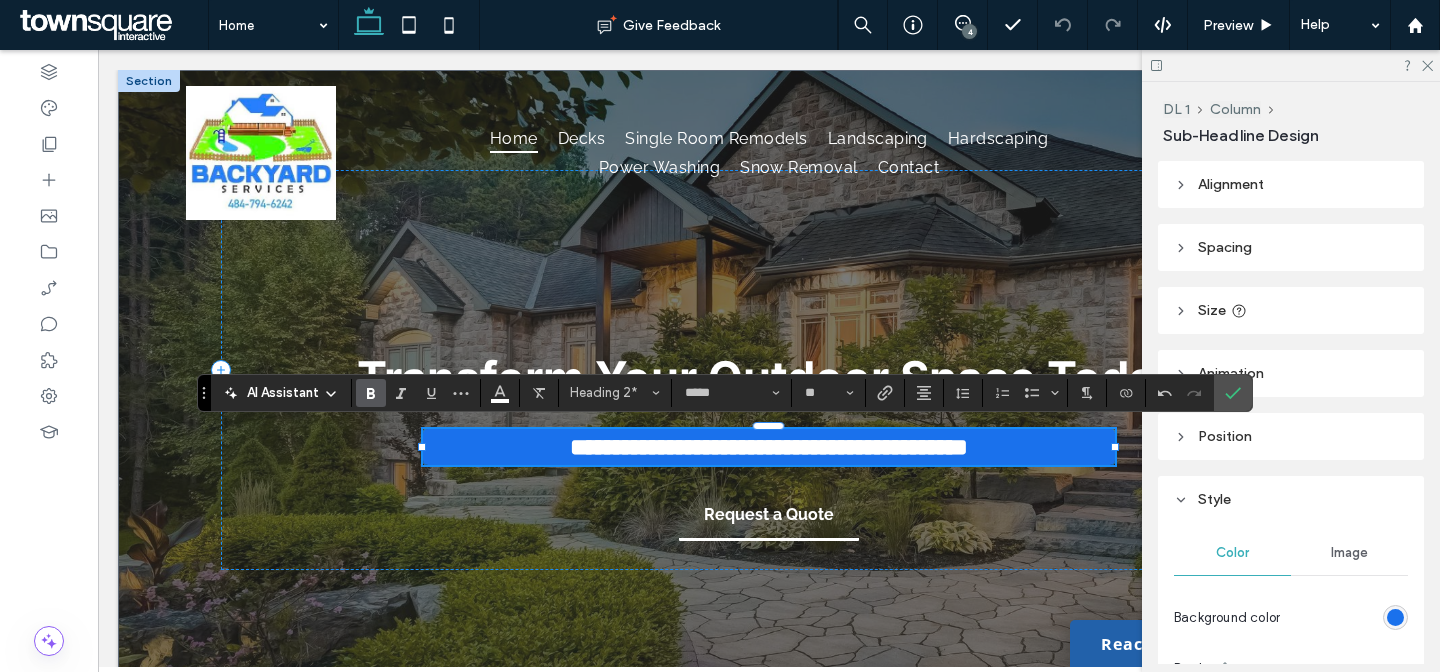 click 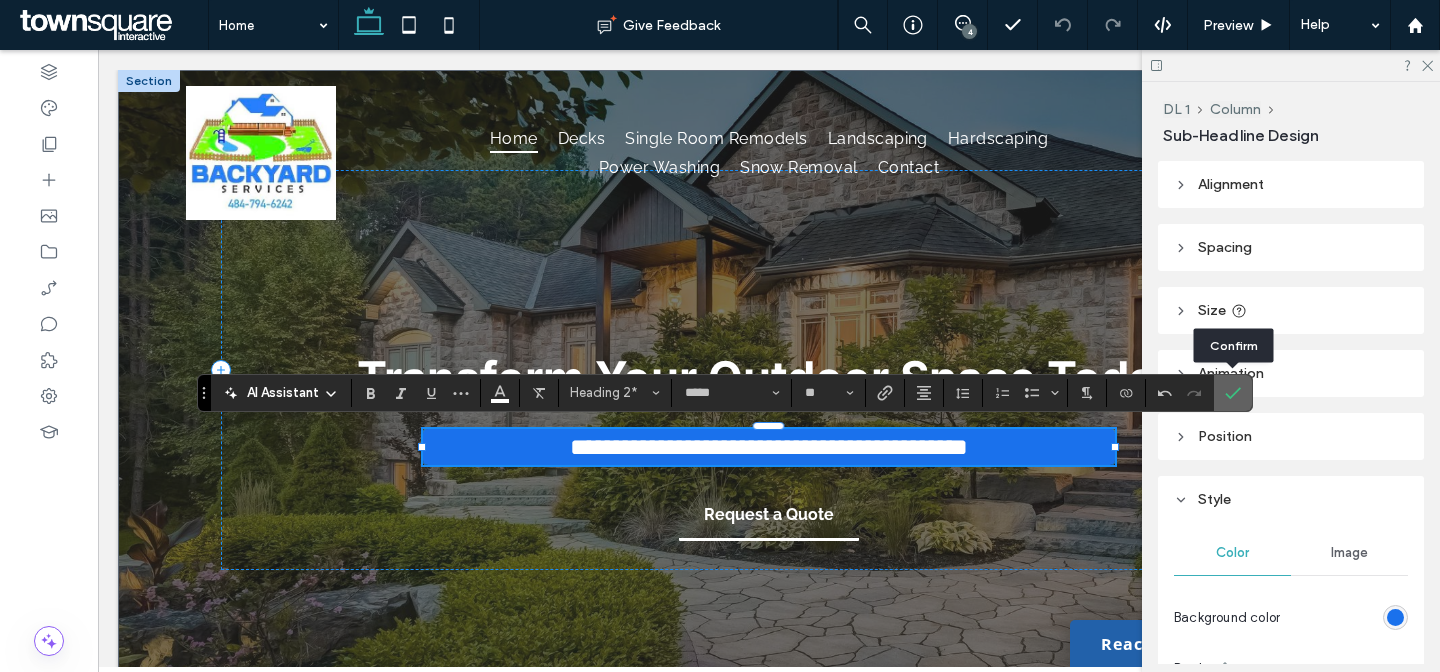 click at bounding box center (1233, 393) 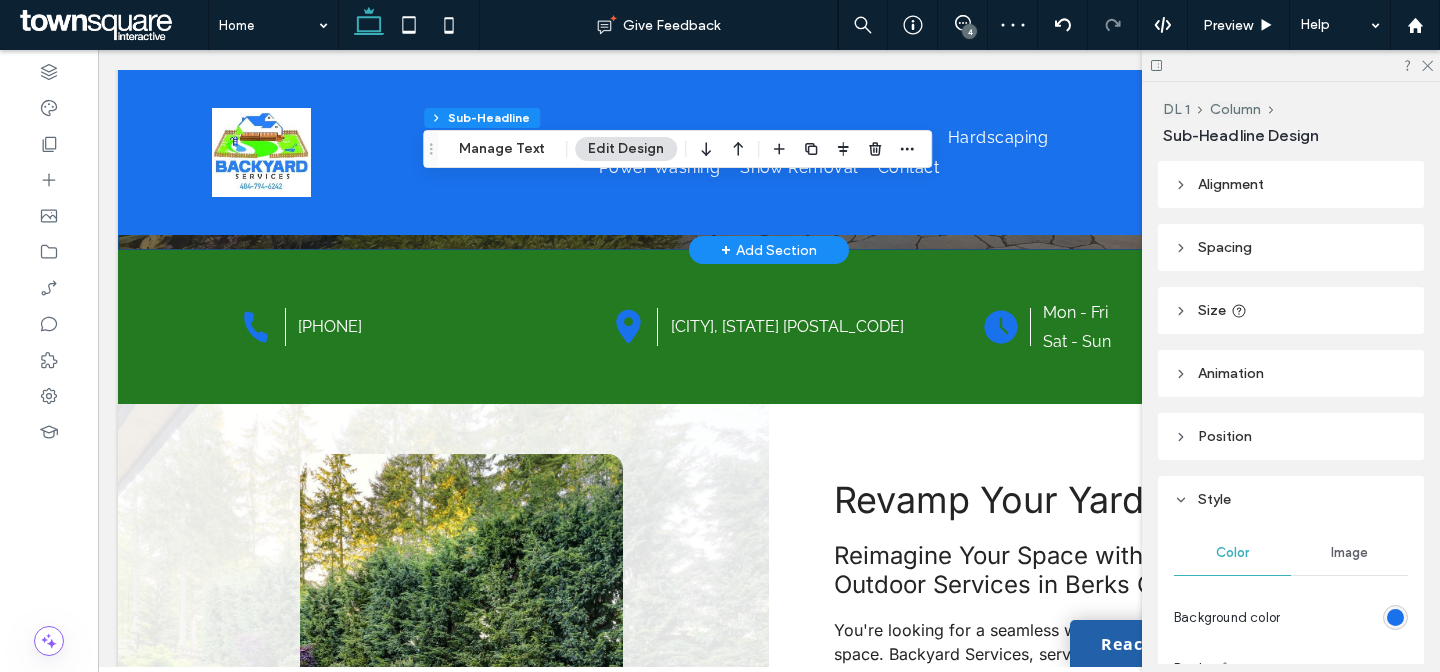 scroll, scrollTop: 567, scrollLeft: 0, axis: vertical 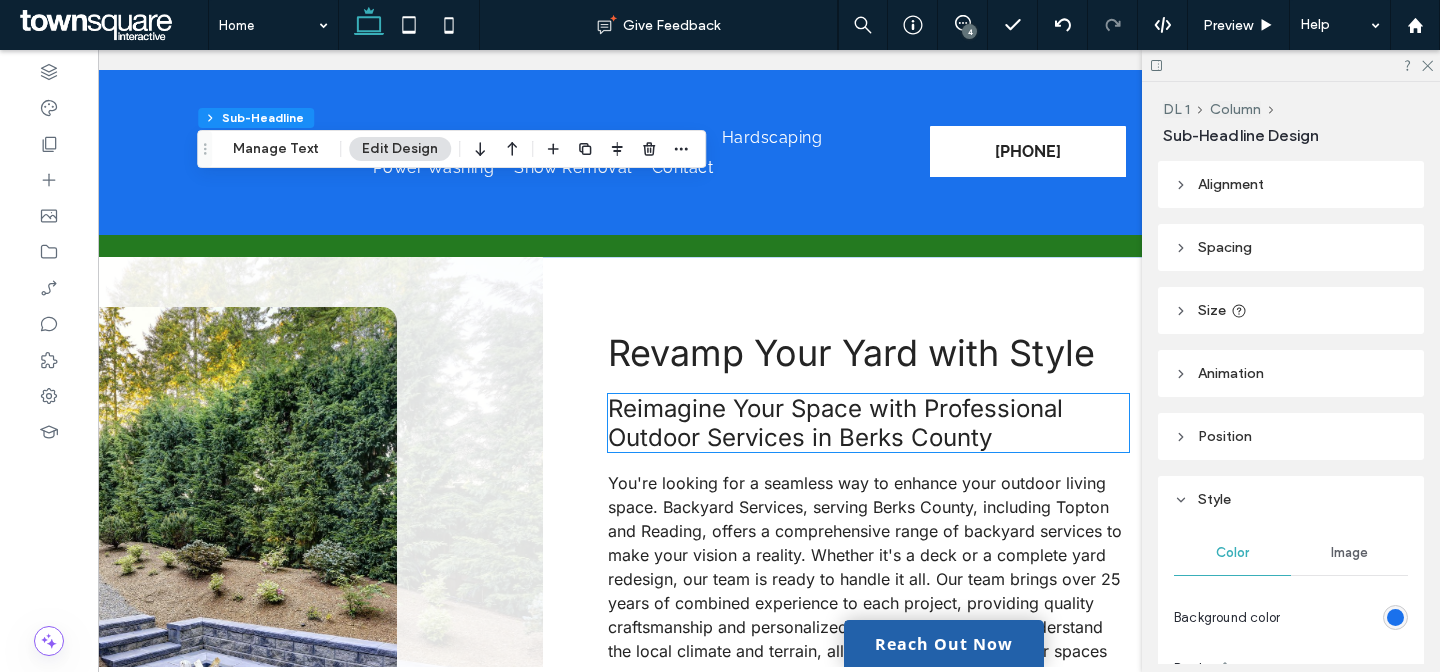click on "Reimagine Your Space with Professional Outdoor Services in Berks County" at bounding box center [835, 423] 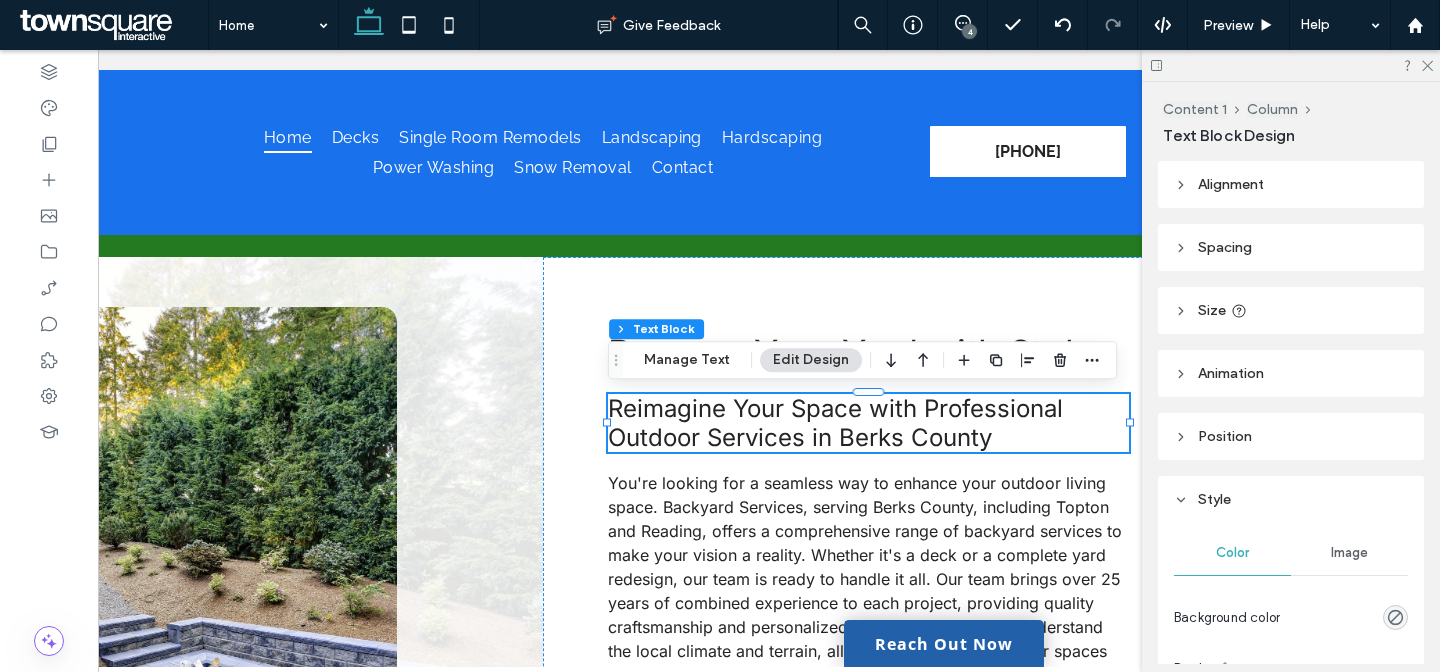 click on "Reimagine Your Space with Professional Outdoor Services in Berks County" at bounding box center [868, 423] 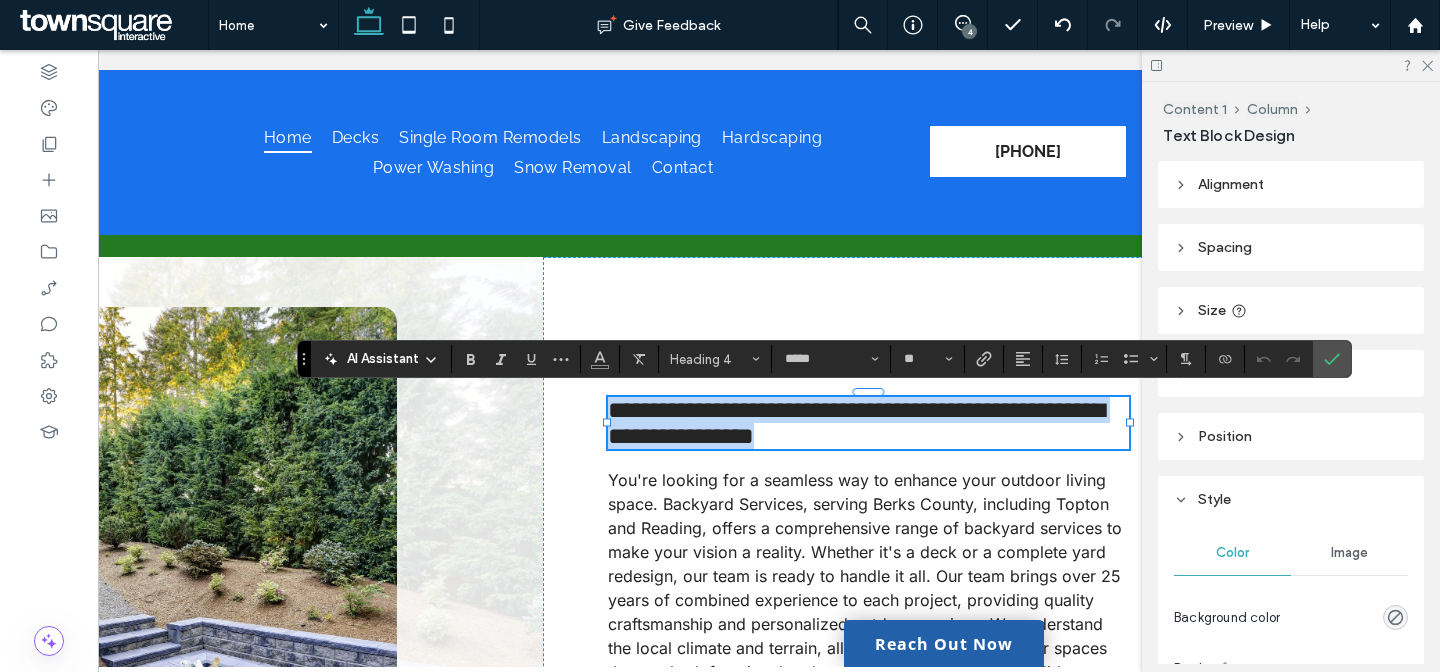 click on "**********" at bounding box center (856, 423) 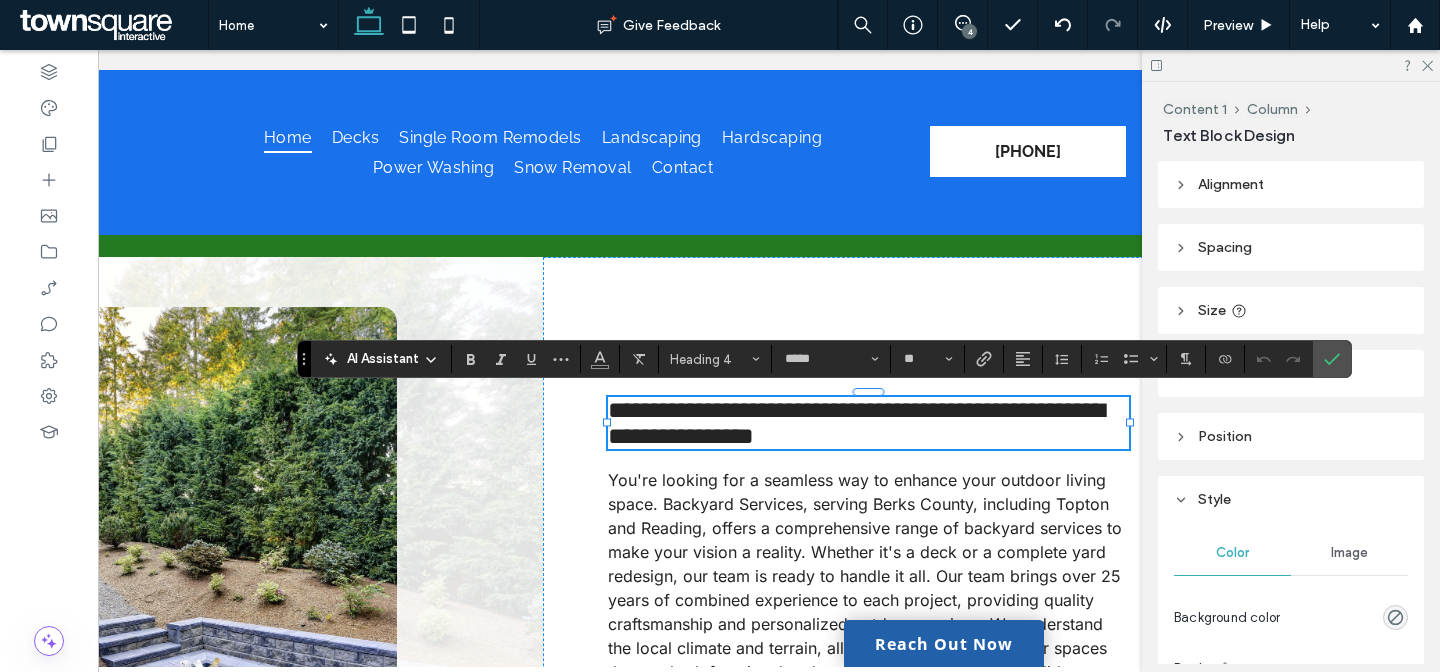 click on "**********" at bounding box center [868, 423] 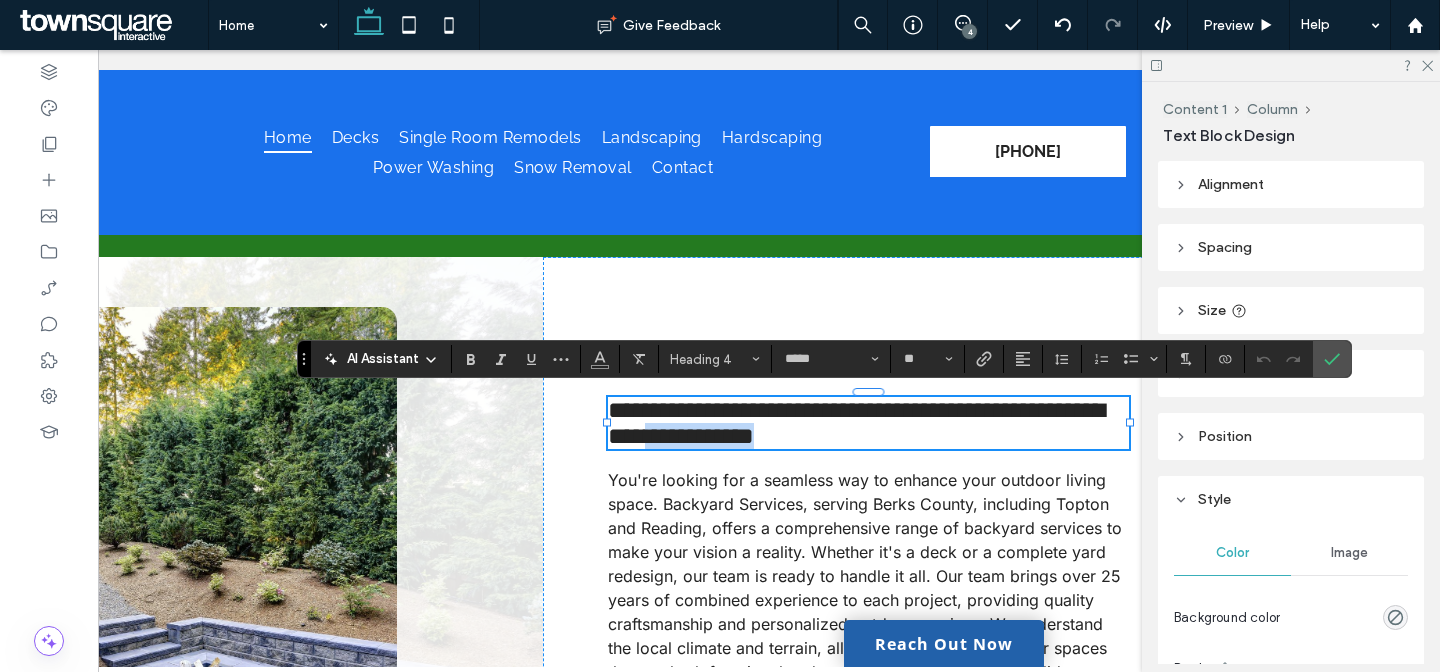 drag, startPoint x: 1012, startPoint y: 437, endPoint x: 846, endPoint y: 437, distance: 166 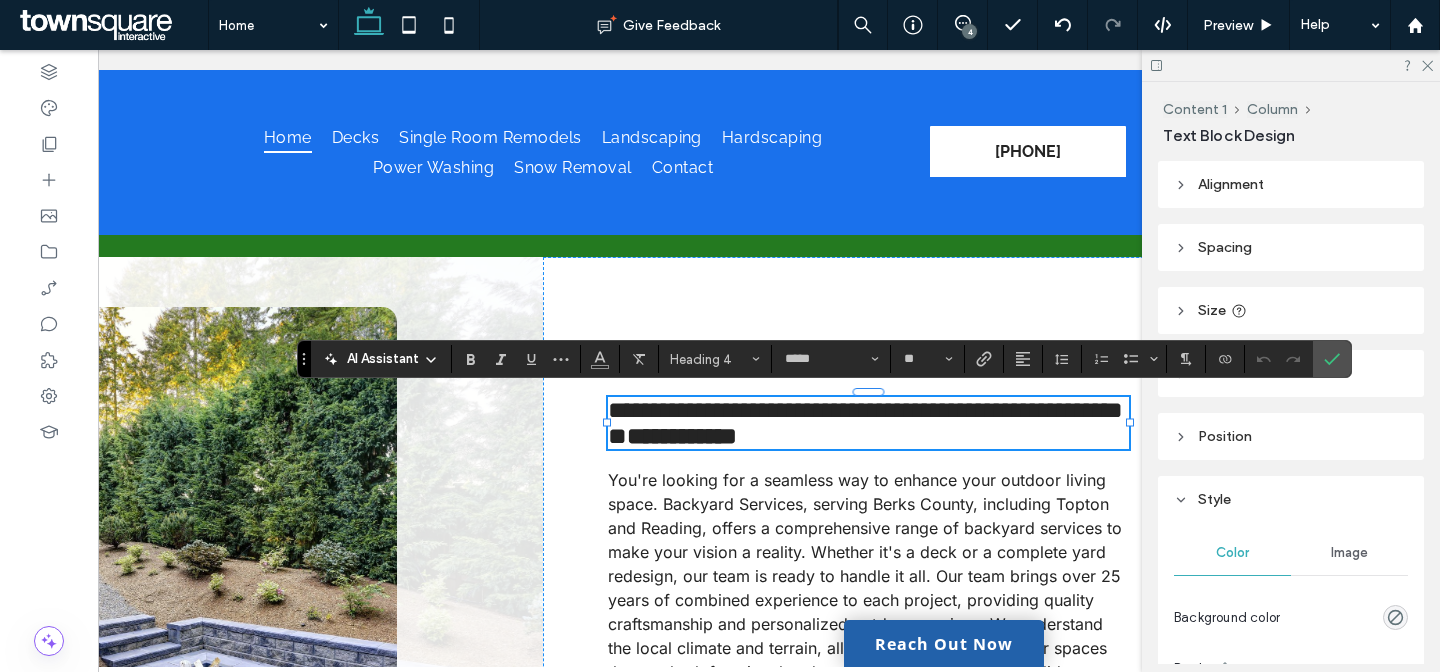 type on "*******" 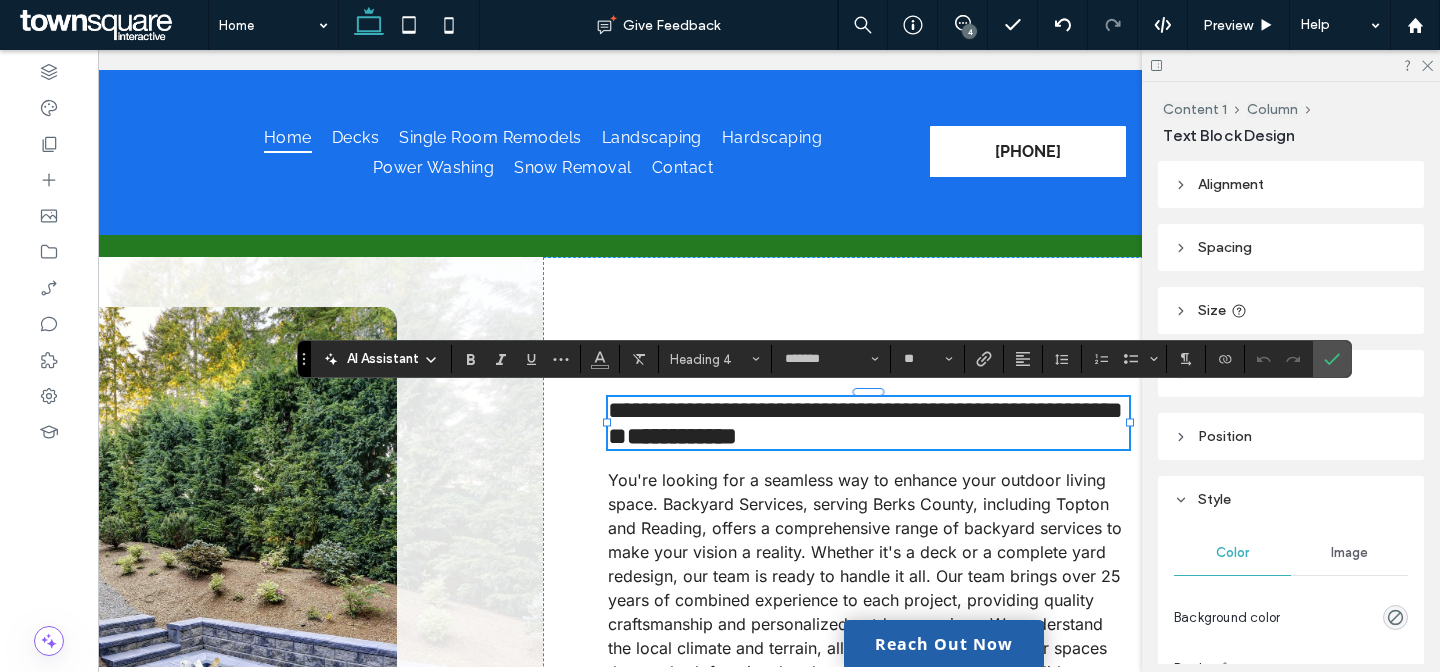 scroll, scrollTop: 0, scrollLeft: 0, axis: both 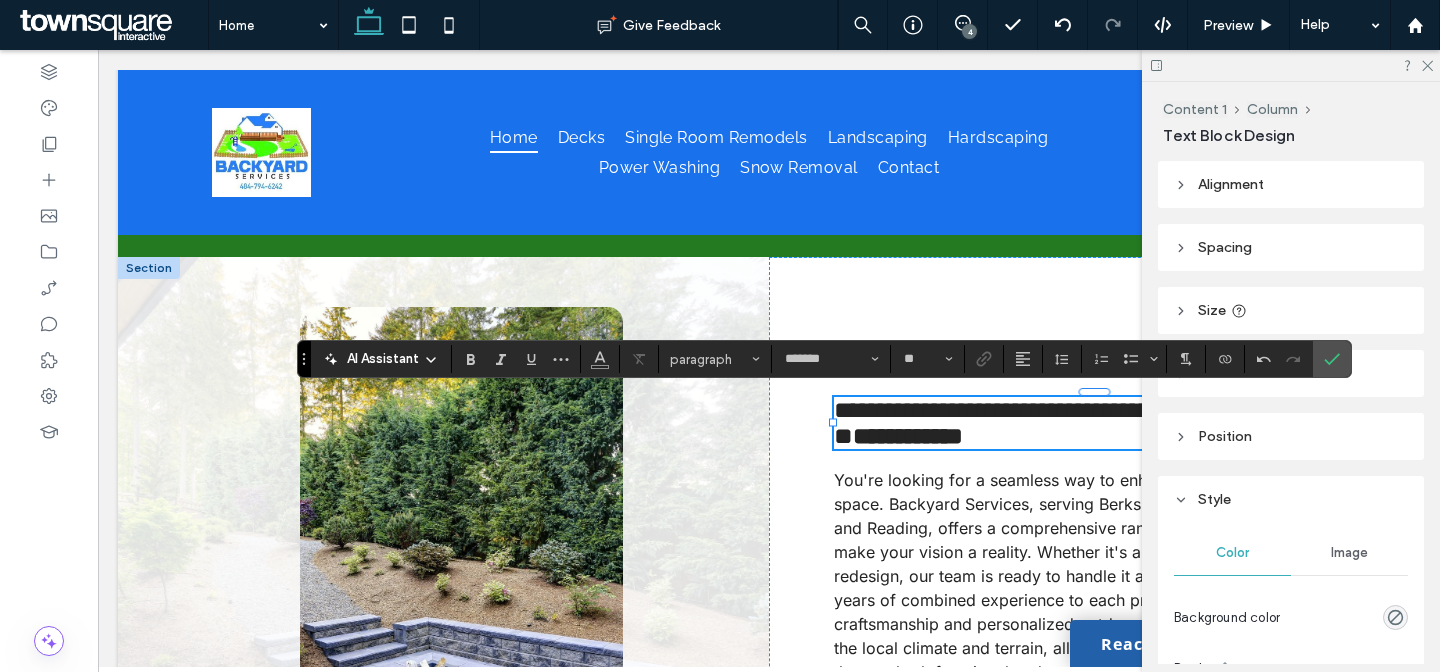 type on "*****" 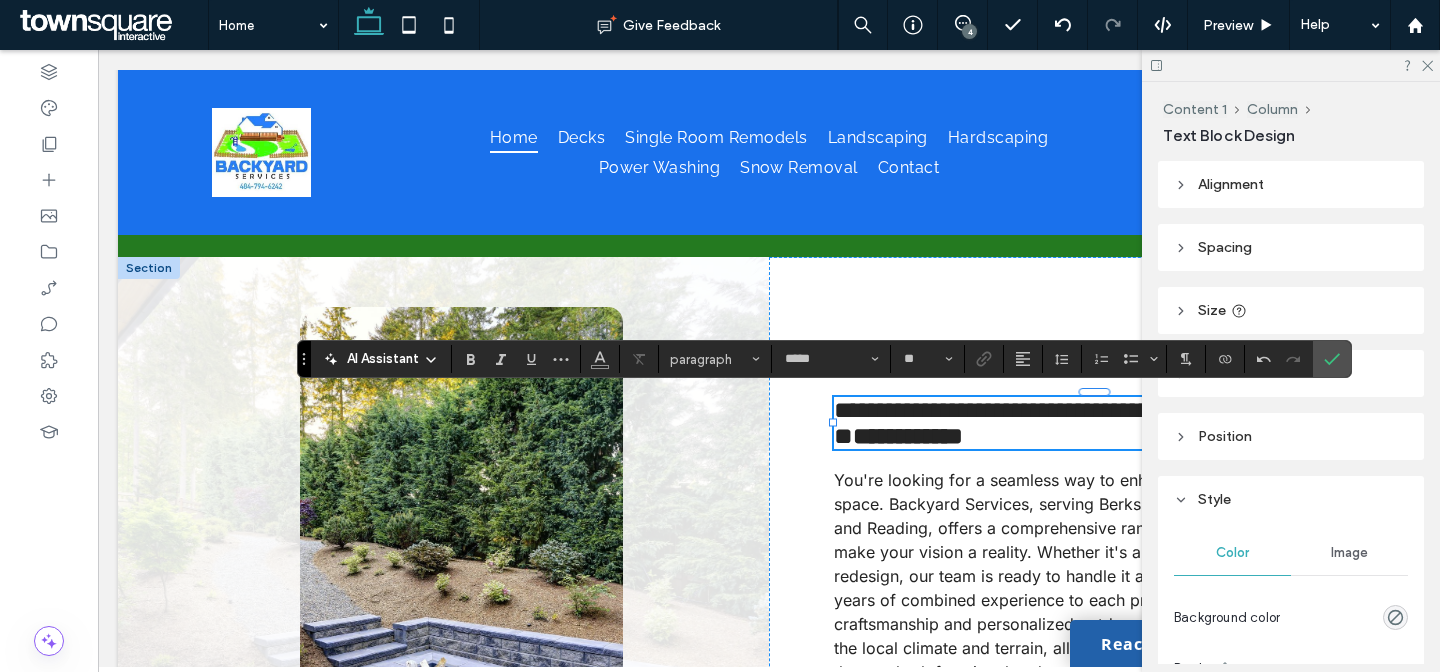 type on "**" 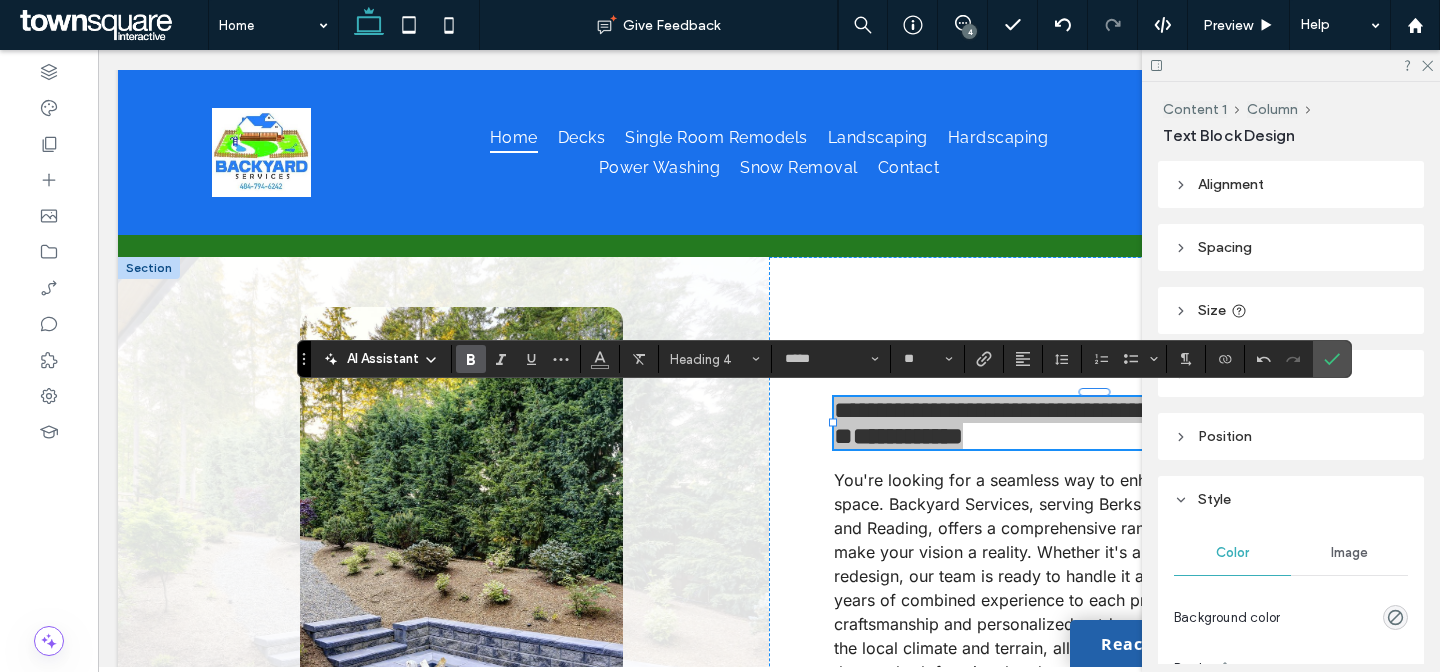 click 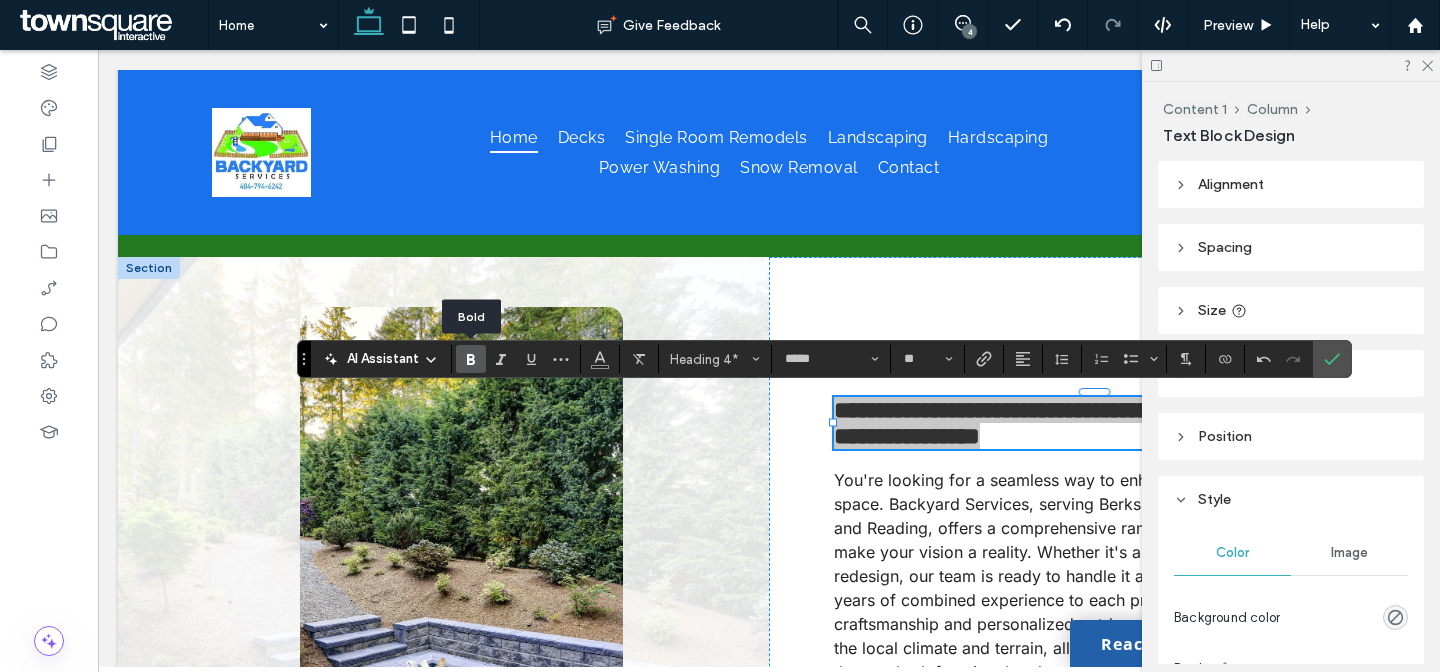 click 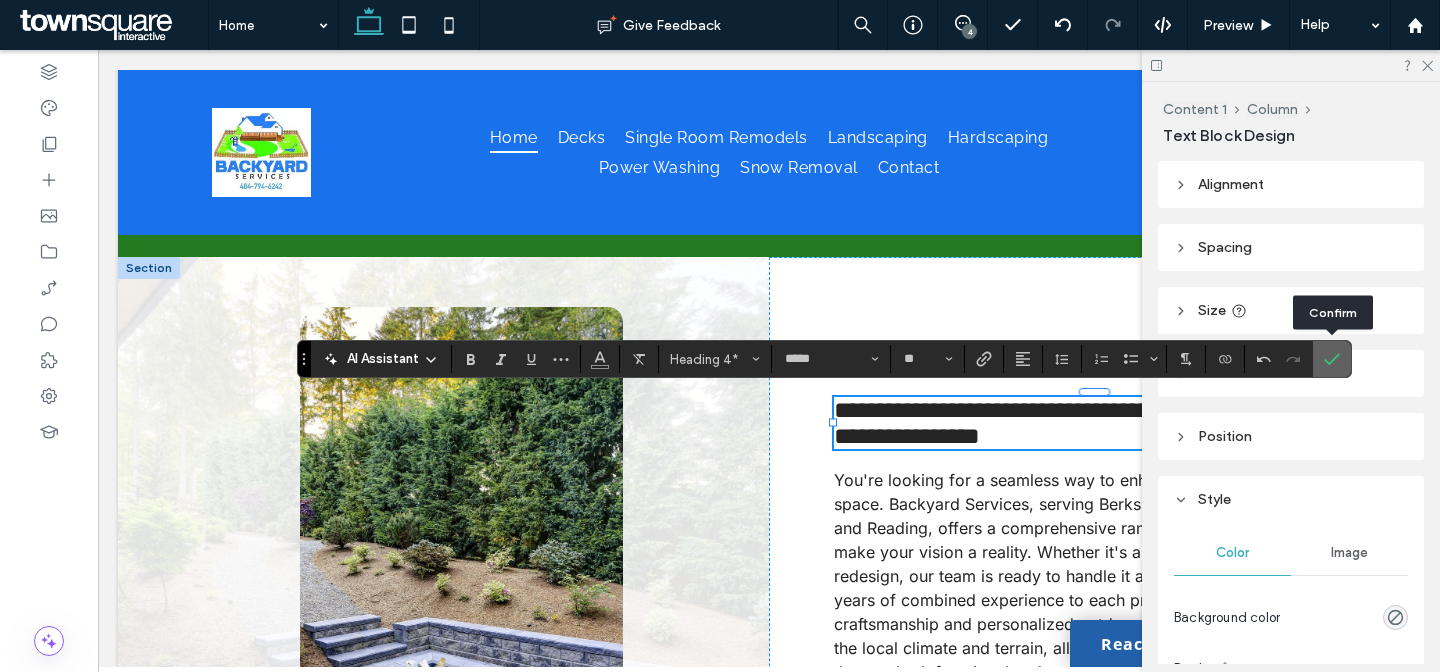 click 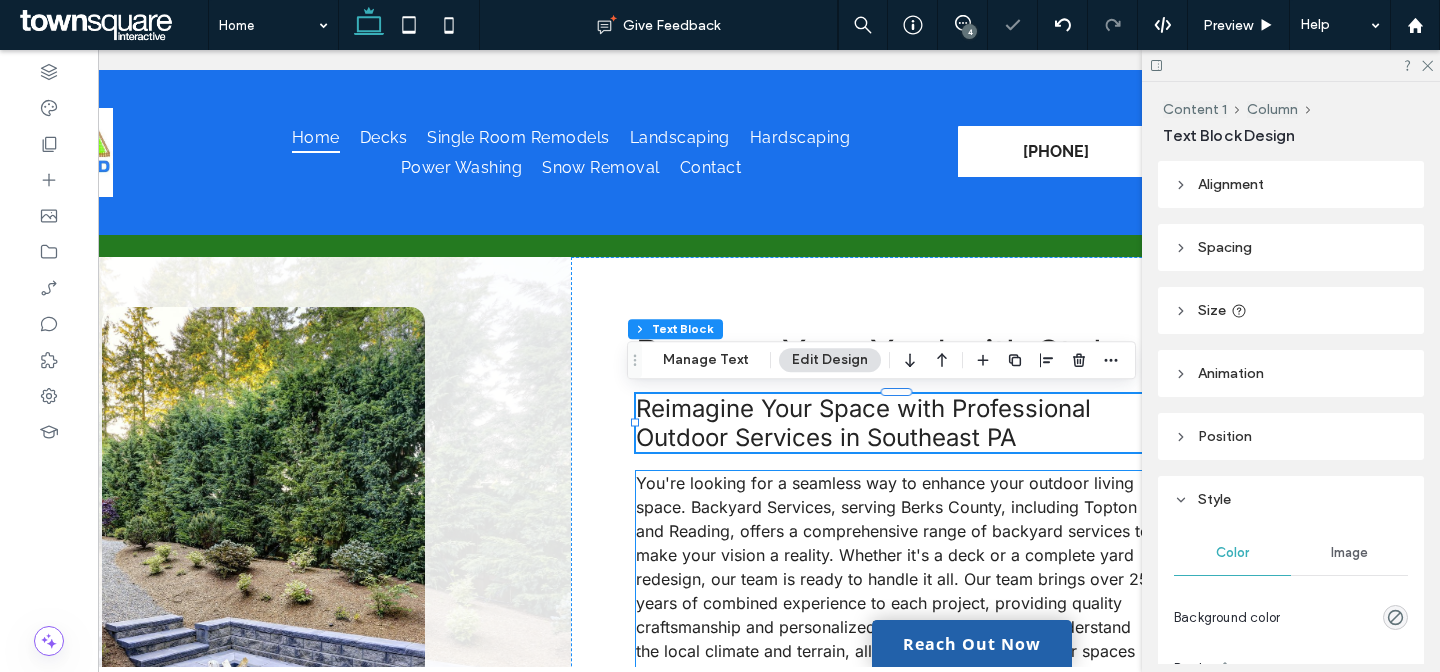 scroll, scrollTop: 0, scrollLeft: 197, axis: horizontal 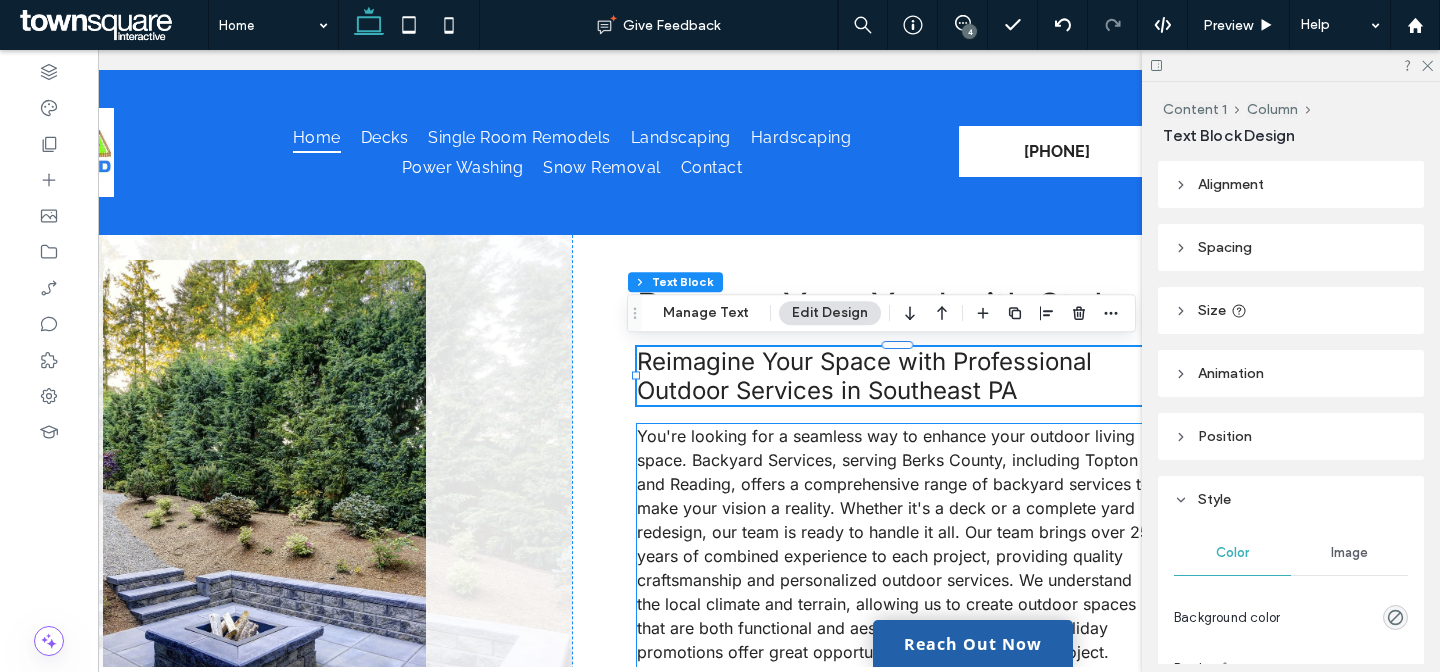 click on "You're looking for a seamless way to enhance your outdoor living space. Backyard Services, serving Berks County, including Topton and Reading, offers a comprehensive range of backyard services to make your vision a reality. Whether it's a deck or a complete yard redesign, our team is ready to handle it all. Our team brings over 25 years of combined experience to each project, providing quality craftsmanship and personalized outdoor services. We understand the local climate and terrain, allowing us to create outdoor spaces that are both functional and aesthetically pleasing. Our holiday promotions offer great opportunities to start your next project." at bounding box center (894, 544) 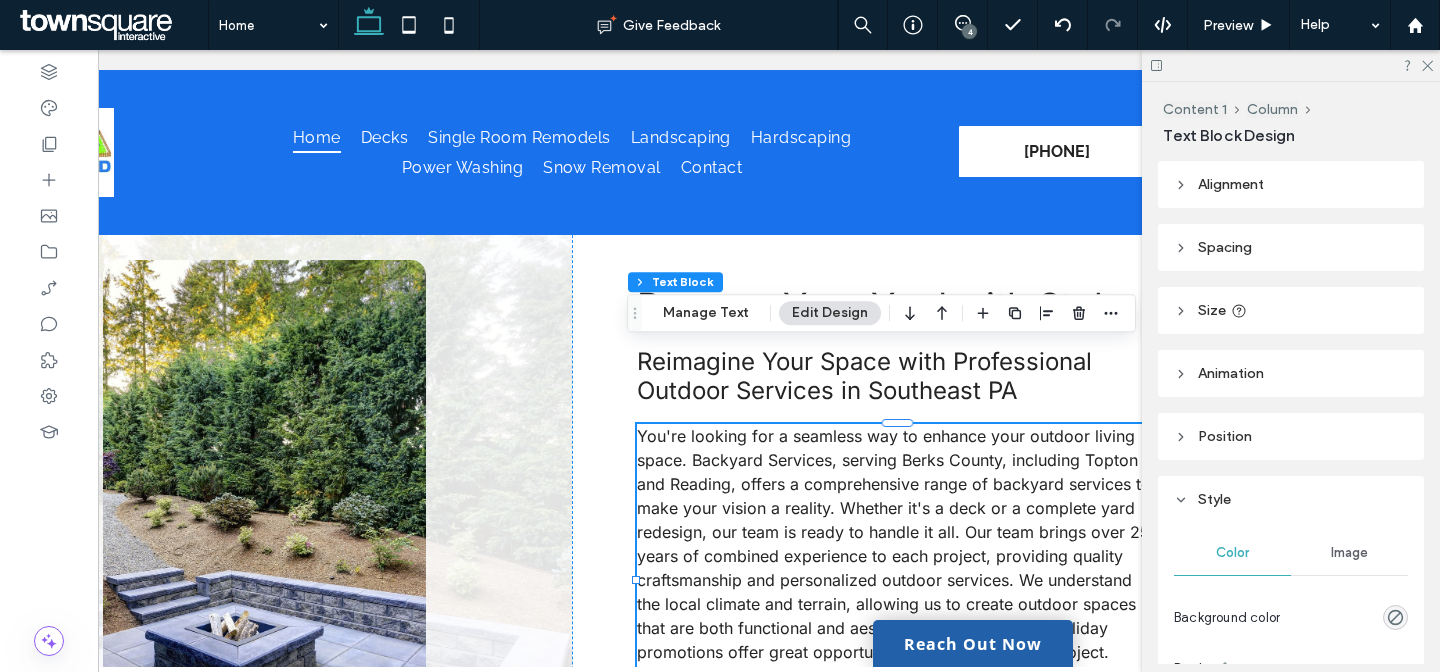 click on "You're looking for a seamless way to enhance your outdoor living space. Backyard Services, serving Berks County, including Topton and Reading, offers a comprehensive range of backyard services to make your vision a reality. Whether it's a deck or a complete yard redesign, our team is ready to handle it all. Our team brings over 25 years of combined experience to each project, providing quality craftsmanship and personalized outdoor services. We understand the local climate and terrain, allowing us to create outdoor spaces that are both functional and aesthetically pleasing. Our holiday promotions offer great opportunities to start your next project." at bounding box center (894, 544) 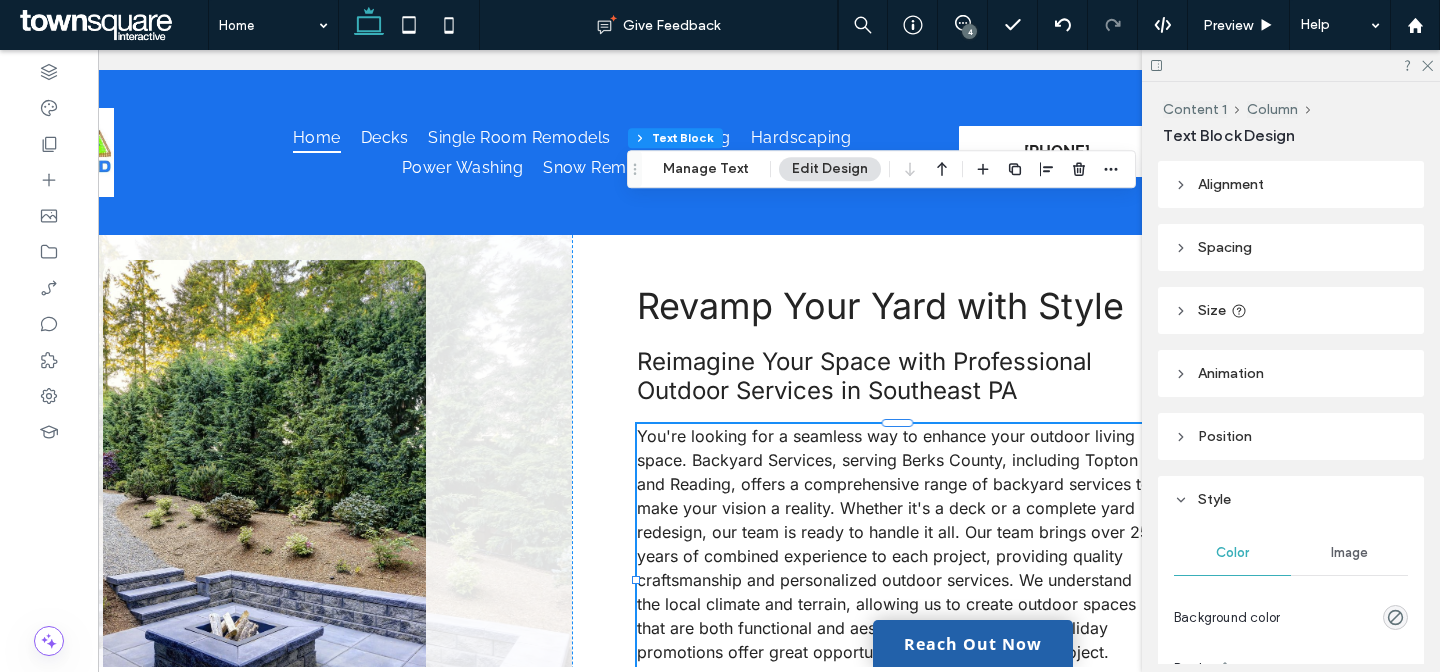 type on "*****" 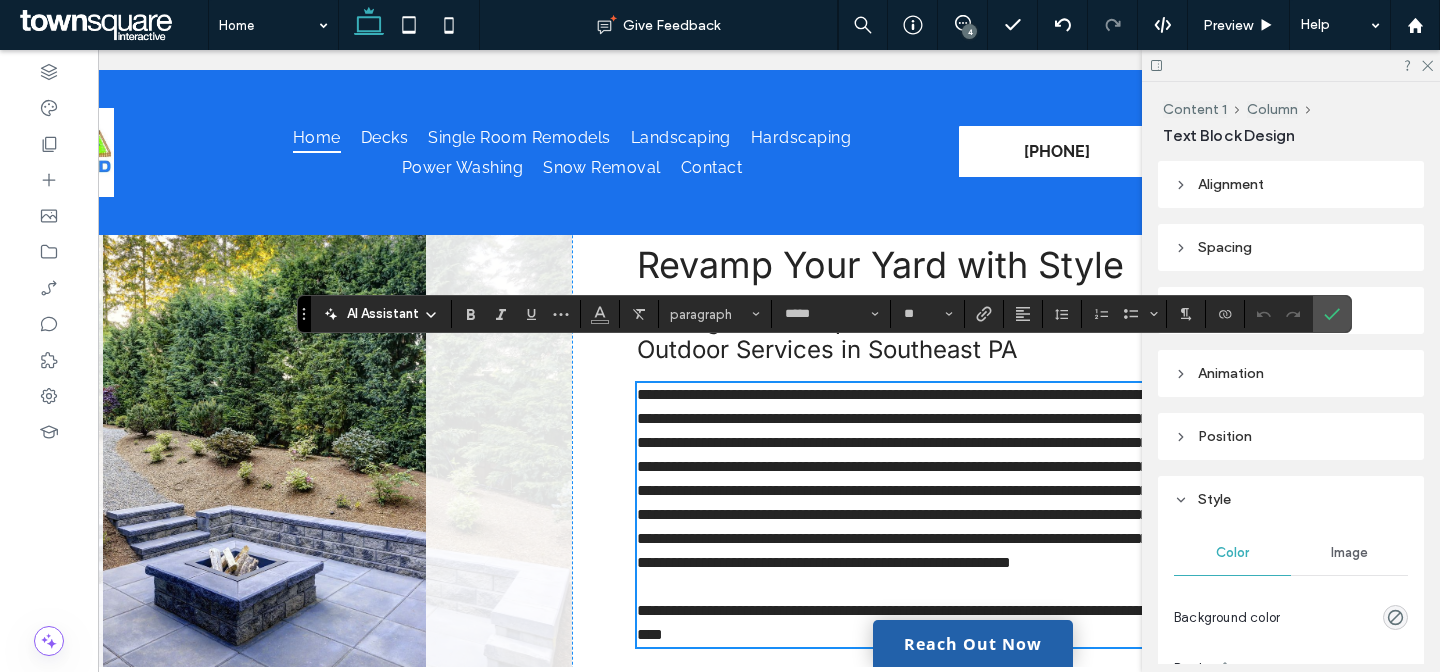 scroll, scrollTop: 673, scrollLeft: 0, axis: vertical 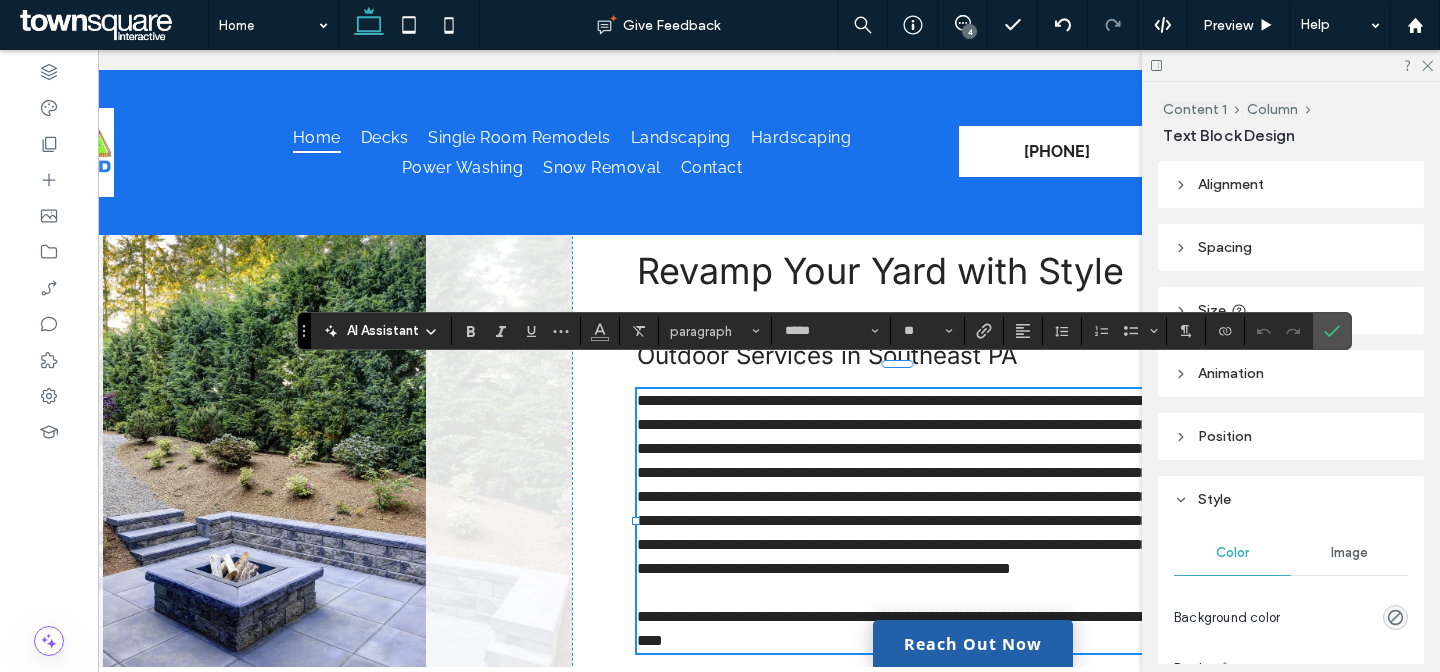 click on "**********" at bounding box center (893, 484) 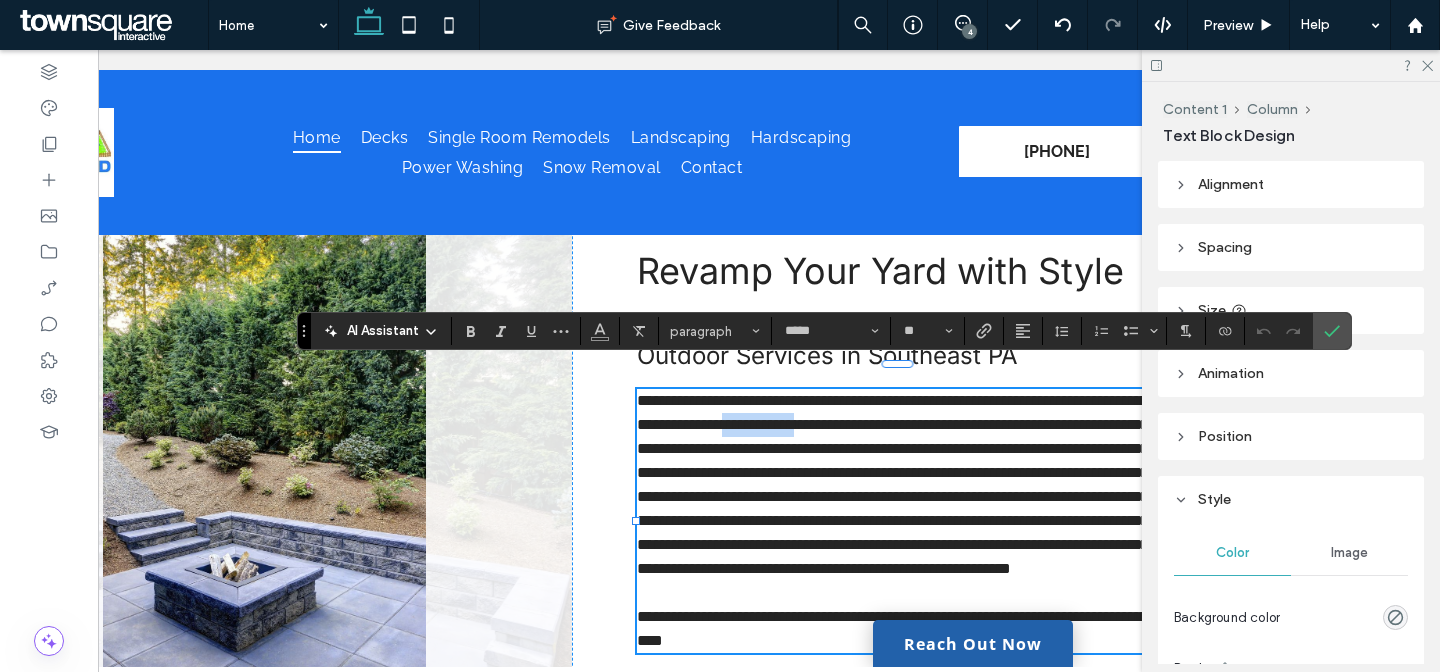 drag, startPoint x: 1004, startPoint y: 400, endPoint x: 906, endPoint y: 397, distance: 98.045906 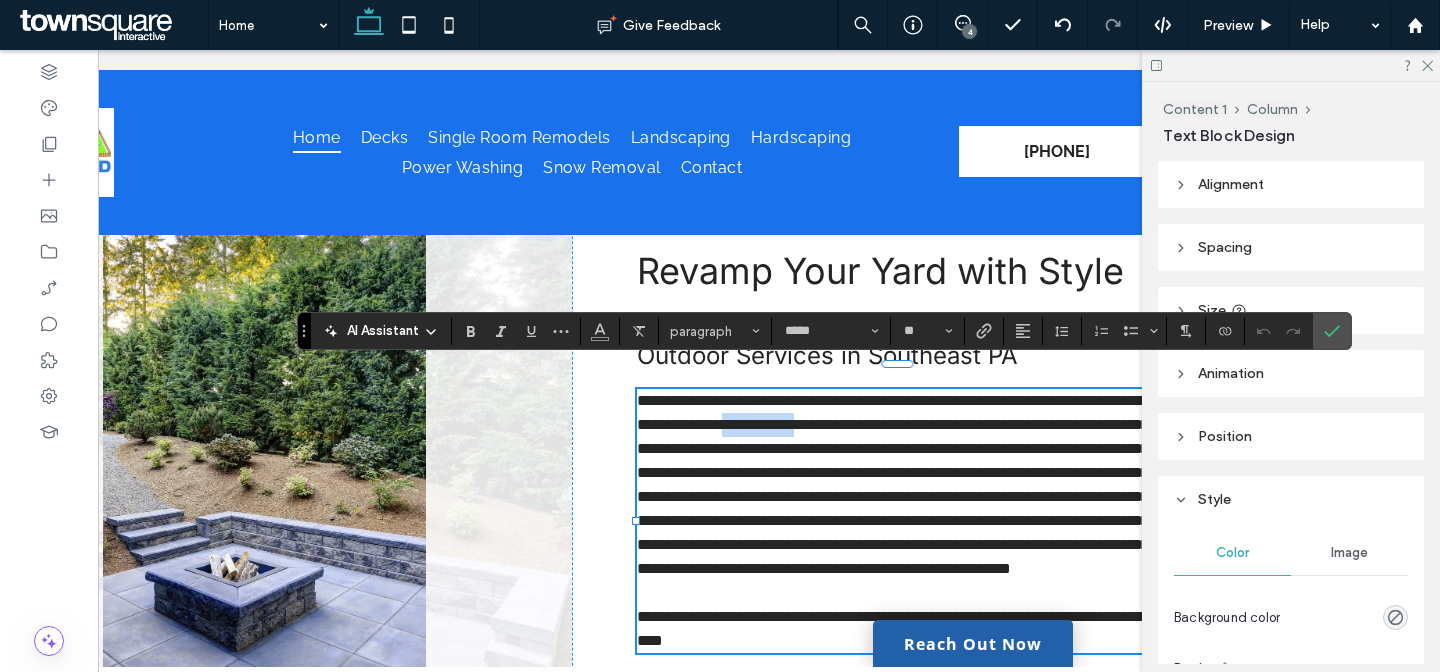 click on "**********" at bounding box center (893, 484) 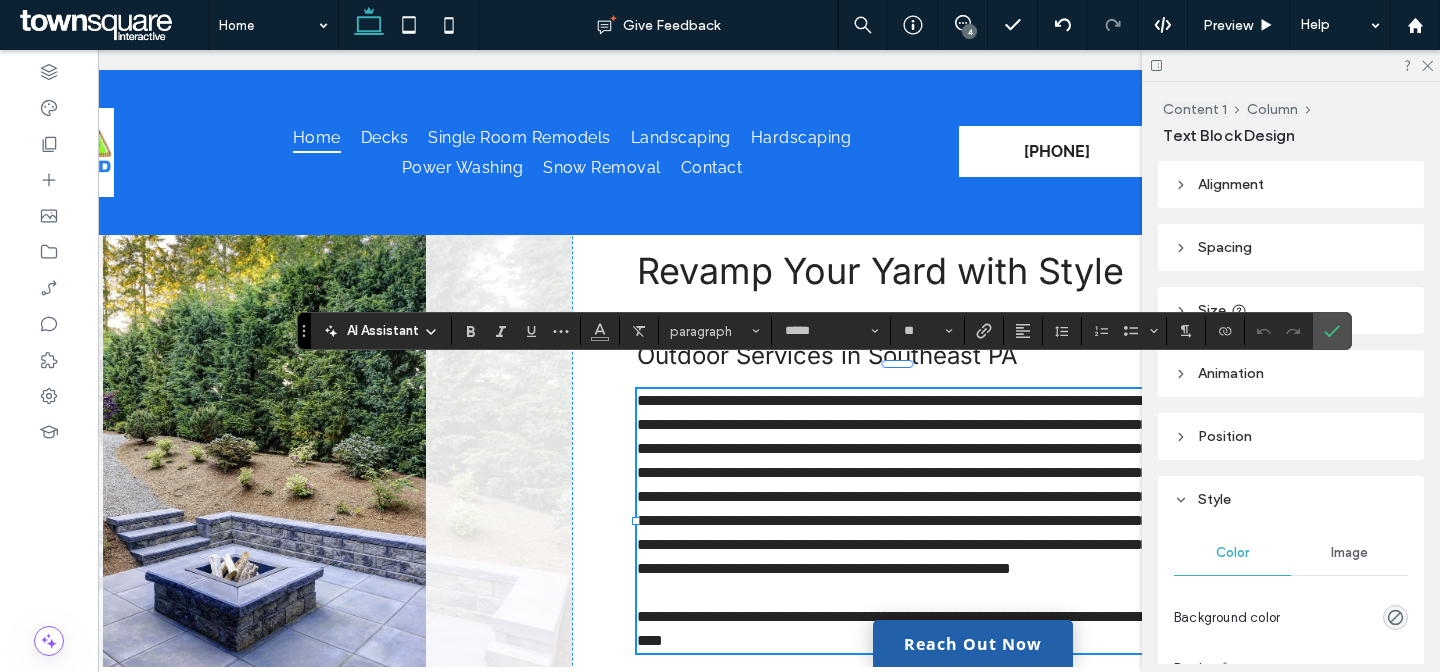 type on "*******" 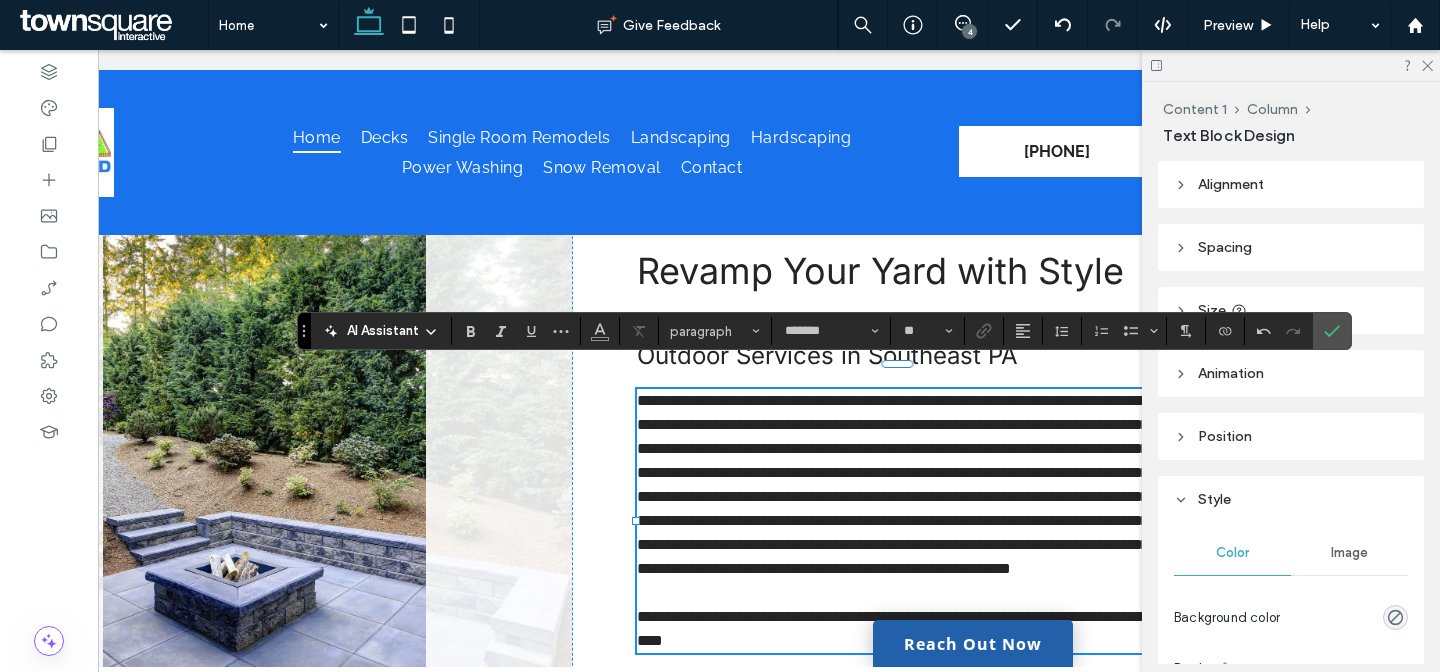 scroll, scrollTop: 0, scrollLeft: 0, axis: both 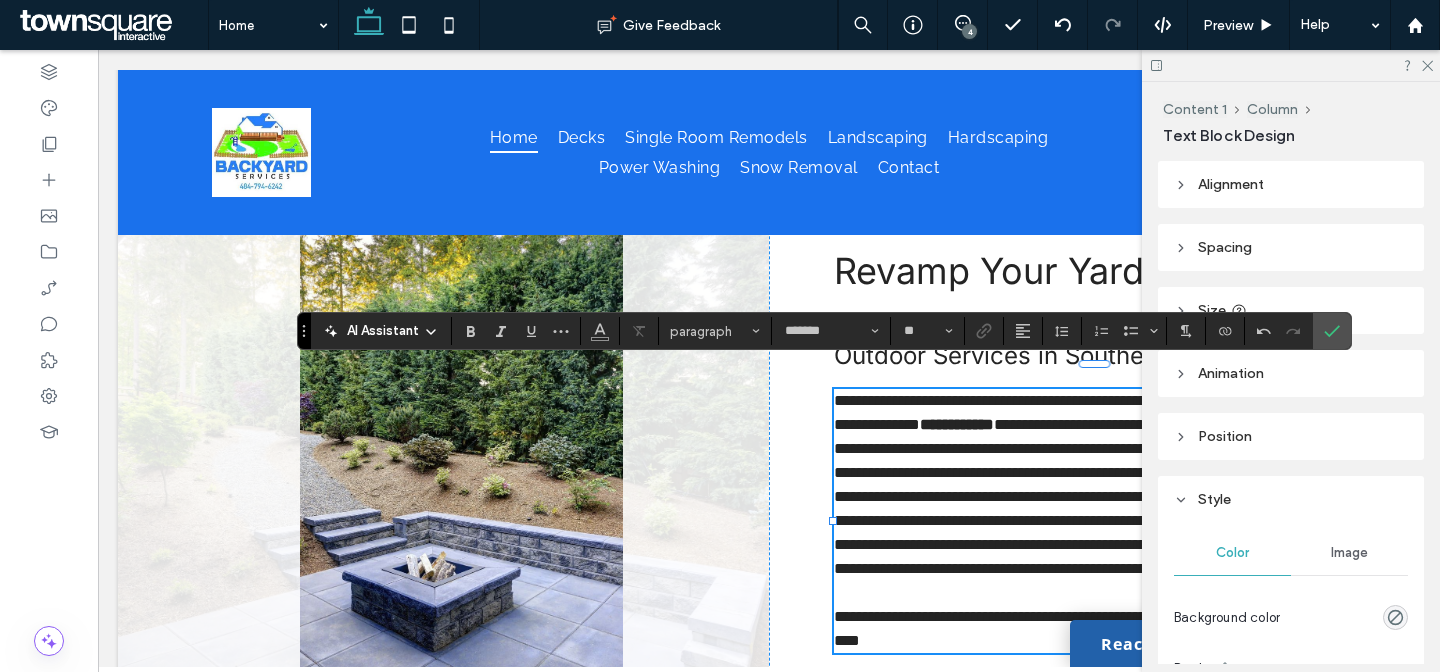 type on "*****" 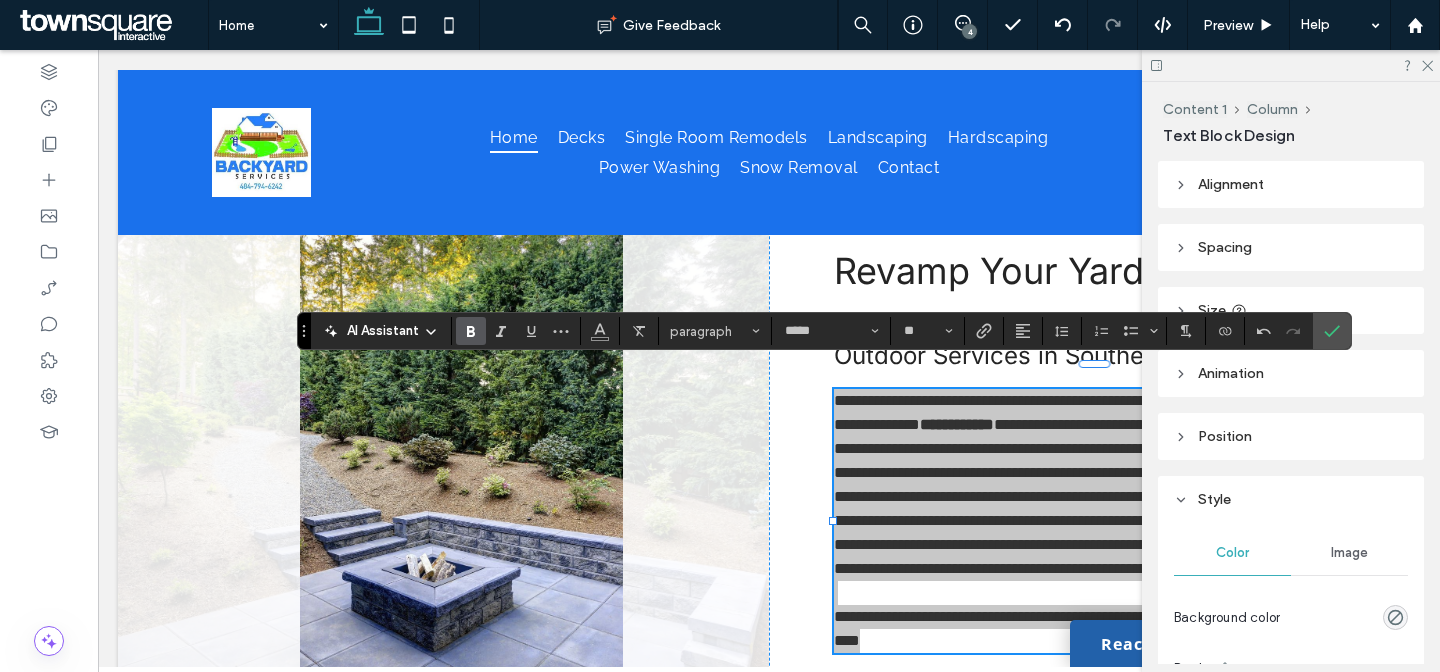 click 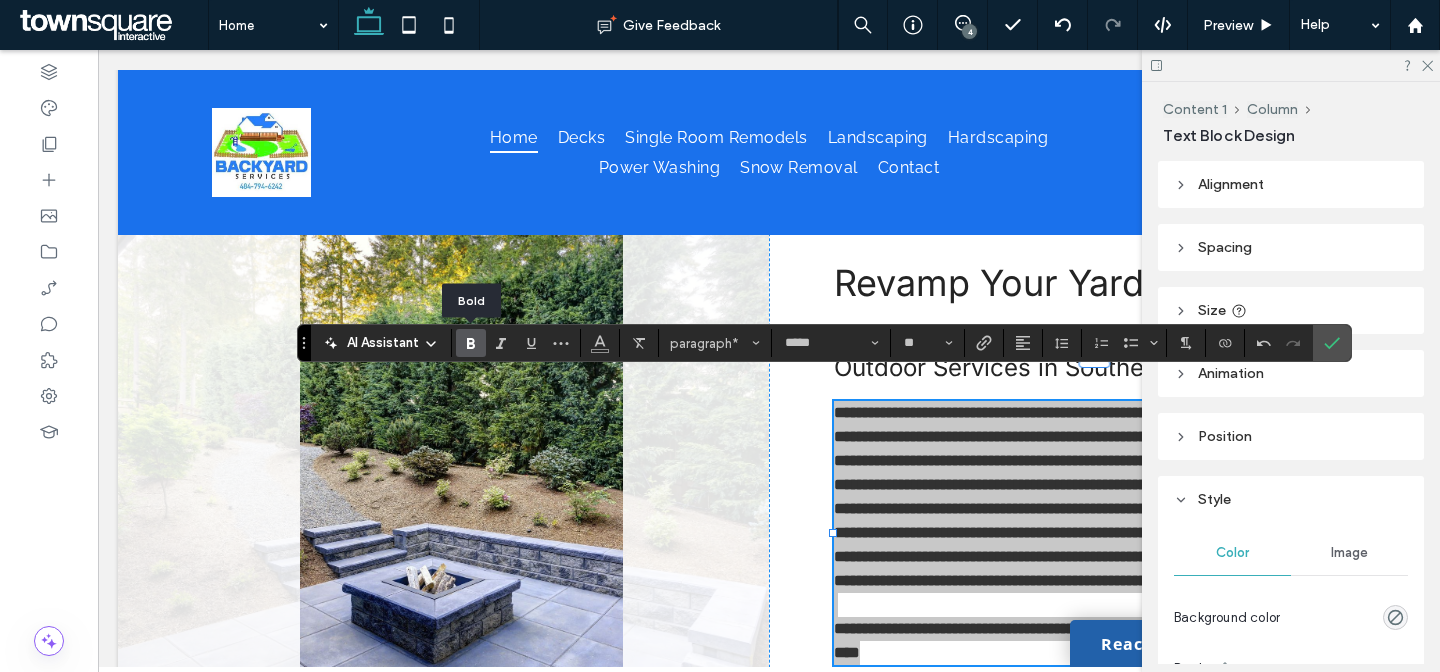 click at bounding box center (471, 343) 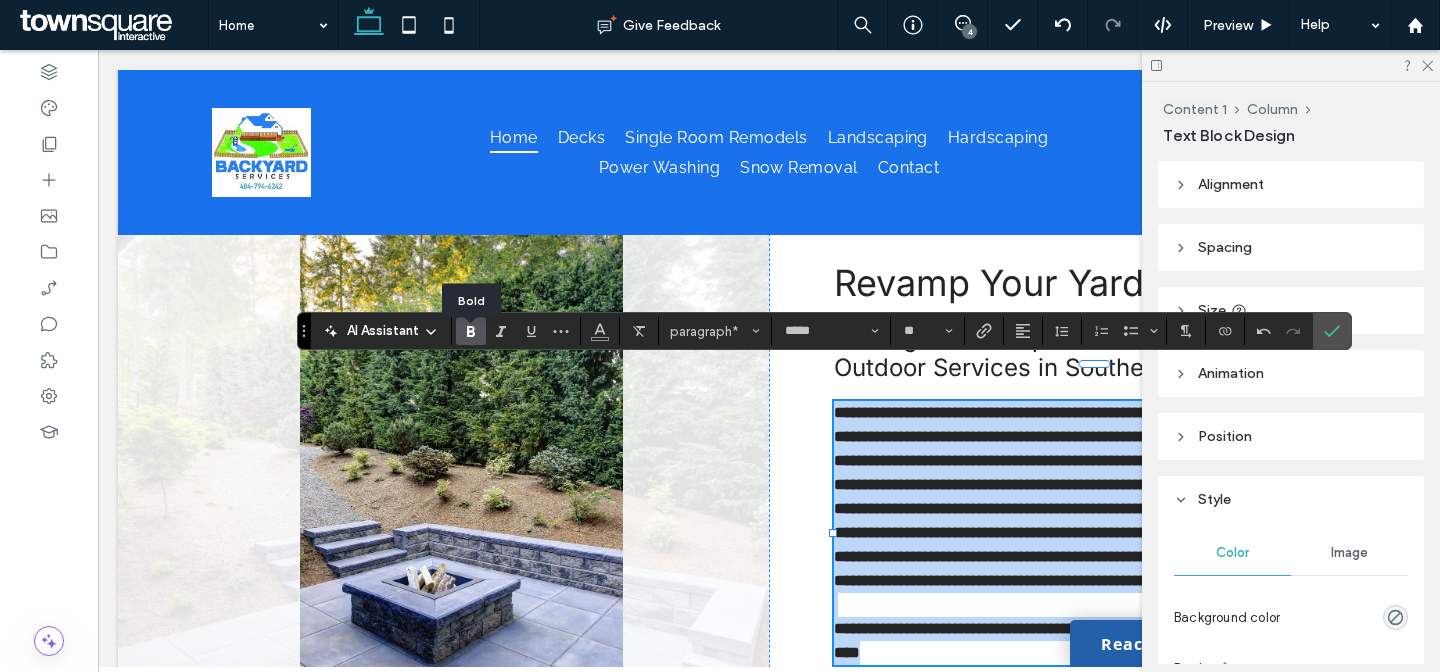 scroll, scrollTop: 673, scrollLeft: 0, axis: vertical 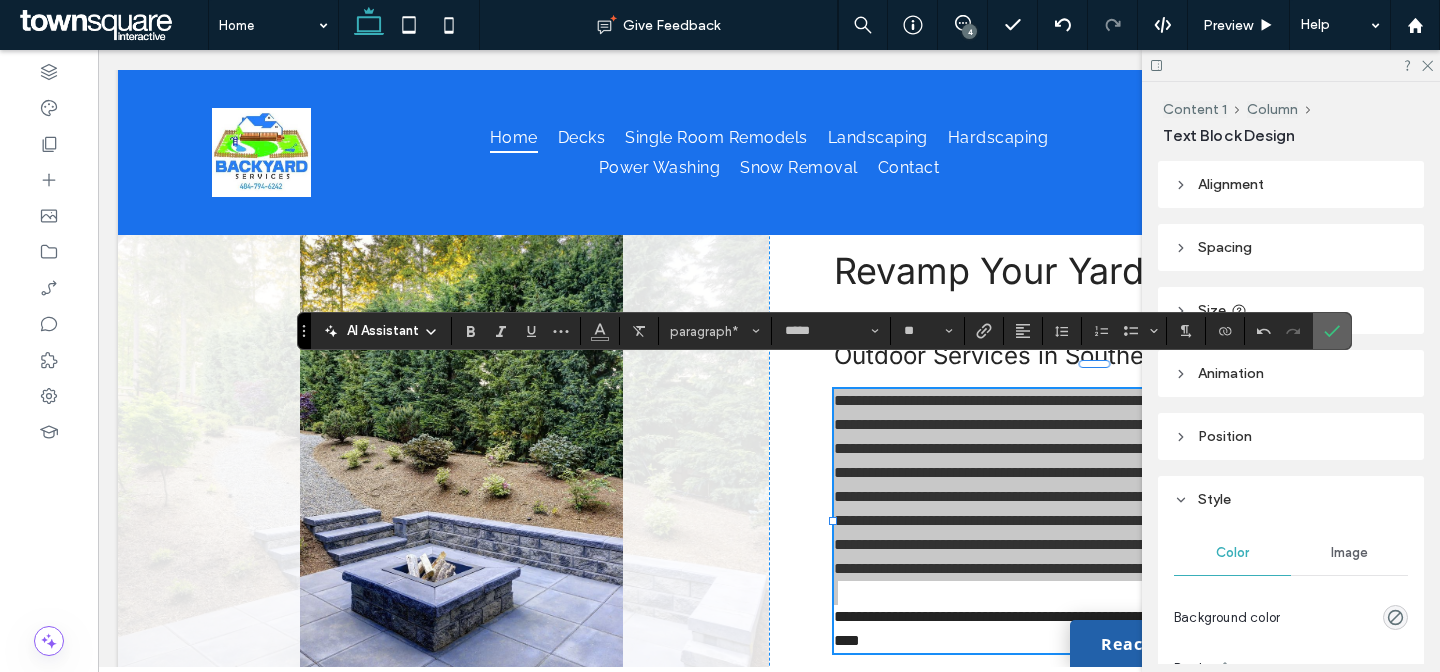 click at bounding box center [1332, 331] 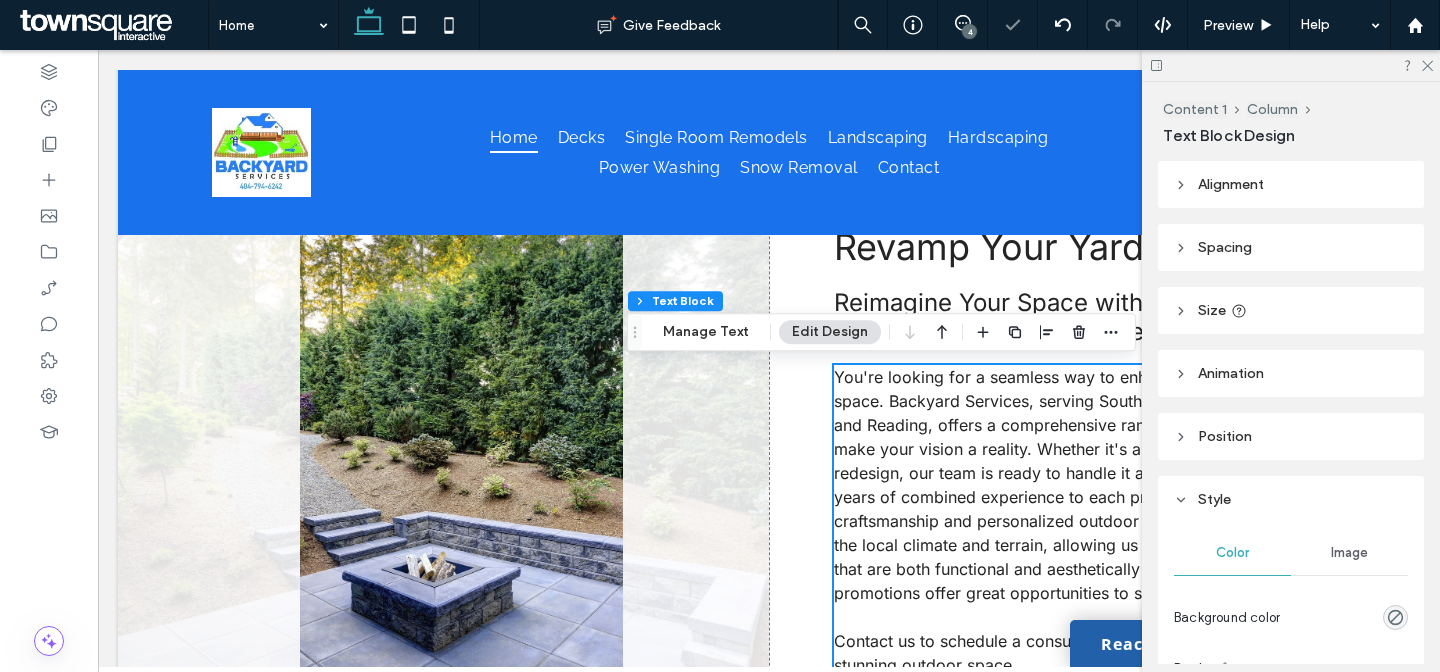 scroll, scrollTop: 714, scrollLeft: 0, axis: vertical 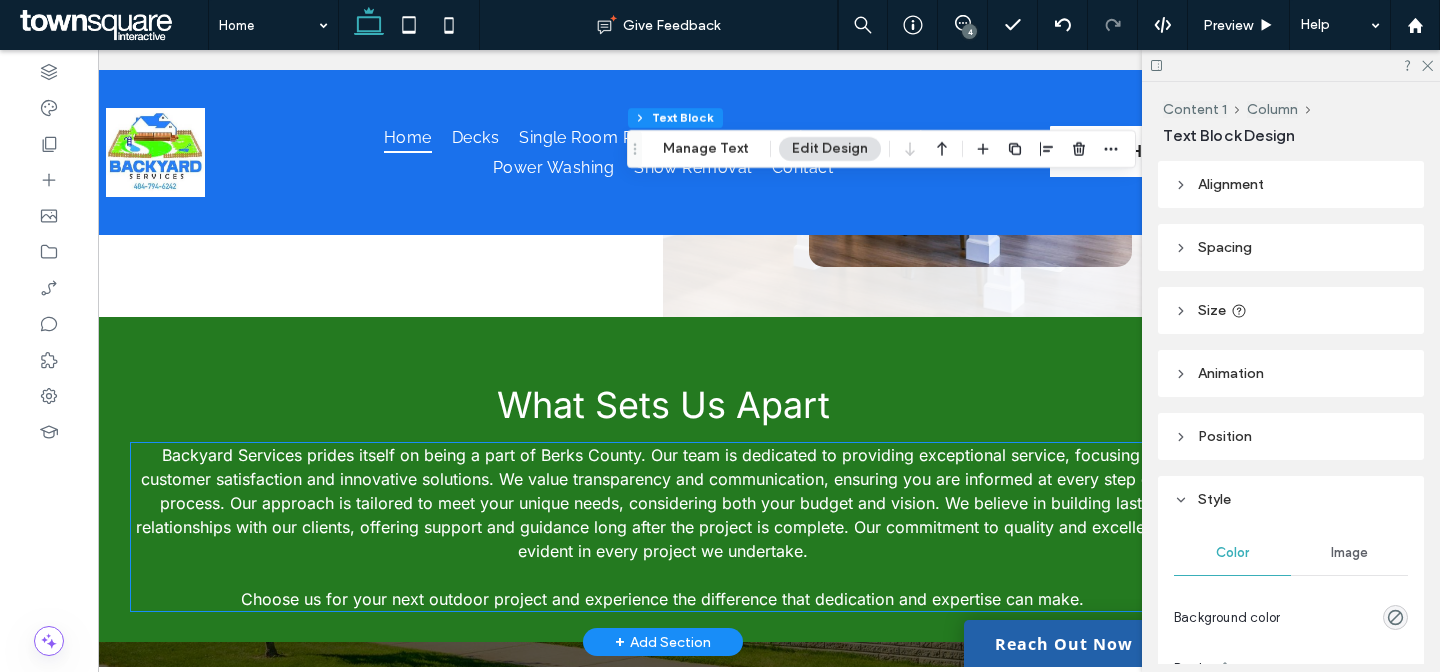 click on "Backyard Services prides itself on being a part of Berks County. Our team is dedicated to providing exceptional service, focusing on customer satisfaction and innovative solutions. We value transparency and communication, ensuring you are informed at every step of the process. Our approach is tailored to meet your unique needs, considering both your budget and vision. We believe in building lasting relationships with our clients, offering support and guidance long after the project is complete. Our commitment to quality and excellence is evident in every project we undertake." at bounding box center (662, 503) 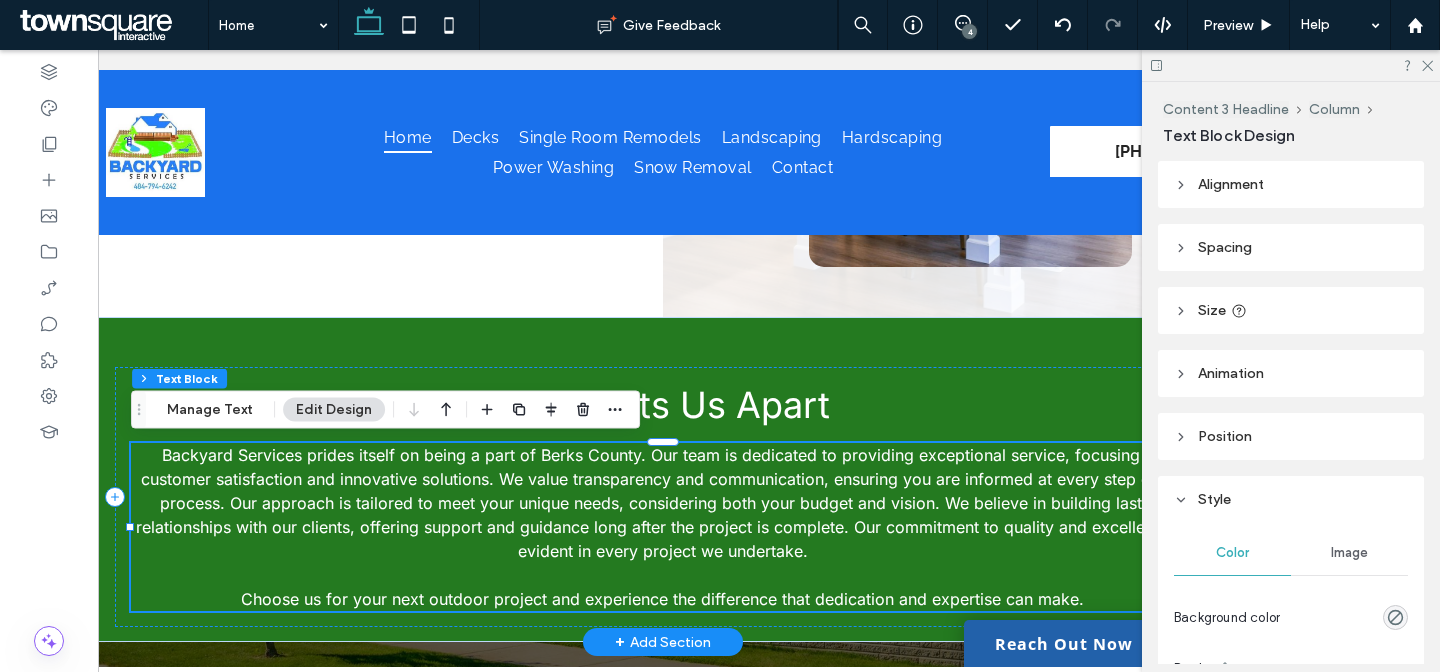 click on "Backyard Services prides itself on being a part of Berks County. Our team is dedicated to providing exceptional service, focusing on customer satisfaction and innovative solutions. We value transparency and communication, ensuring you are informed at every step of the process. Our approach is tailored to meet your unique needs, considering both your budget and vision. We believe in building lasting relationships with our clients, offering support and guidance long after the project is complete. Our commitment to quality and excellence is evident in every project we undertake." at bounding box center (662, 503) 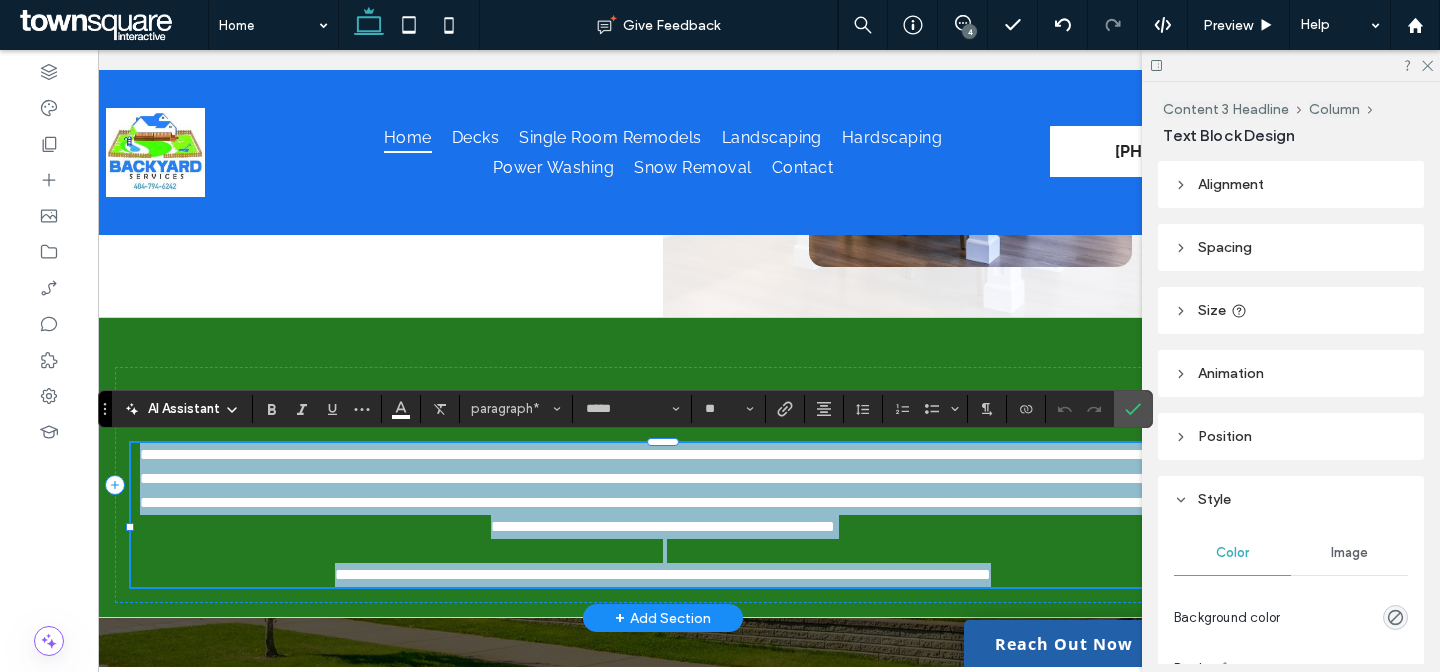 click on "**********" at bounding box center (666, 490) 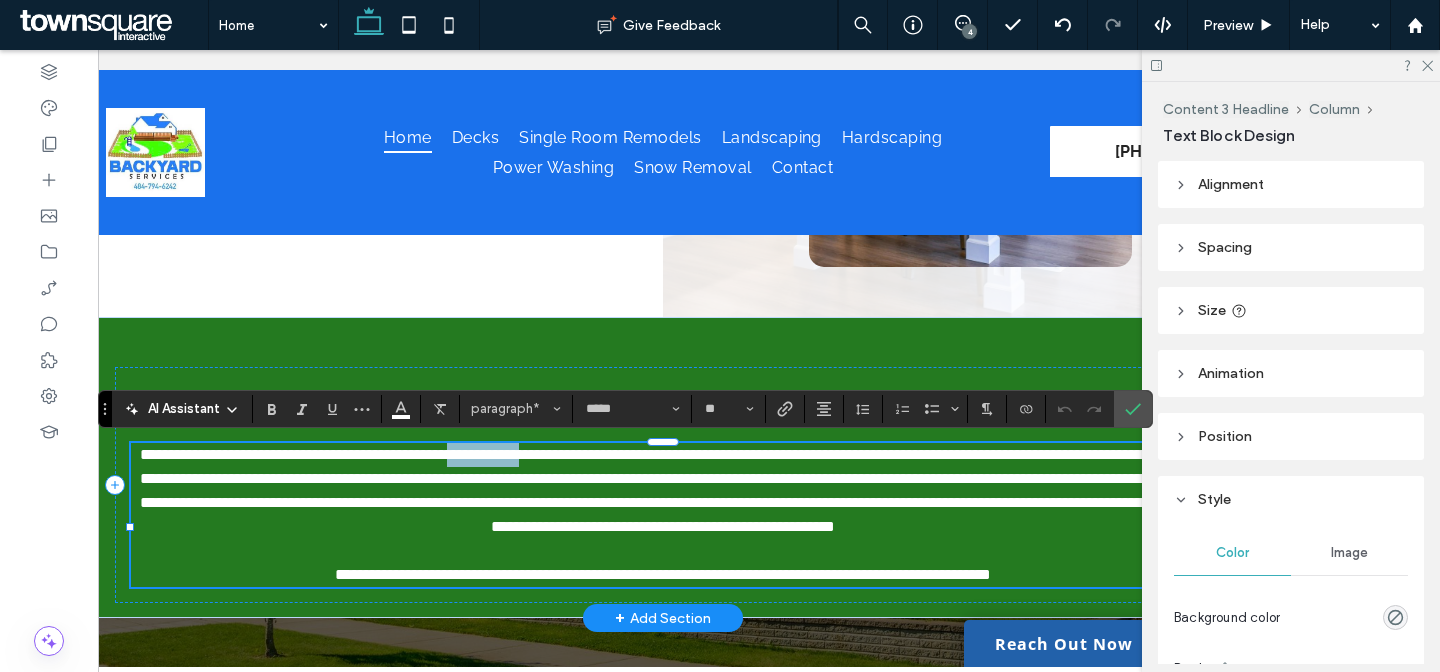 drag, startPoint x: 643, startPoint y: 455, endPoint x: 544, endPoint y: 459, distance: 99.08077 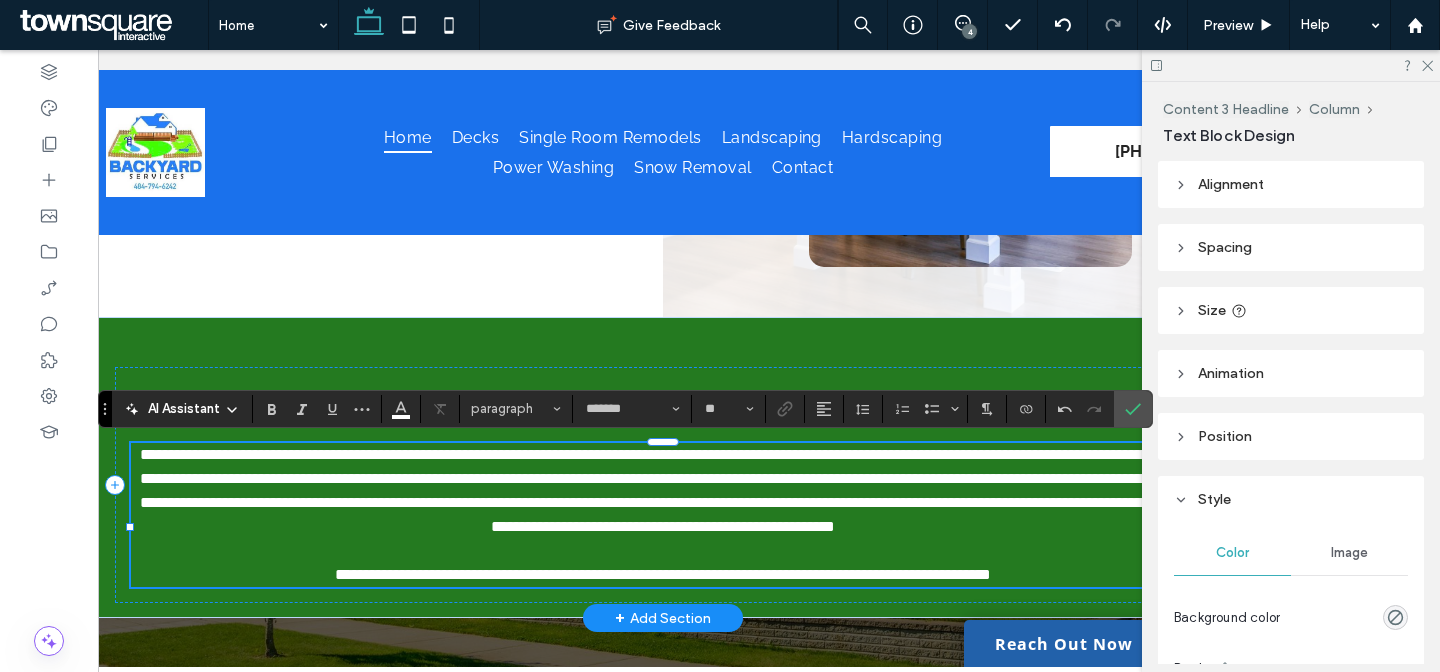 scroll, scrollTop: 0, scrollLeft: 0, axis: both 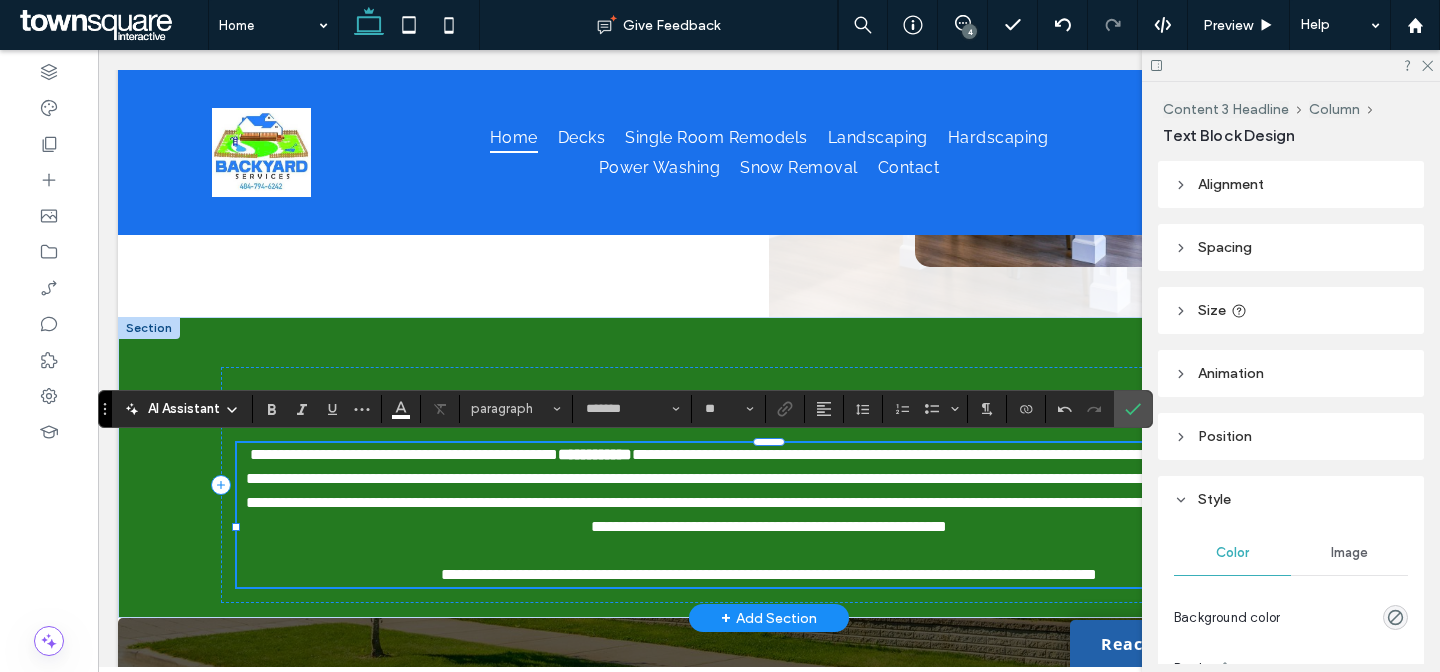 type on "*****" 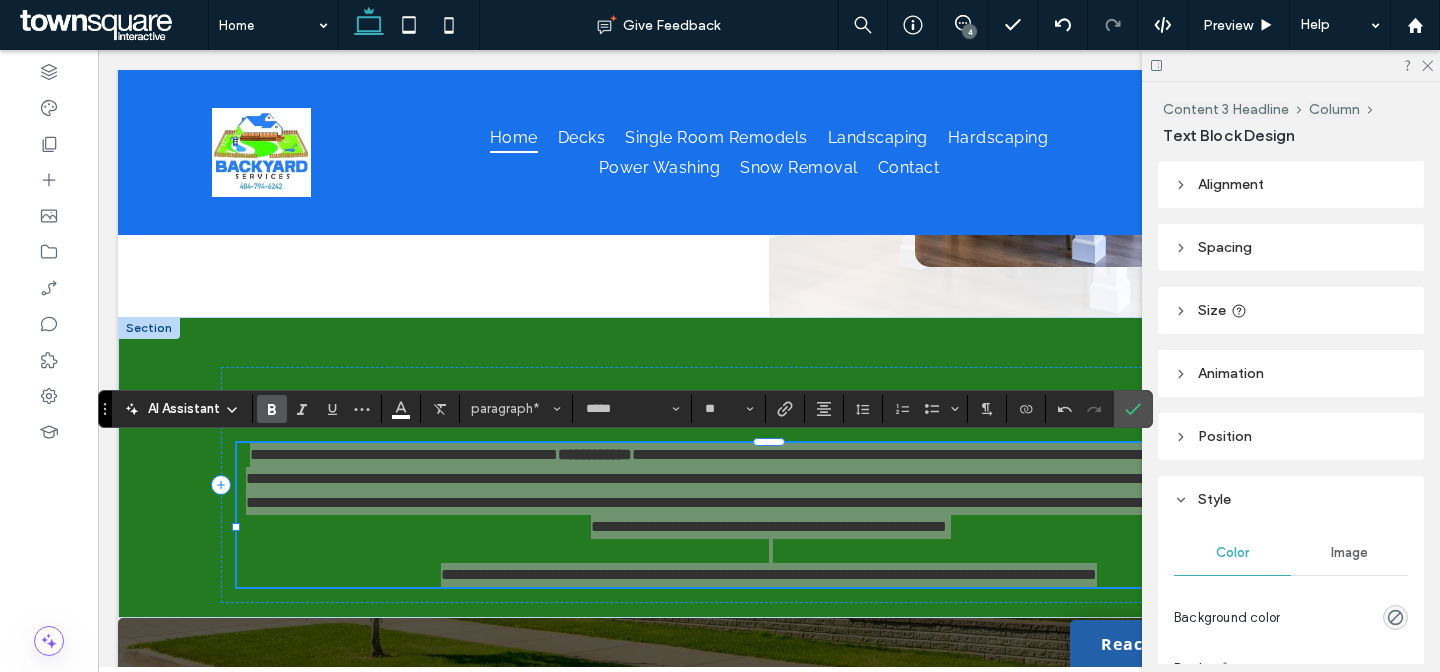 click 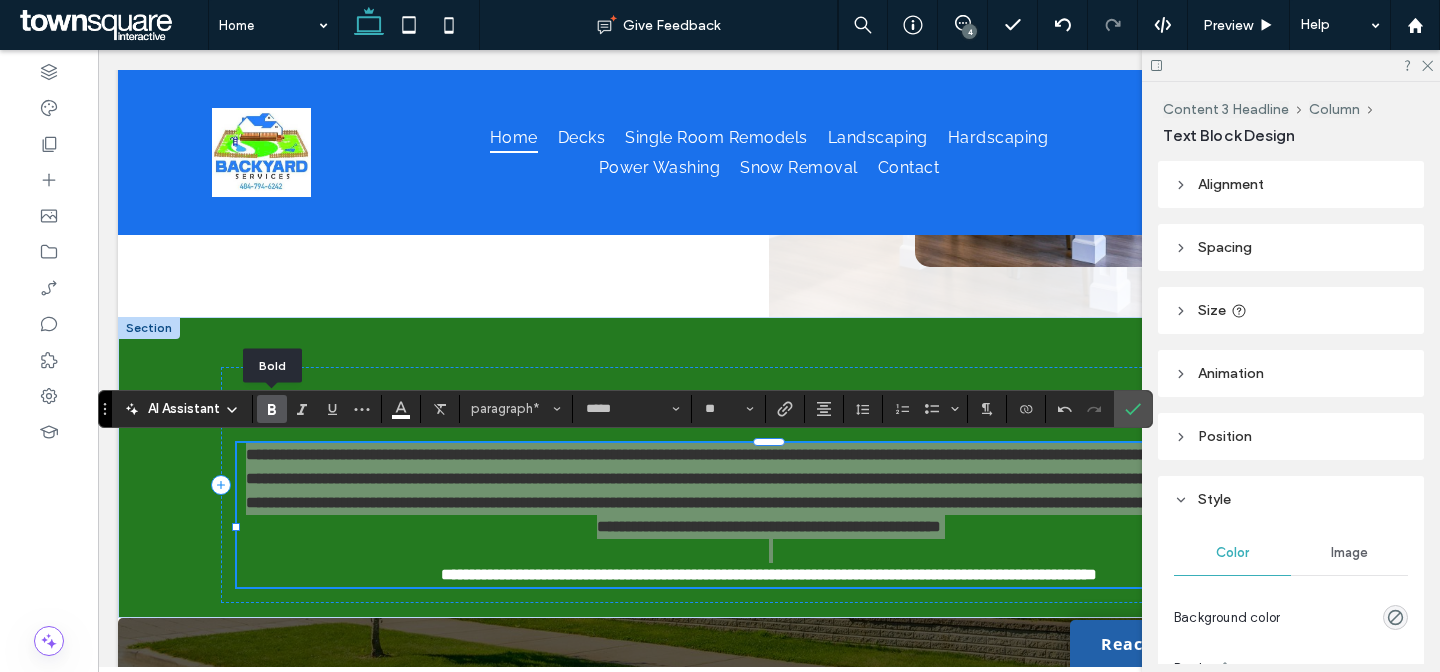 click 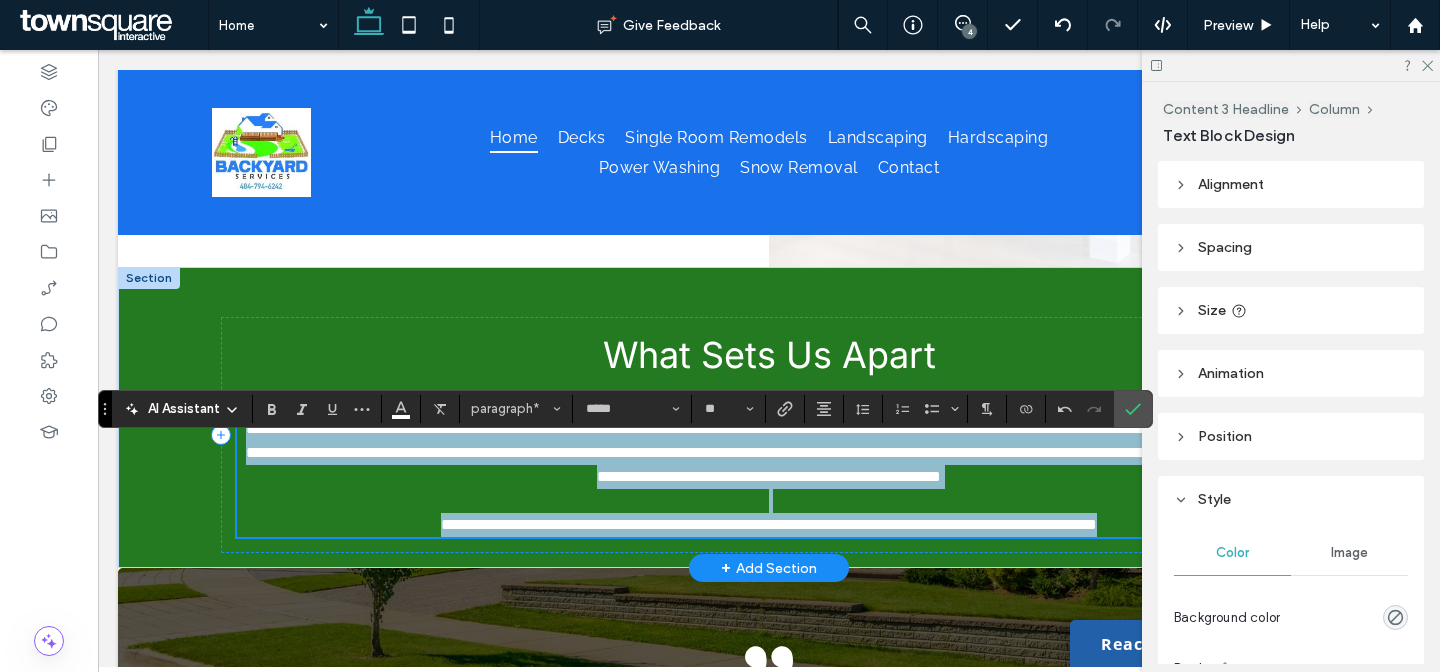 scroll, scrollTop: 2611, scrollLeft: 0, axis: vertical 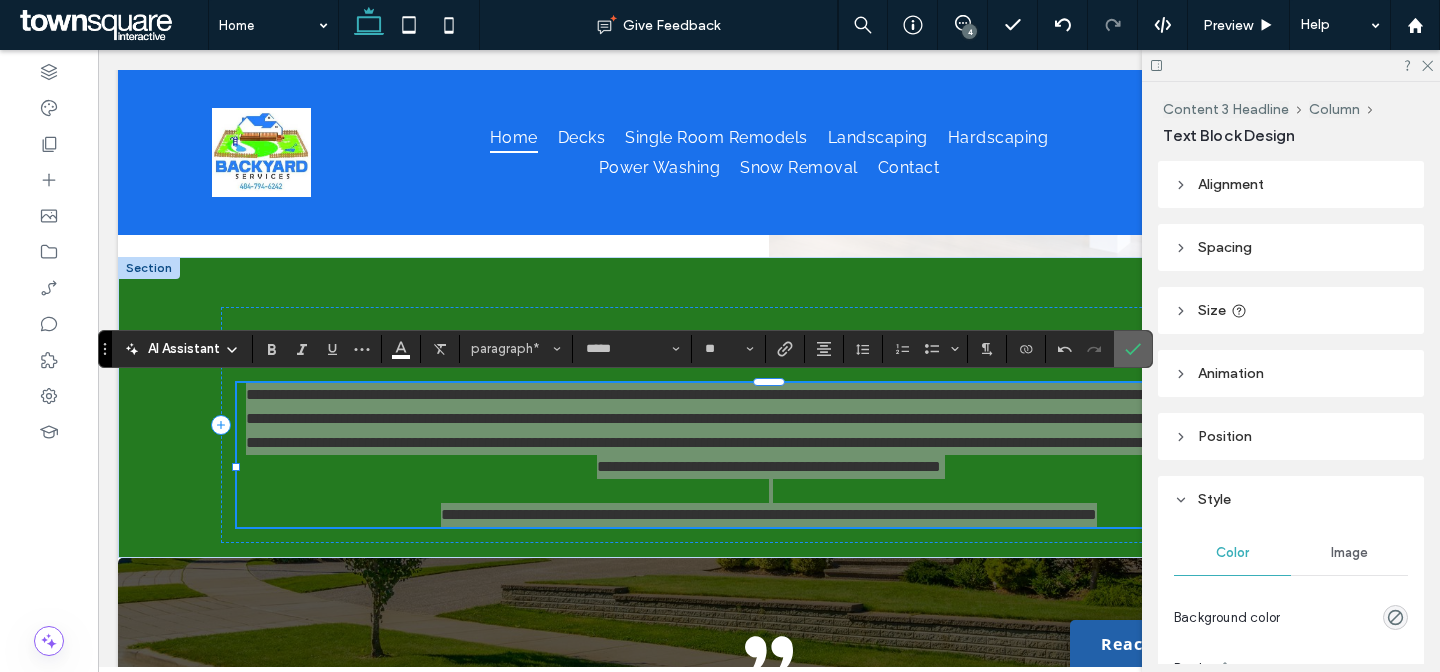 click at bounding box center (1133, 349) 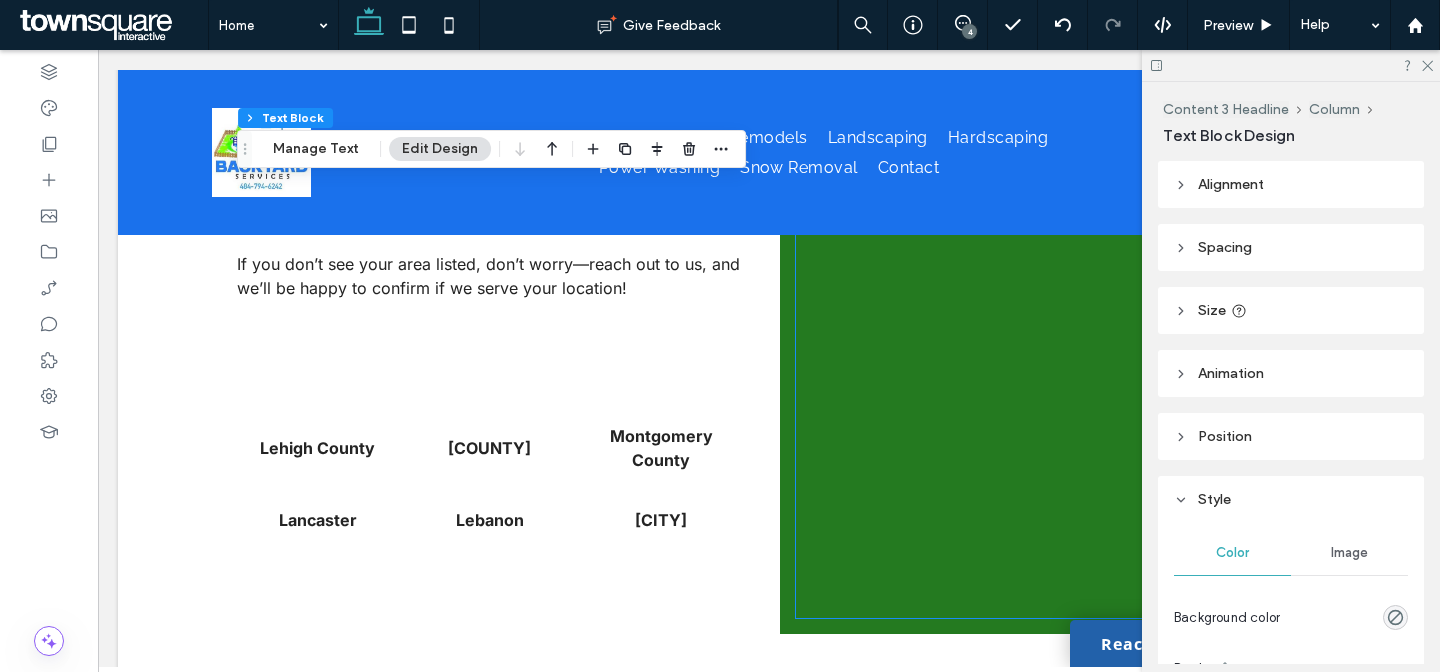 scroll, scrollTop: 3566, scrollLeft: 0, axis: vertical 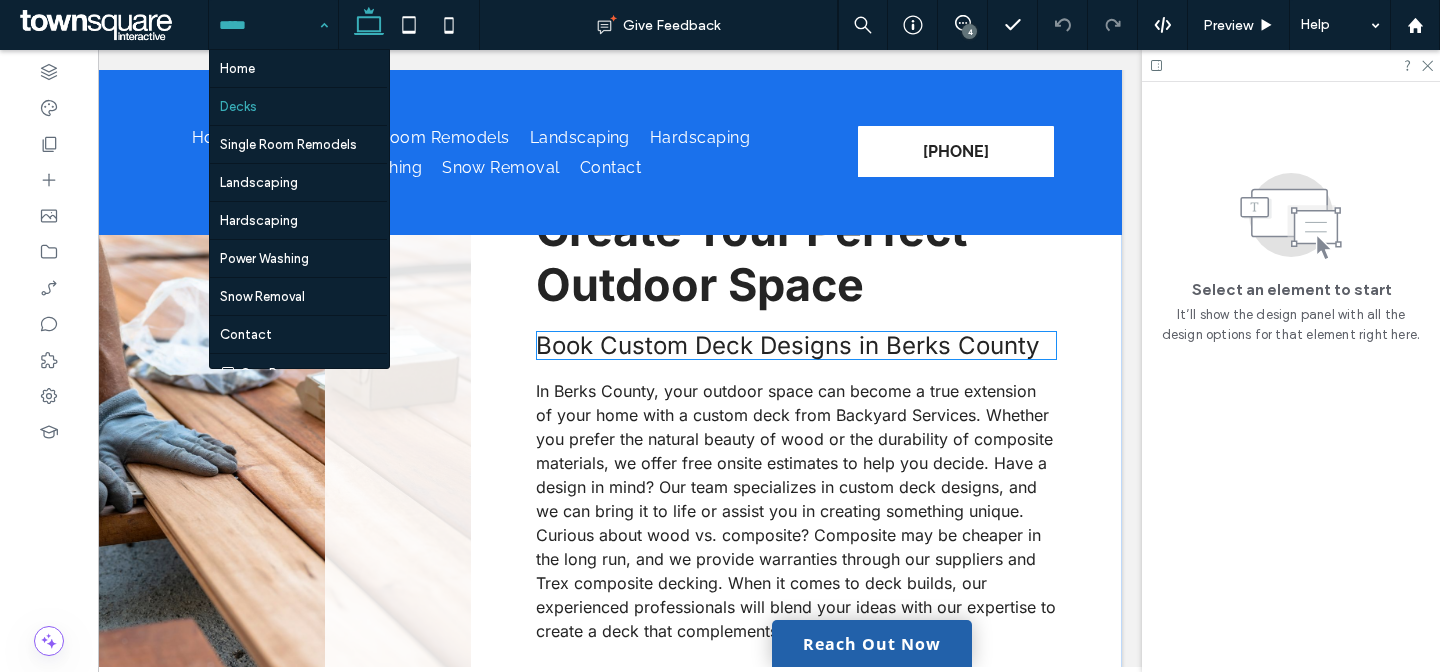 click on "Book Custom Deck Designs in Berks County" at bounding box center [787, 345] 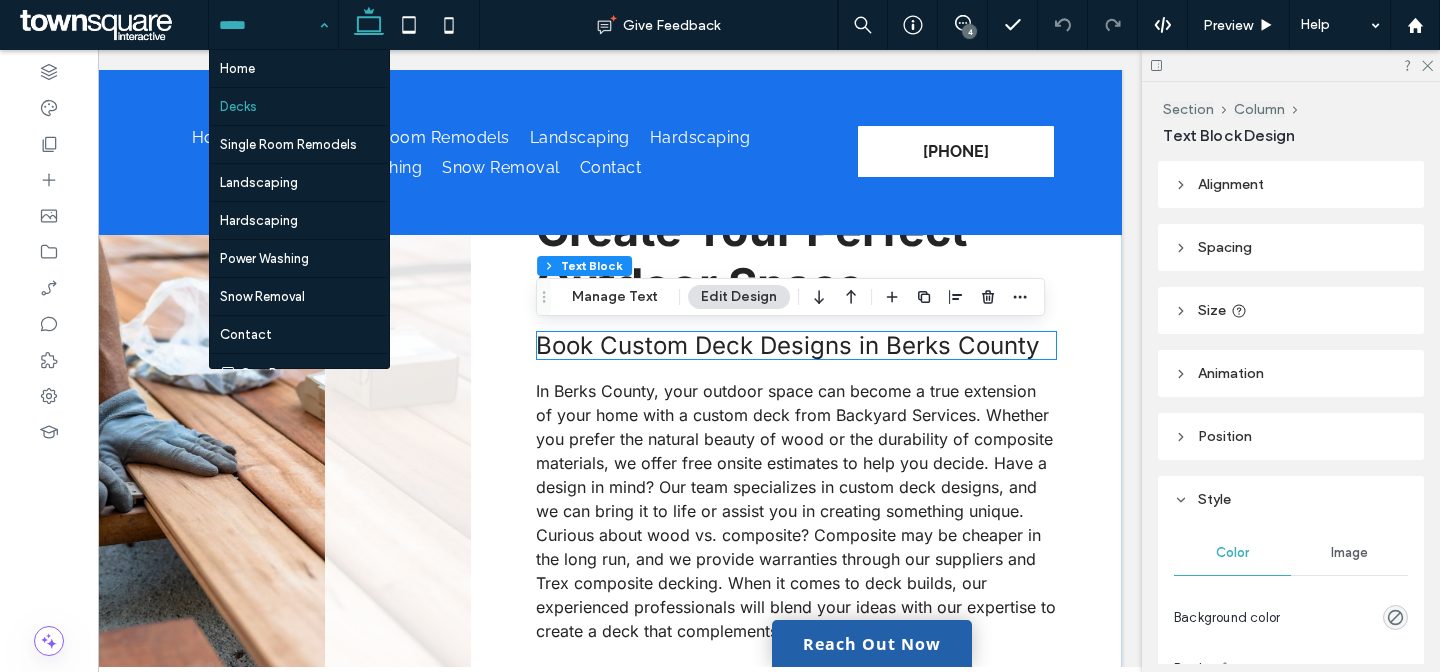 click on "Book Custom Deck Designs in Berks County" at bounding box center [796, 345] 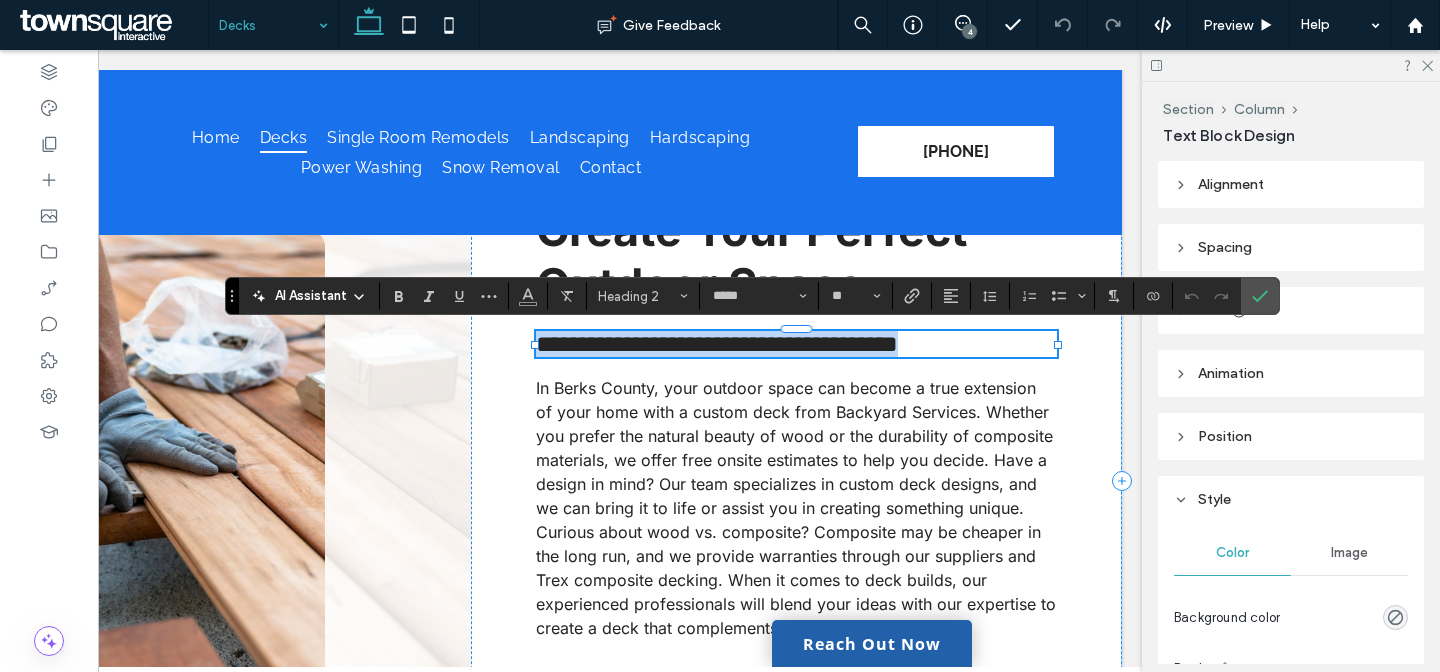 click on "**********" at bounding box center (717, 344) 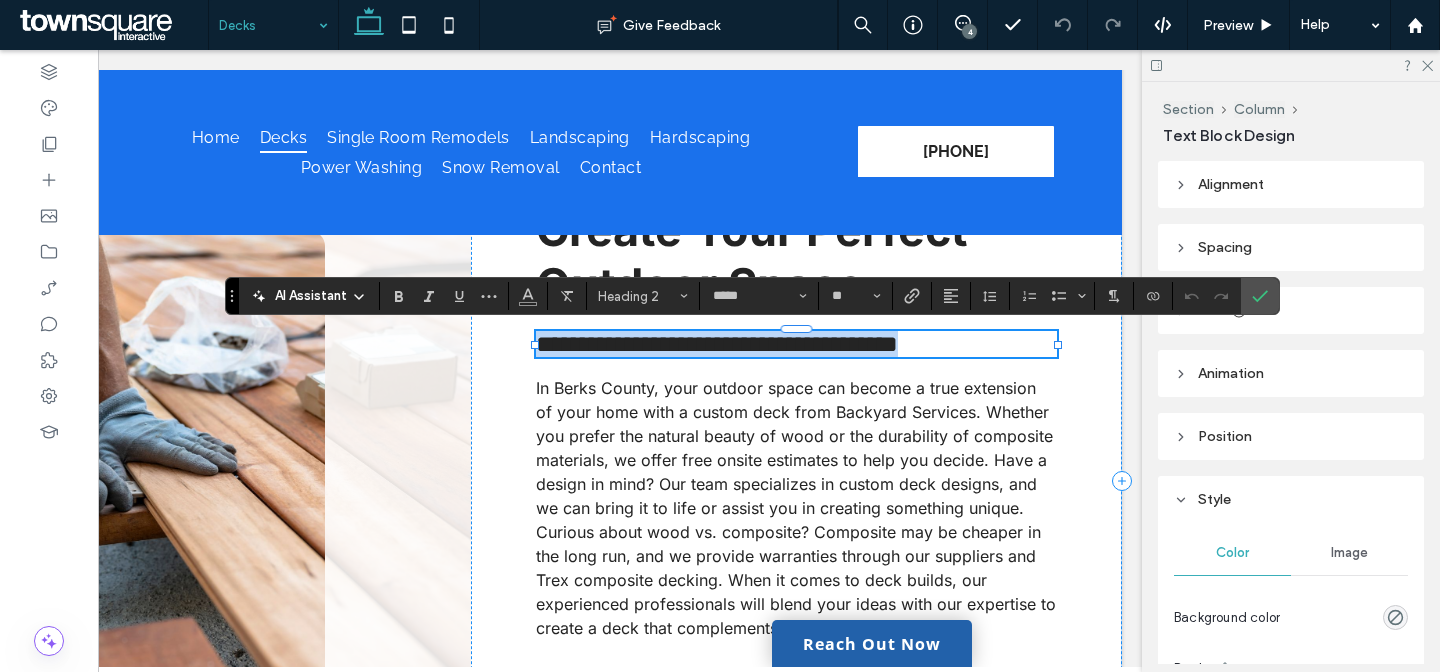 click on "**********" at bounding box center (717, 344) 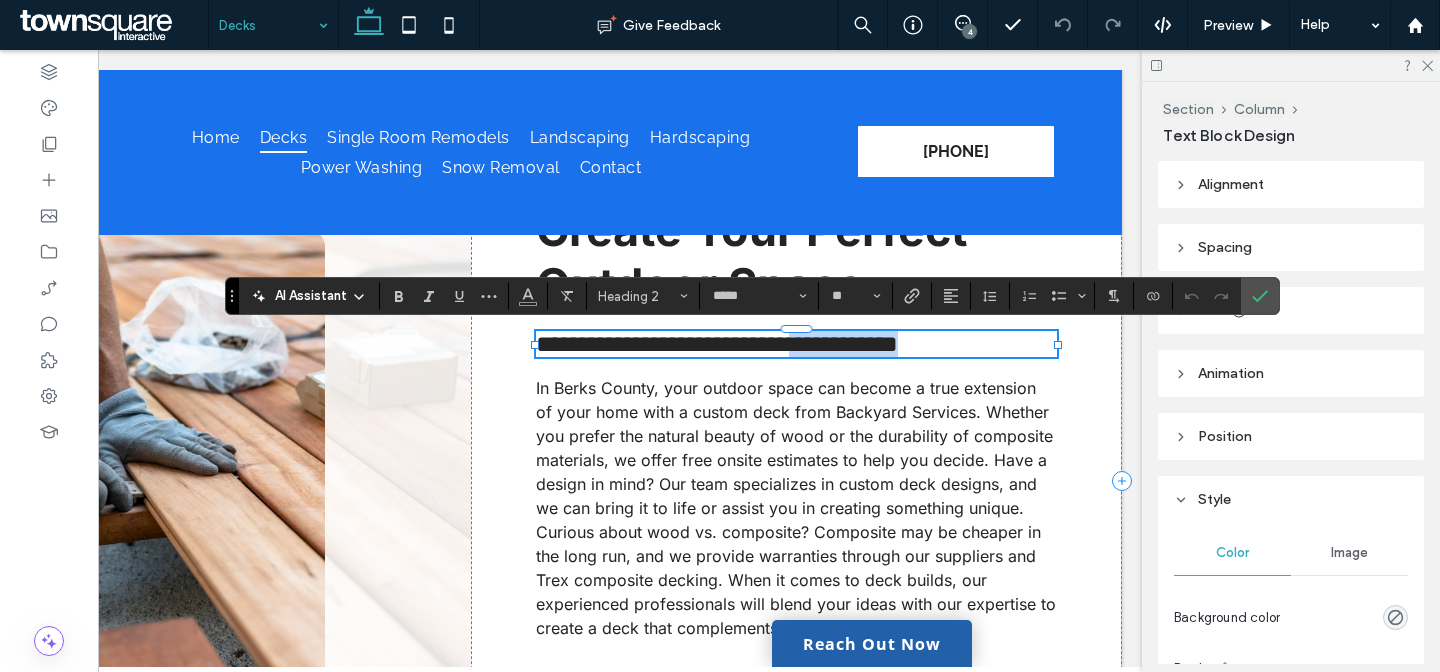drag, startPoint x: 1048, startPoint y: 343, endPoint x: 884, endPoint y: 343, distance: 164 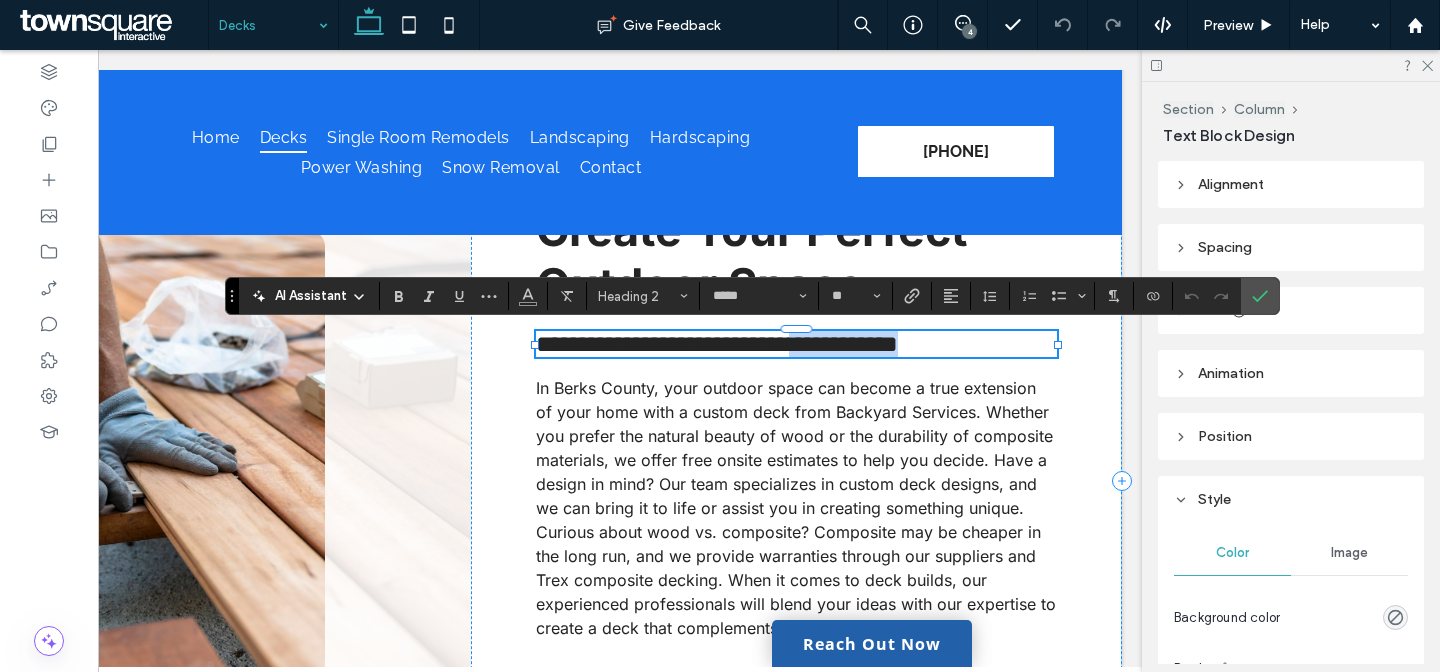 click on "**********" at bounding box center [796, 344] 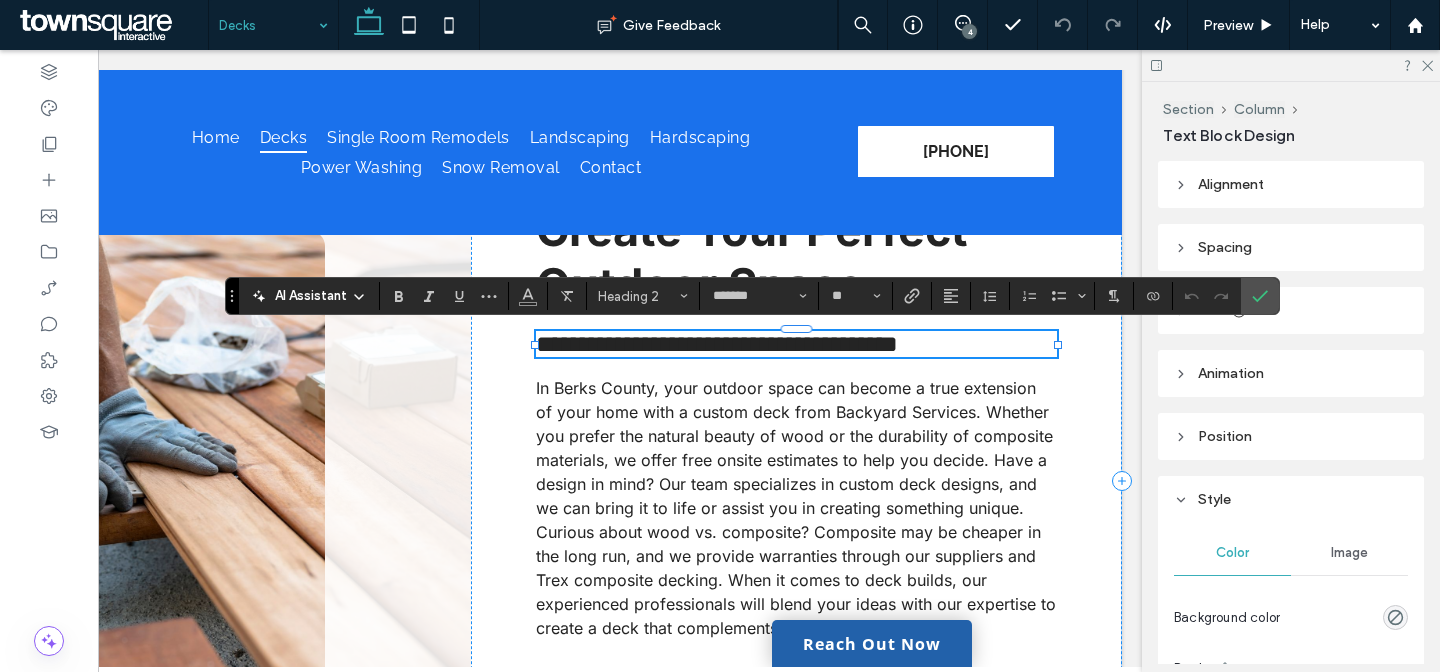 scroll, scrollTop: 0, scrollLeft: 0, axis: both 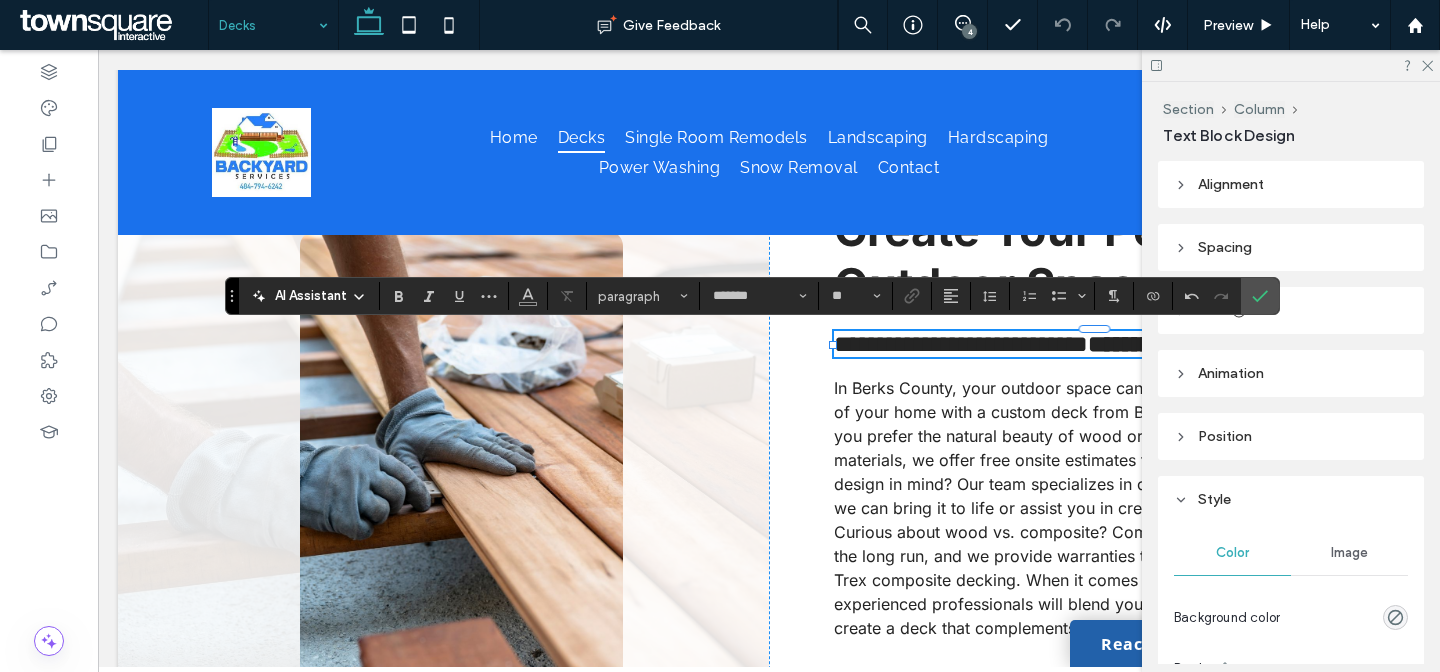 type on "*****" 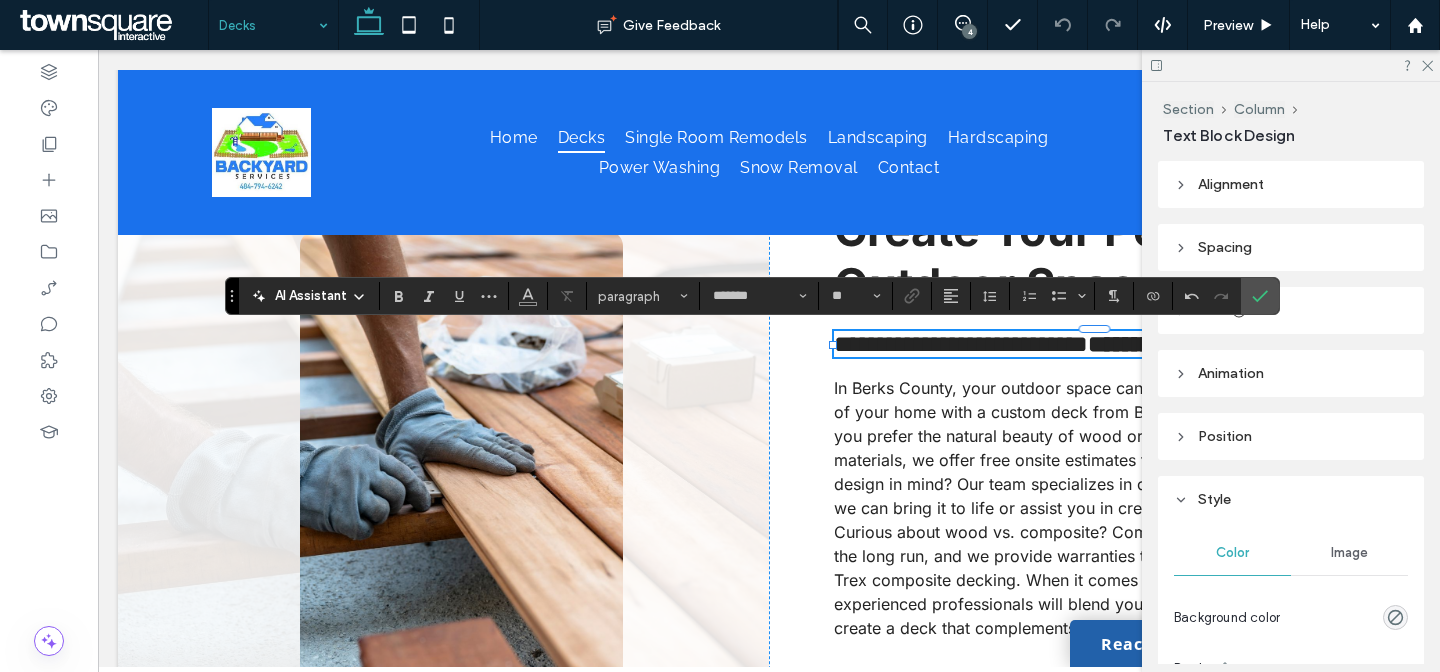 type on "**" 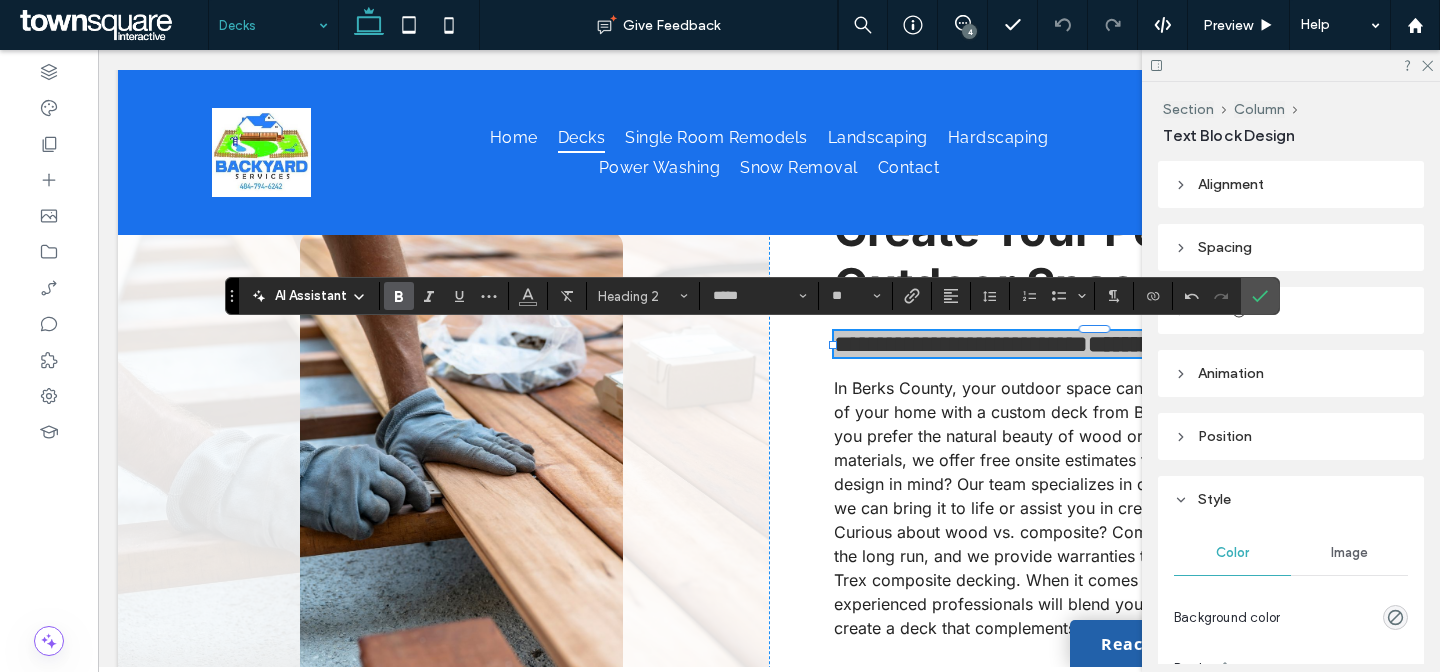 click 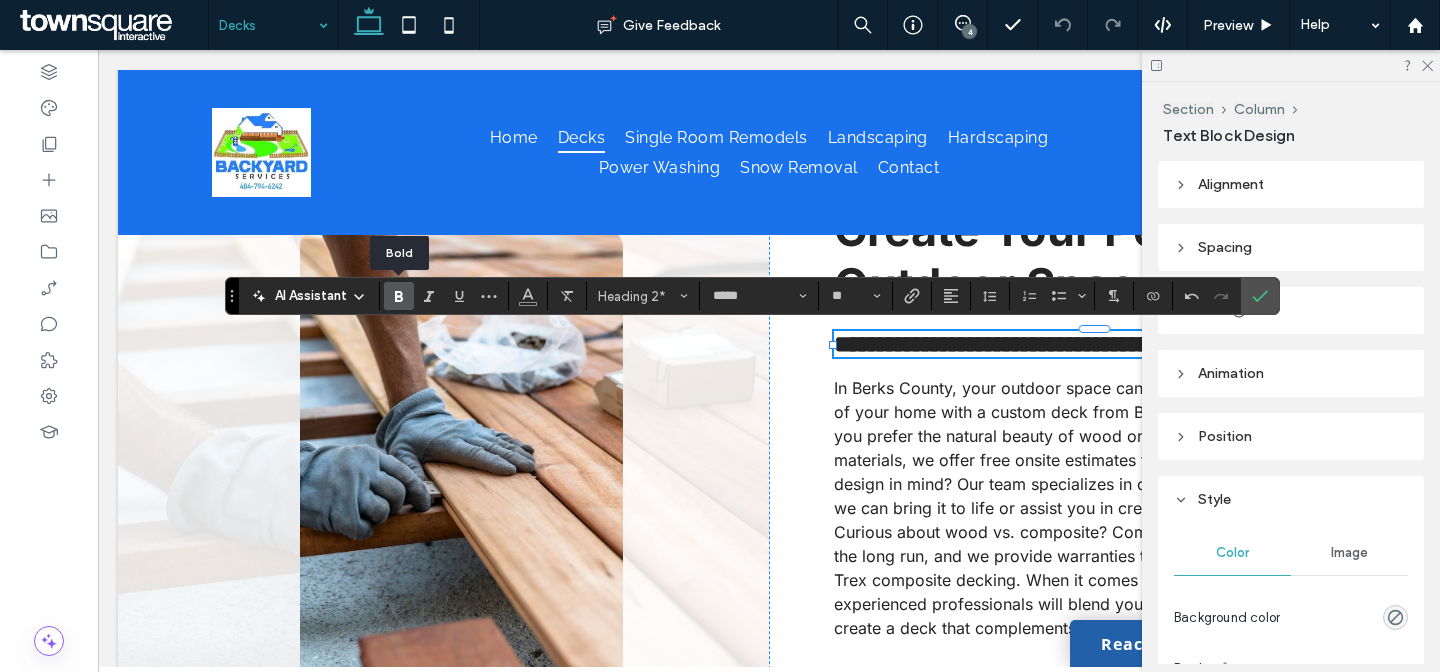 click 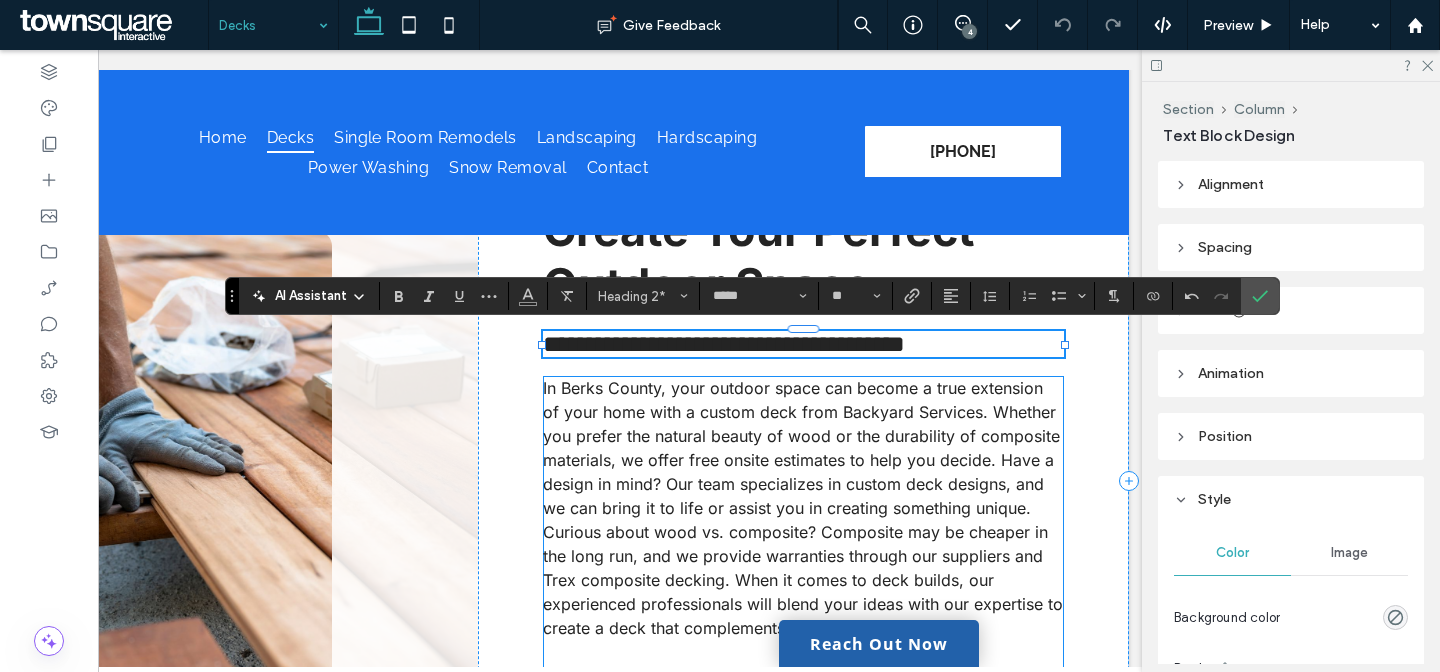 scroll, scrollTop: 0, scrollLeft: 292, axis: horizontal 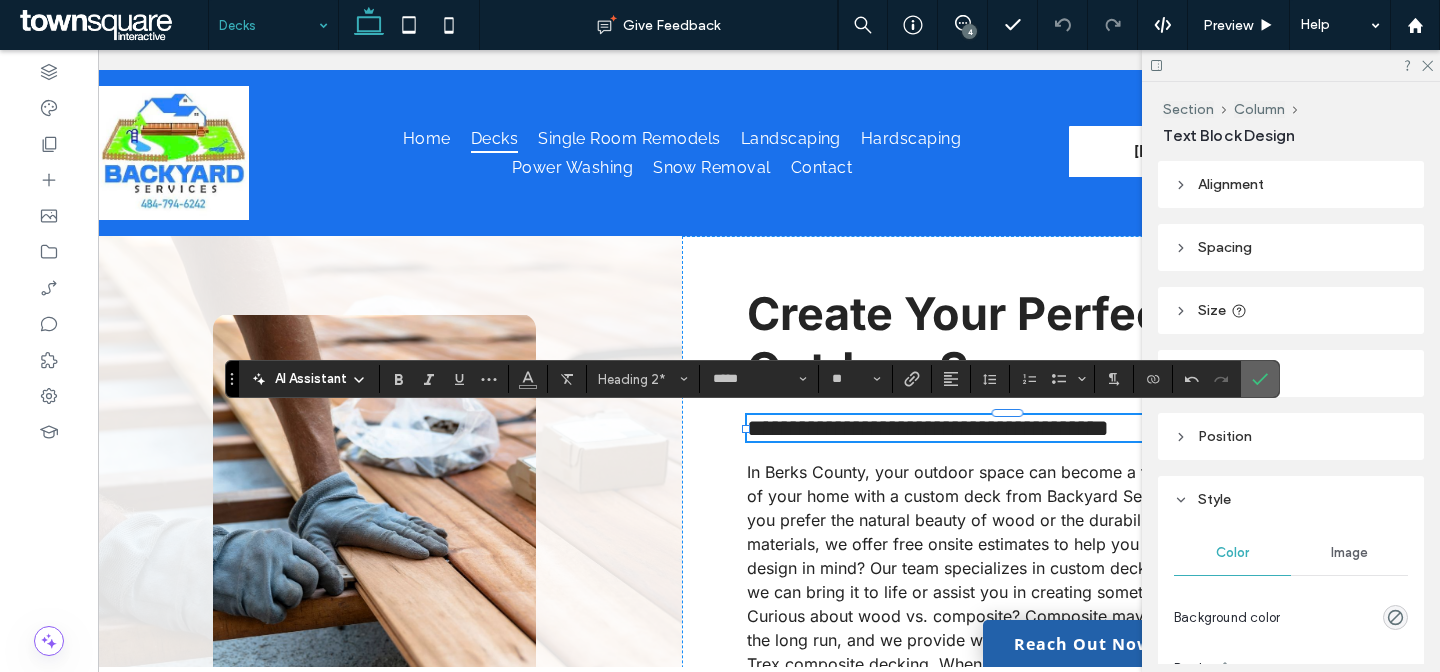 click at bounding box center [1256, 379] 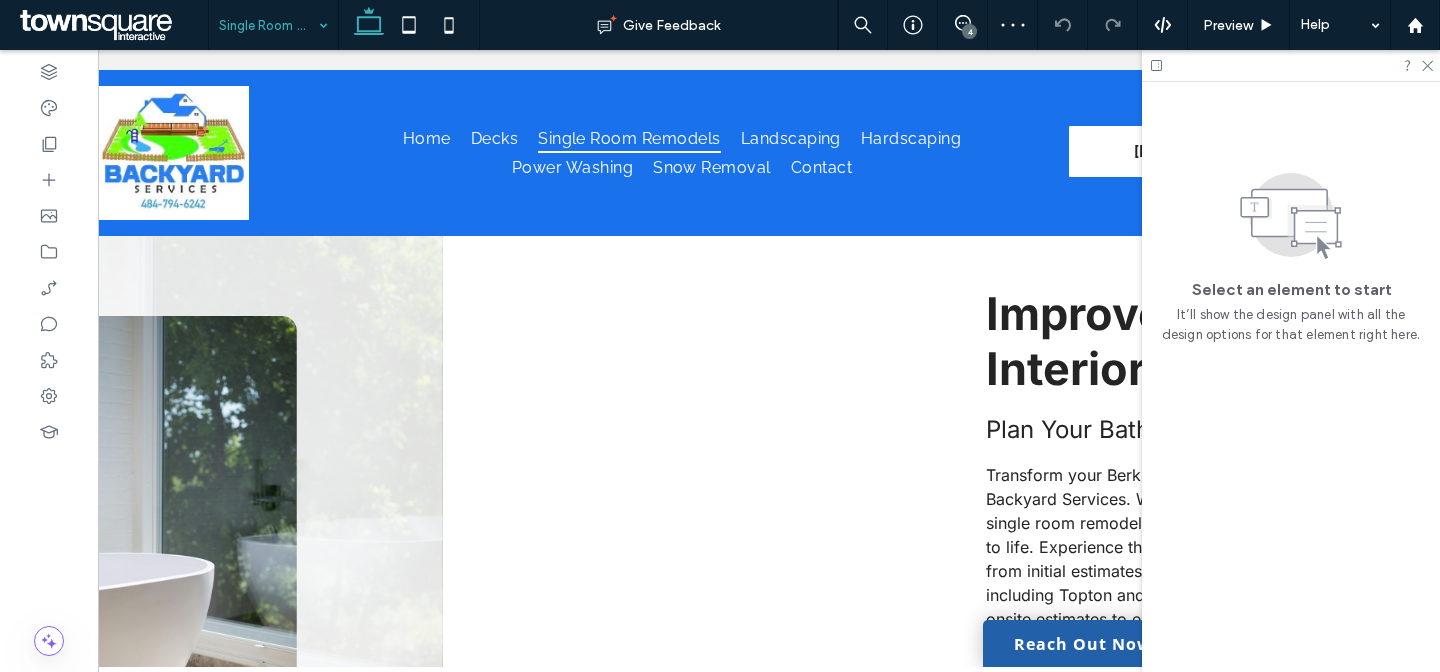 scroll, scrollTop: 0, scrollLeft: 0, axis: both 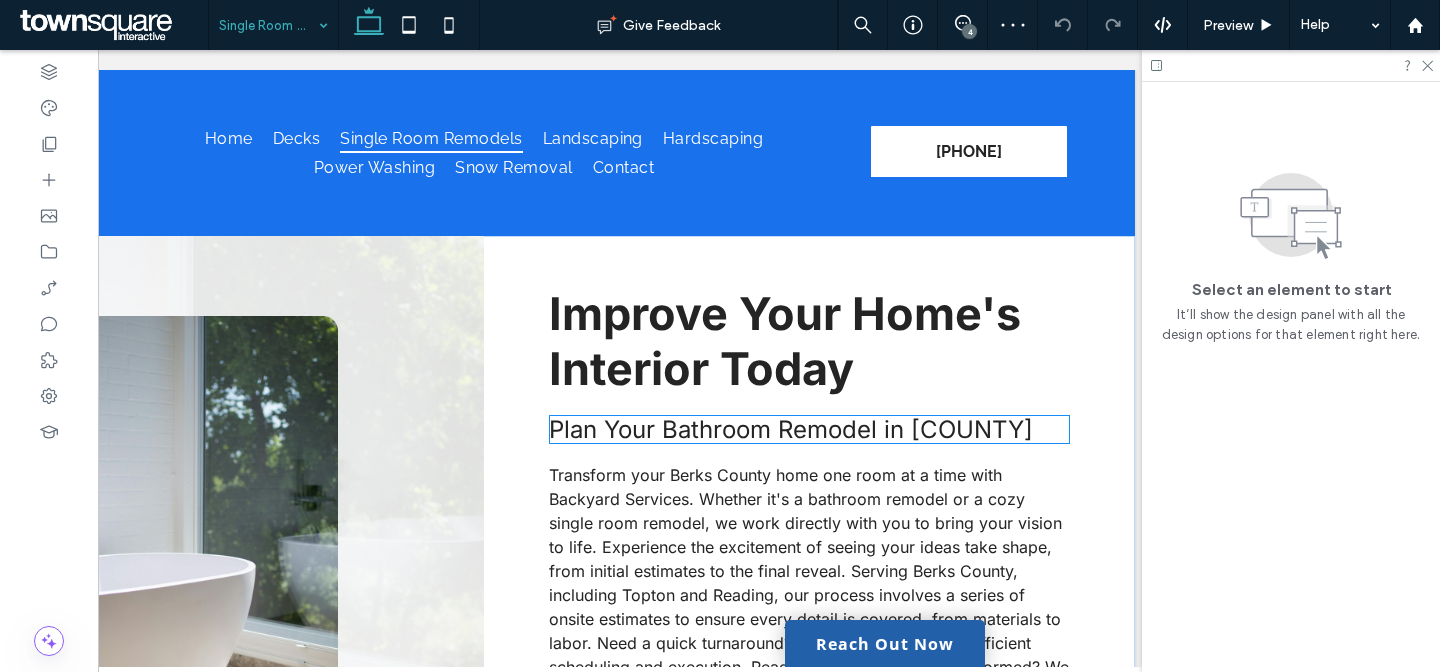 click on "Plan Your Bathroom Remodel in Berks County" at bounding box center (791, 429) 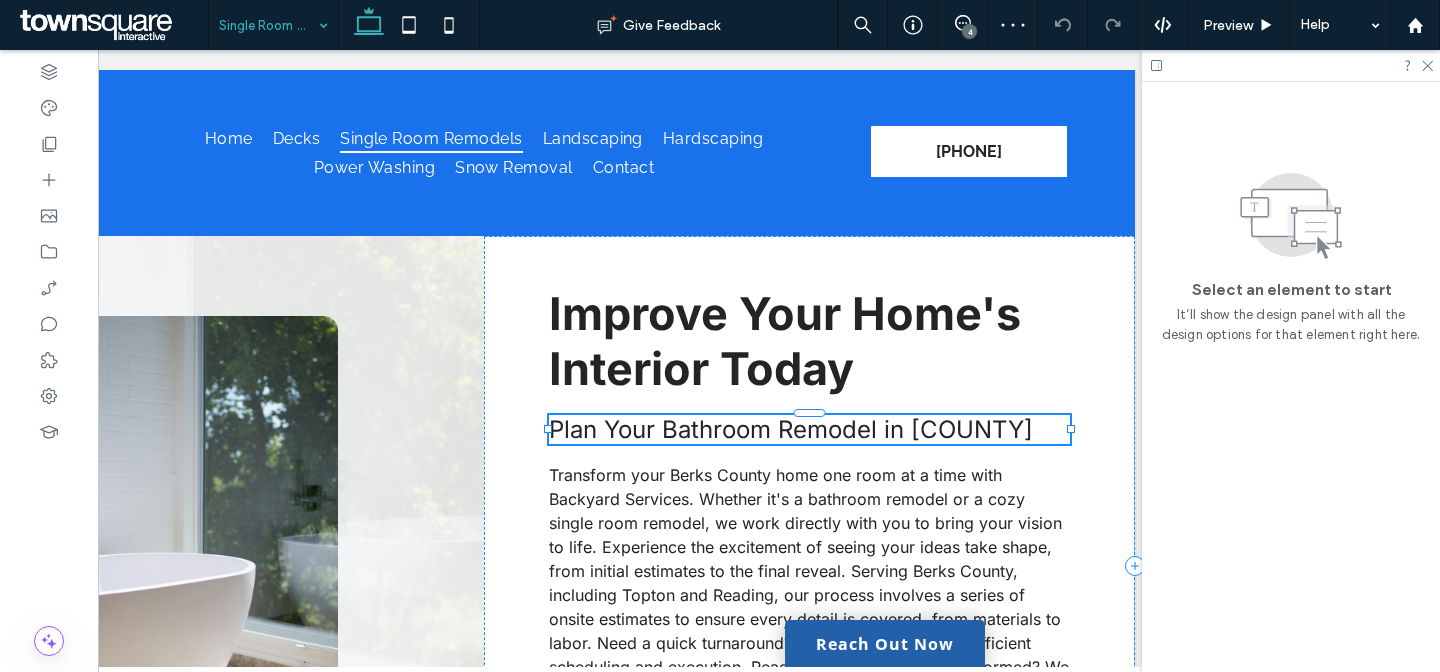 click on "Plan Your Bathroom Remodel in Berks County" at bounding box center (809, 429) 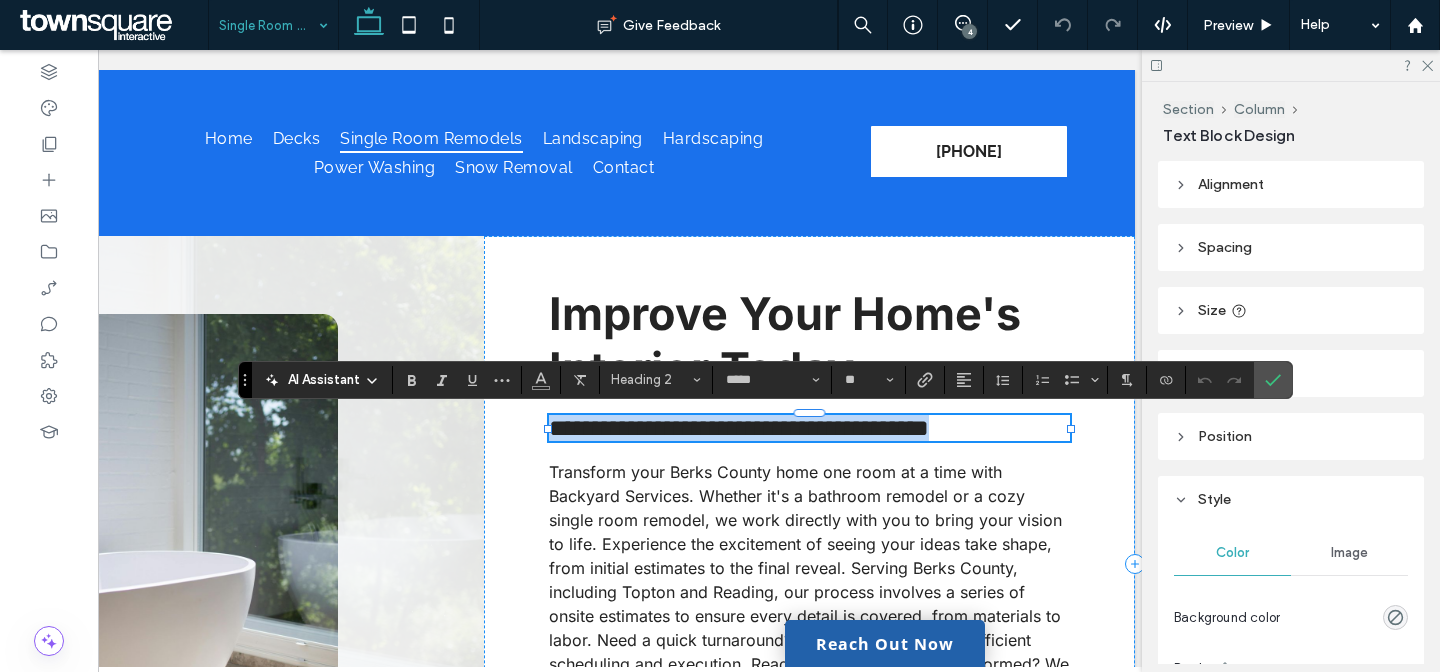 click on "**********" at bounding box center [739, 428] 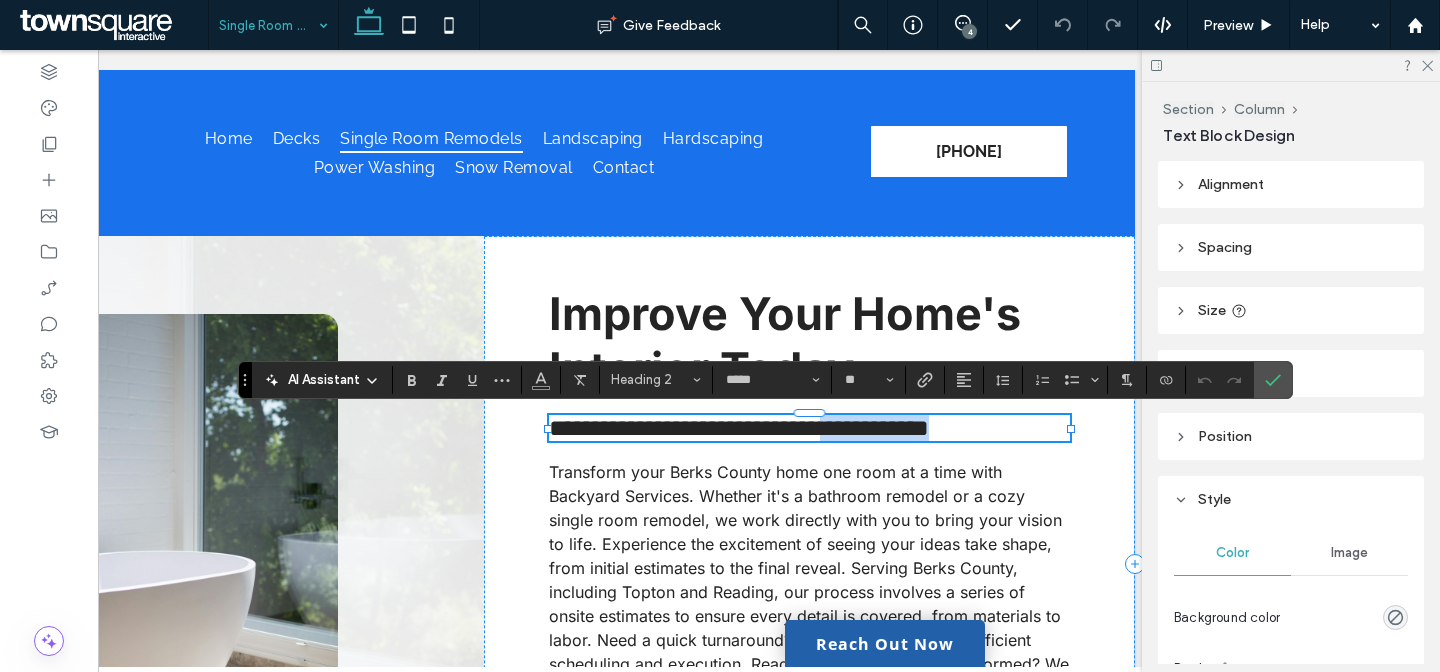 drag, startPoint x: 1062, startPoint y: 430, endPoint x: 915, endPoint y: 428, distance: 147.01361 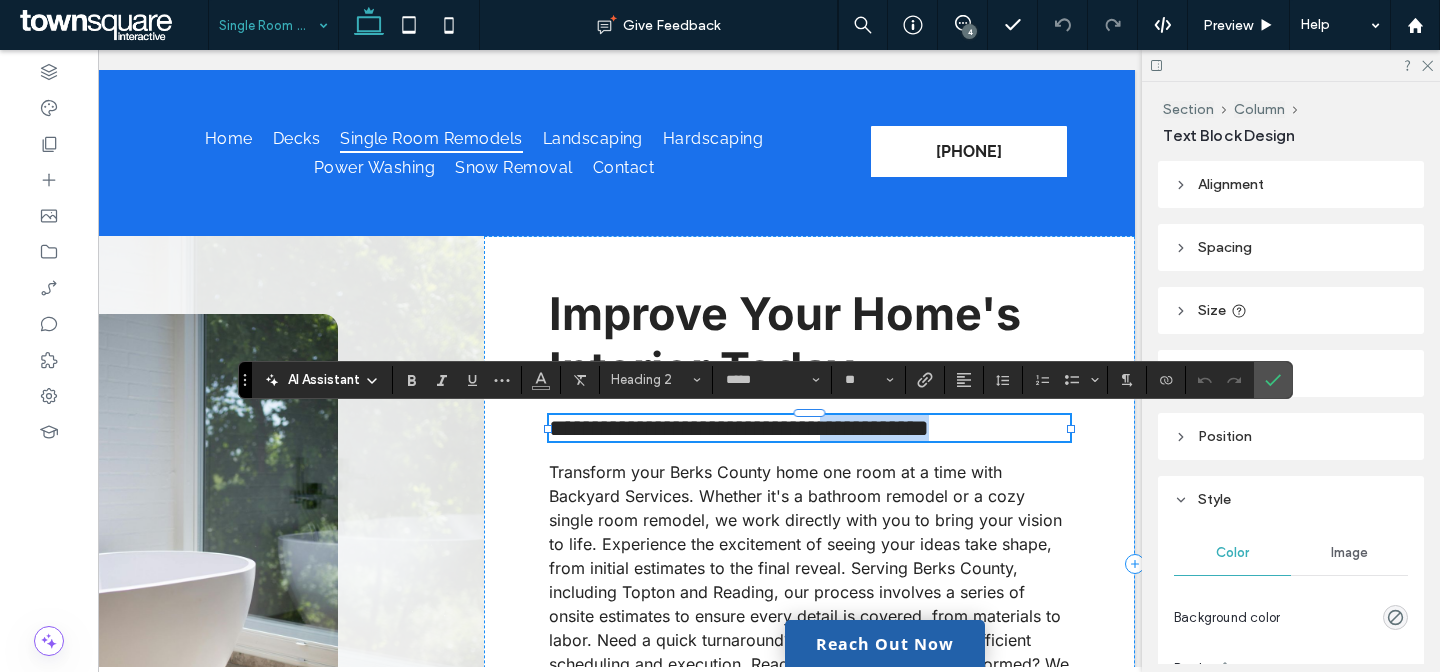 click on "**********" at bounding box center [739, 428] 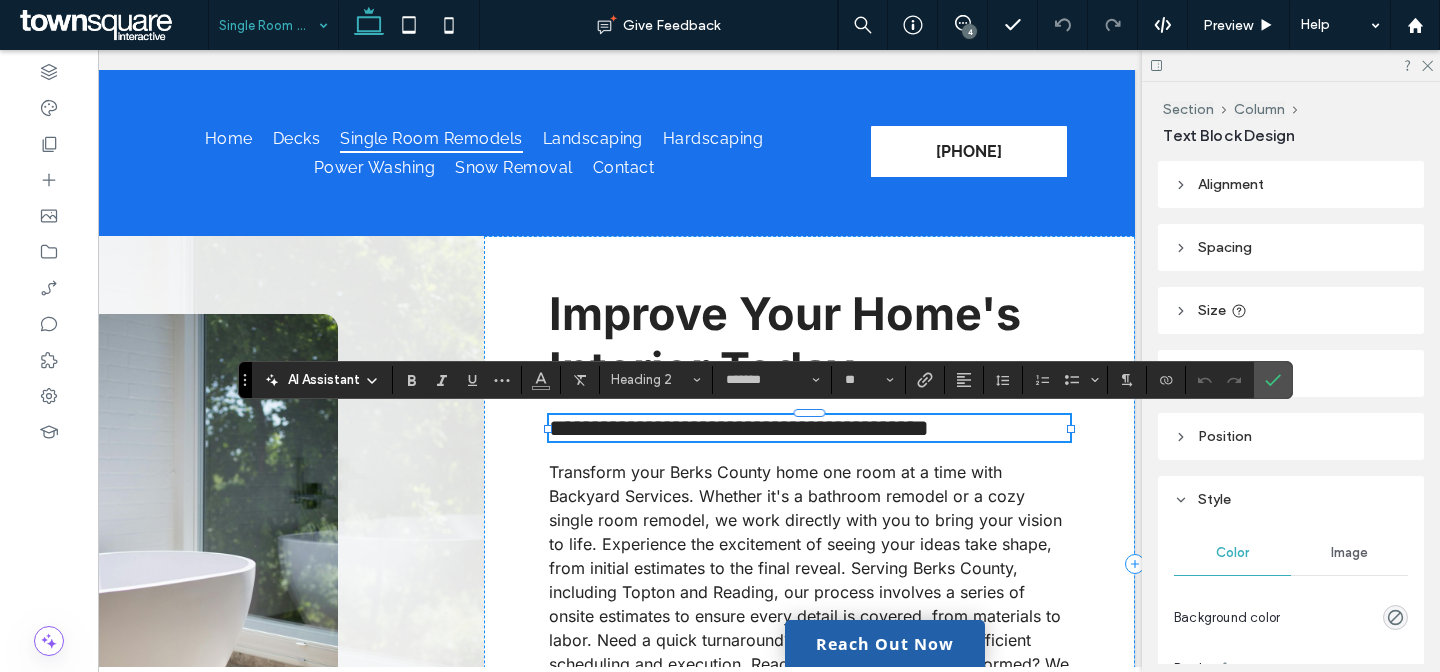 scroll, scrollTop: 0, scrollLeft: 0, axis: both 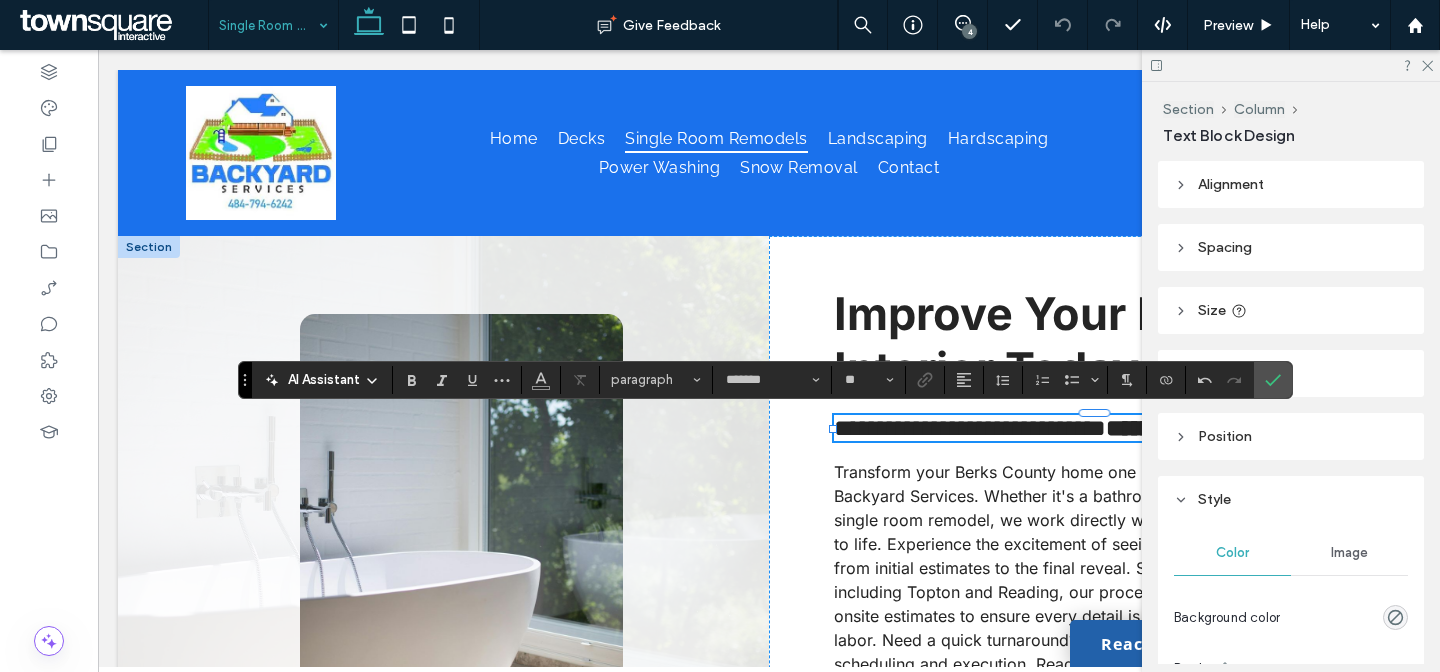 type on "*****" 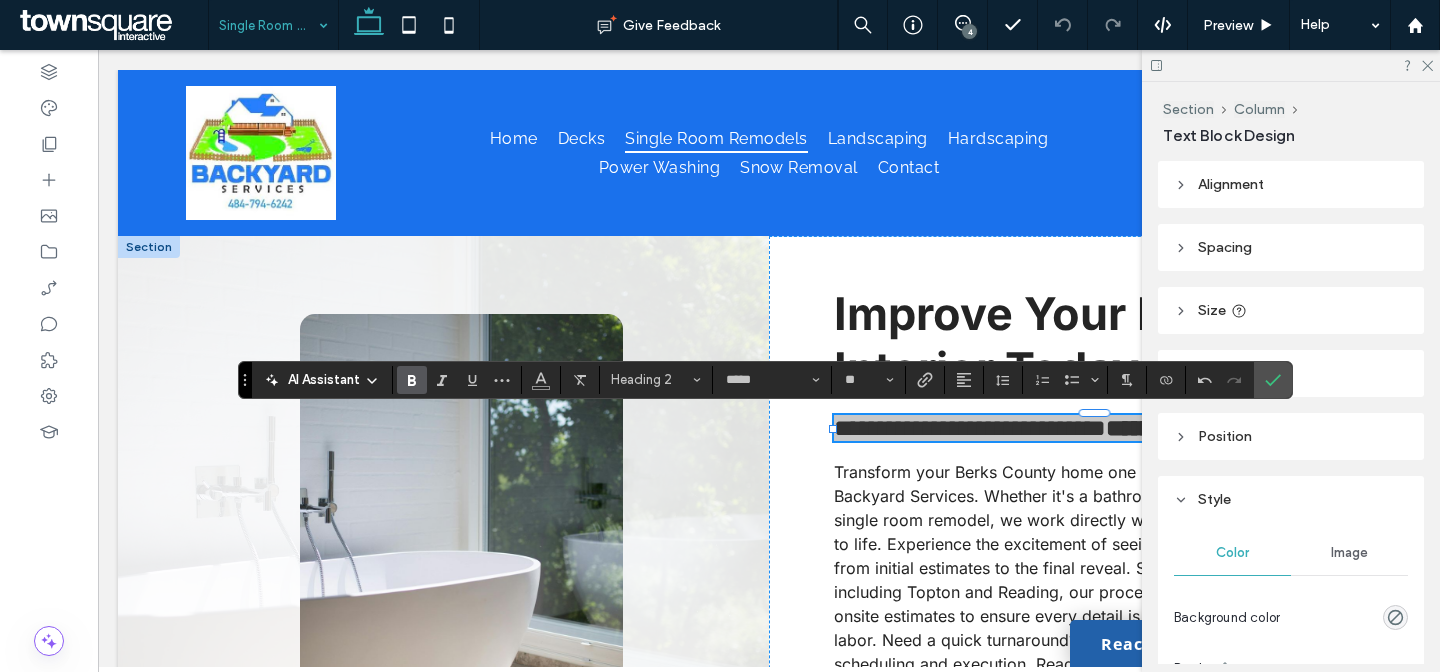 click 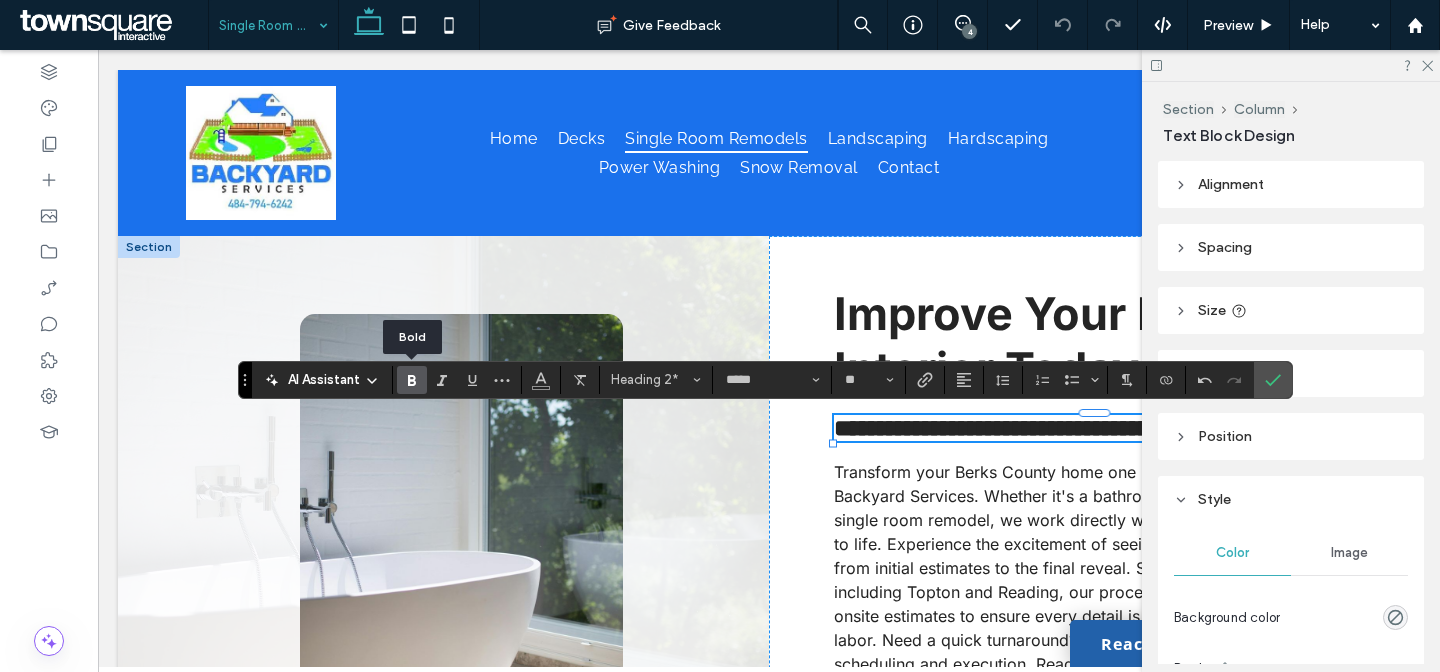 click 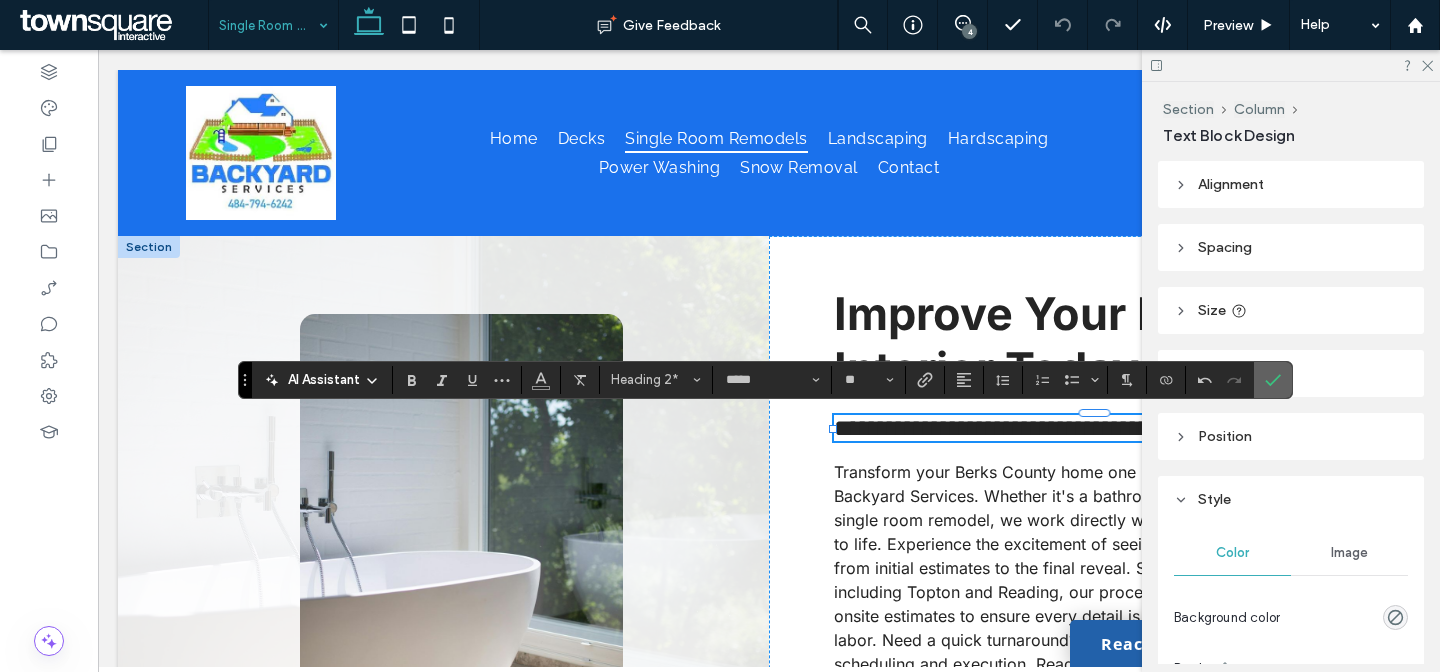 click 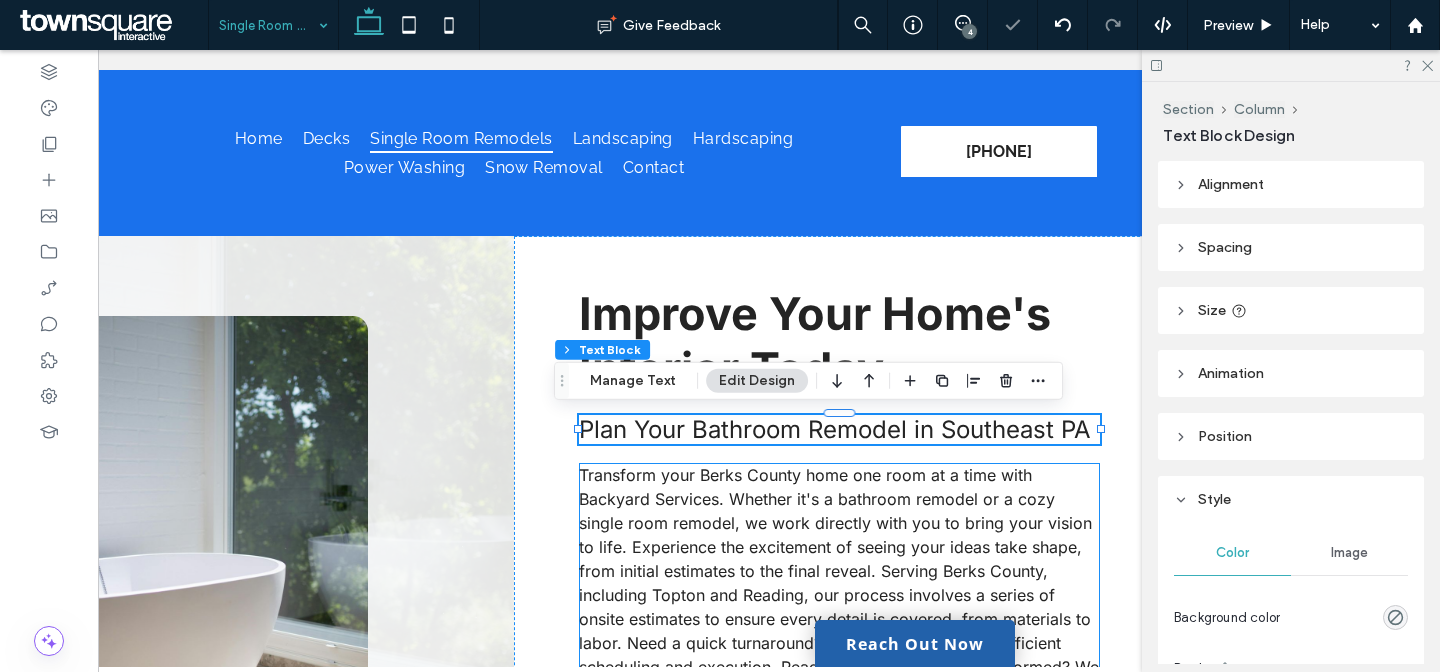scroll, scrollTop: 0, scrollLeft: 298, axis: horizontal 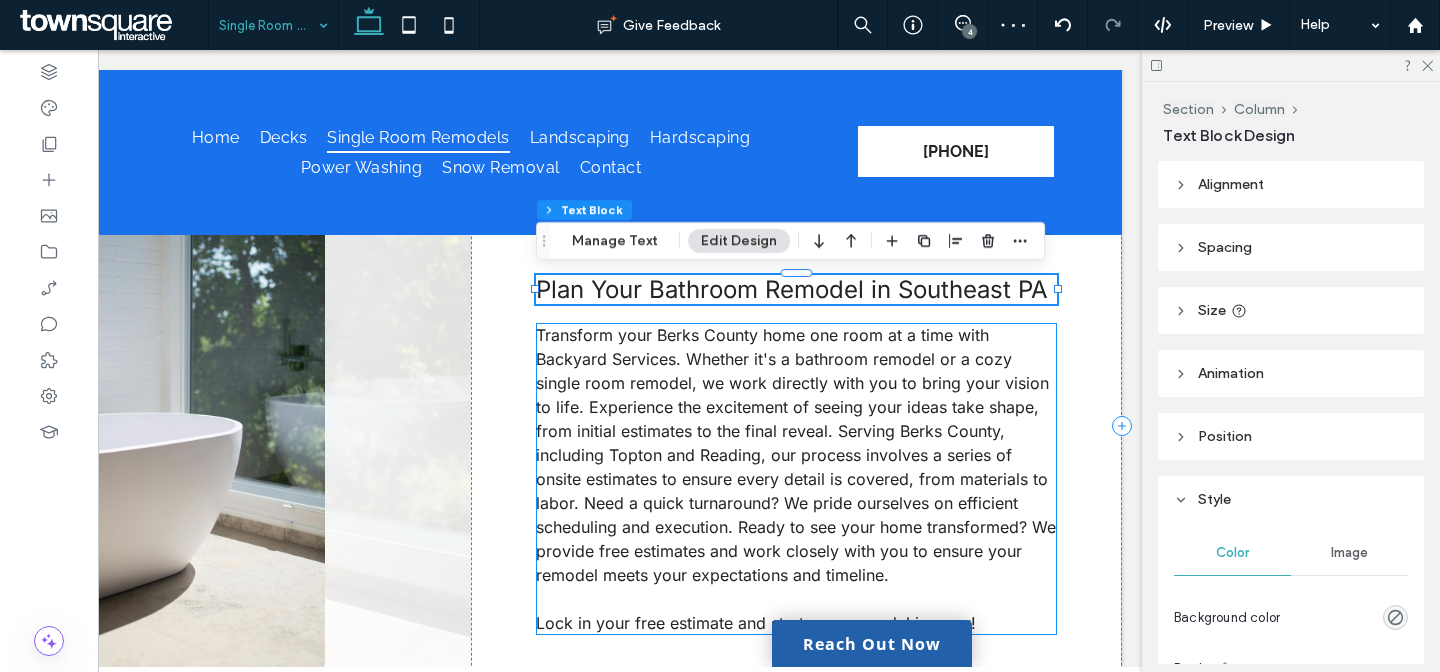 click on "Transform your Berks County home one room at a time with Backyard Services. Whether it's a bathroom remodel or a cozy single room remodel, we work directly with you to bring your vision to life. Experience the excitement of seeing your ideas take shape, from initial estimates to the final reveal. Serving Berks County, including Topton and Reading, our process involves a series of onsite estimates to ensure every detail is covered, from materials to labor. Need a quick turnaround? We pride ourselves on efficient scheduling and execution. Ready to see your home transformed? We provide free estimates and work closely with you to ensure your remodel meets your expectations and timeline." at bounding box center (796, 455) 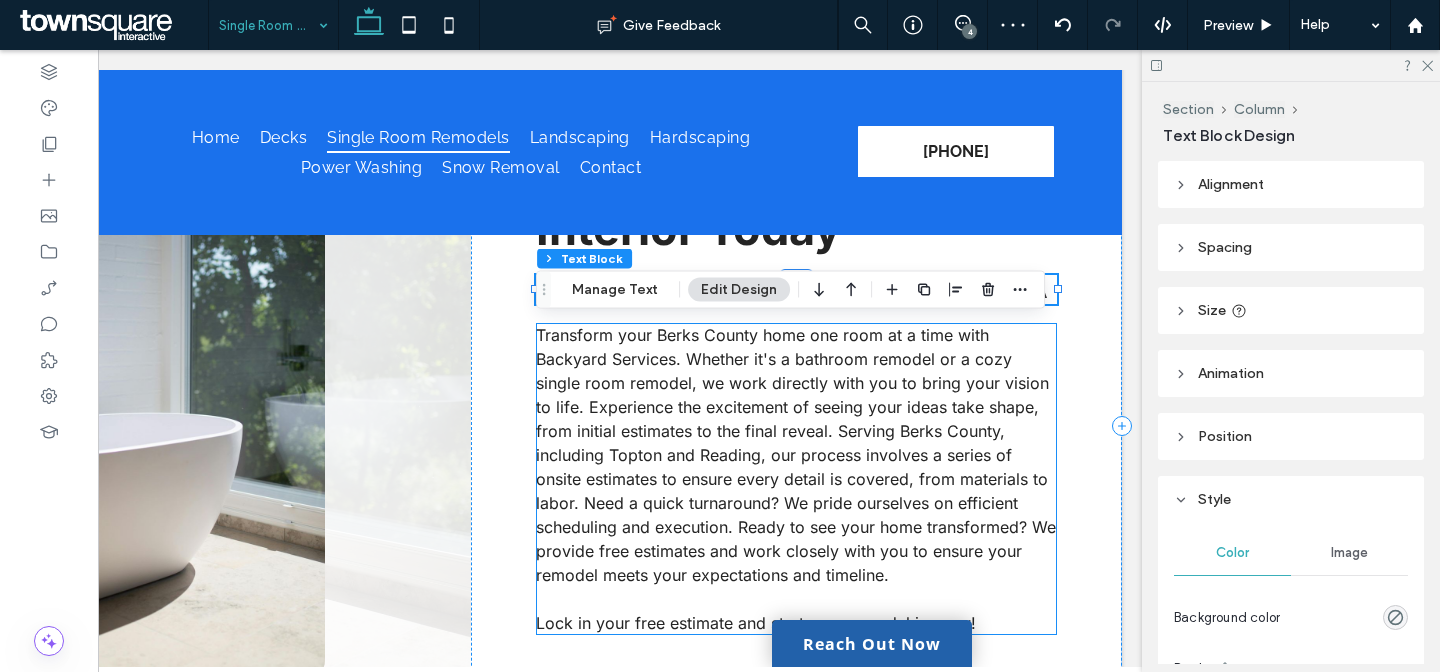 click on "Transform your Berks County home one room at a time with Backyard Services. Whether it's a bathroom remodel or a cozy single room remodel, we work directly with you to bring your vision to life. Experience the excitement of seeing your ideas take shape, from initial estimates to the final reveal. Serving Berks County, including Topton and Reading, our process involves a series of onsite estimates to ensure every detail is covered, from materials to labor. Need a quick turnaround? We pride ourselves on efficient scheduling and execution. Ready to see your home transformed? We provide free estimates and work closely with you to ensure your remodel meets your expectations and timeline." at bounding box center (796, 455) 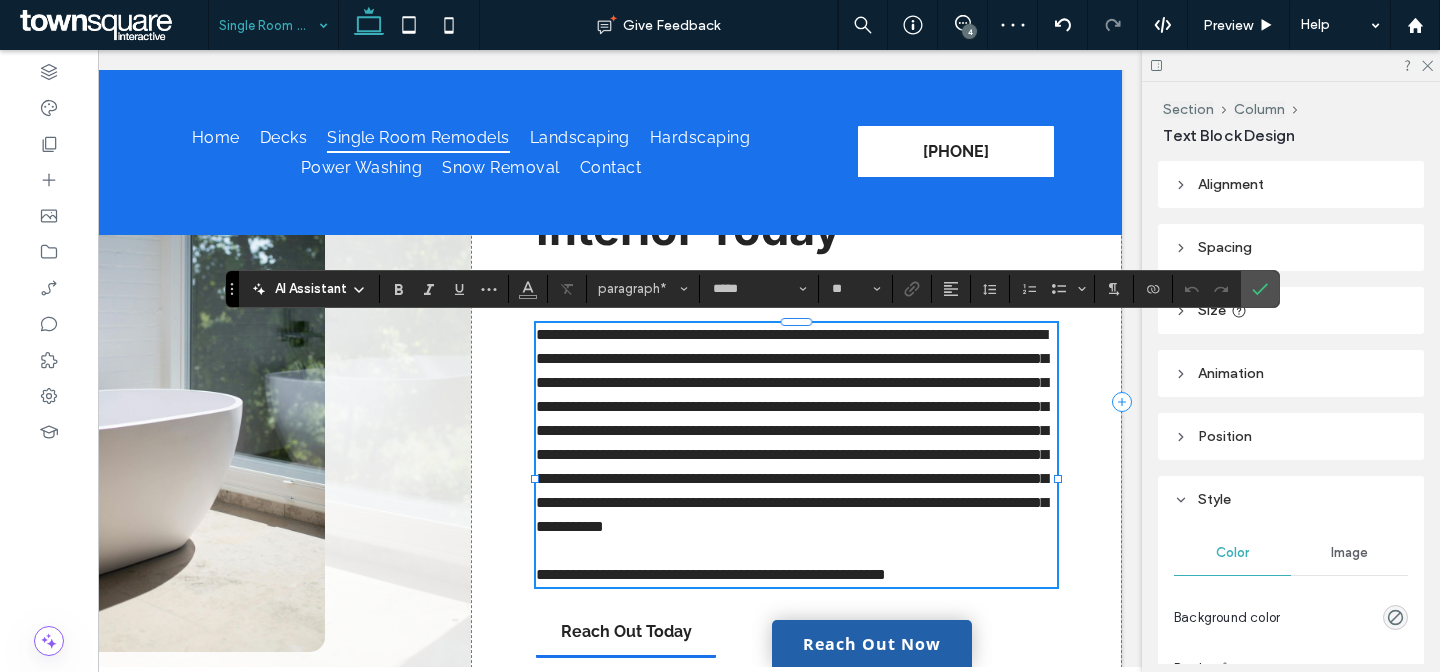 click on "**********" at bounding box center (792, 430) 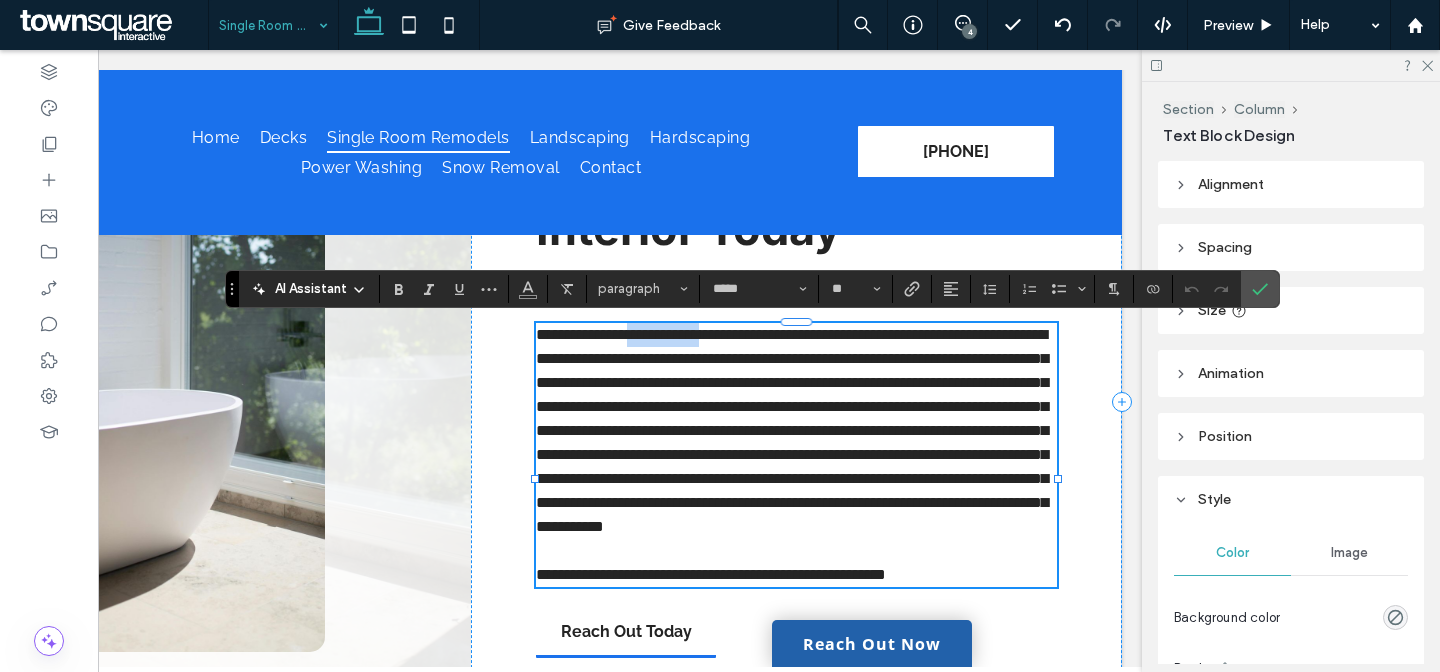 drag, startPoint x: 757, startPoint y: 336, endPoint x: 658, endPoint y: 336, distance: 99 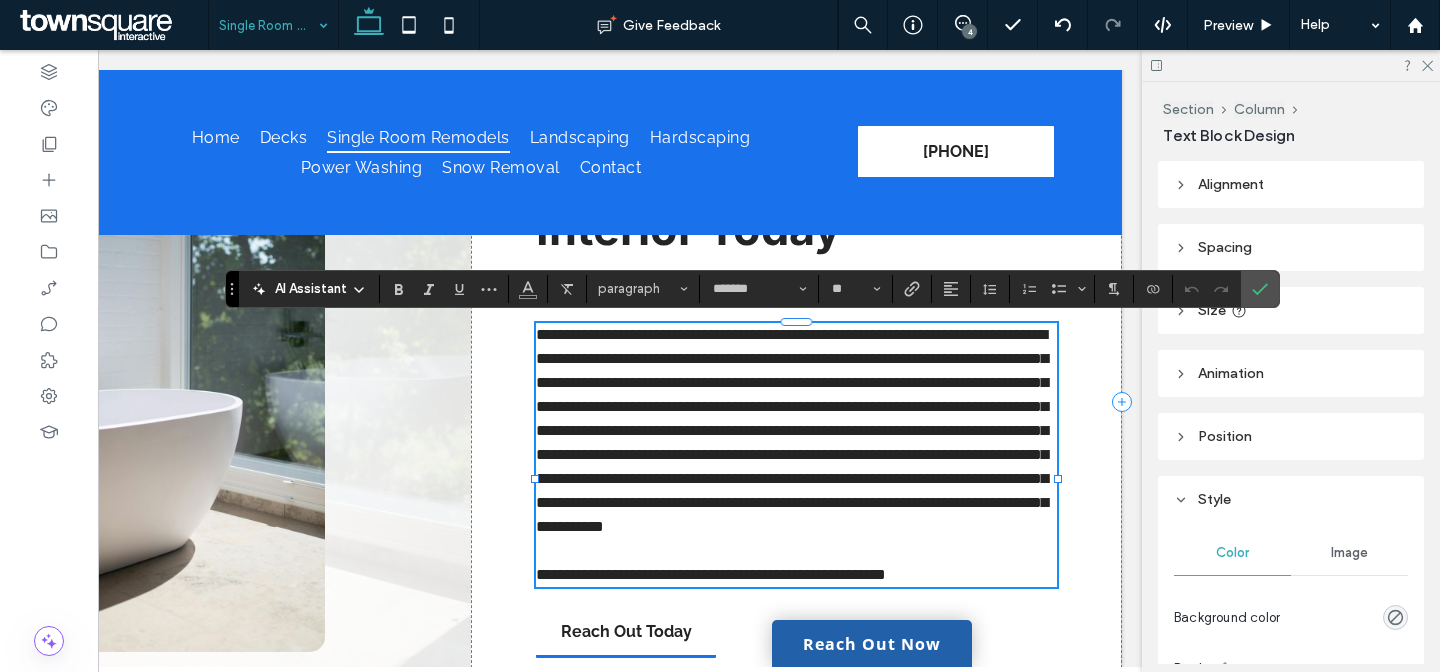 scroll, scrollTop: 0, scrollLeft: 0, axis: both 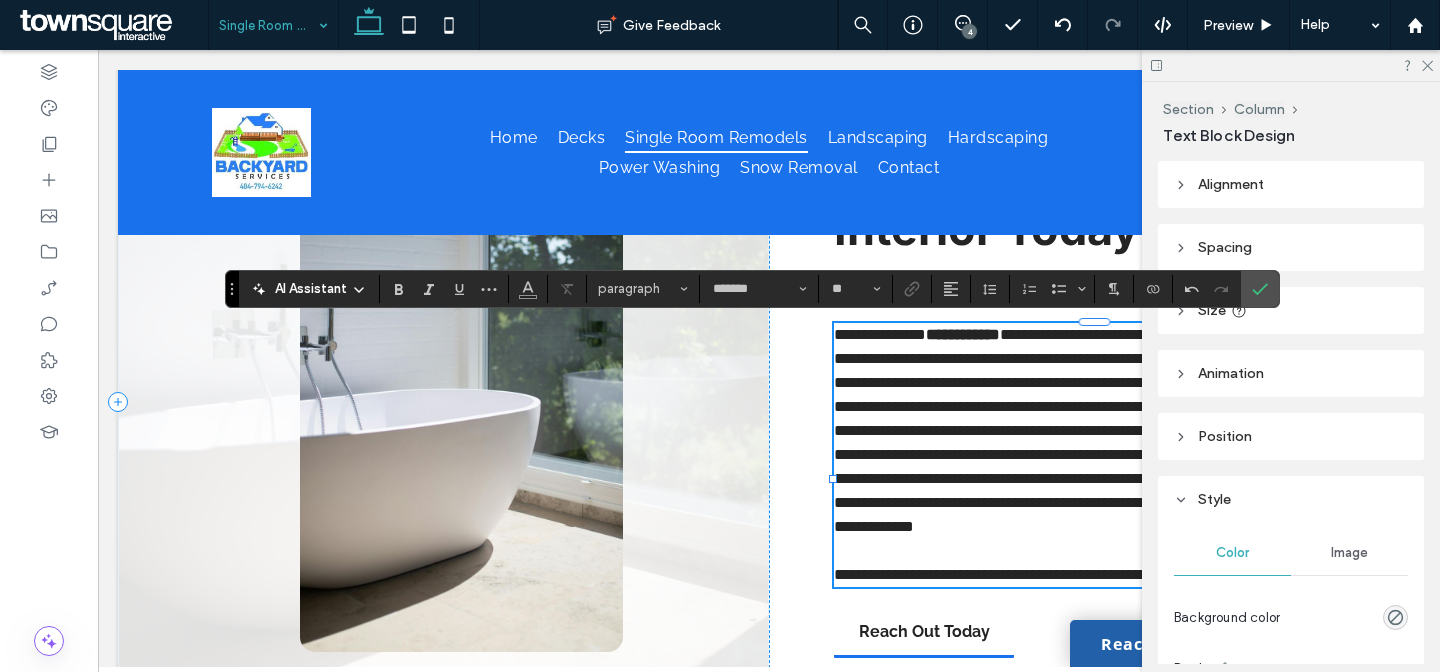 type on "*****" 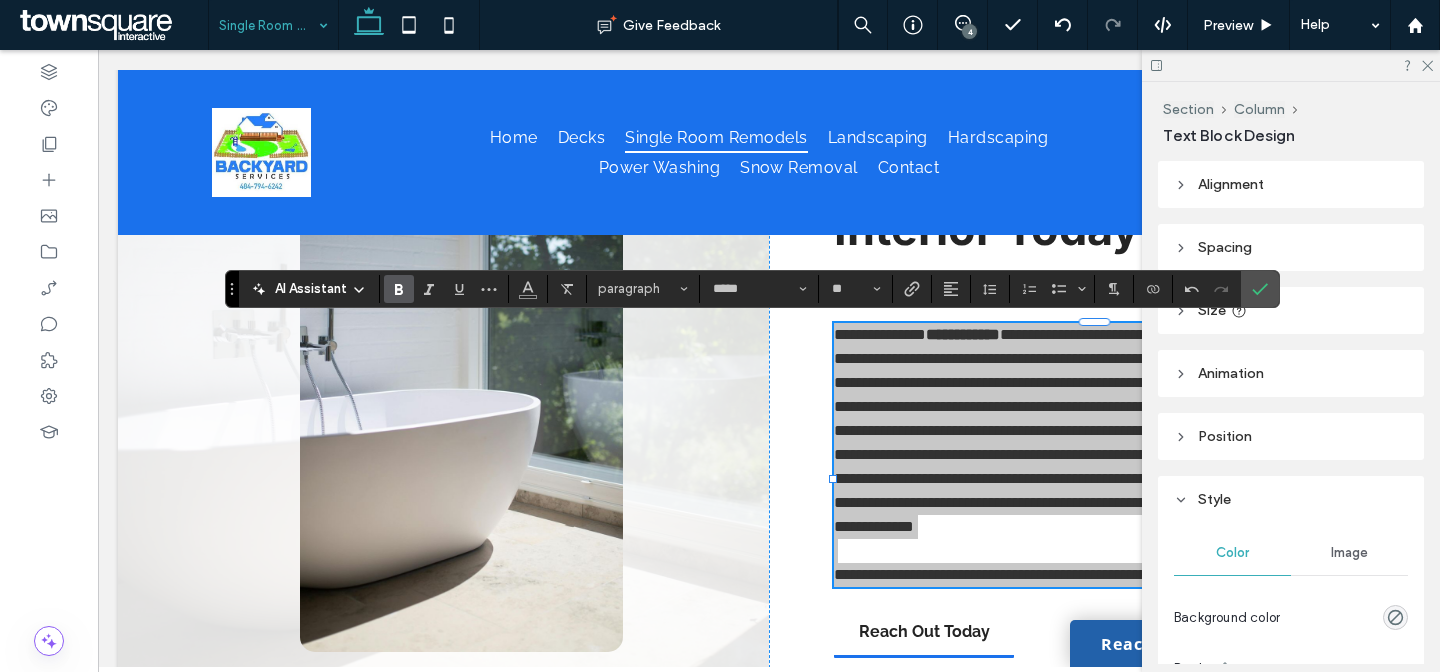 click 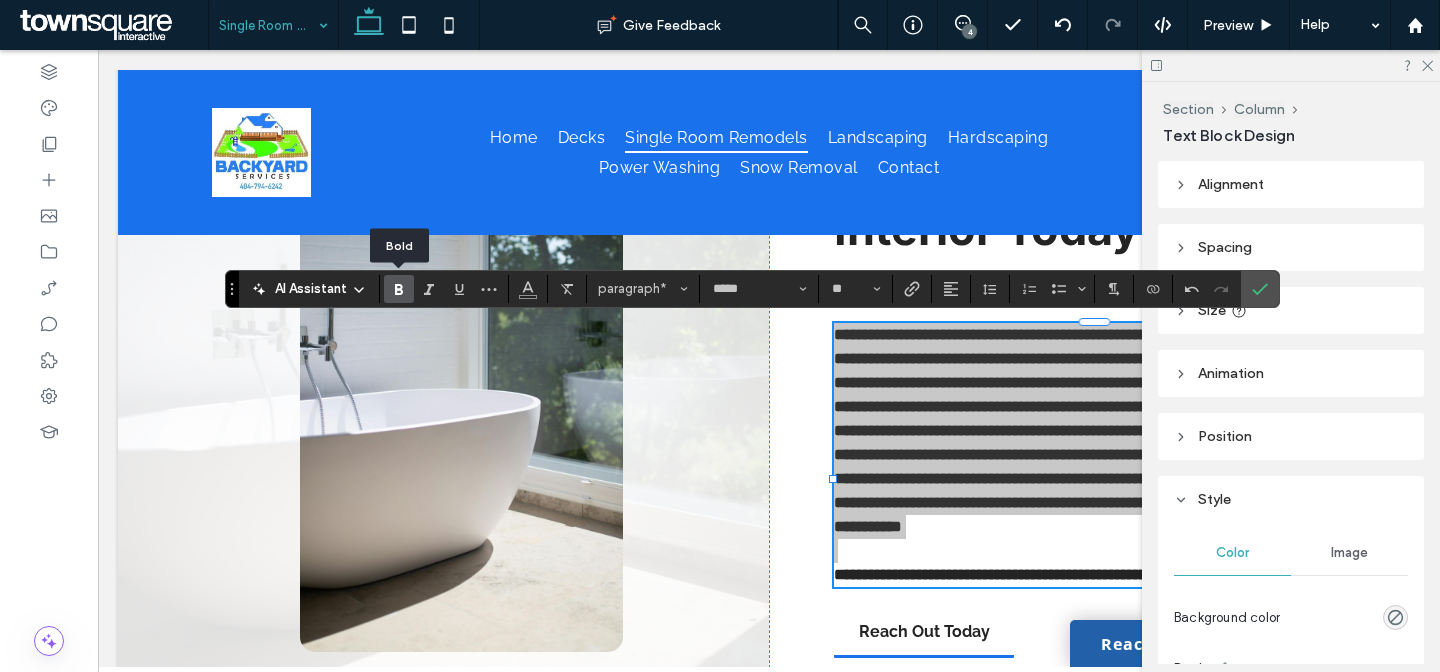 click 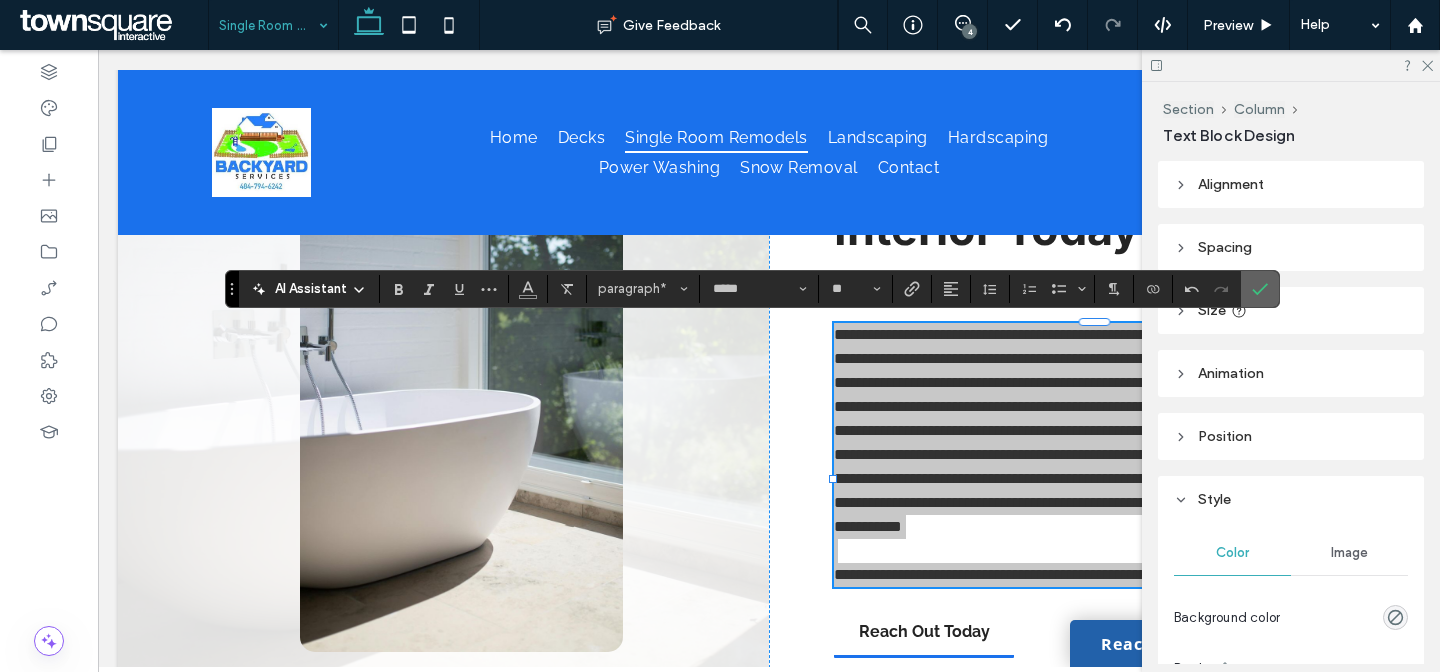 click 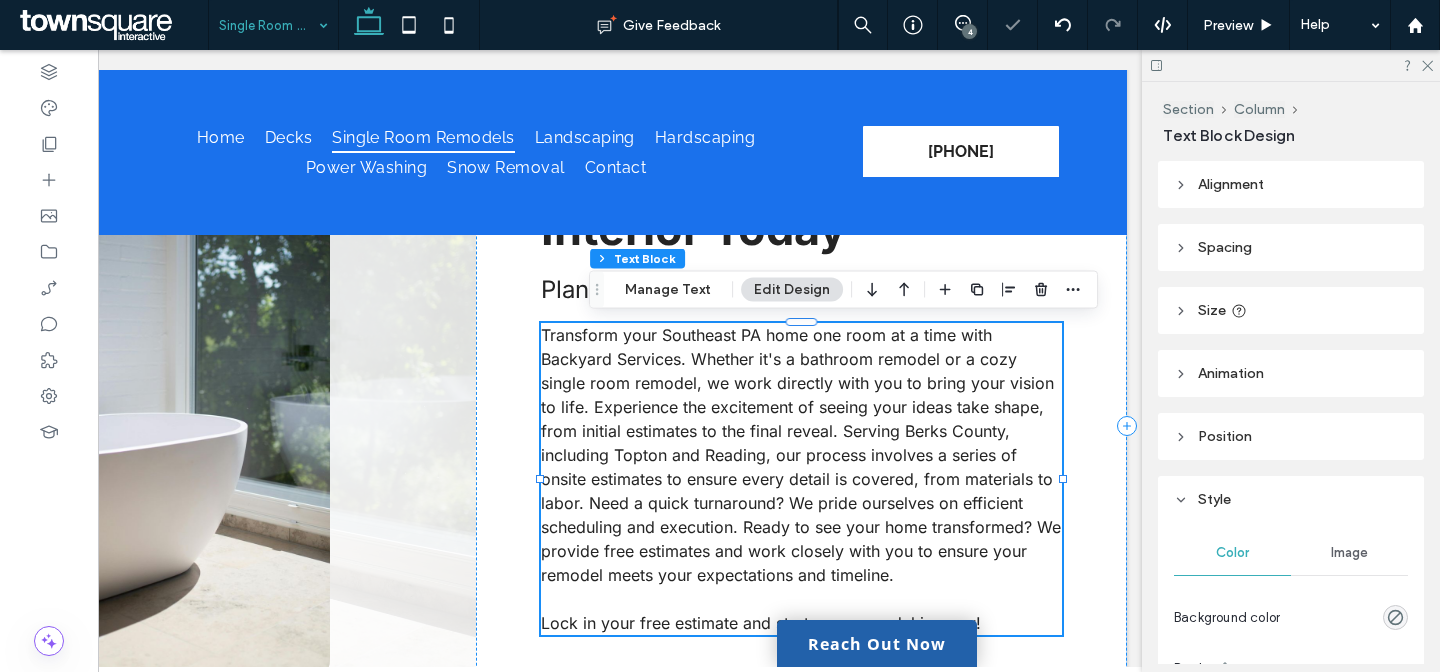 scroll, scrollTop: 0, scrollLeft: 298, axis: horizontal 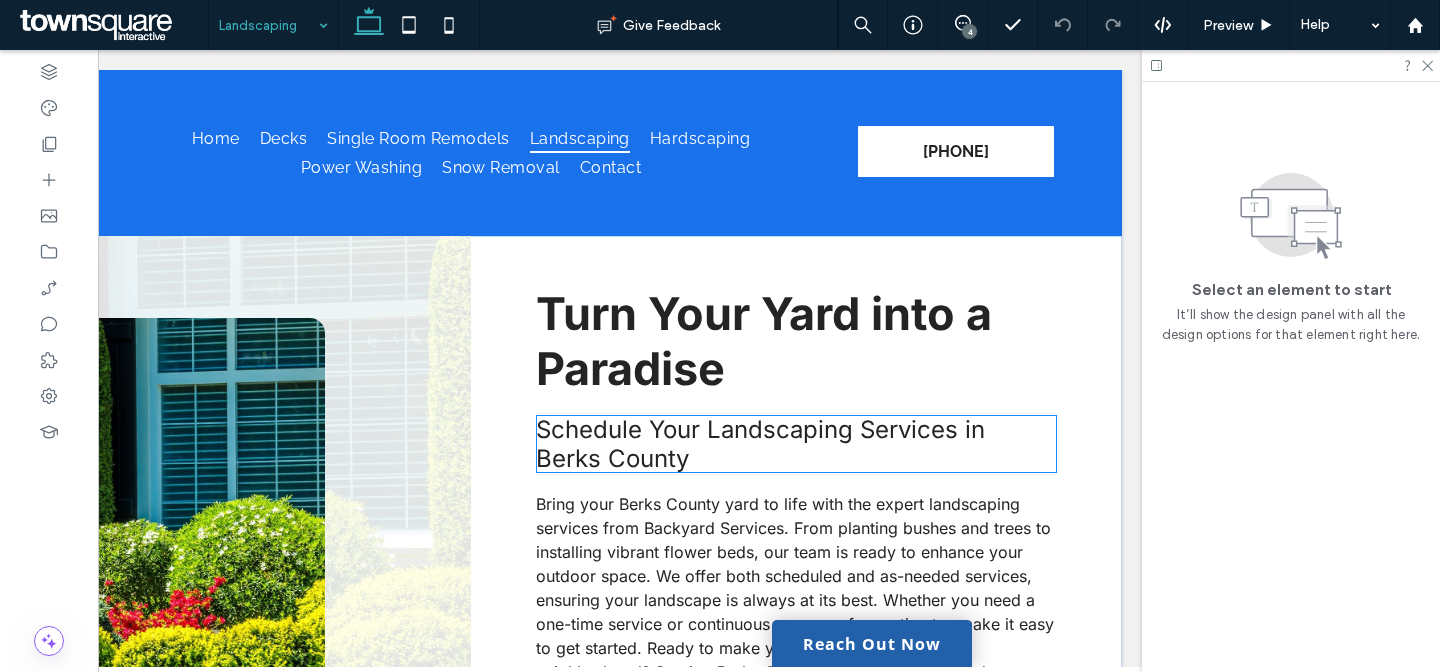 click on "Schedule Your Landscaping Services in Berks County" at bounding box center [760, 444] 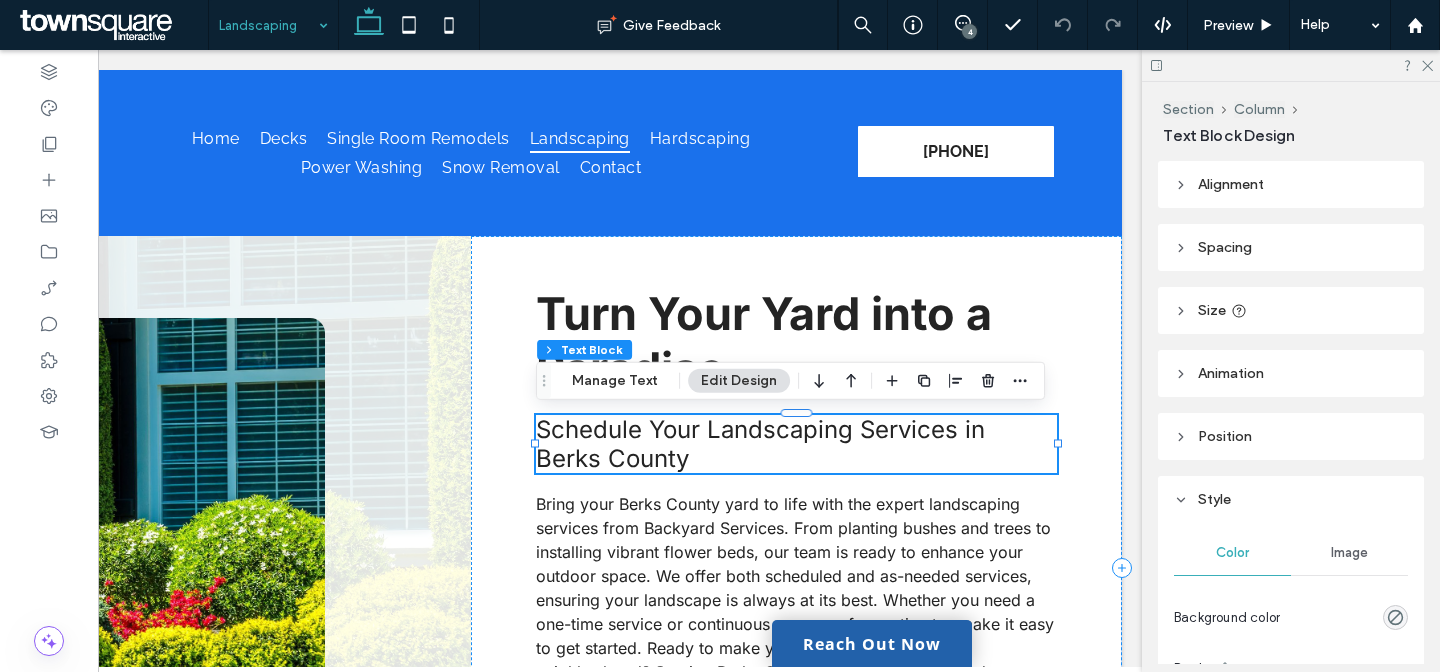 click on "Schedule Your Landscaping Services in Berks County" at bounding box center [760, 444] 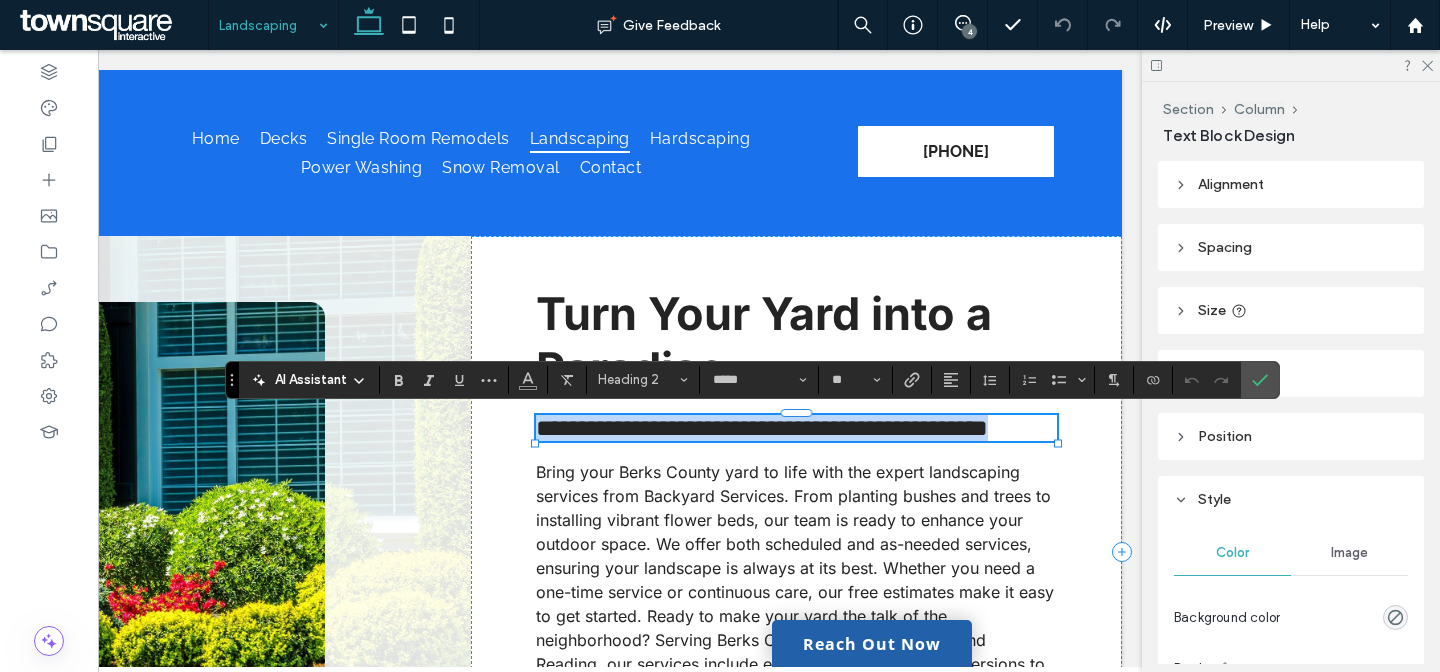 click on "**********" at bounding box center [762, 428] 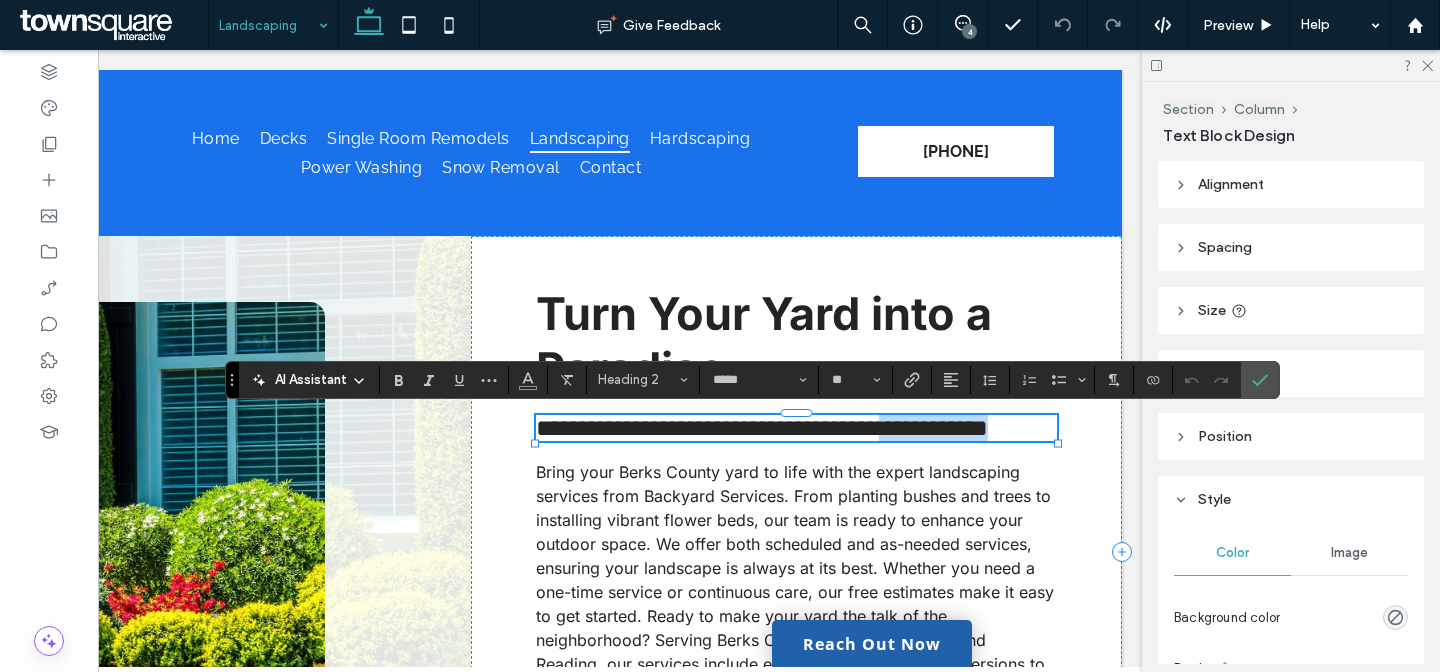 drag, startPoint x: 992, startPoint y: 430, endPoint x: 1029, endPoint y: 459, distance: 47.010635 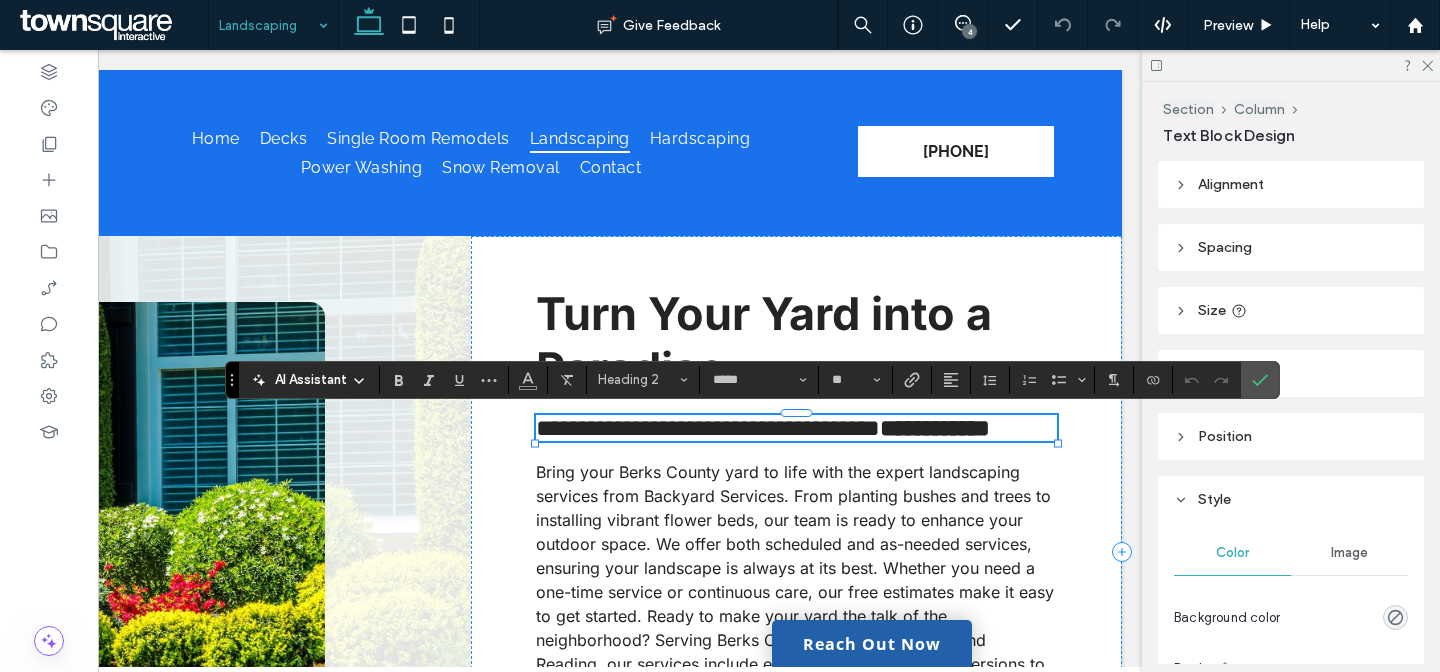 type on "*******" 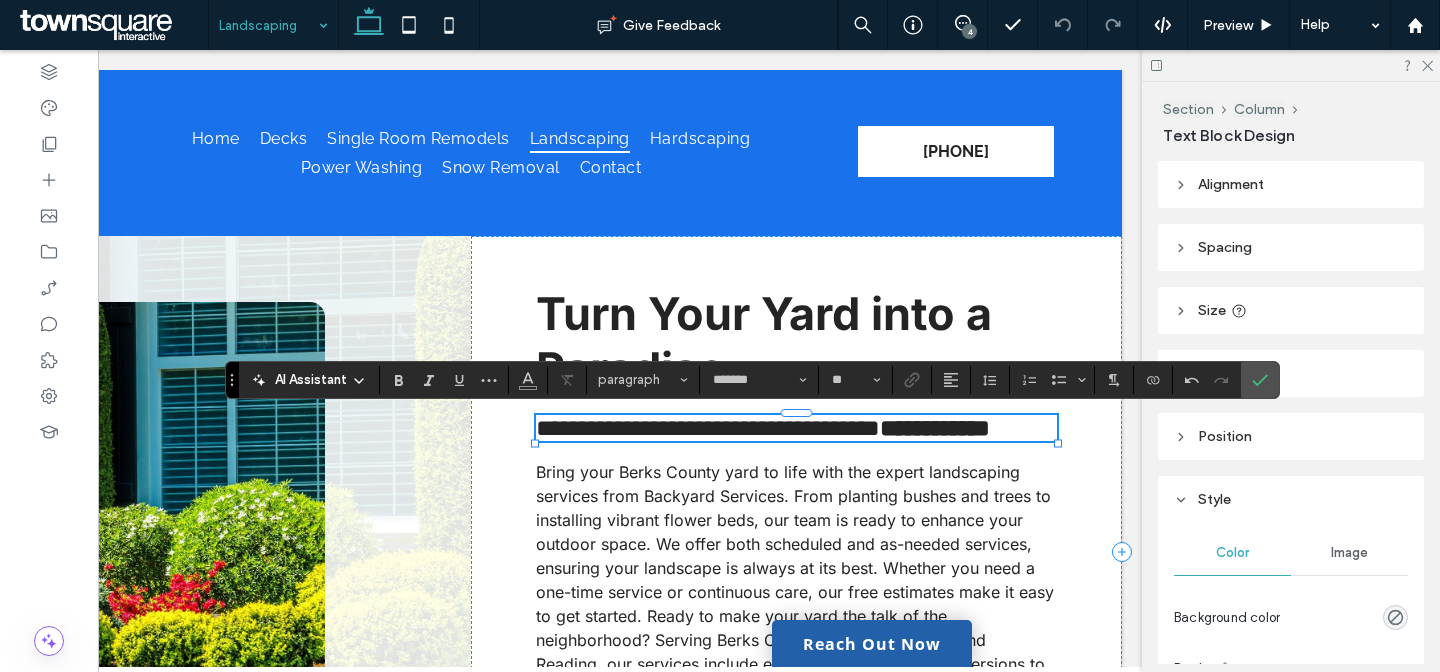 scroll, scrollTop: 0, scrollLeft: 0, axis: both 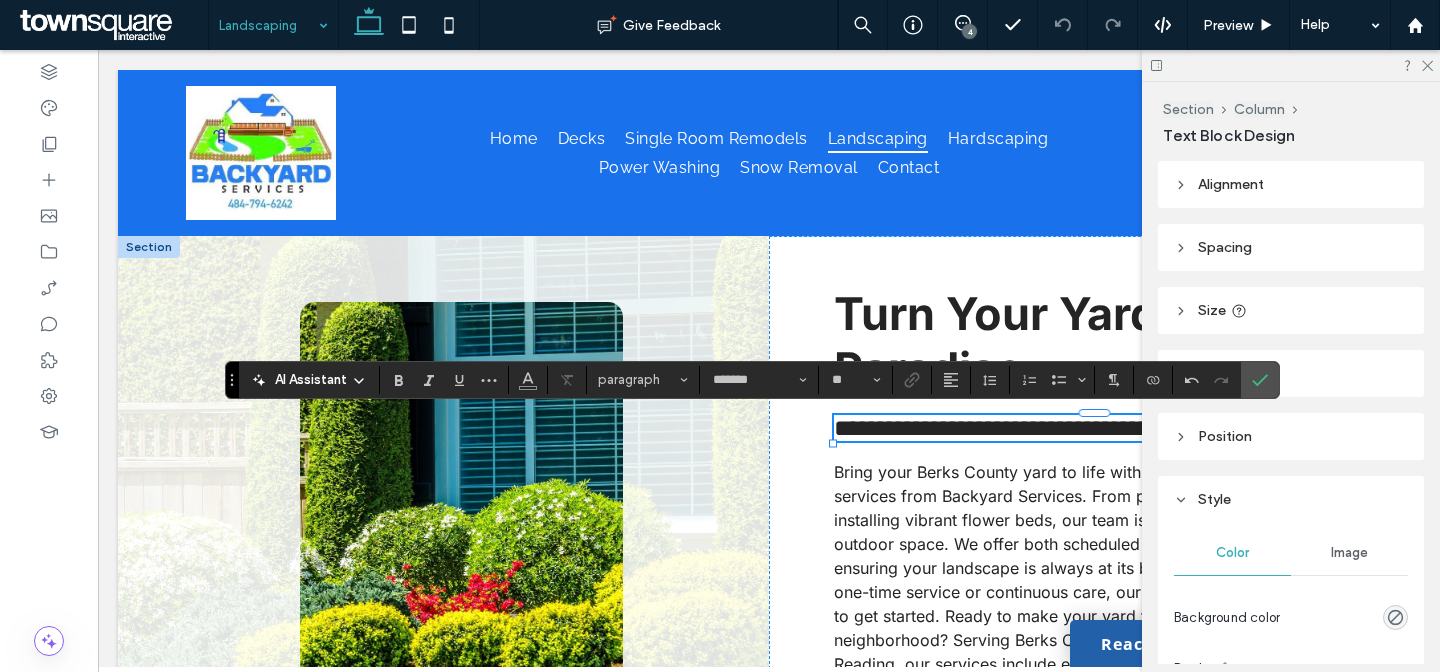 type on "*****" 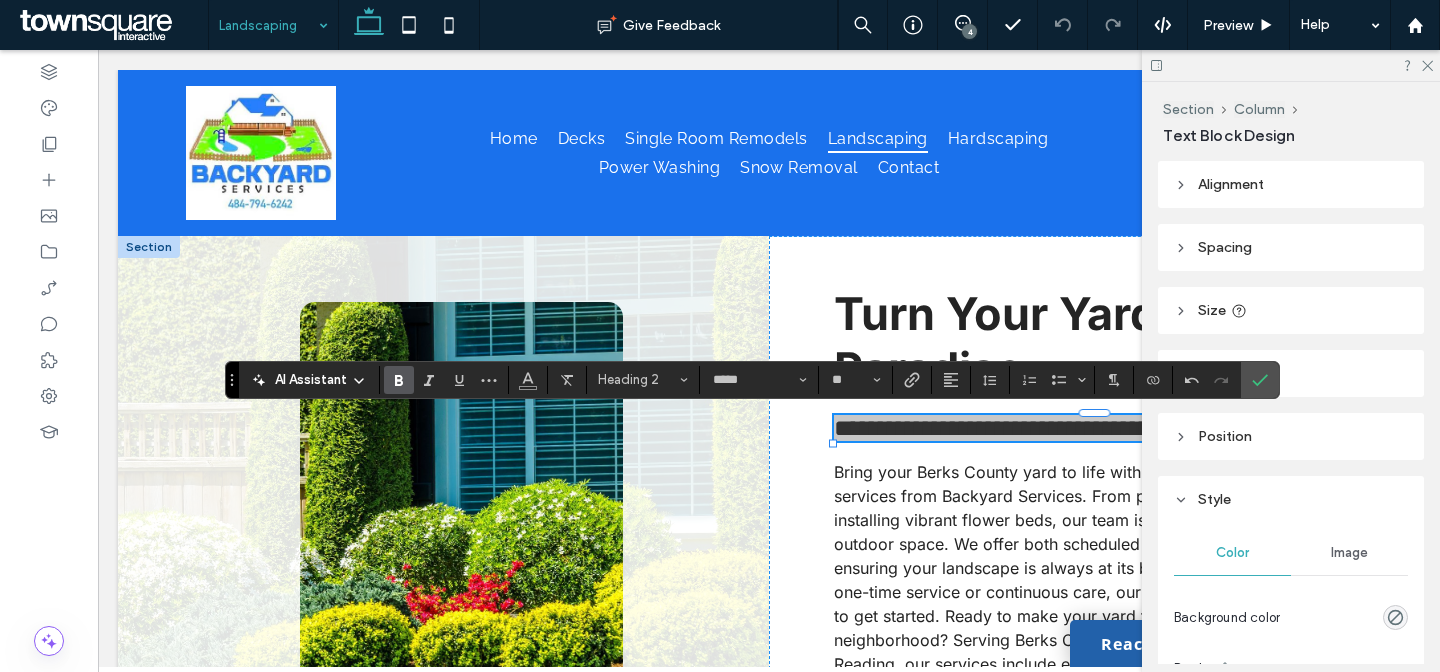 click 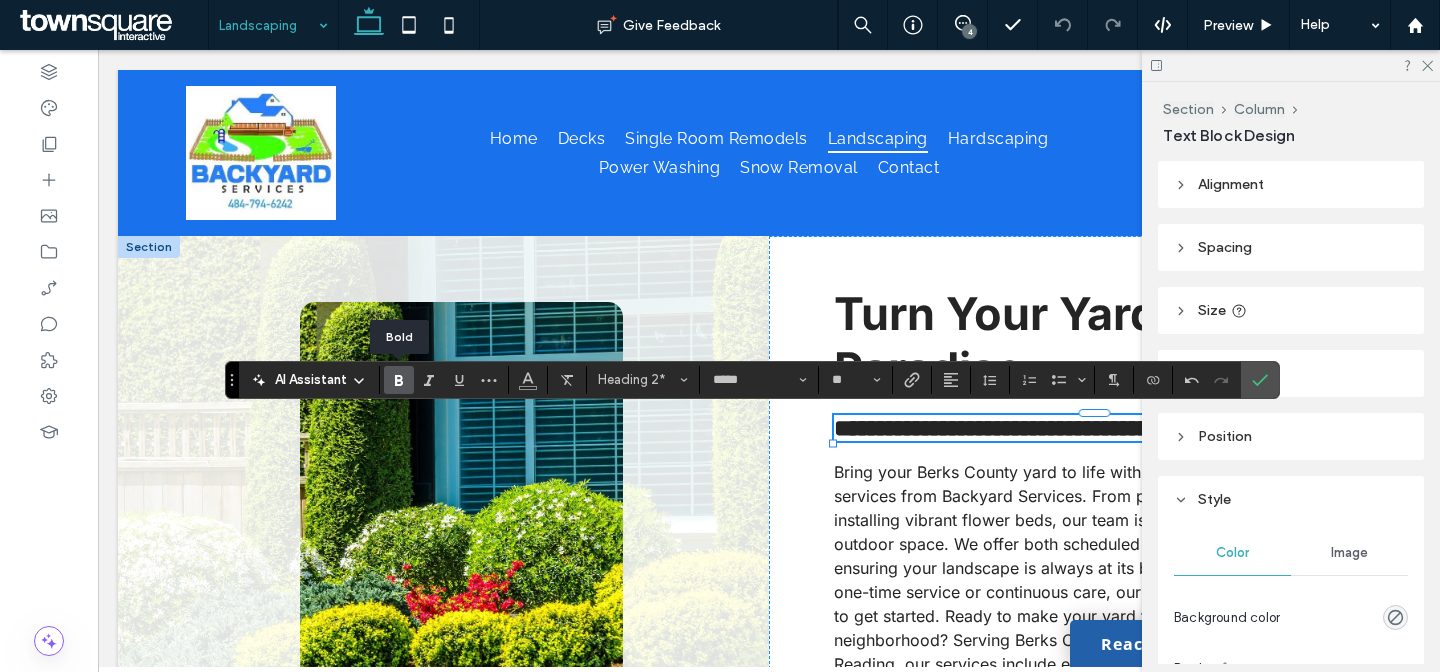 click 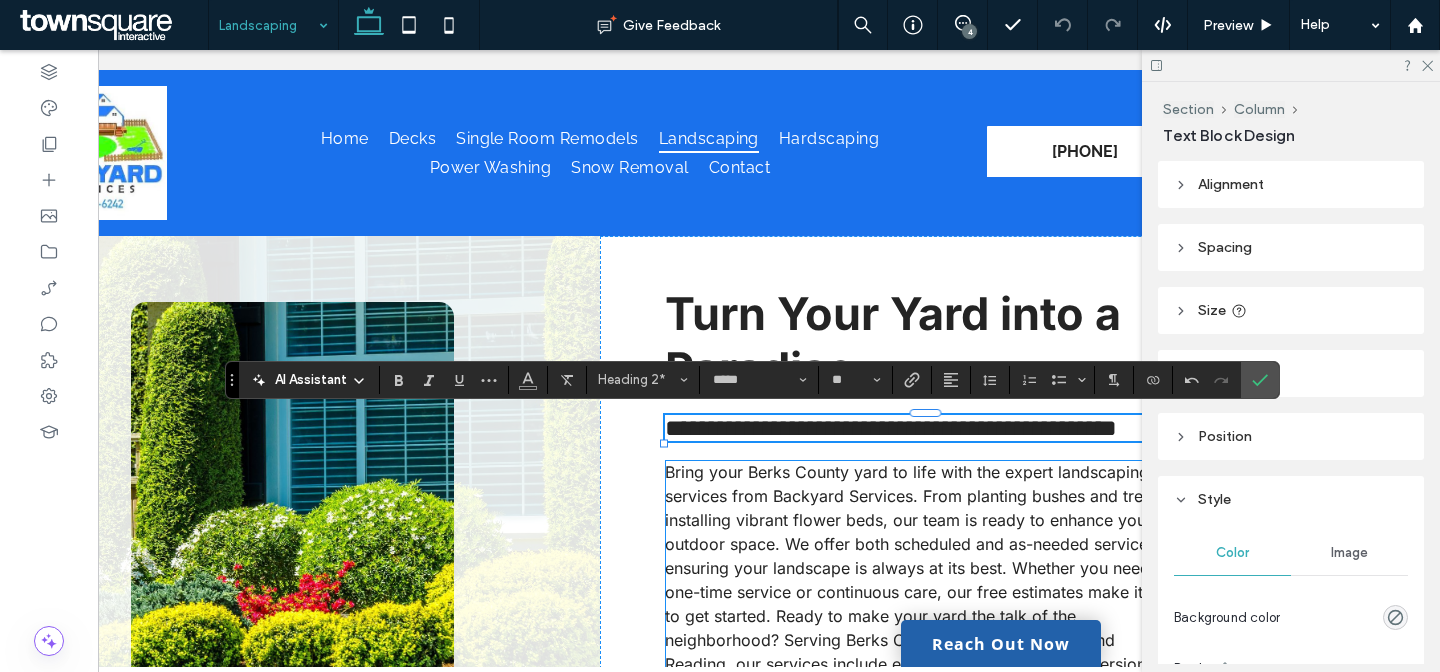 scroll, scrollTop: 0, scrollLeft: 298, axis: horizontal 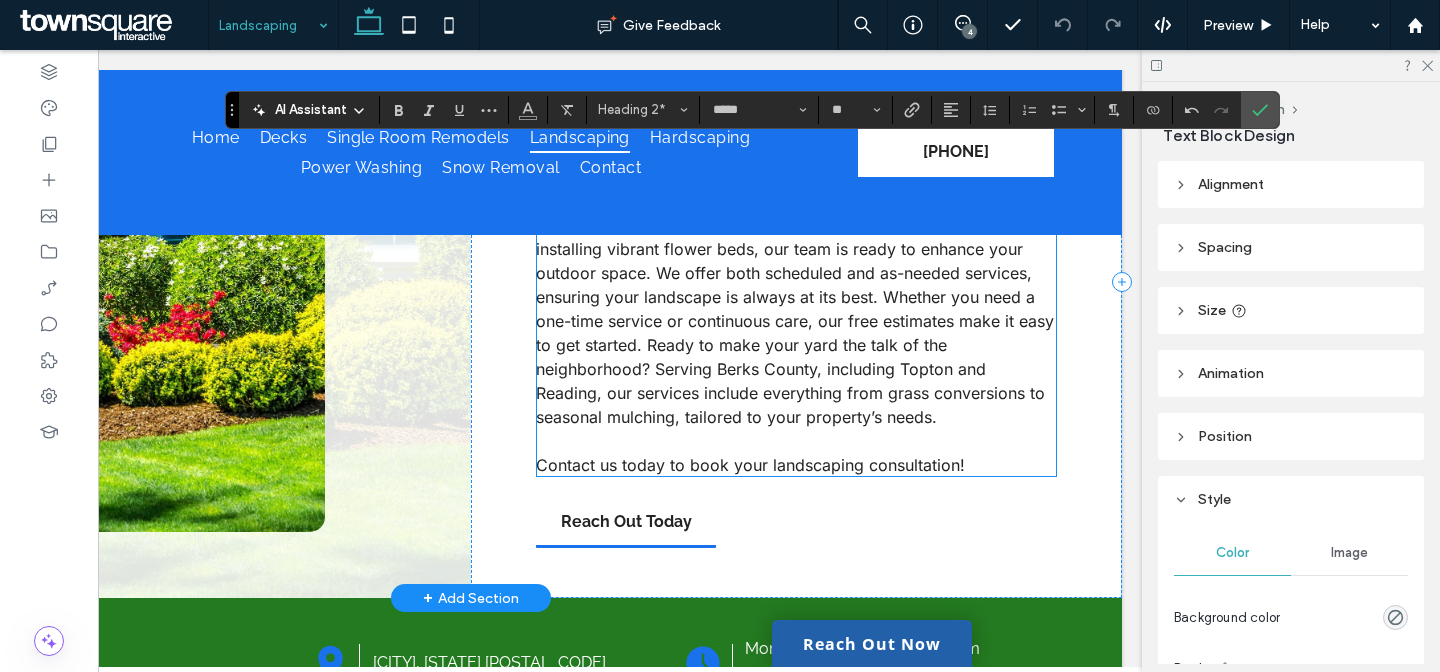 click on "Bring your Berks County yard to life with the expert landscaping services from Backyard Services. From planting bushes and trees to installing vibrant flower beds, our team is ready to enhance your outdoor space. We offer both scheduled and as-needed services, ensuring your landscape is always at its best. Whether you need a one-time service or continuous care, our free estimates make it easy to get started. Ready to make your yard the talk of the neighborhood? Serving Berks County, including Topton and Reading, our services include everything from grass conversions to seasonal mulching, tailored to your property’s needs." at bounding box center (795, 309) 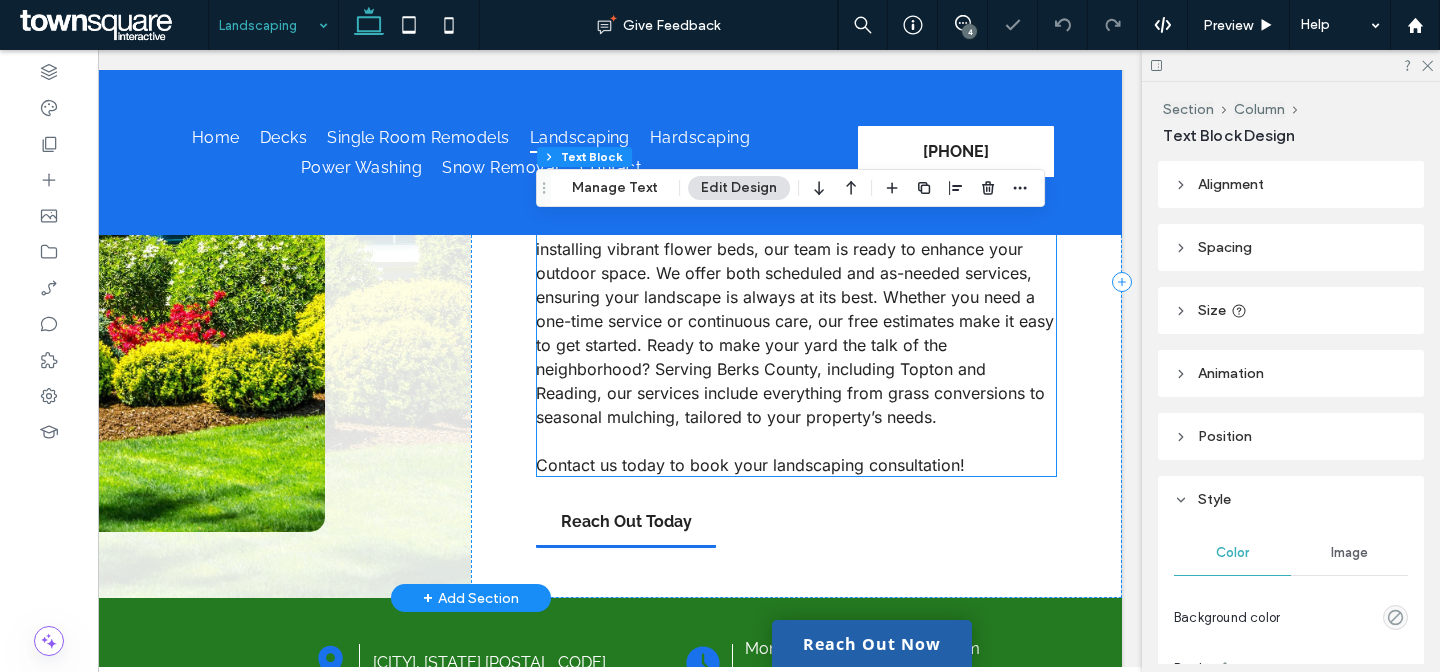 click on "Bring your Berks County yard to life with the expert landscaping services from Backyard Services. From planting bushes and trees to installing vibrant flower beds, our team is ready to enhance your outdoor space. We offer both scheduled and as-needed services, ensuring your landscape is always at its best. Whether you need a one-time service or continuous care, our free estimates make it easy to get started. Ready to make your yard the talk of the neighborhood? Serving Berks County, including Topton and Reading, our services include everything from grass conversions to seasonal mulching, tailored to your property’s needs." at bounding box center (795, 309) 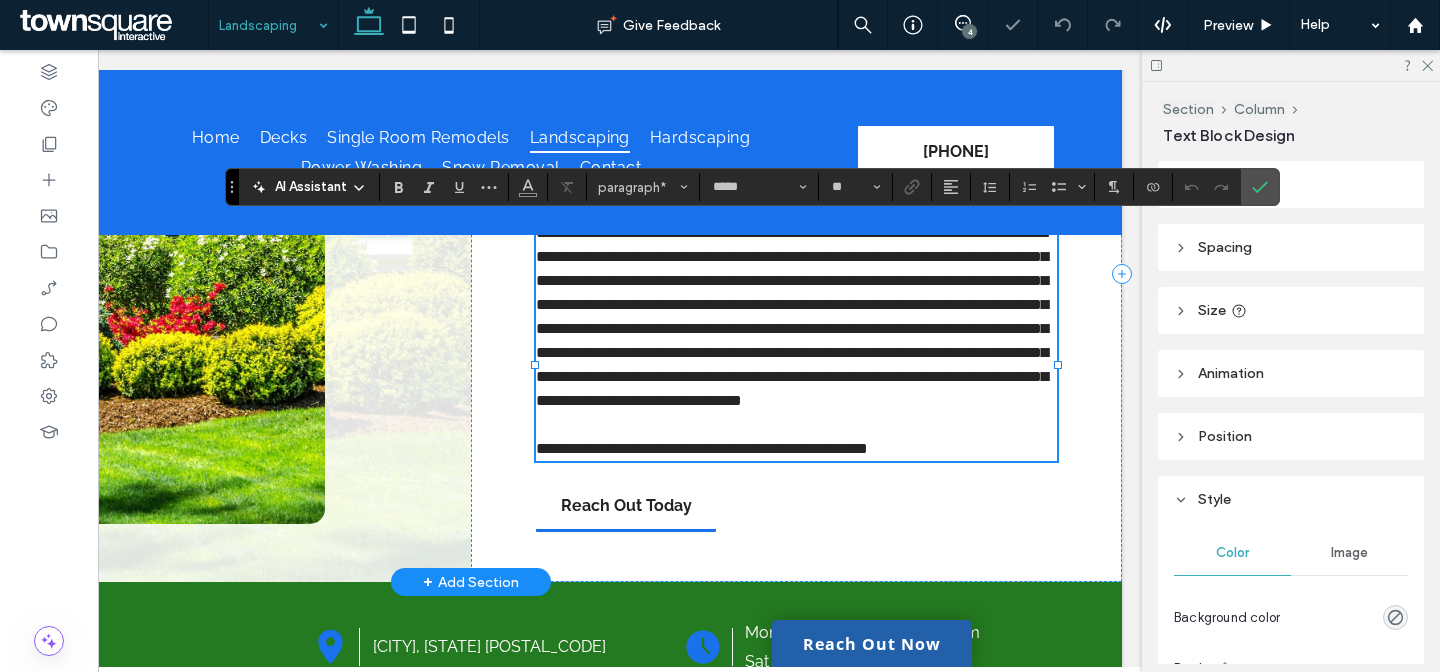click on "**********" at bounding box center [792, 316] 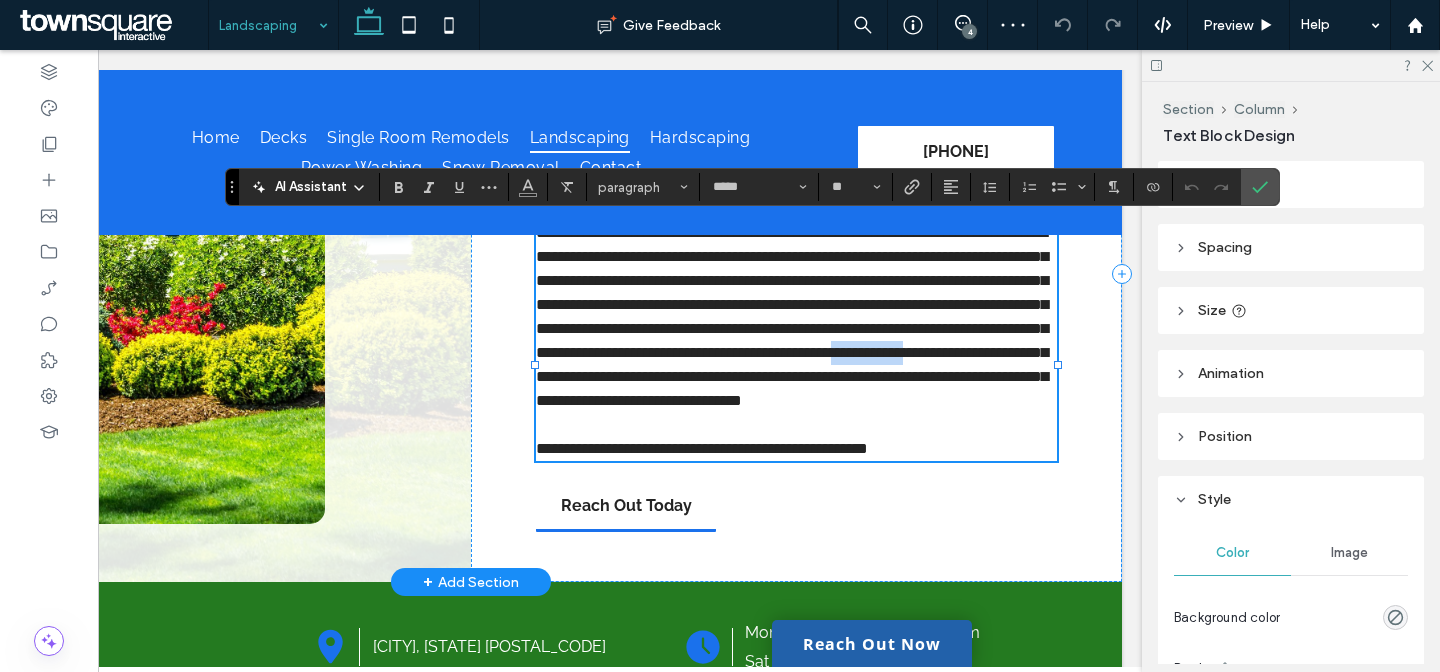 drag, startPoint x: 819, startPoint y: 402, endPoint x: 720, endPoint y: 400, distance: 99.0202 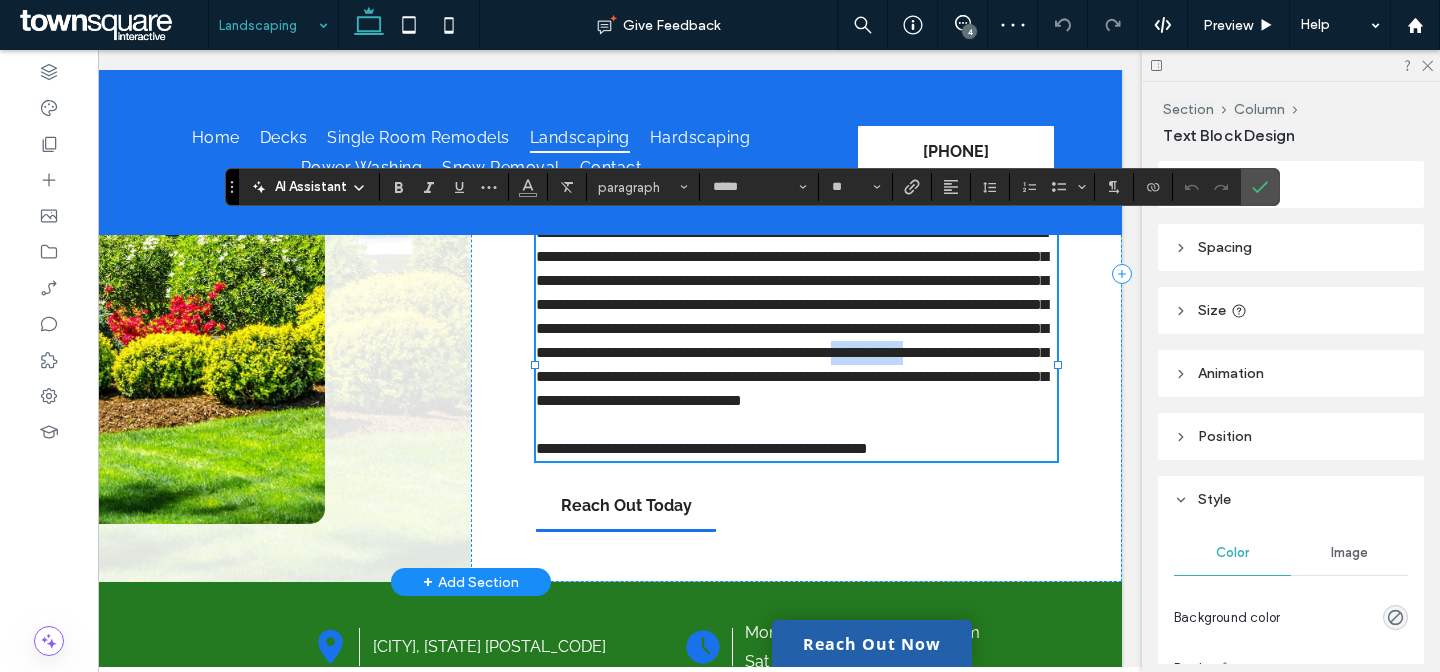 click on "**********" at bounding box center [792, 316] 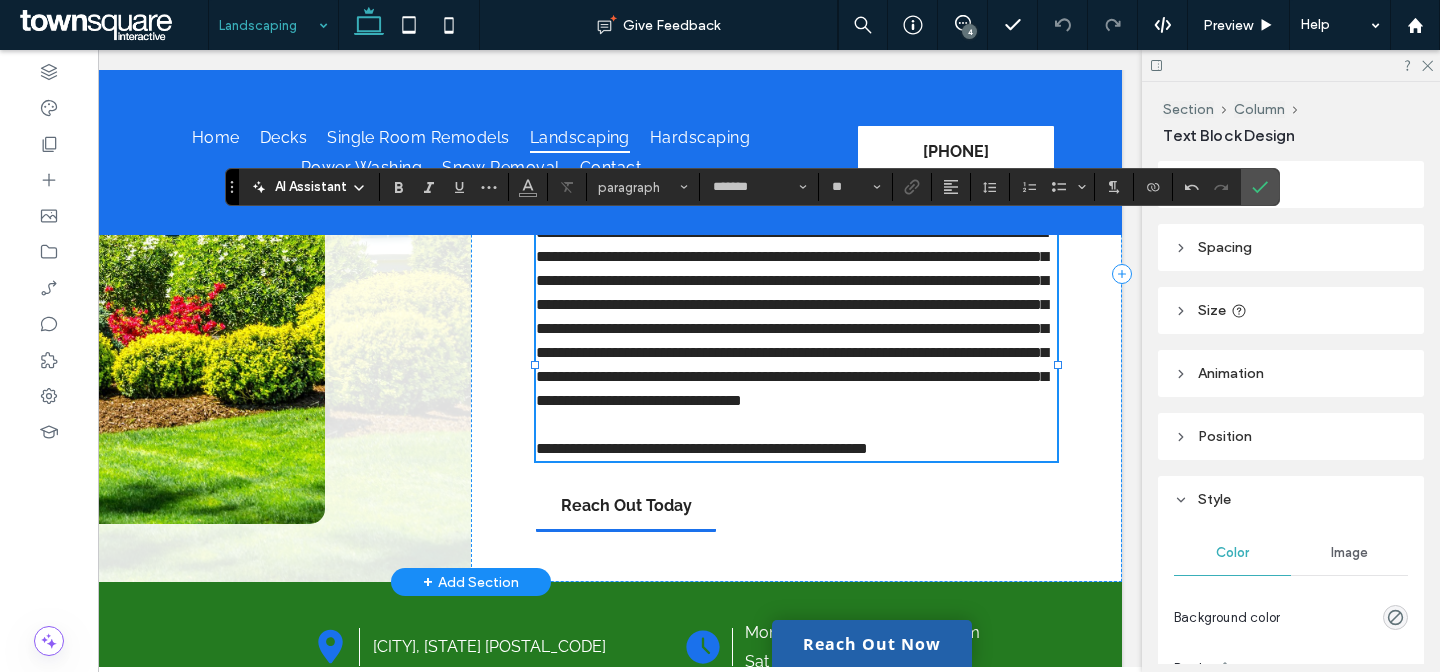 scroll, scrollTop: 0, scrollLeft: 0, axis: both 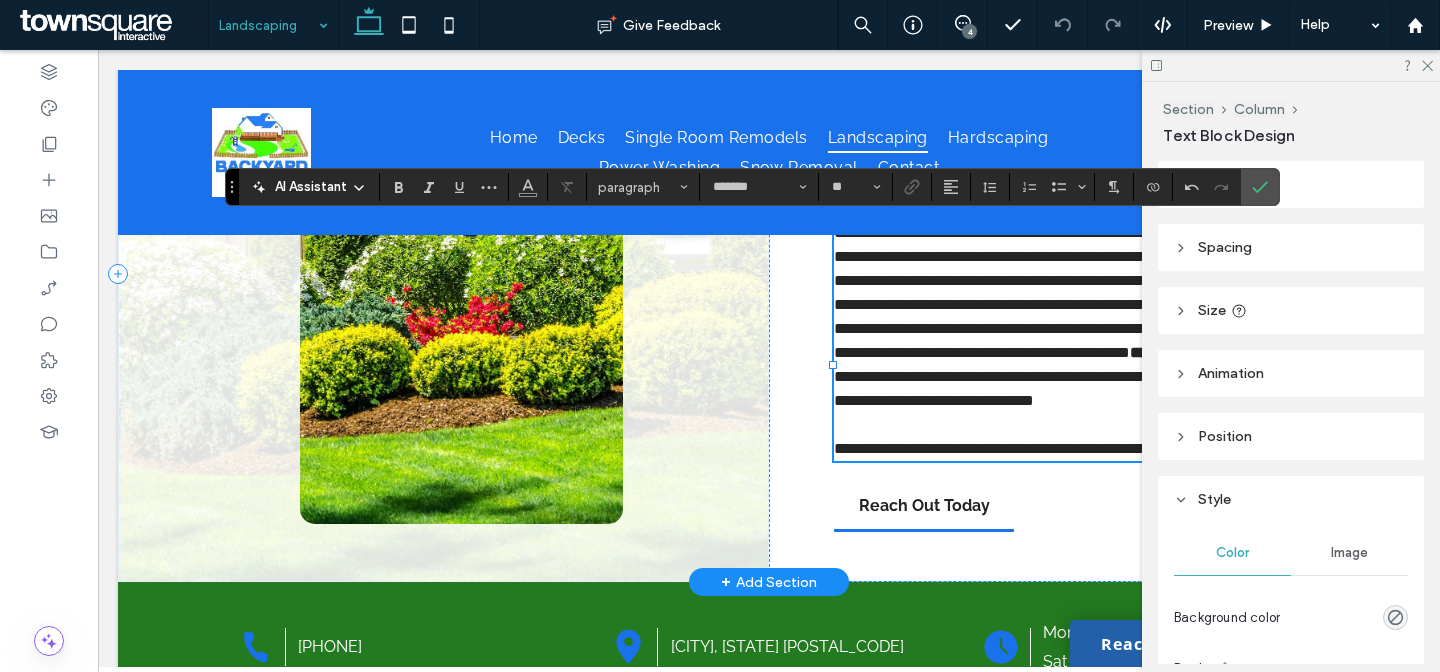 type on "*****" 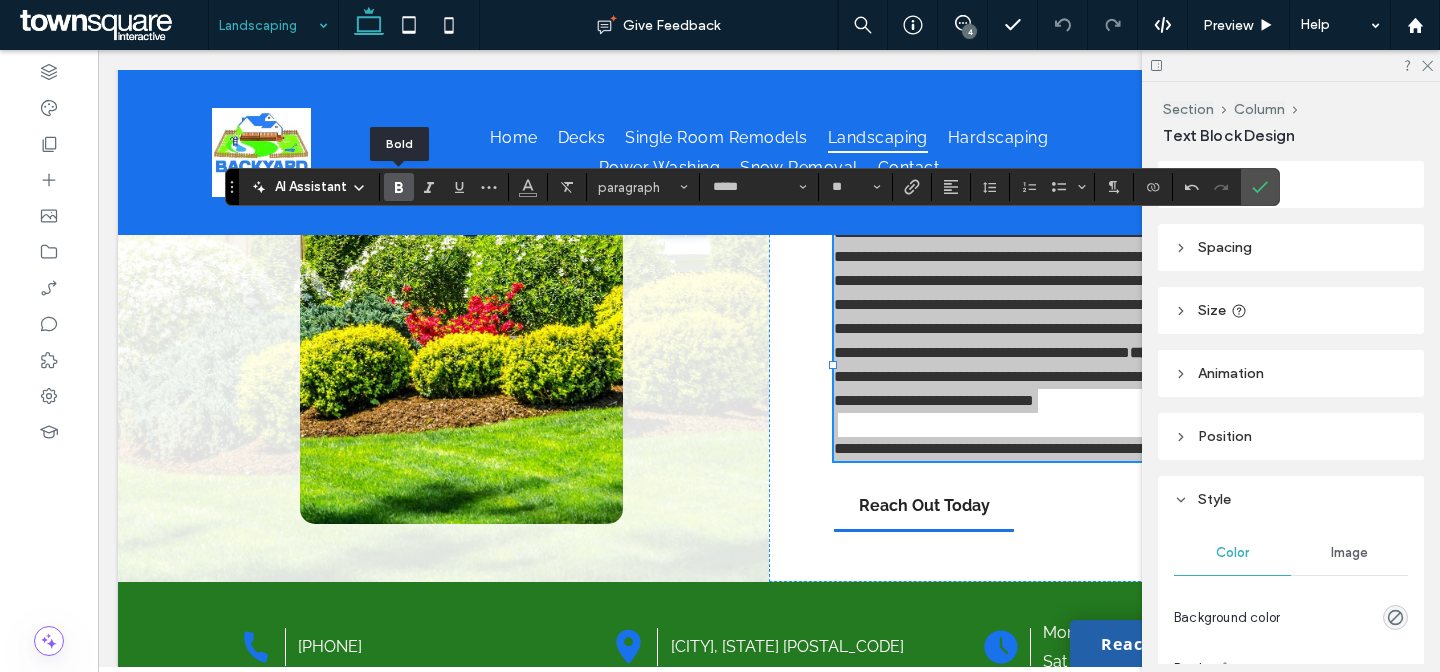 click at bounding box center (395, 187) 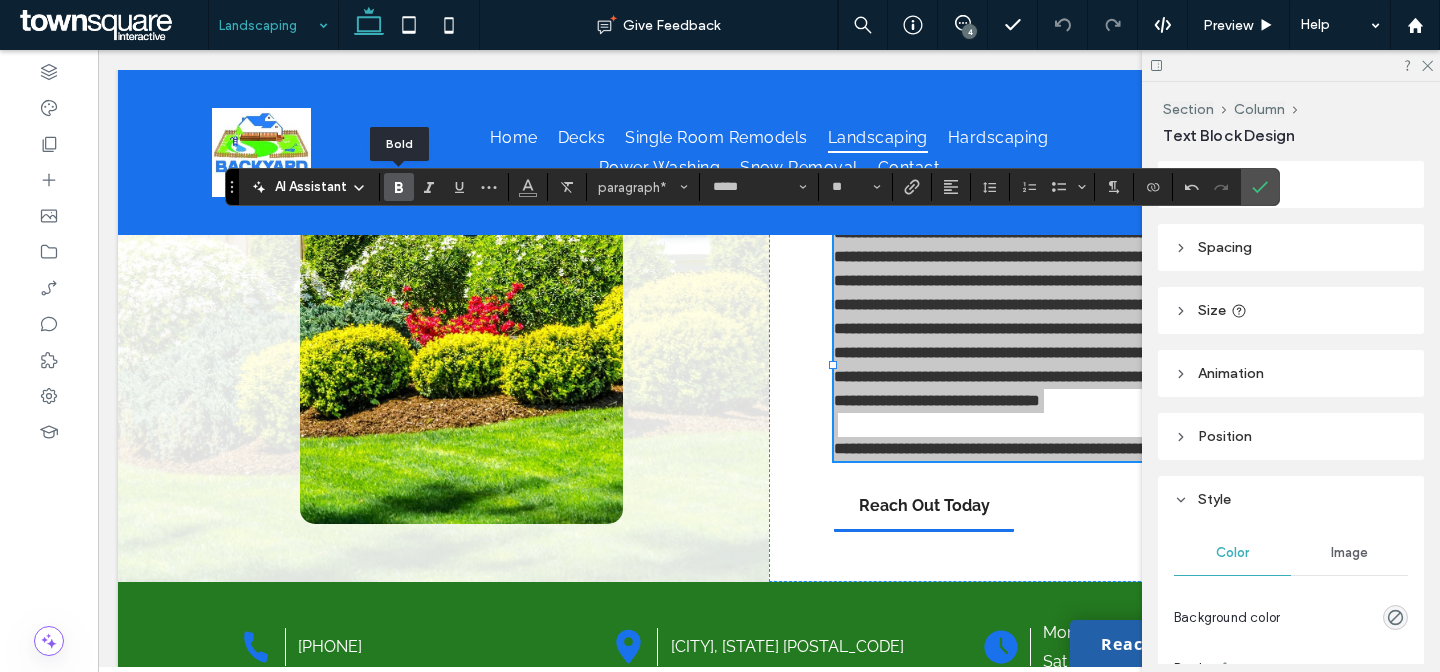 click at bounding box center (395, 187) 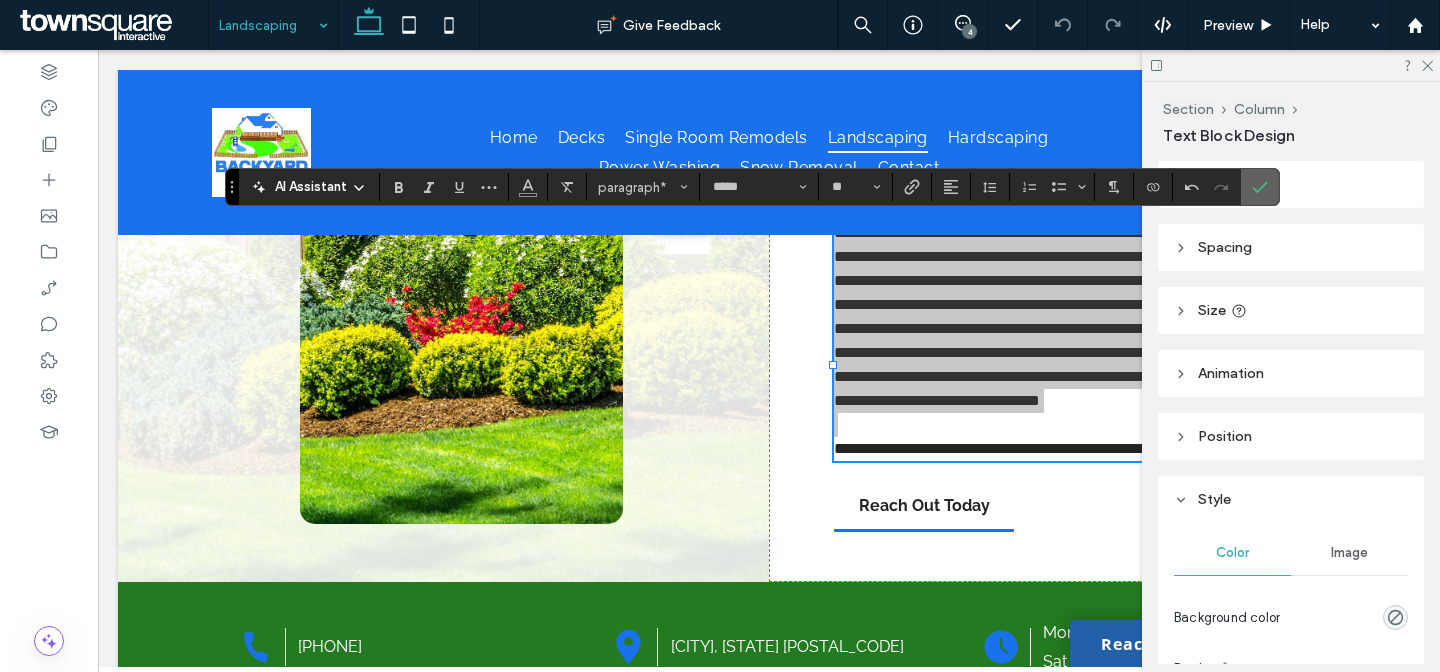 click 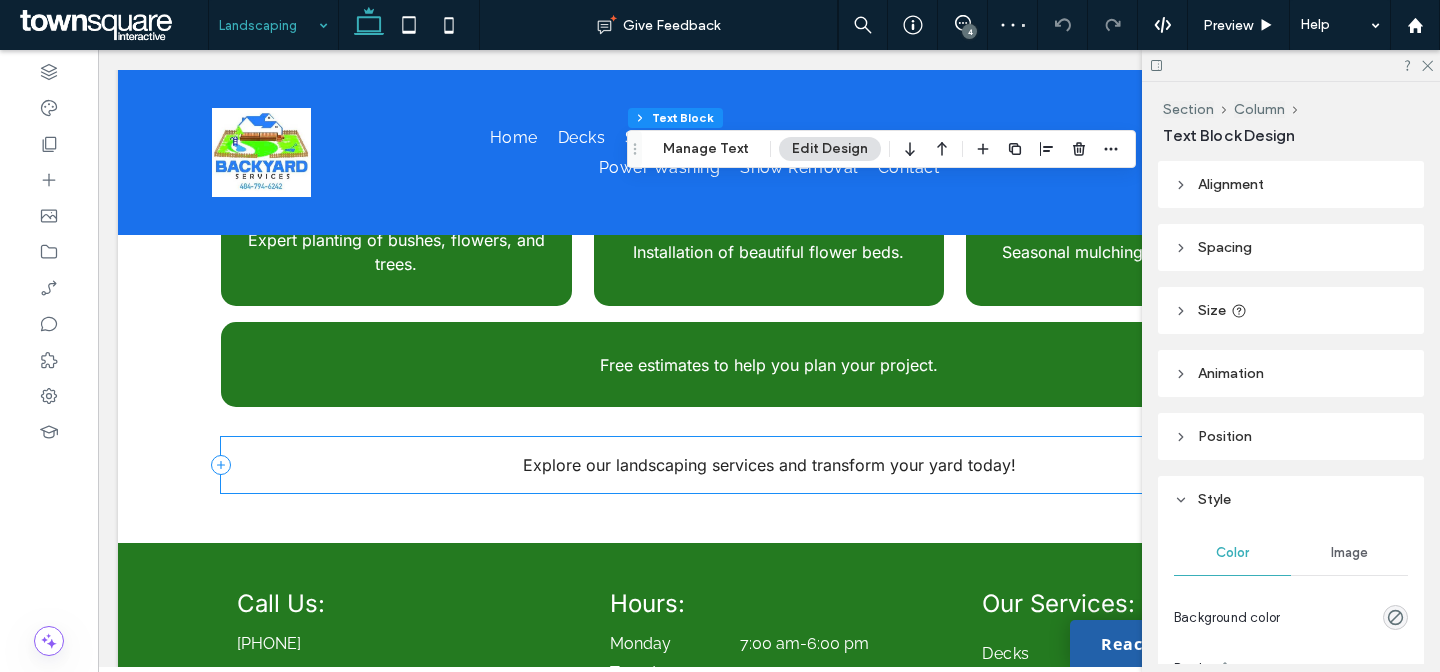 scroll, scrollTop: 1033, scrollLeft: 0, axis: vertical 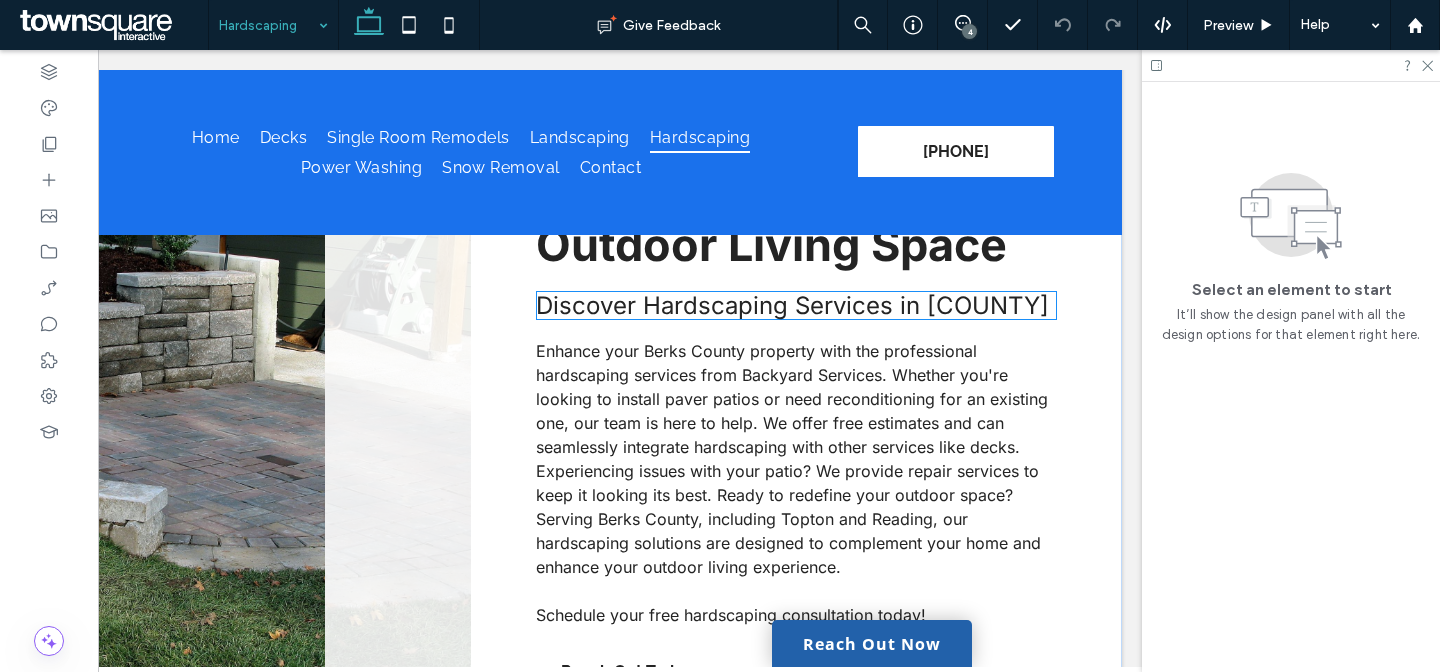 click on "Discover Hardscaping Services in Berks County" at bounding box center [796, 305] 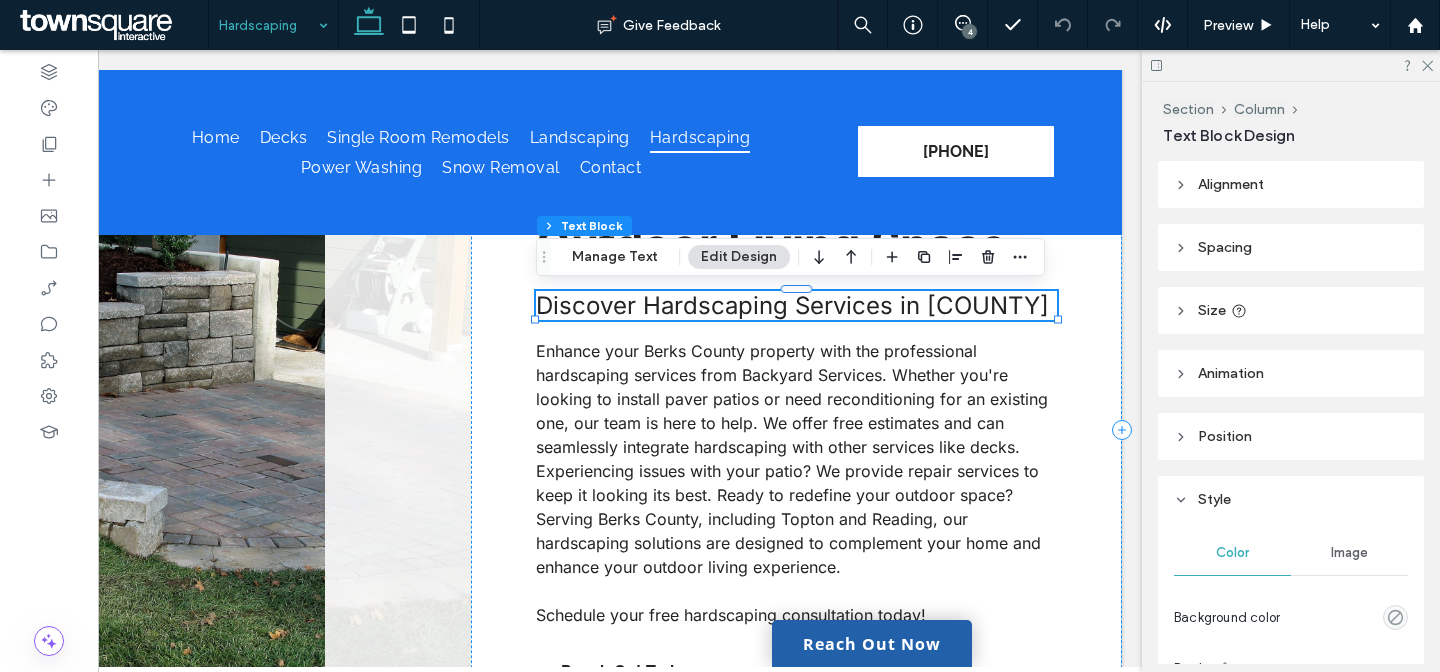 click on "Discover Hardscaping Services in Berks County" at bounding box center (796, 305) 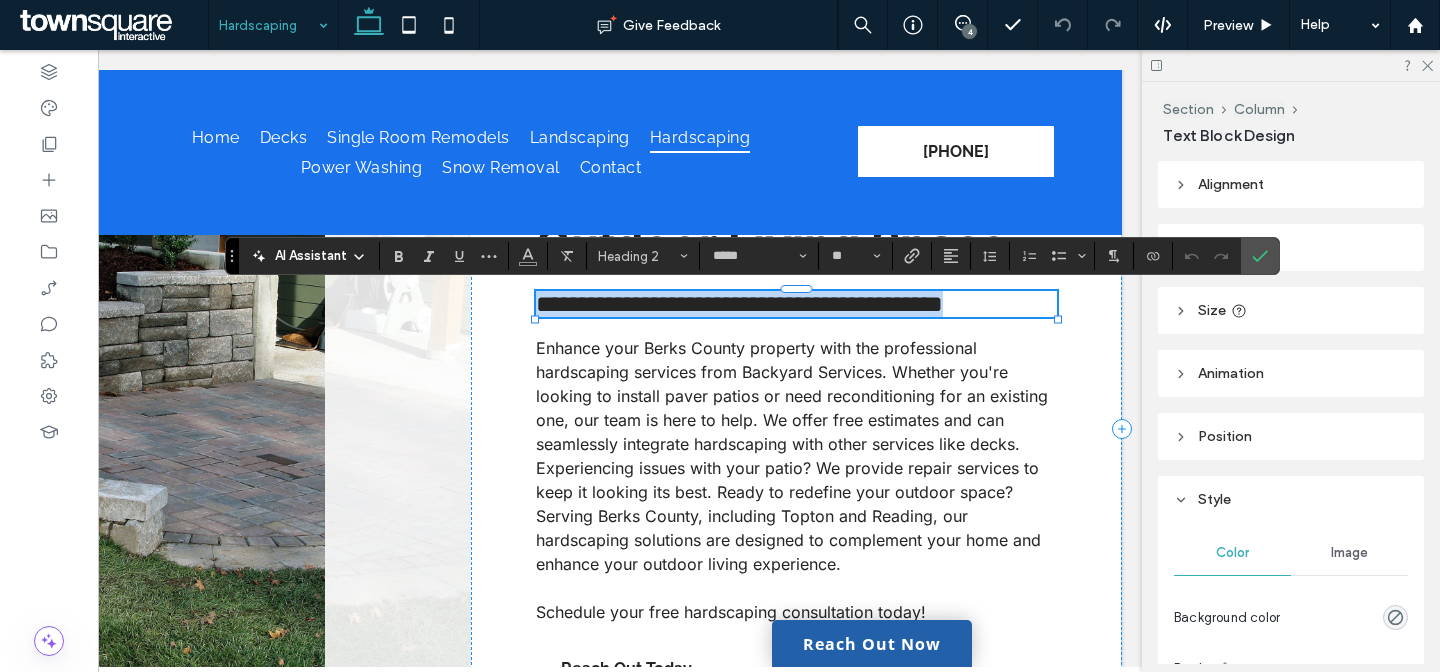 click on "**********" at bounding box center (739, 304) 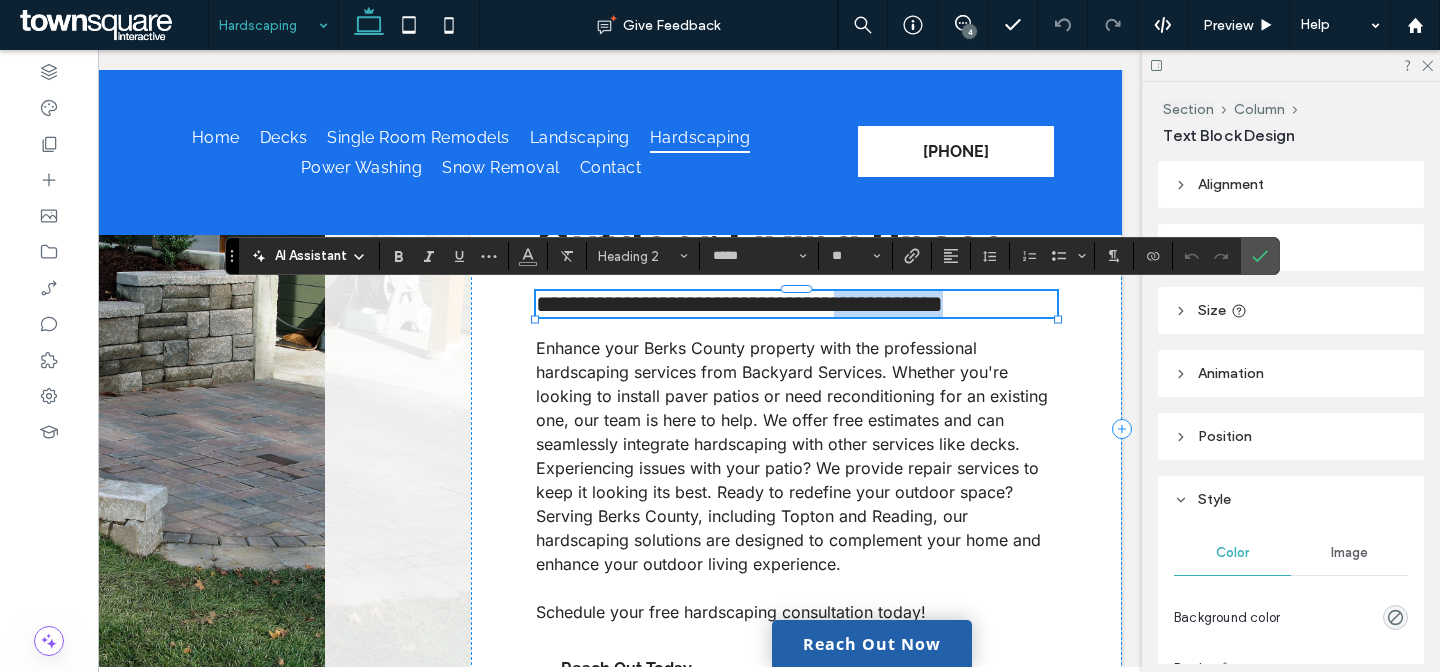 drag, startPoint x: 928, startPoint y: 307, endPoint x: 989, endPoint y: 339, distance: 68.88396 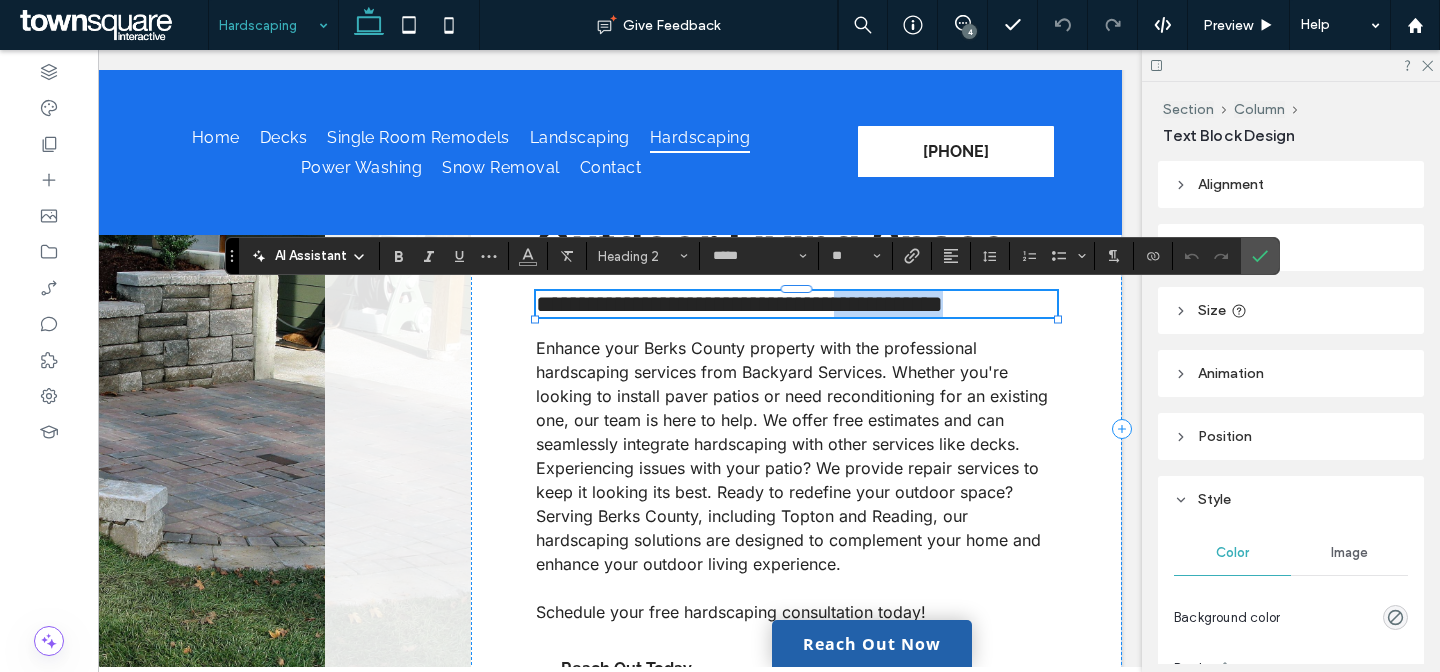 click on "**********" at bounding box center (796, 304) 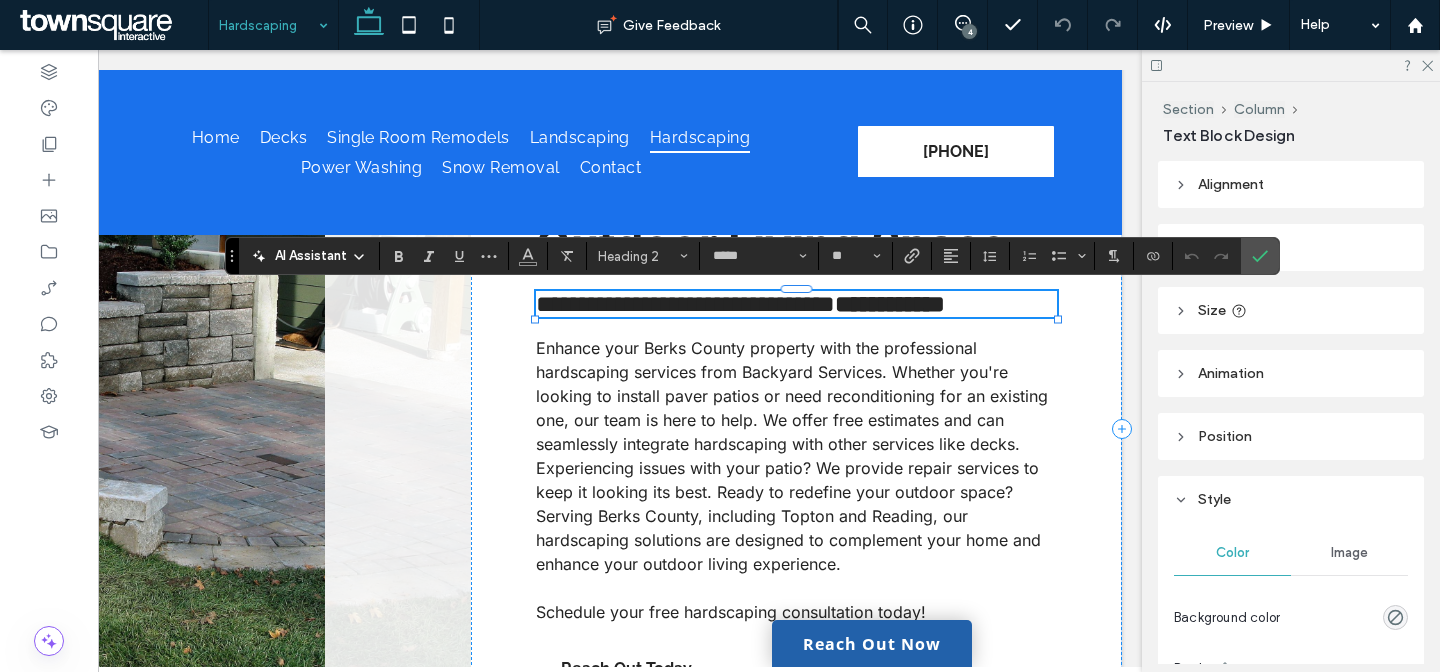 type on "*******" 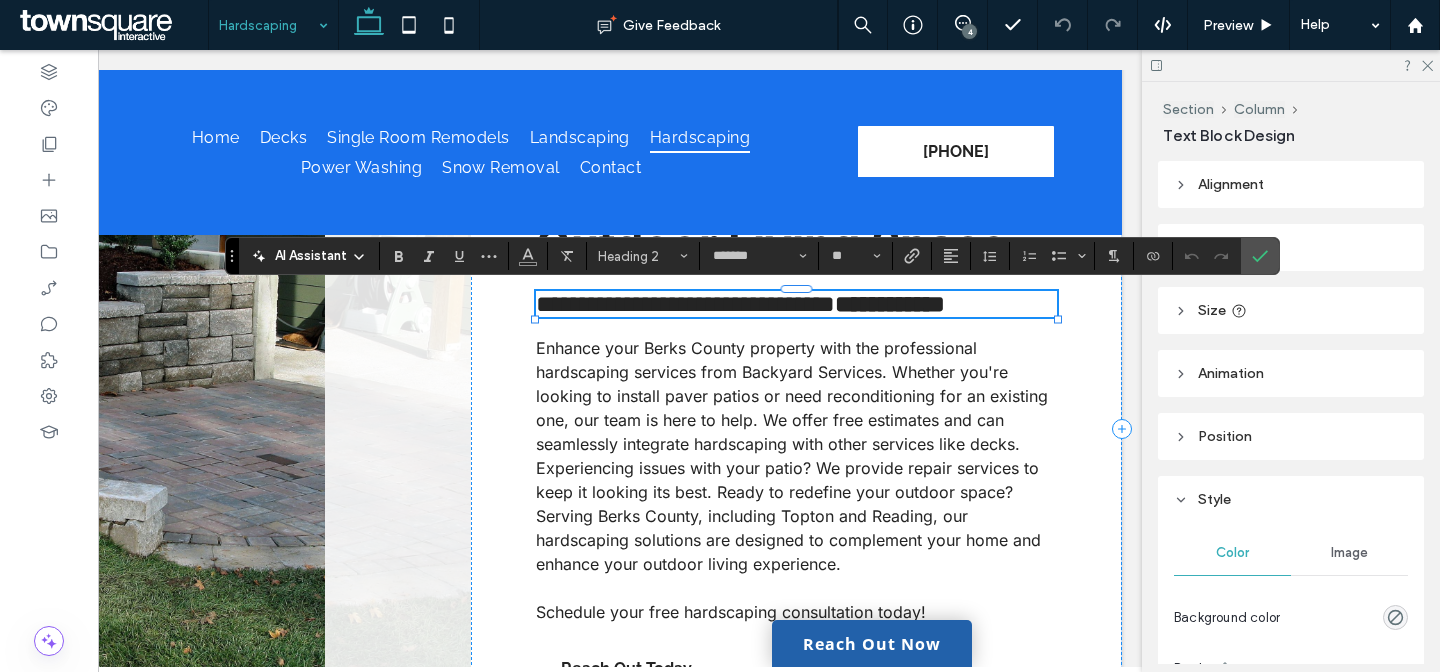 scroll, scrollTop: 0, scrollLeft: 0, axis: both 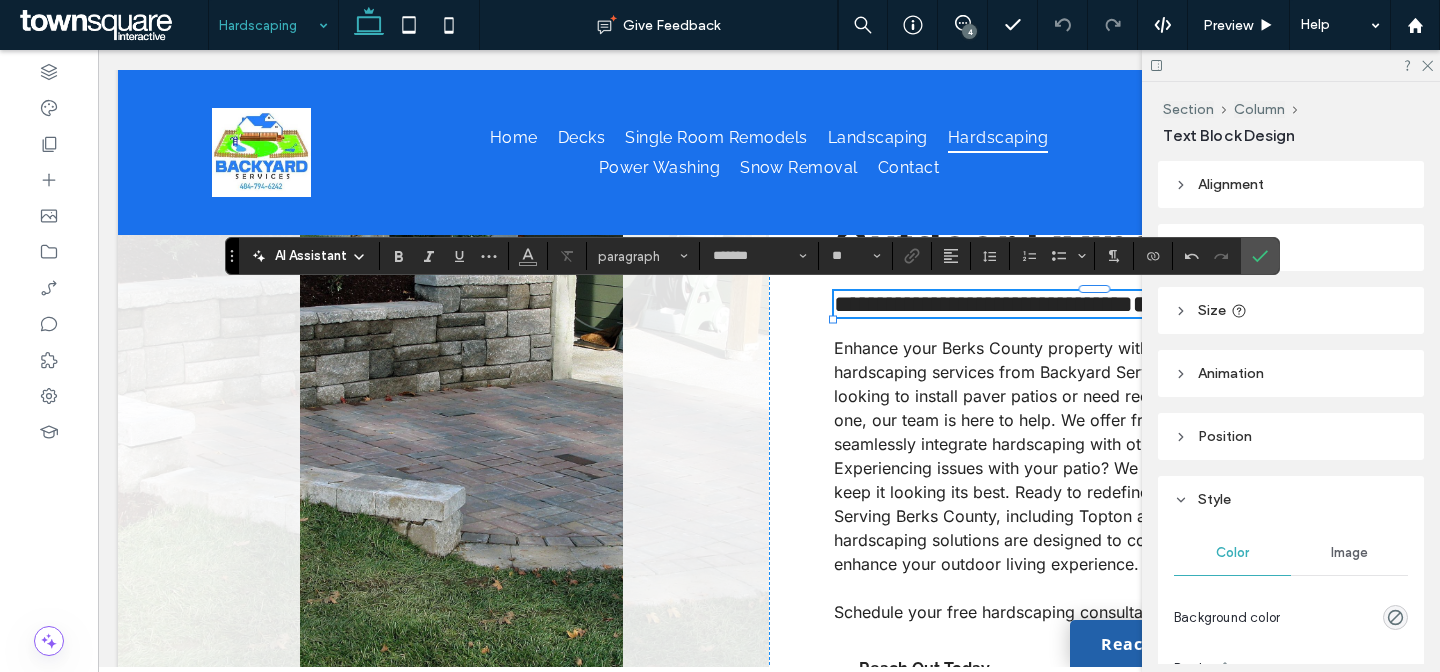 type on "*****" 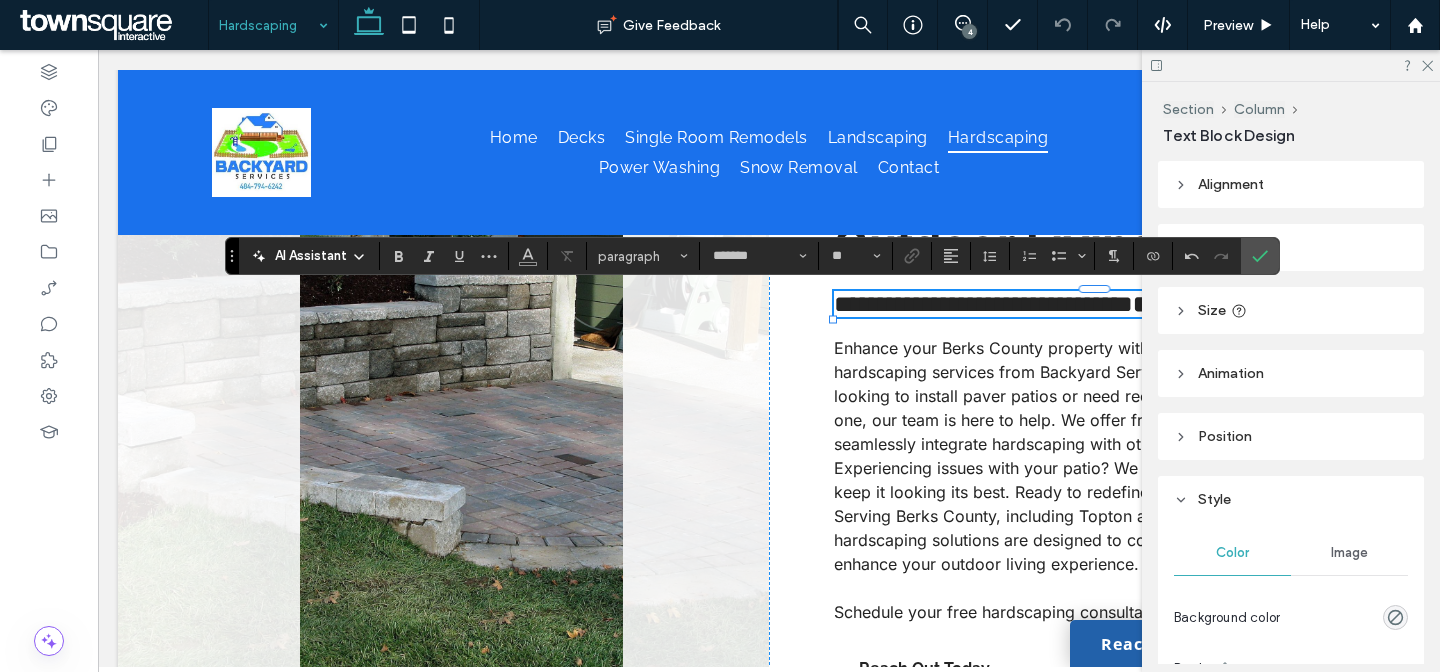 type on "**" 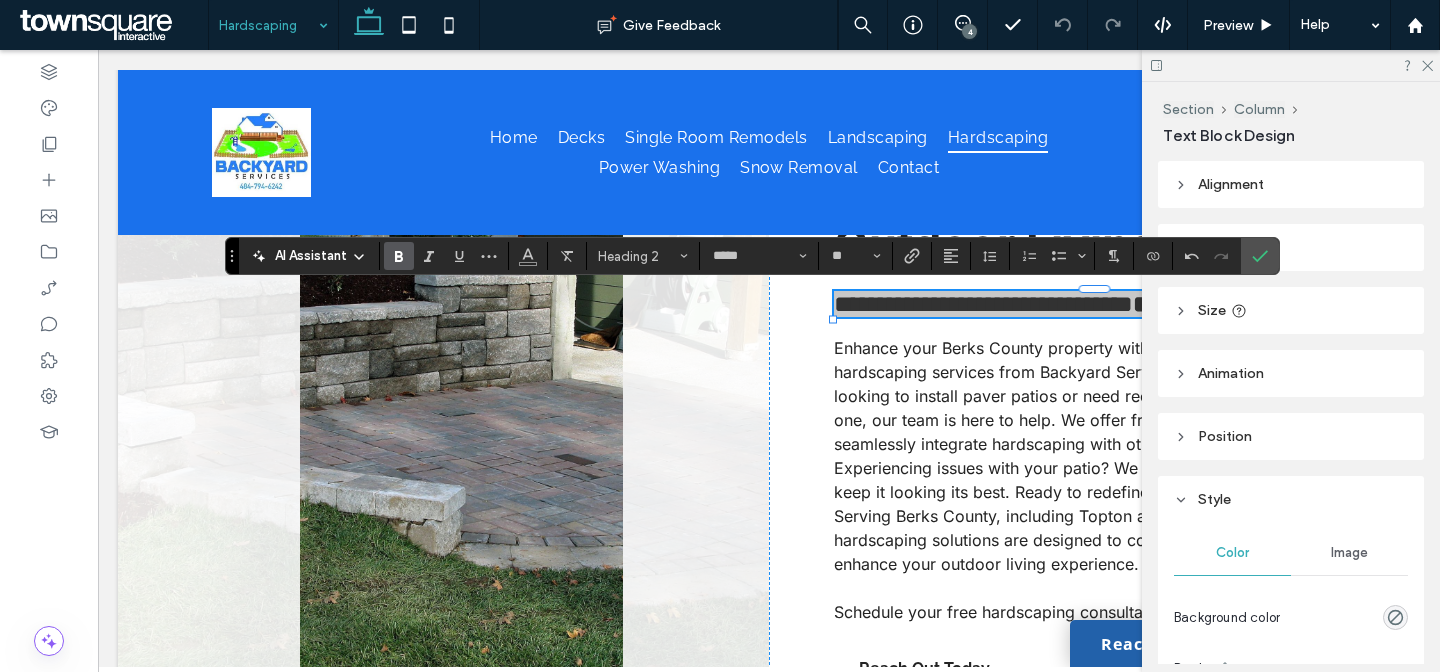 click 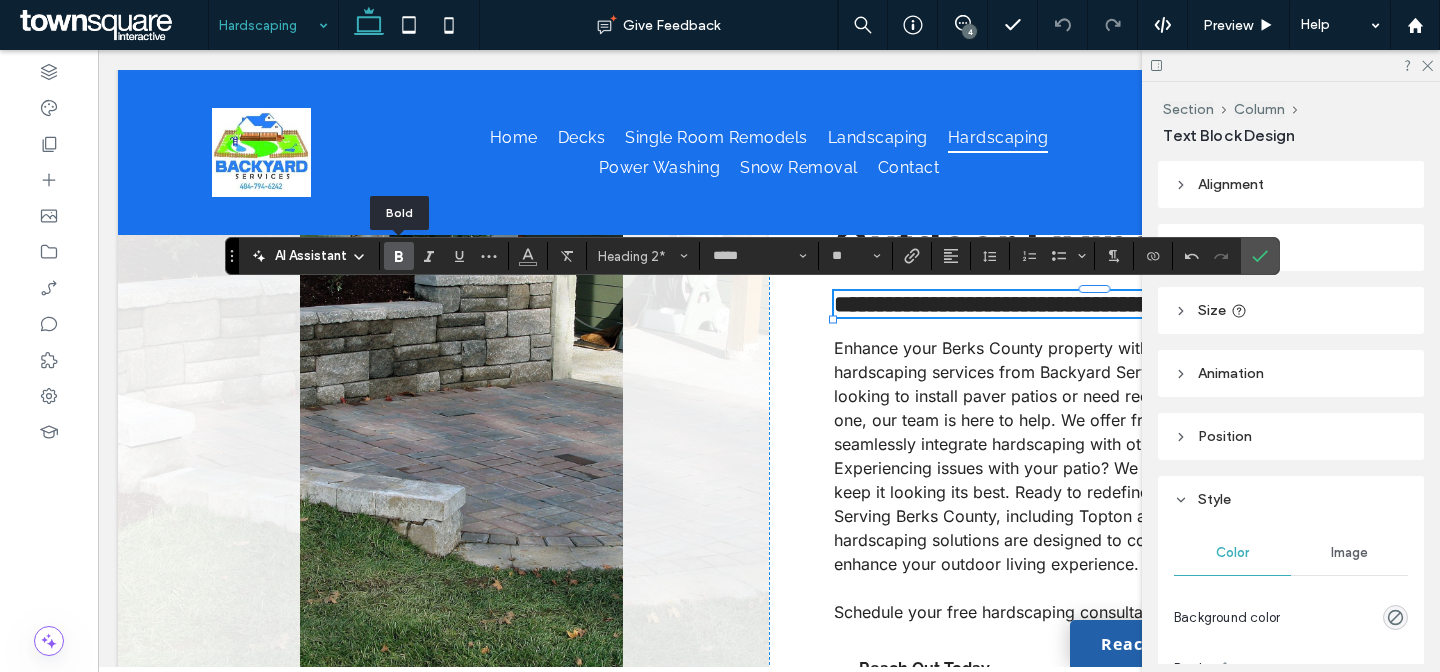 click 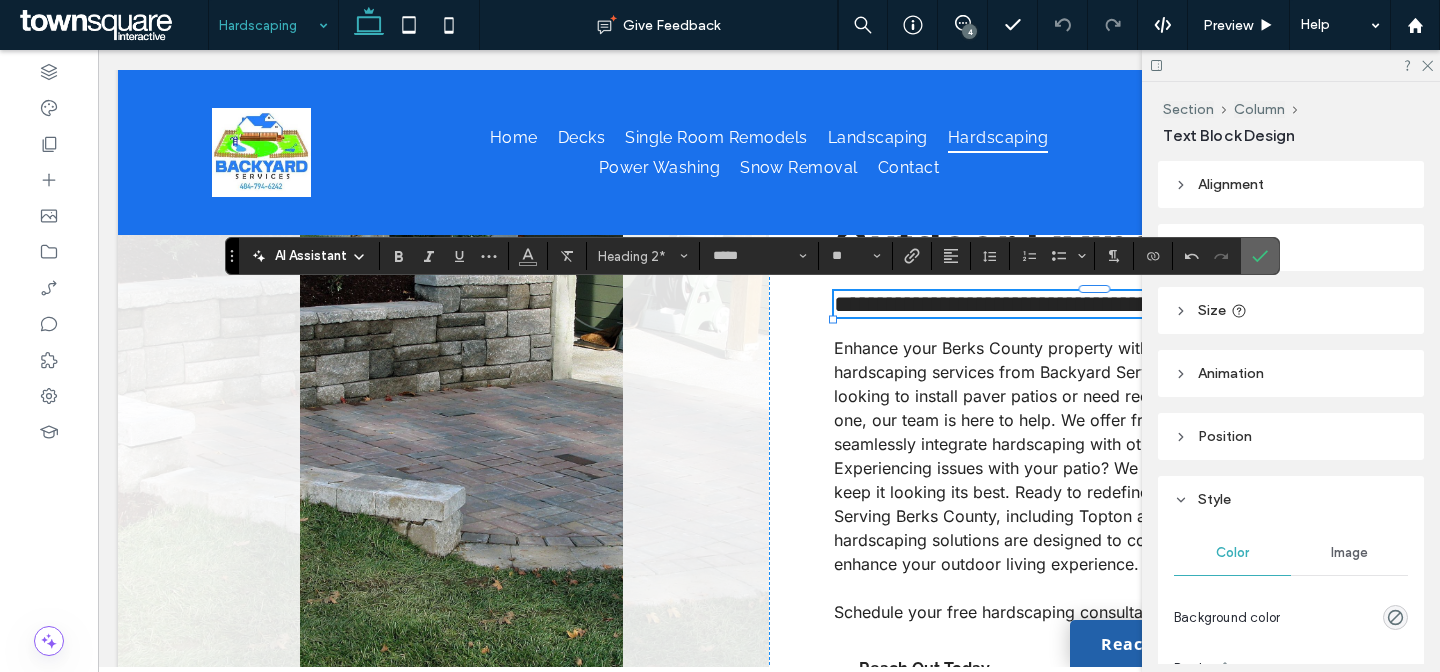 click at bounding box center (1260, 256) 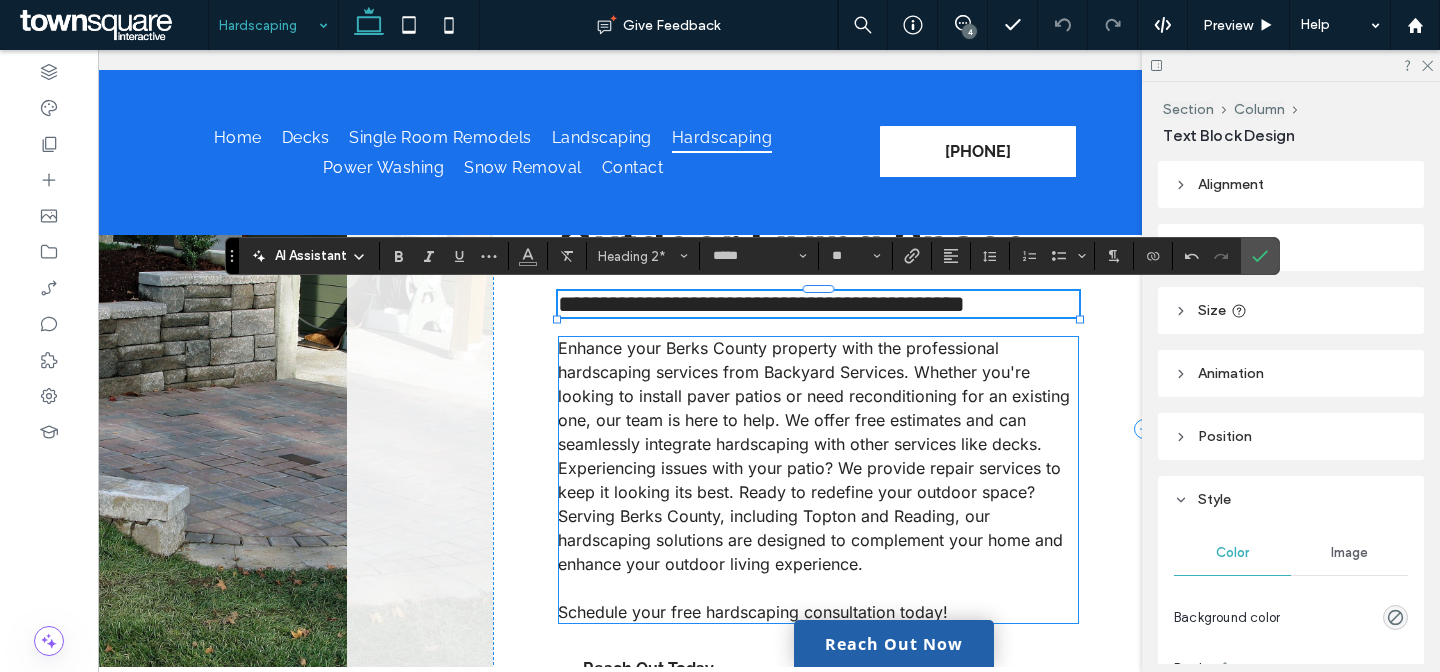 scroll, scrollTop: 0, scrollLeft: 282, axis: horizontal 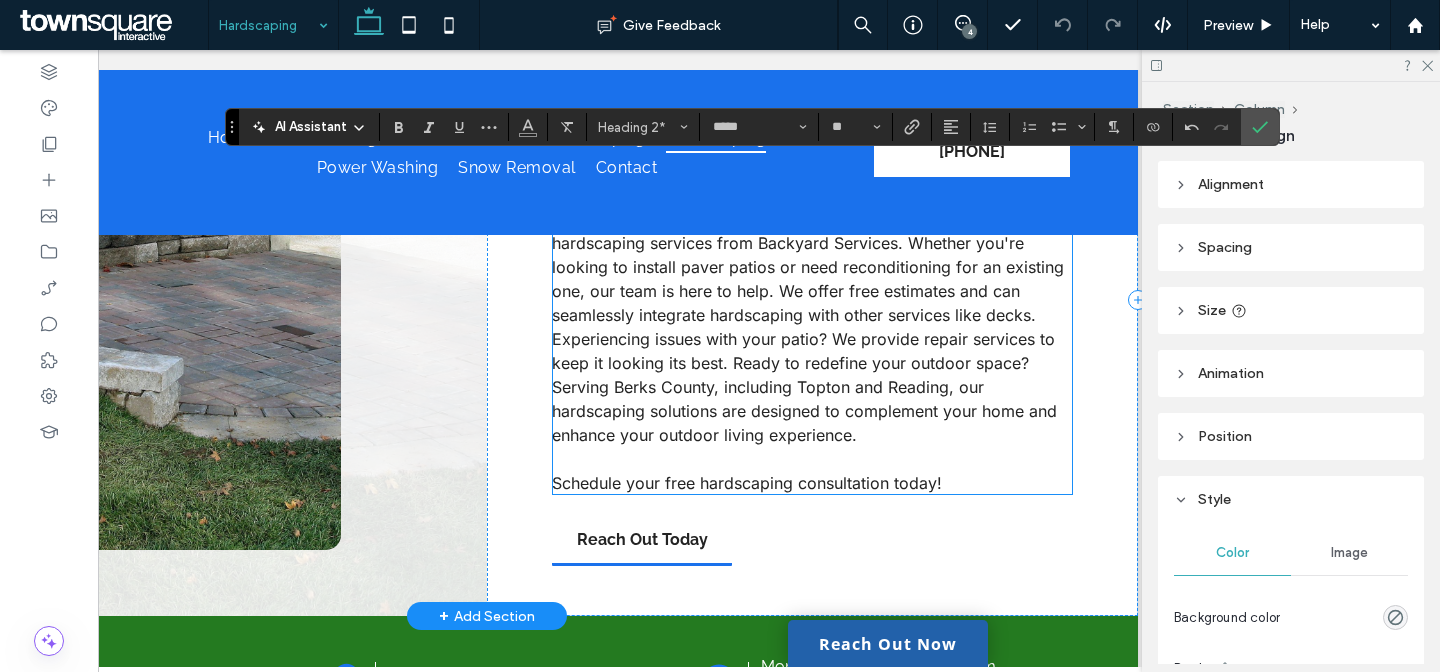 click on "Enhance your Berks County property with the professional hardscaping services from Backyard Services. Whether you're looking to install paver patios or need reconditioning for an existing one, our team is here to help. We offer free estimates and can seamlessly integrate hardscaping with other services like decks. Experiencing issues with your patio? We provide repair services to keep it looking its best. Ready to redefine your outdoor space? Serving Berks County, including Topton and Reading, our hardscaping solutions are designed to complement your home and enhance your outdoor living experience." at bounding box center [808, 327] 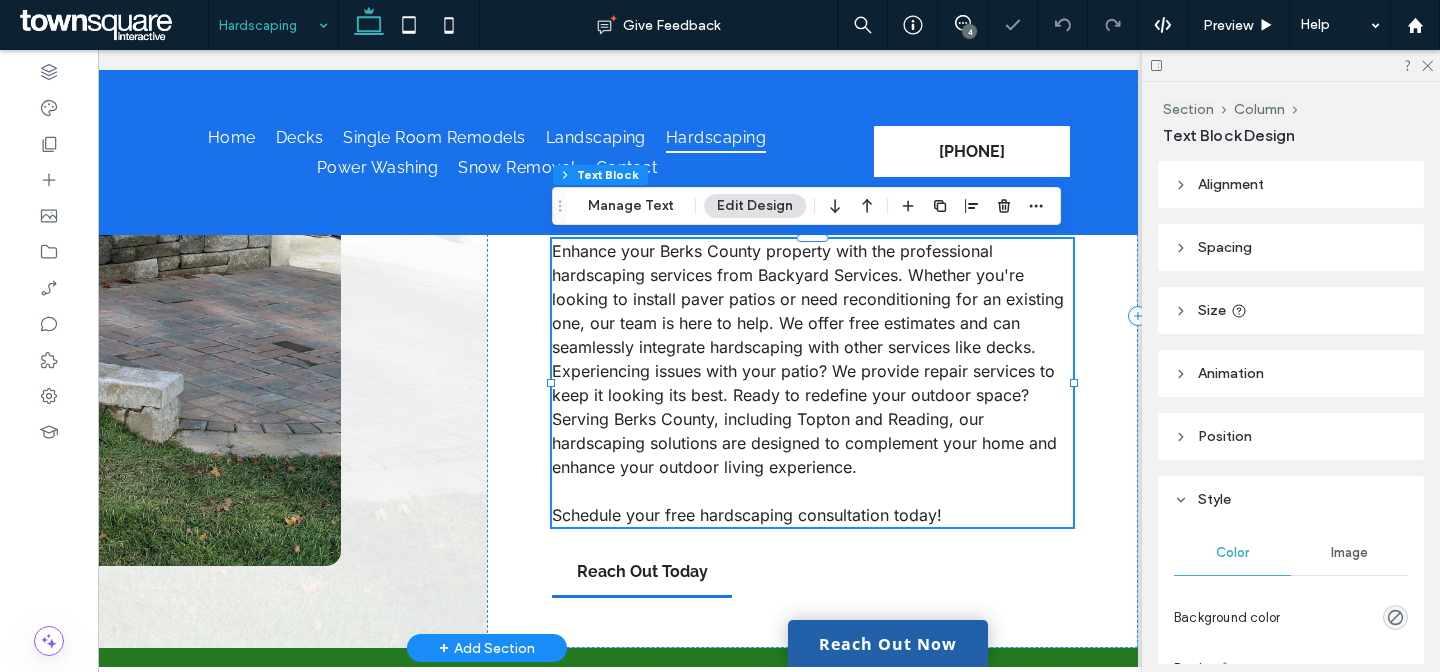 click on "Enhance your Berks County property with the professional hardscaping services from Backyard Services. Whether you're looking to install paver patios or need reconditioning for an existing one, our team is here to help. We offer free estimates and can seamlessly integrate hardscaping with other services like decks. Experiencing issues with your patio? We provide repair services to keep it looking its best. Ready to redefine your outdoor space? Serving Berks County, including Topton and Reading, our hardscaping solutions are designed to complement your home and enhance your outdoor living experience." at bounding box center [808, 359] 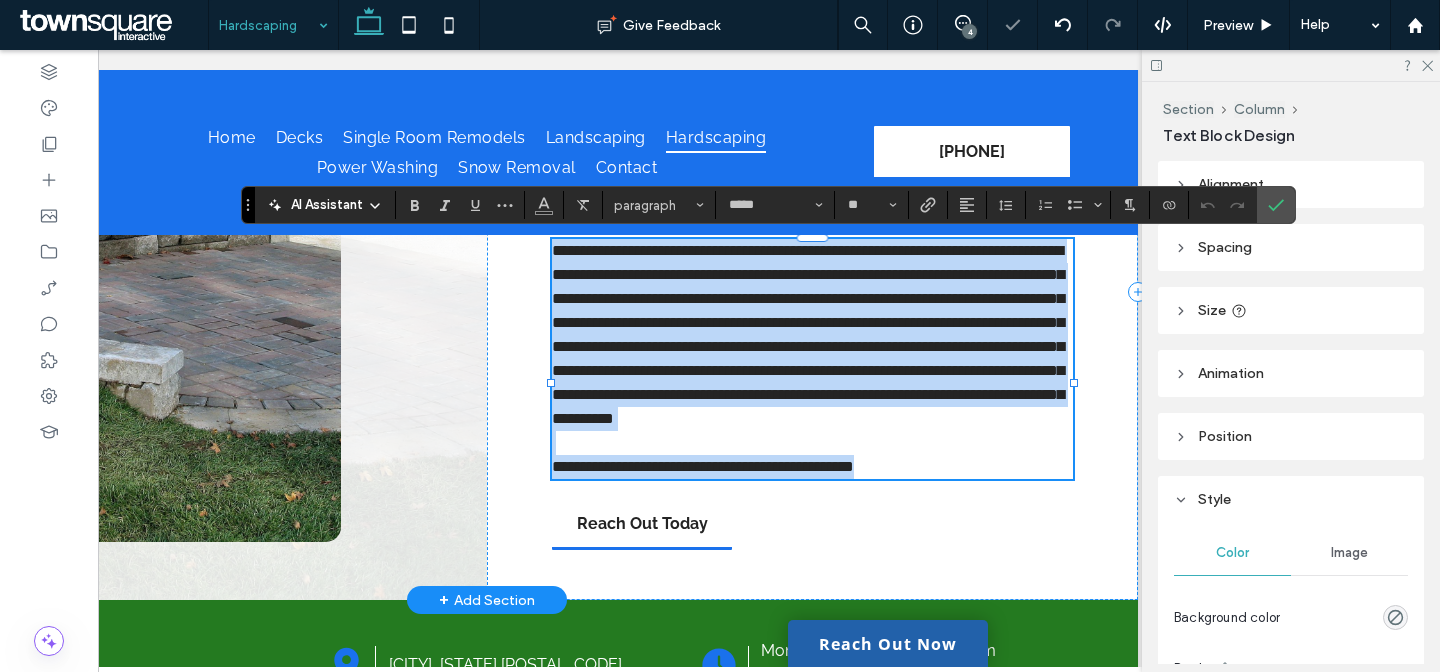 click on "**********" at bounding box center [808, 334] 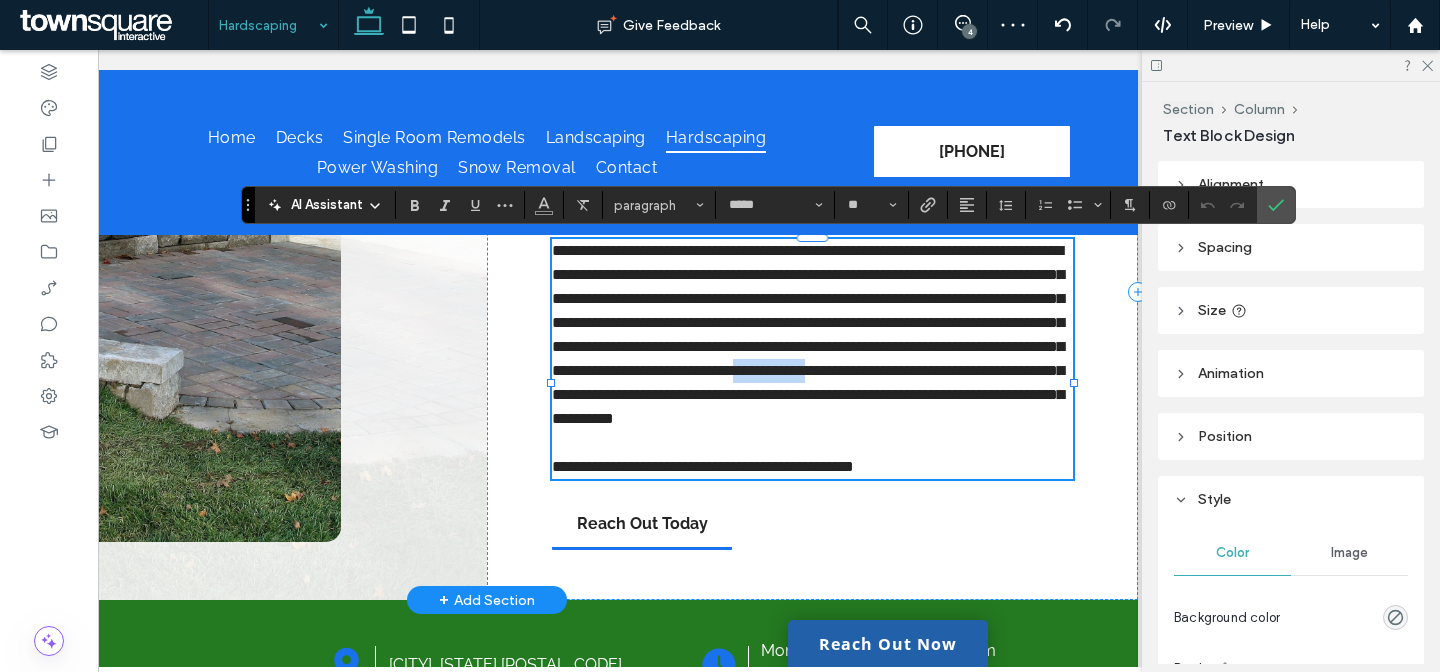 drag, startPoint x: 715, startPoint y: 418, endPoint x: 618, endPoint y: 420, distance: 97.020615 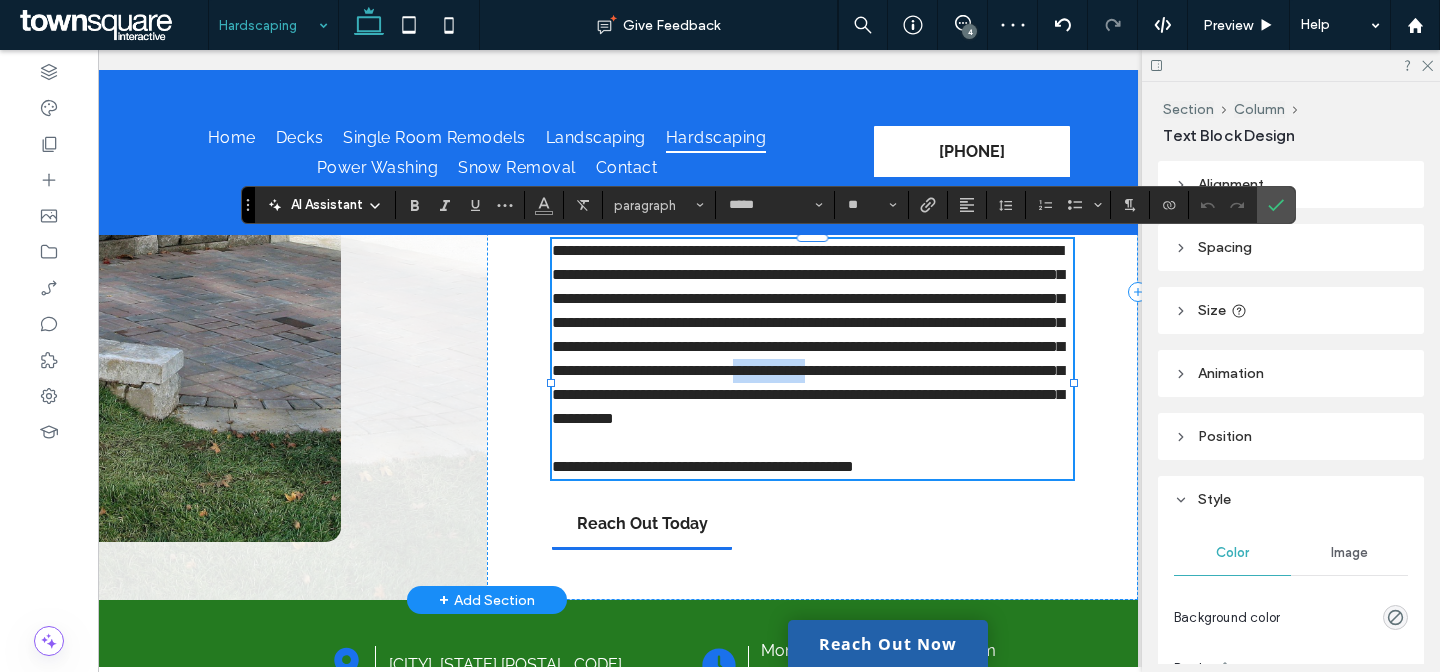 click on "**********" at bounding box center [808, 334] 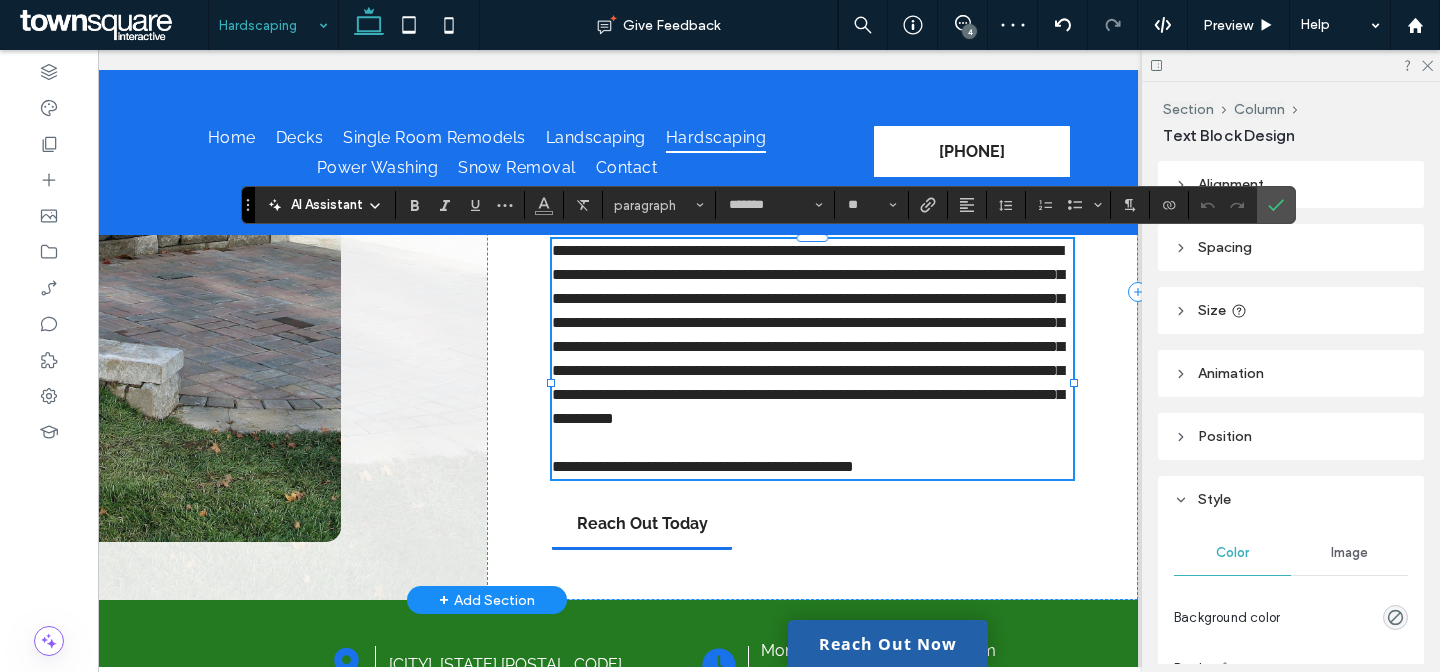 scroll, scrollTop: 0, scrollLeft: 0, axis: both 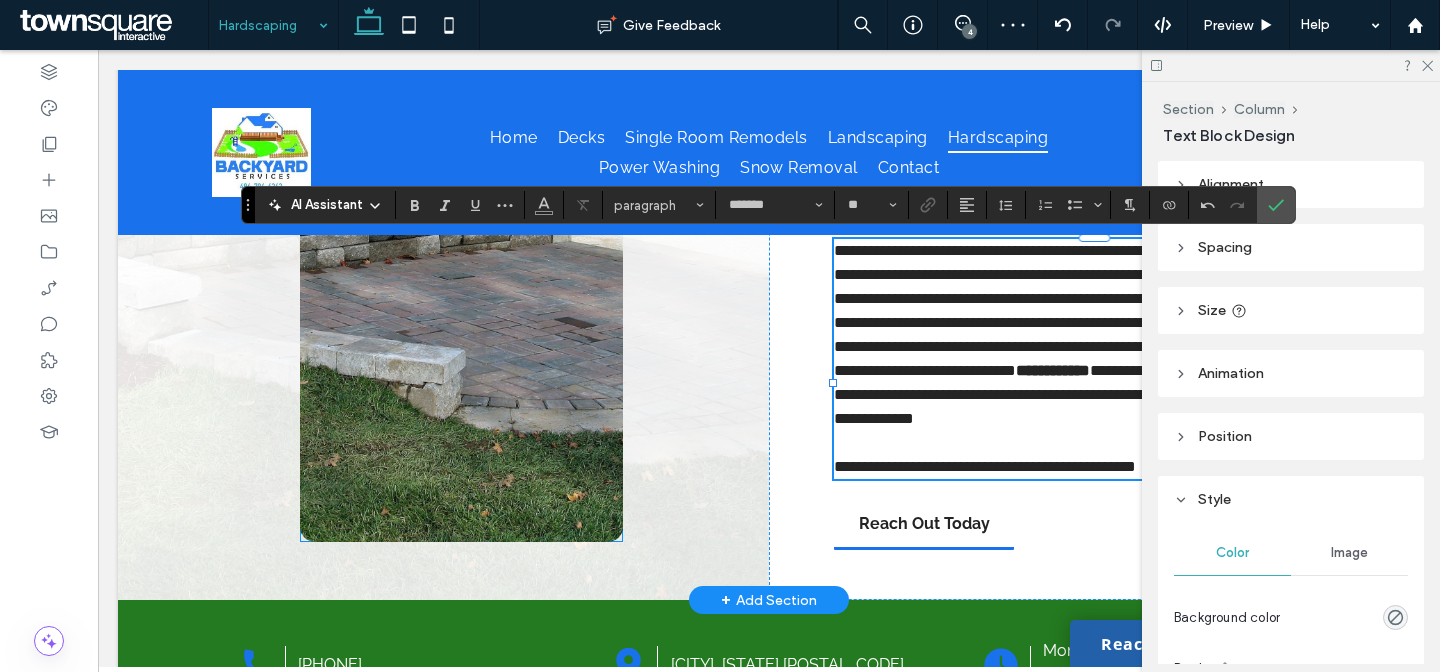 type on "*****" 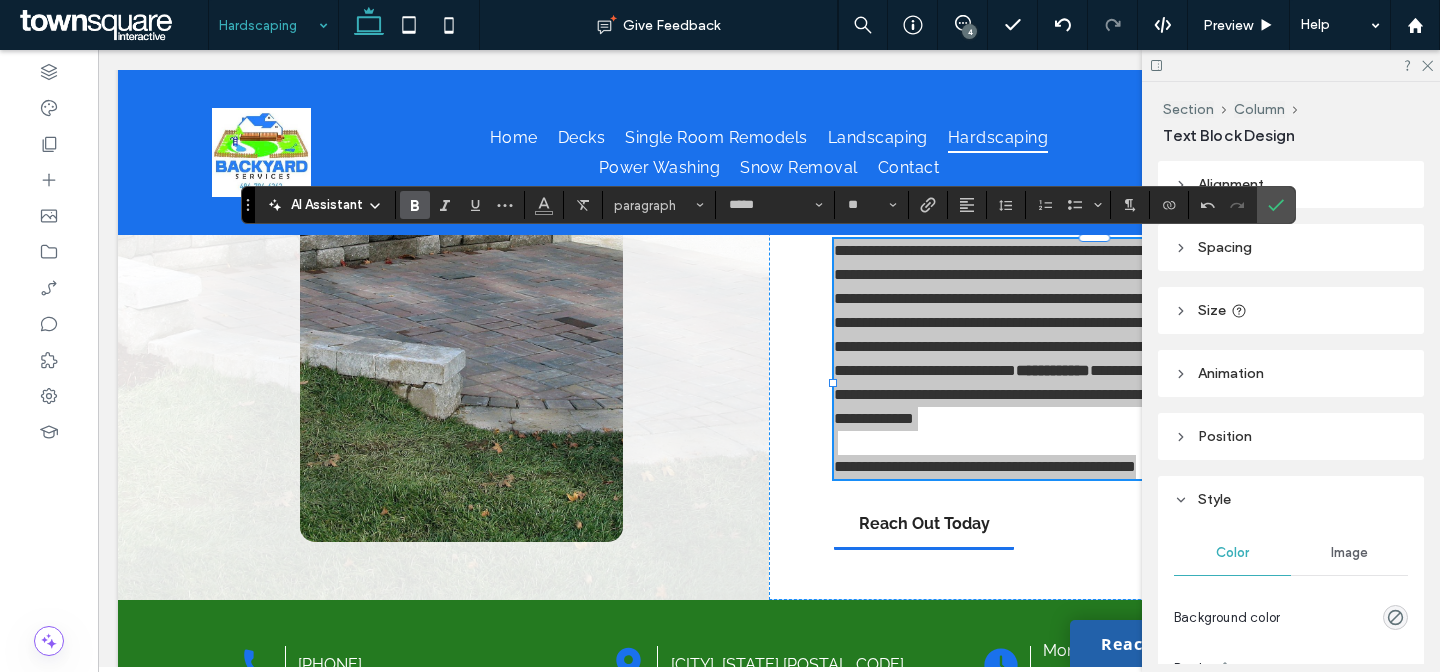 click 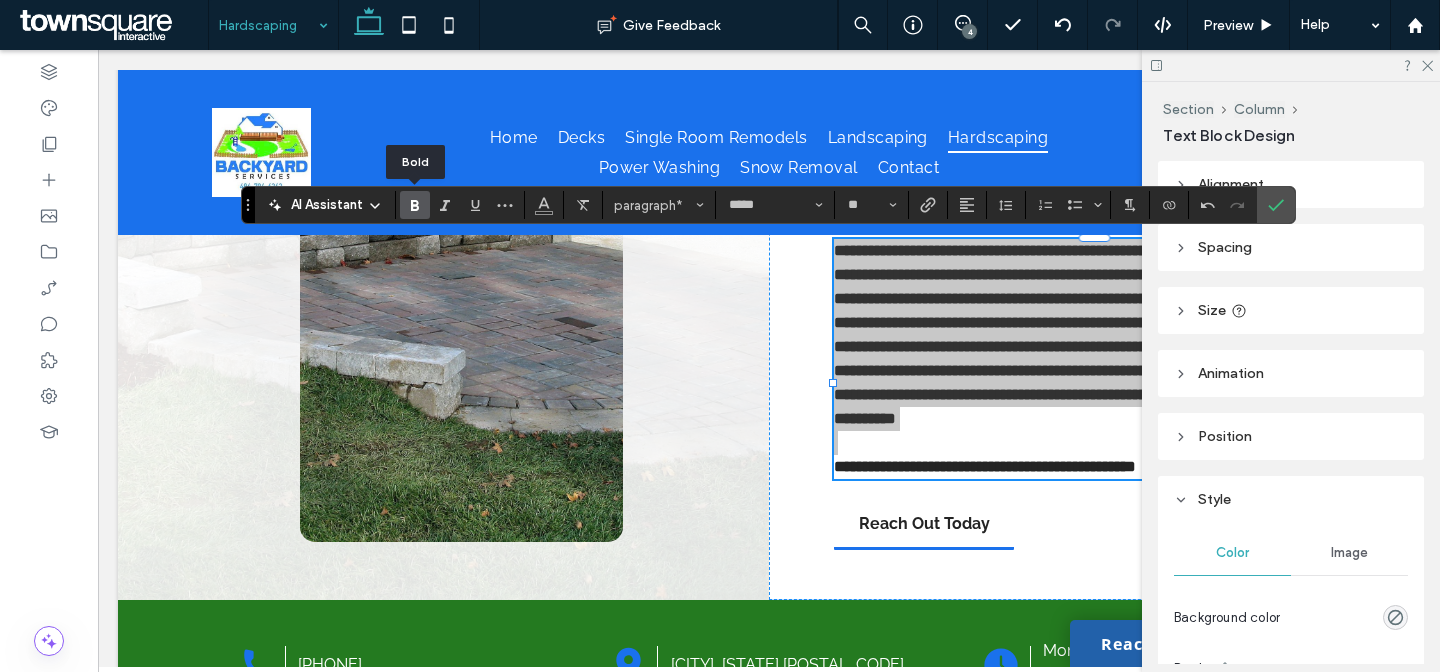 click 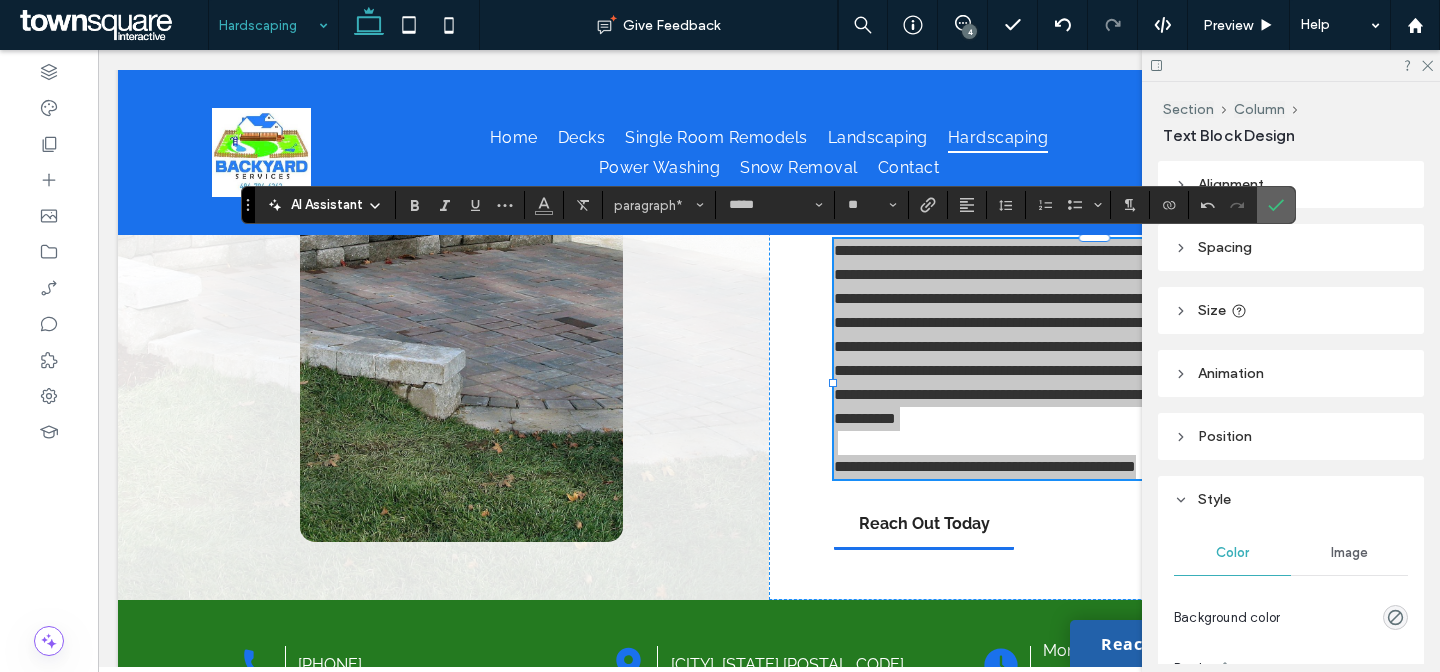 click 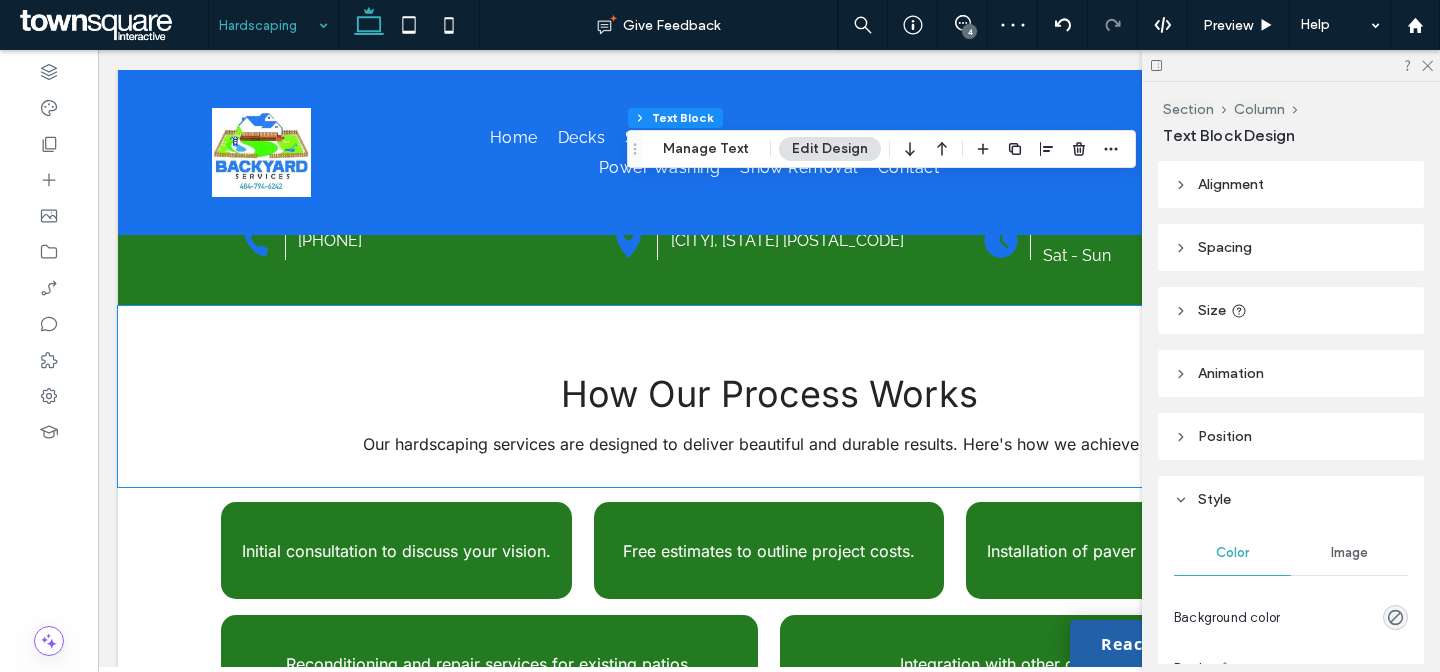 scroll, scrollTop: 739, scrollLeft: 0, axis: vertical 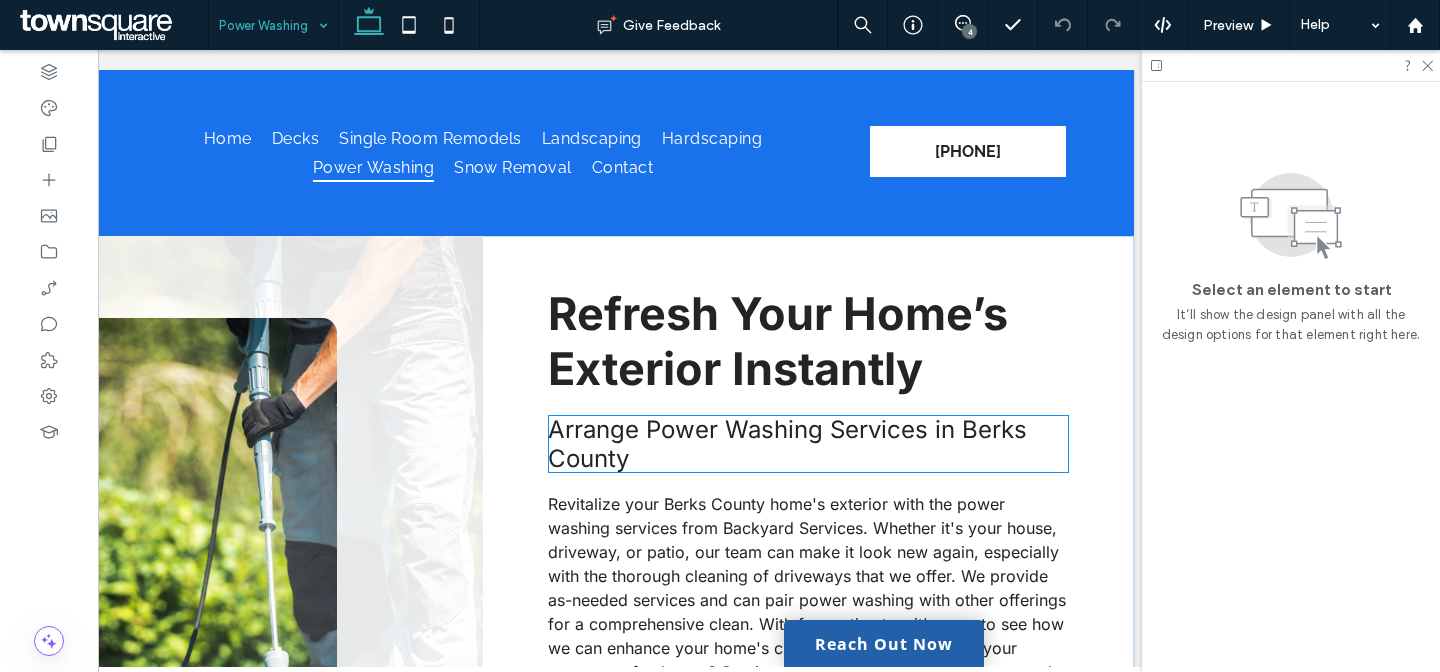 click on "Arrange Power Washing Services in Berks County" at bounding box center [787, 444] 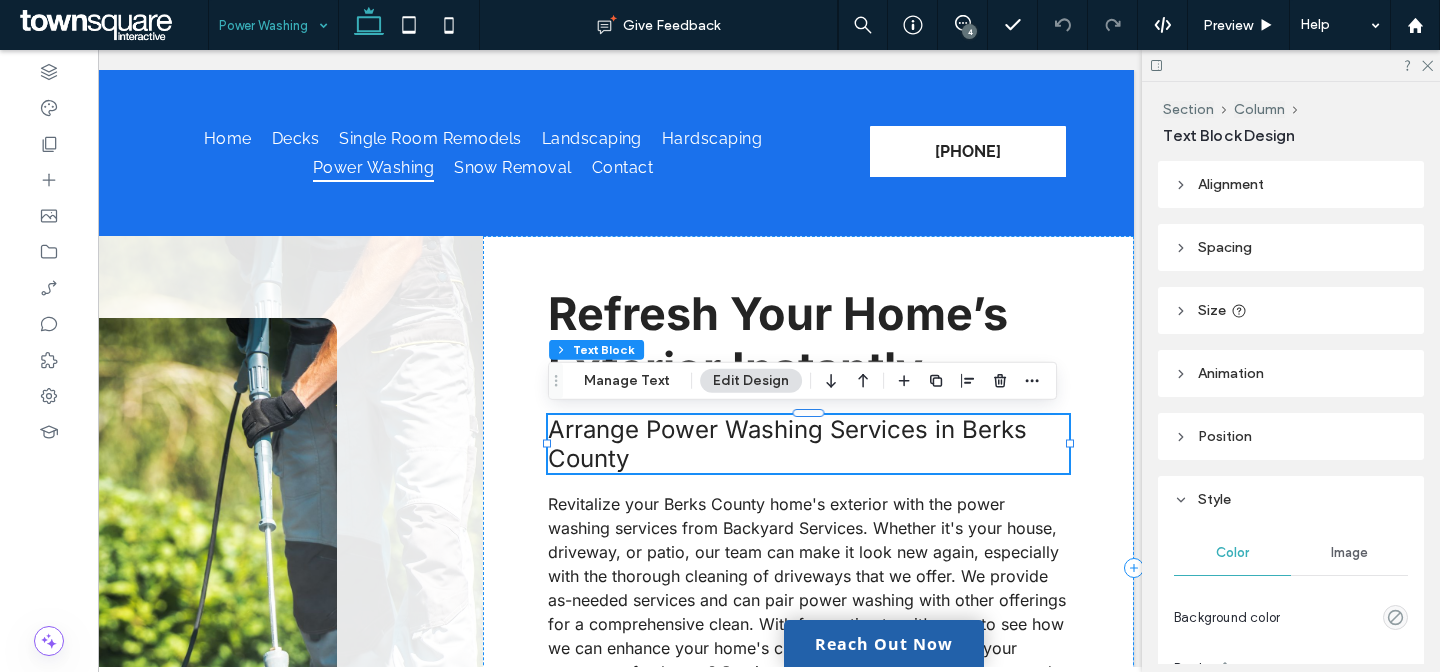 click on "Arrange Power Washing Services in Berks County" at bounding box center (787, 444) 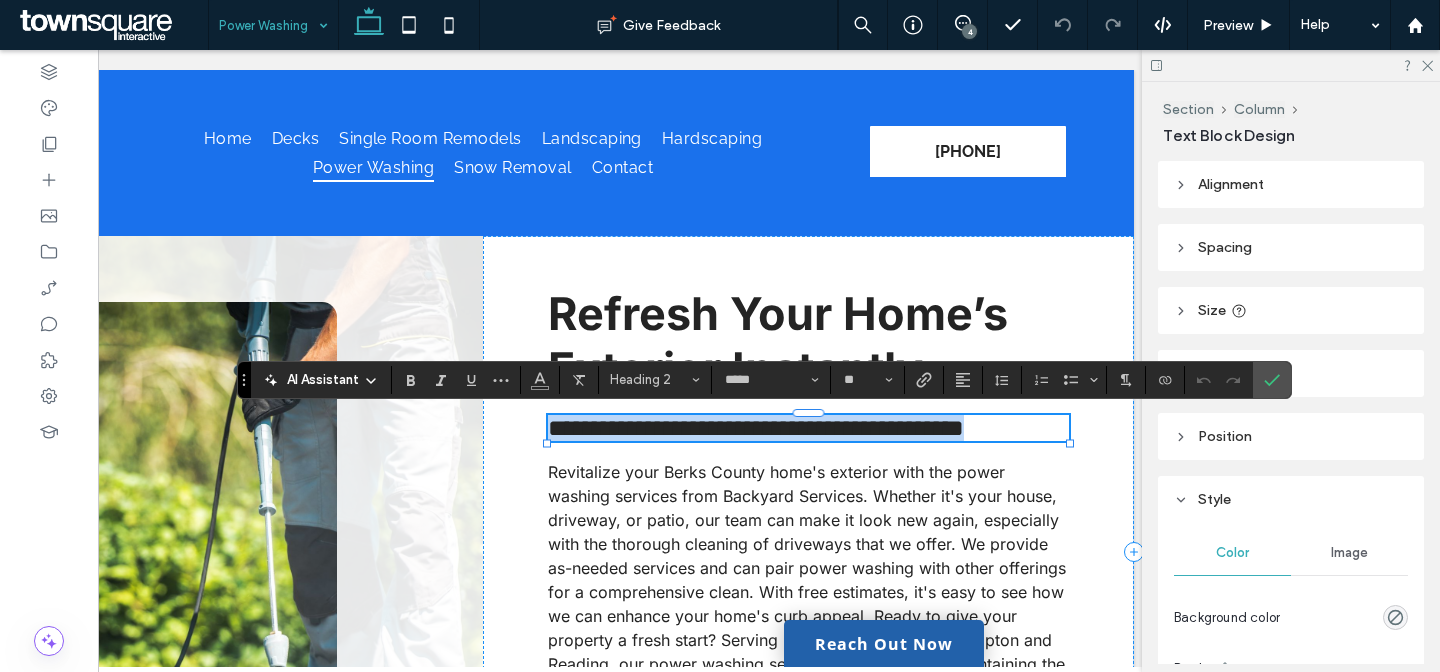 click on "**********" at bounding box center [756, 428] 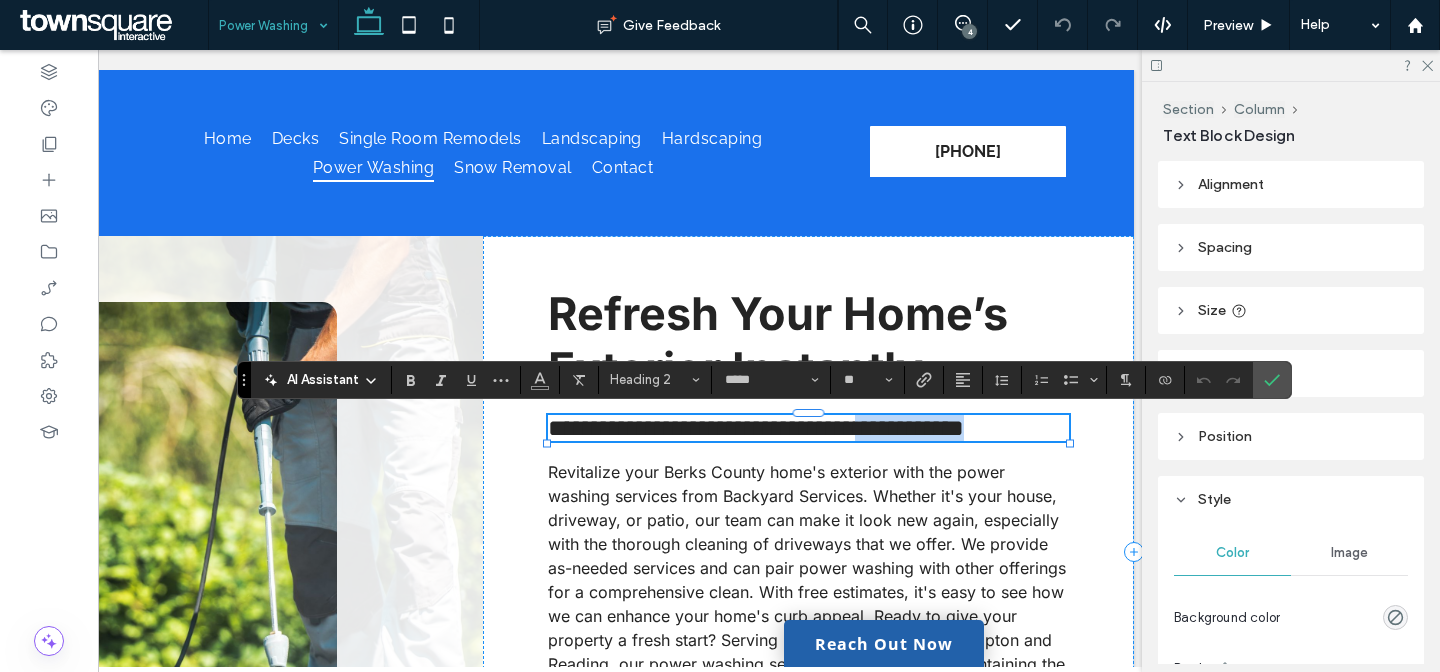drag, startPoint x: 962, startPoint y: 428, endPoint x: 1000, endPoint y: 451, distance: 44.418465 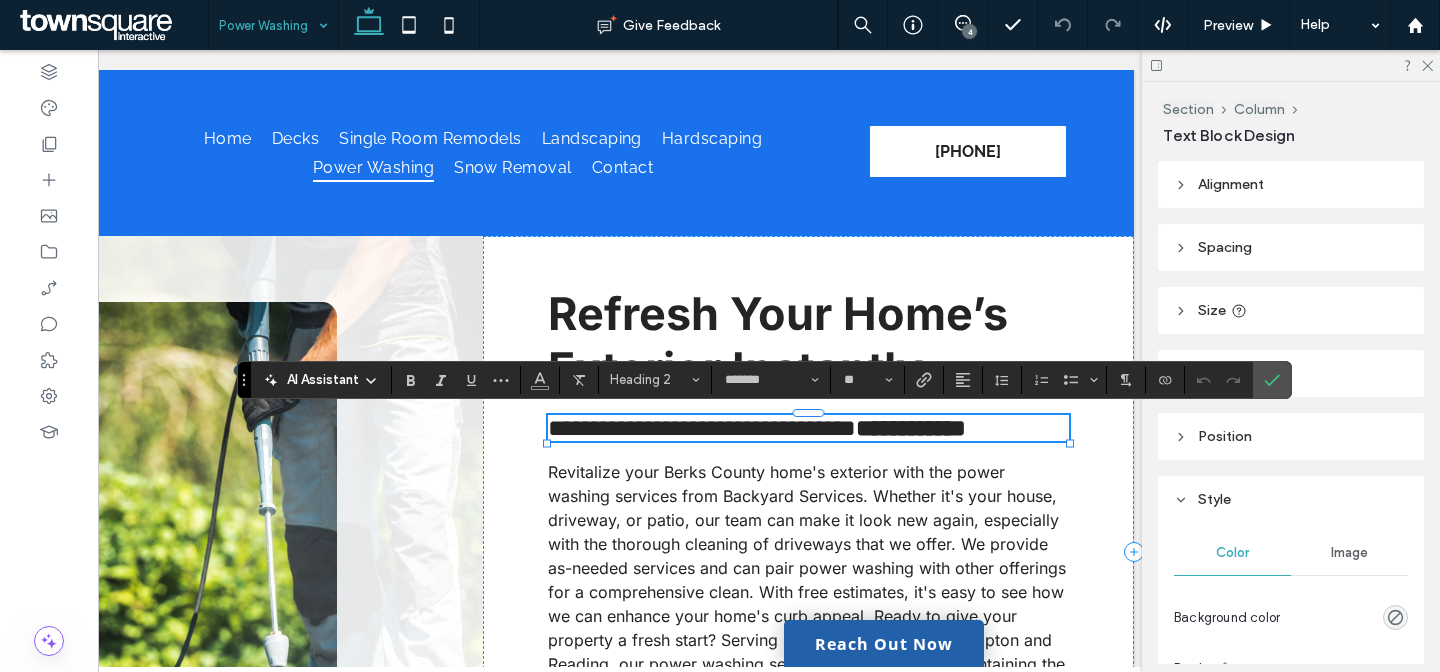 scroll, scrollTop: 0, scrollLeft: 0, axis: both 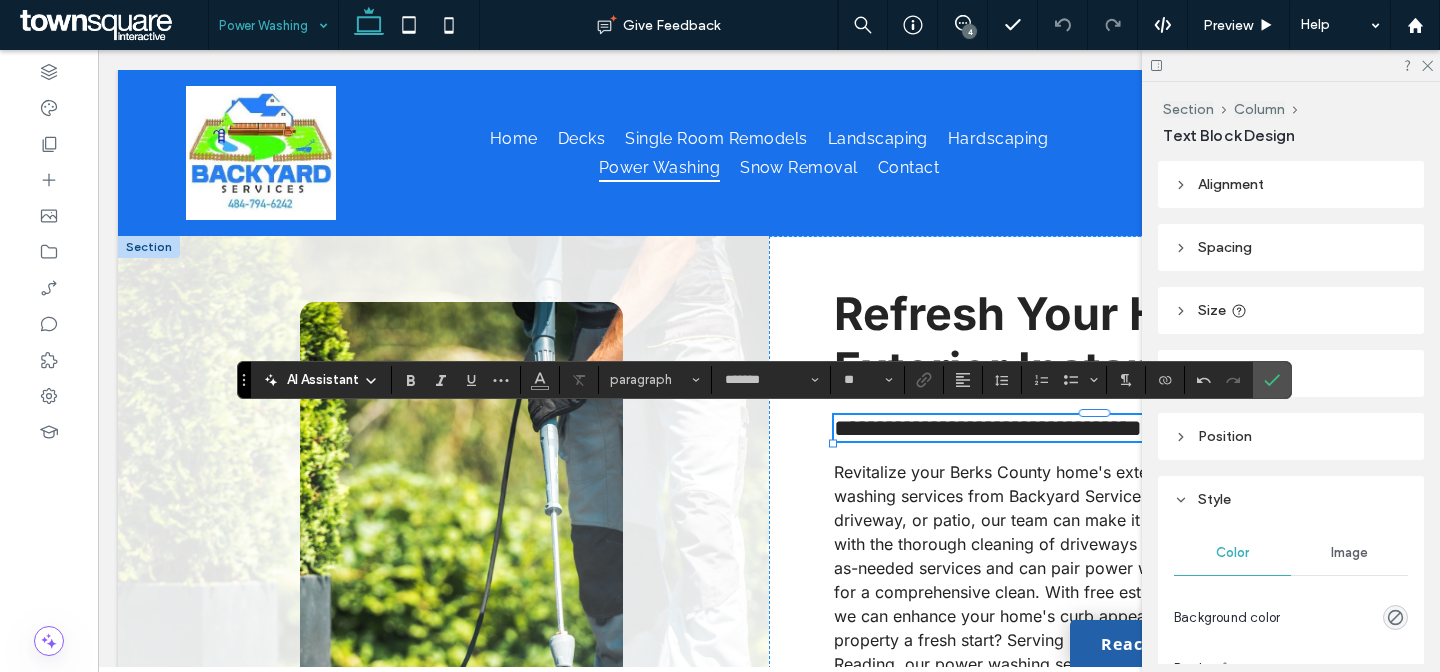 type on "*****" 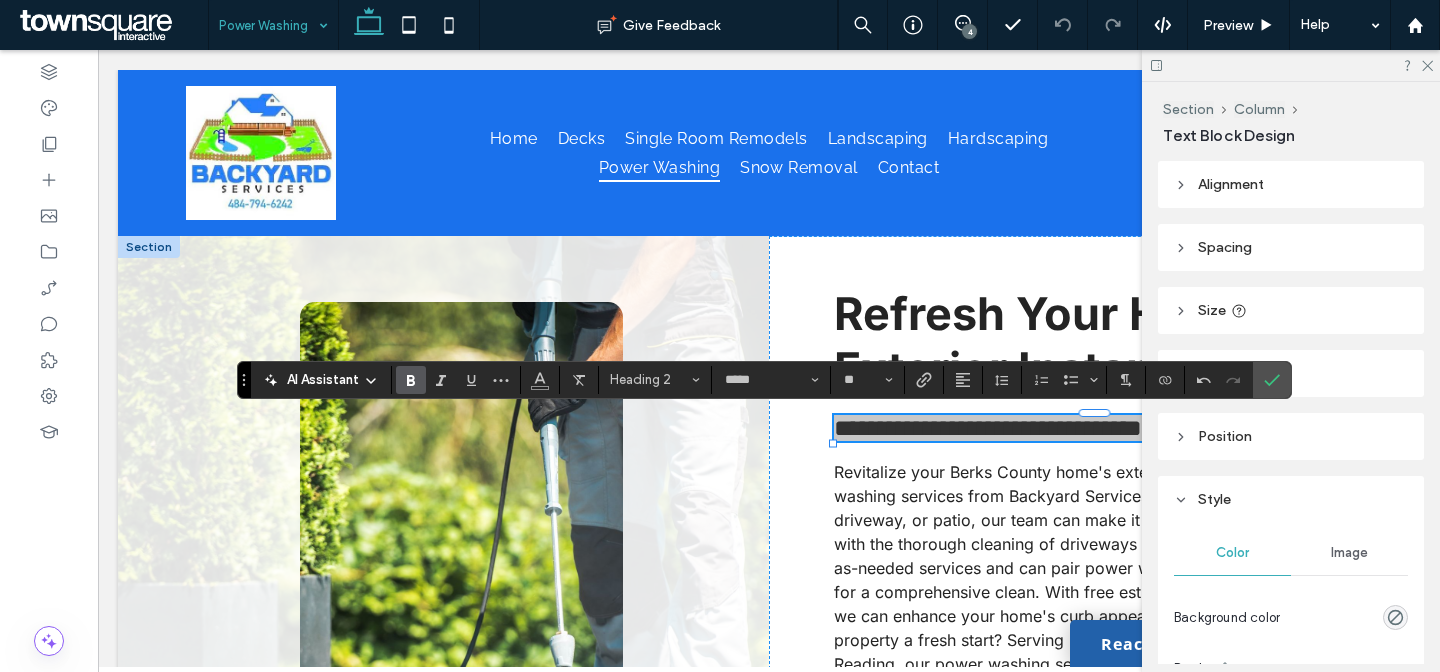 click 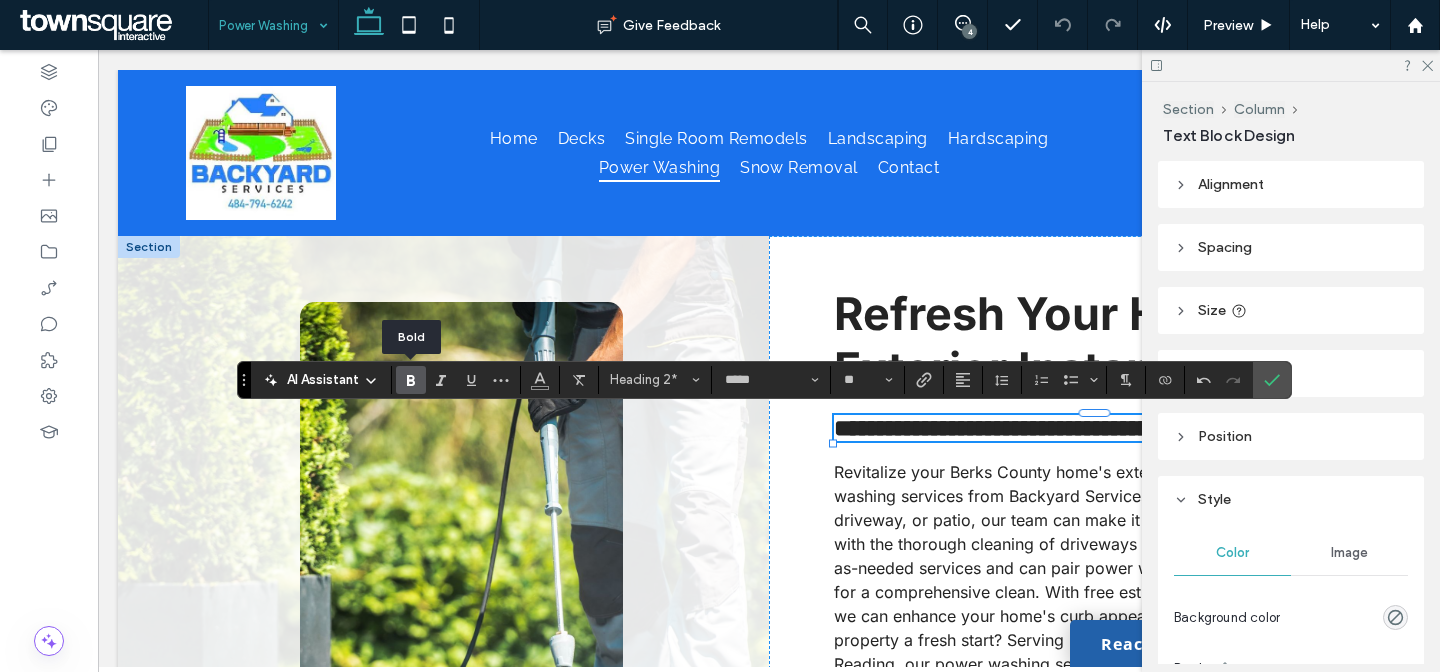 click 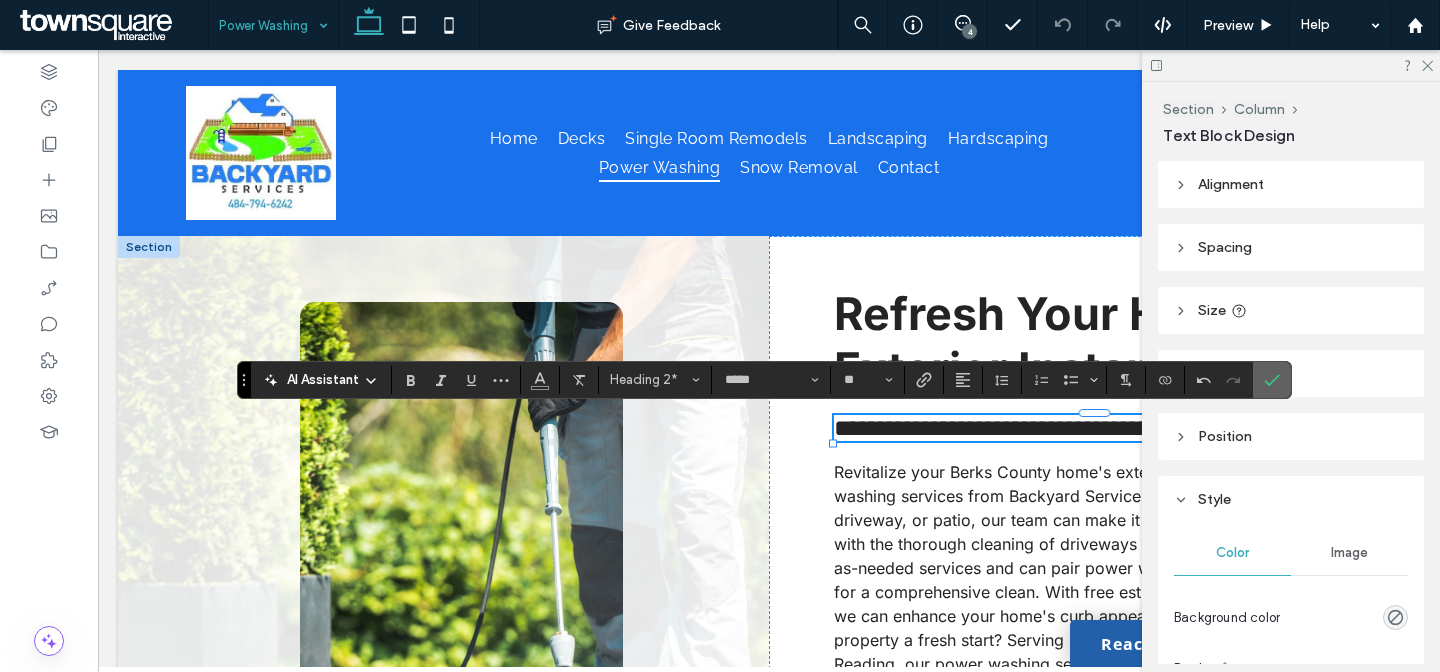 click 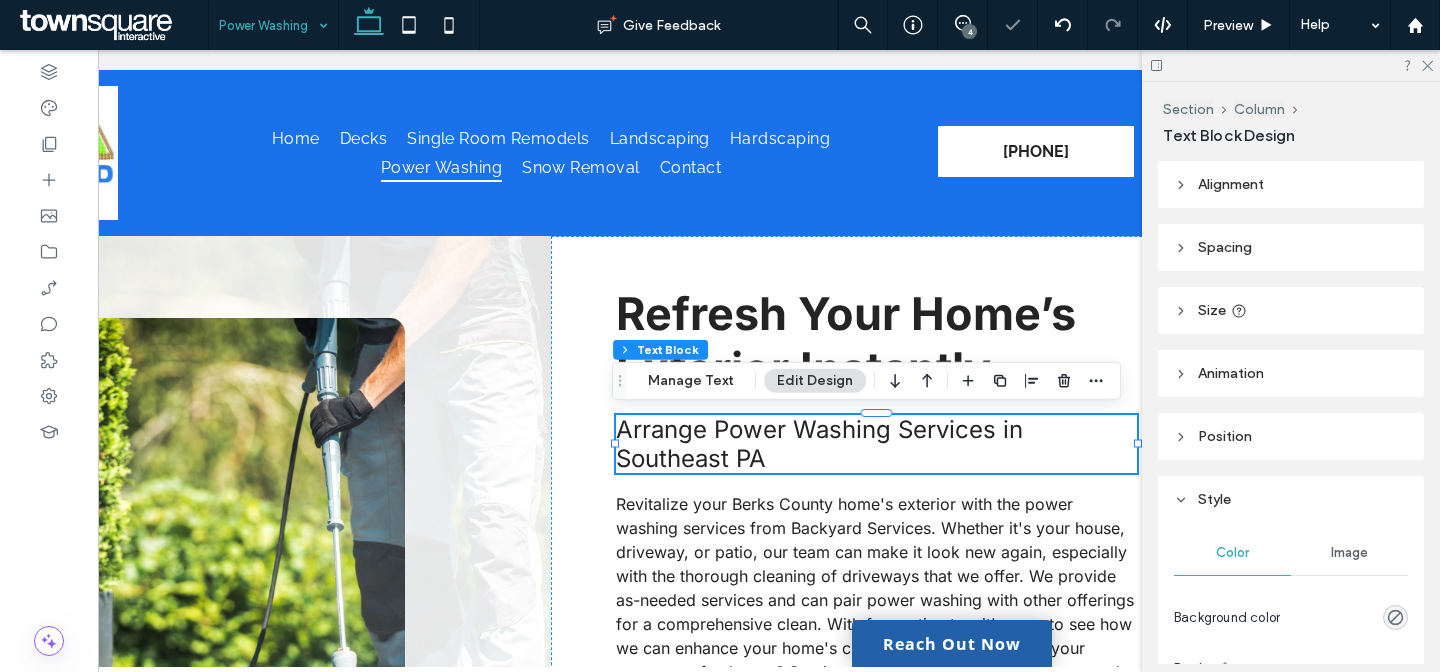 scroll, scrollTop: 0, scrollLeft: 251, axis: horizontal 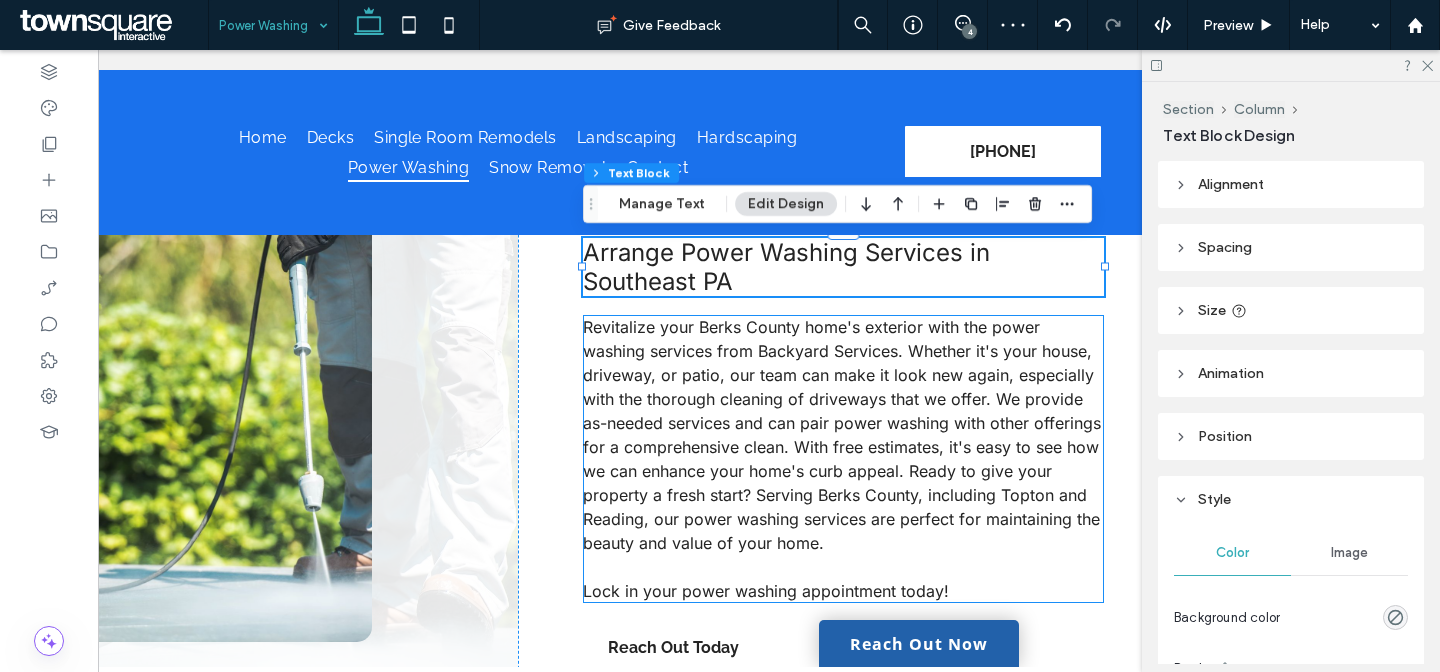 click on "Revitalize your Berks County home's exterior with the power washing services from Backyard Services. Whether it's your house, driveway, or patio, our team can make it look new again, especially with the thorough cleaning of driveways that we offer. We provide as-needed services and can pair power washing with other offerings for a comprehensive clean. With free estimates, it's easy to see how we can enhance your home's curb appeal. Ready to give your property a fresh start? Serving Berks County, including Topton and Reading, our power washing services are perfect for maintaining the beauty and value of your home." at bounding box center (842, 435) 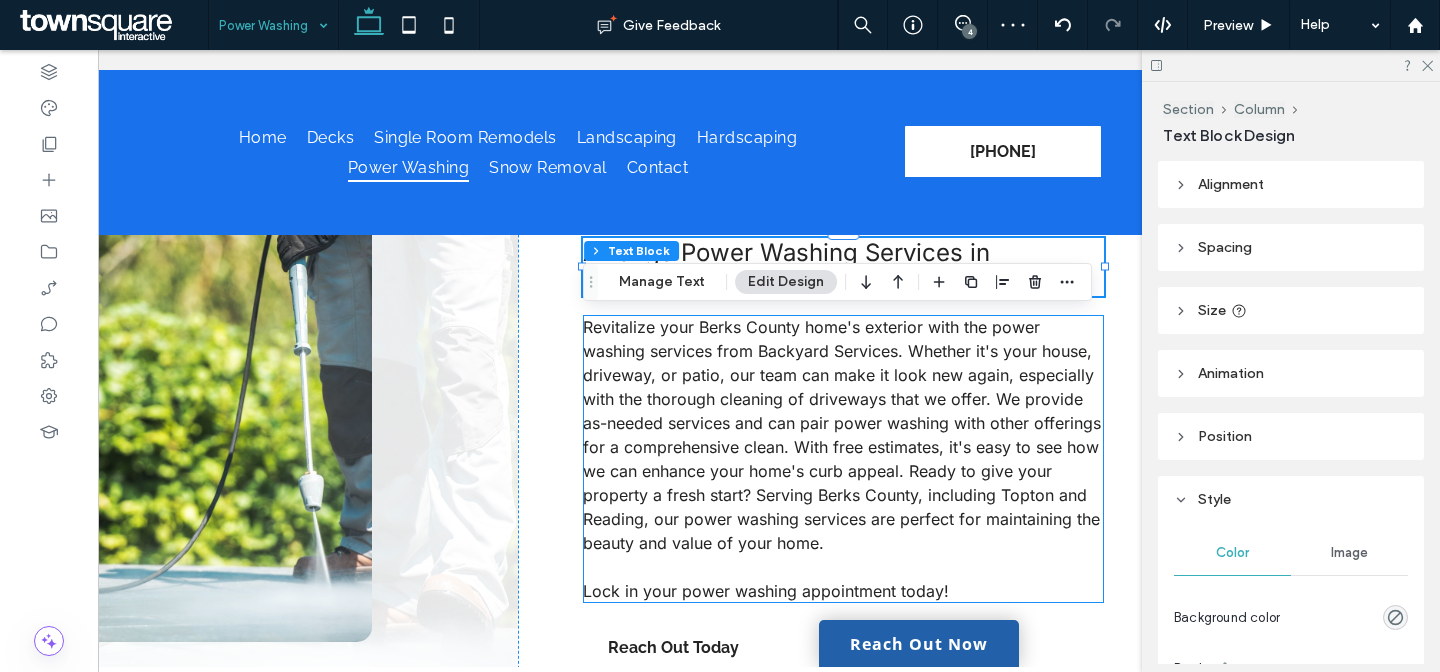 click on "Revitalize your Berks County home's exterior with the power washing services from Backyard Services. Whether it's your house, driveway, or patio, our team can make it look new again, especially with the thorough cleaning of driveways that we offer. We provide as-needed services and can pair power washing with other offerings for a comprehensive clean. With free estimates, it's easy to see how we can enhance your home's curb appeal. Ready to give your property a fresh start? Serving Berks County, including Topton and Reading, our power washing services are perfect for maintaining the beauty and value of your home." at bounding box center (842, 435) 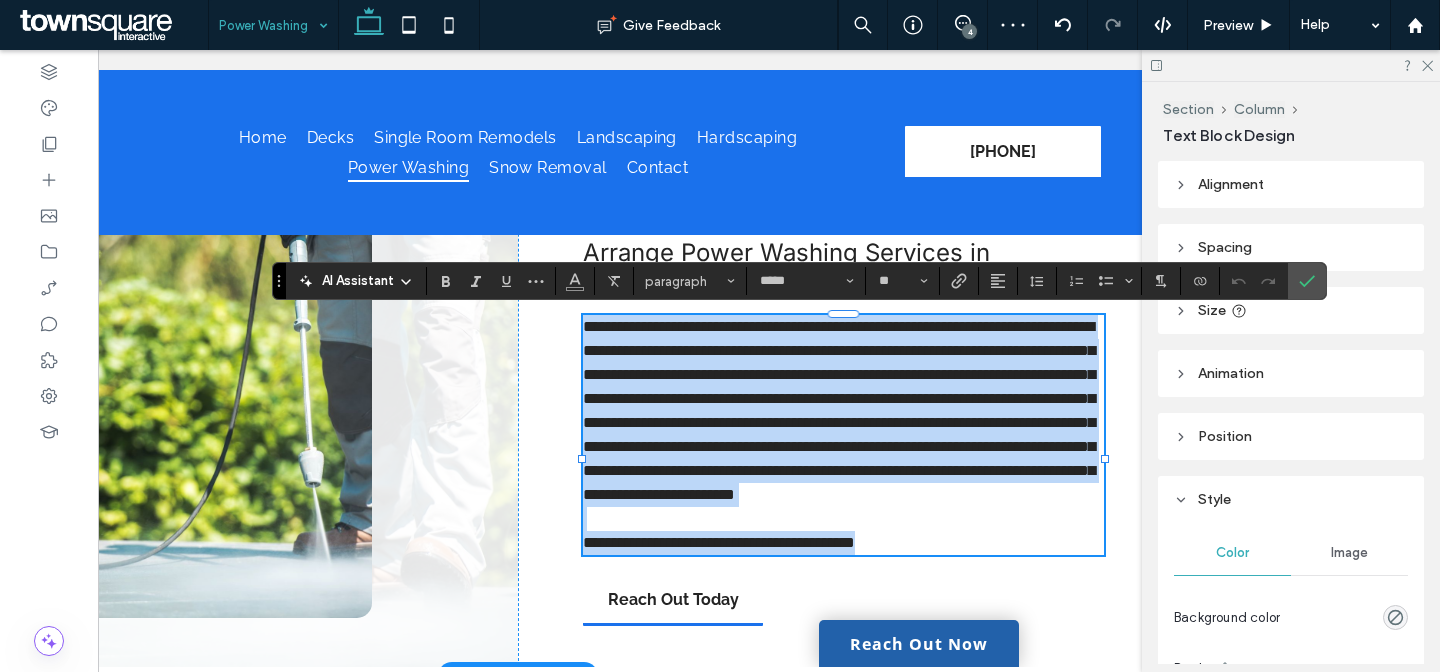 click on "**********" at bounding box center [839, 410] 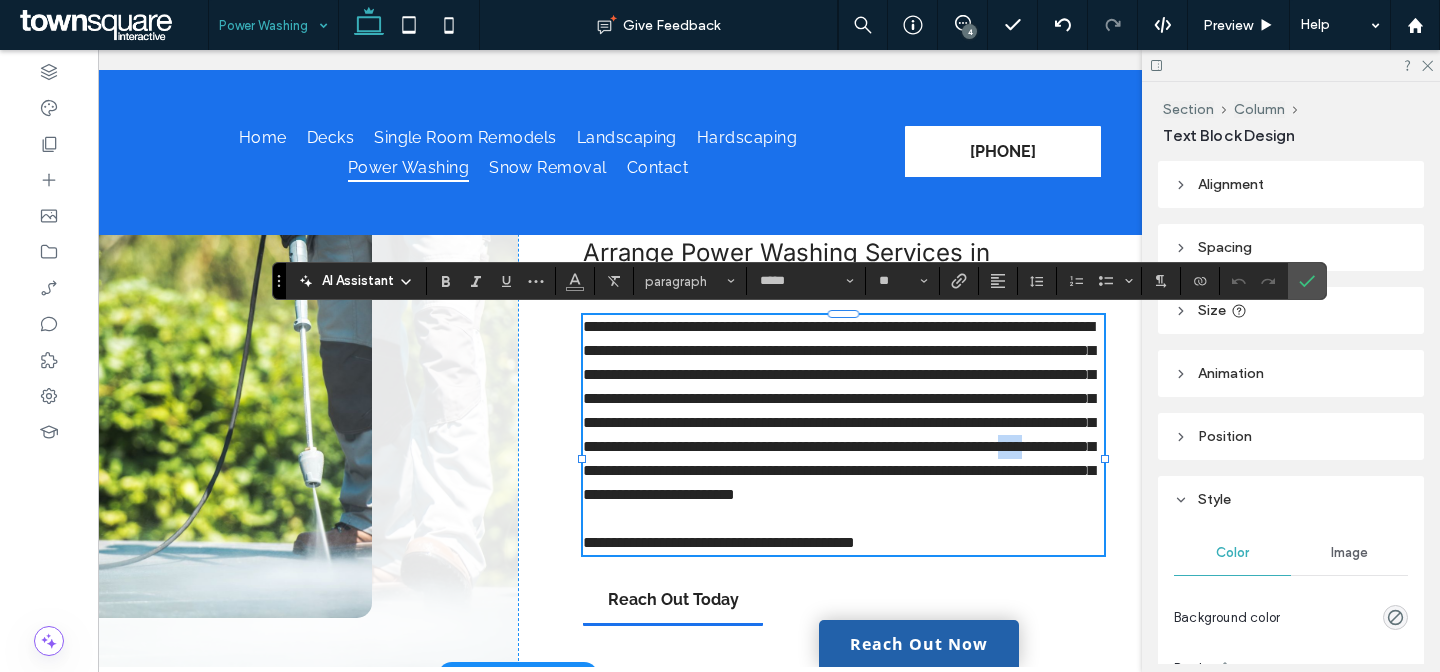 drag, startPoint x: 916, startPoint y: 495, endPoint x: 879, endPoint y: 494, distance: 37.01351 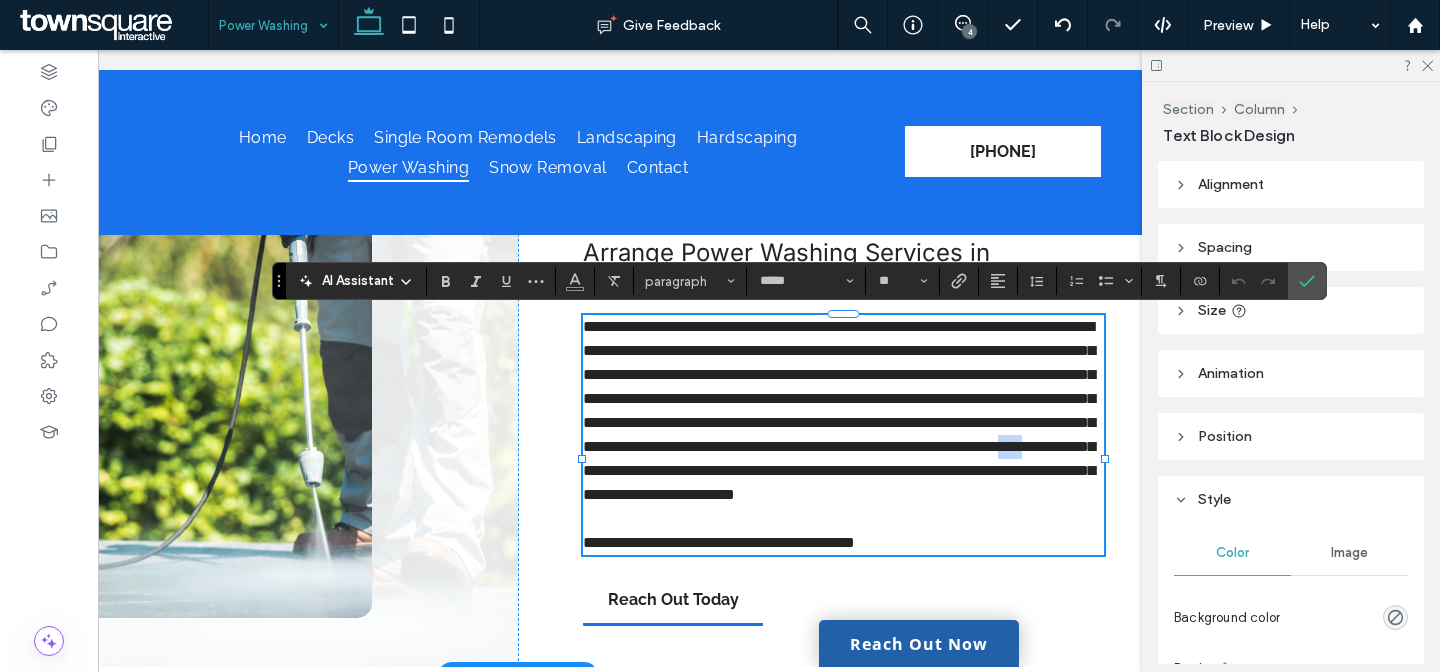 click on "**********" at bounding box center (839, 410) 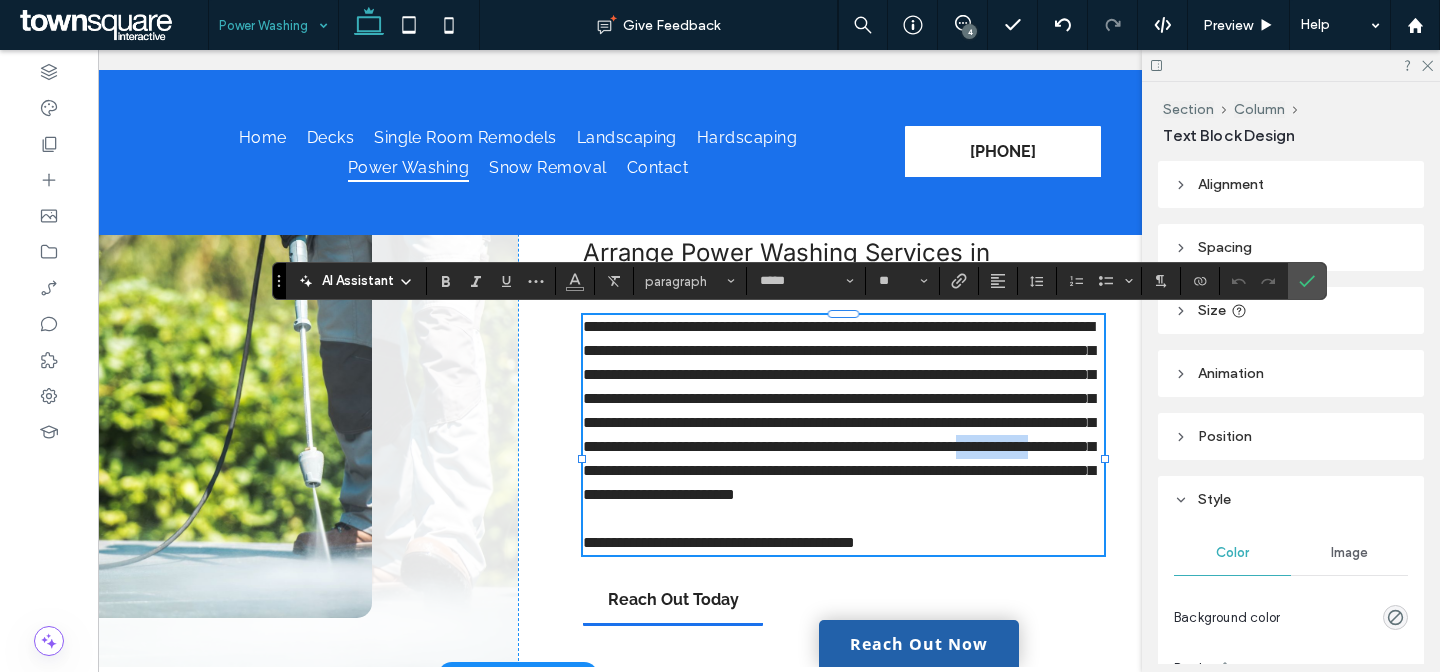drag, startPoint x: 918, startPoint y: 494, endPoint x: 823, endPoint y: 495, distance: 95.005264 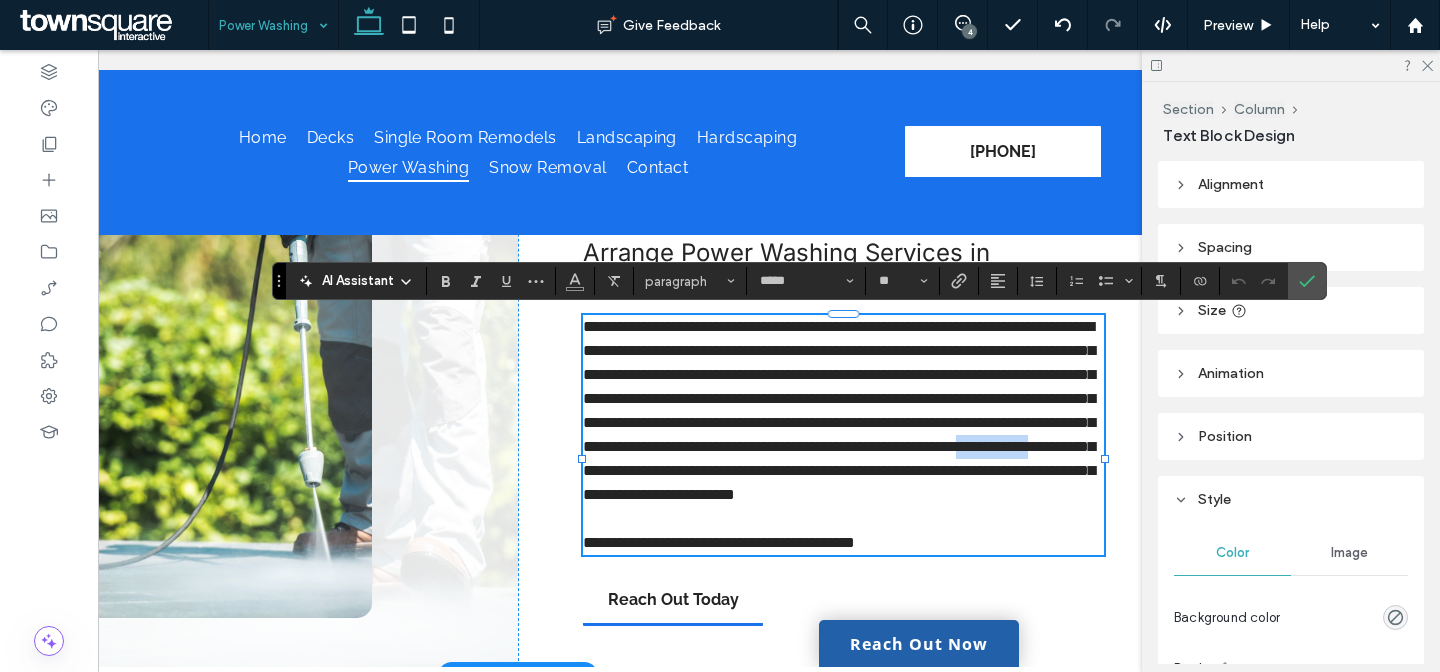 click on "**********" at bounding box center (839, 410) 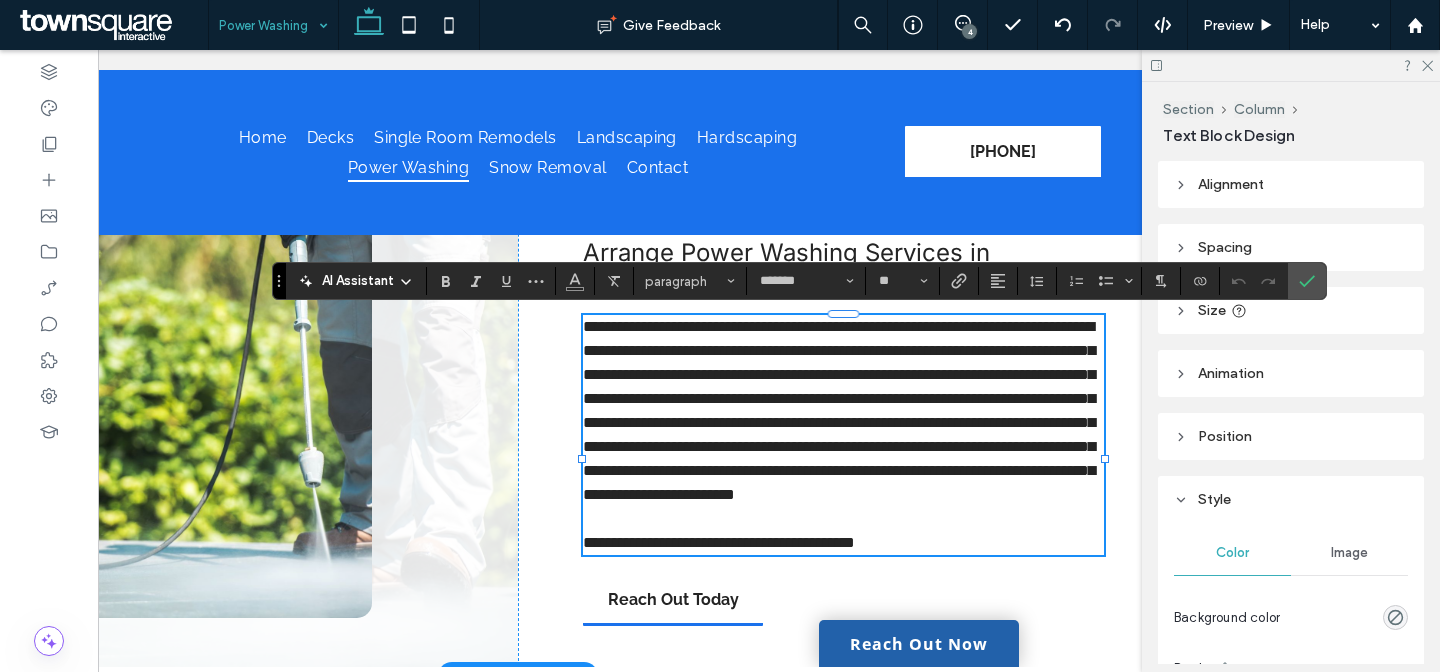 scroll, scrollTop: 0, scrollLeft: 0, axis: both 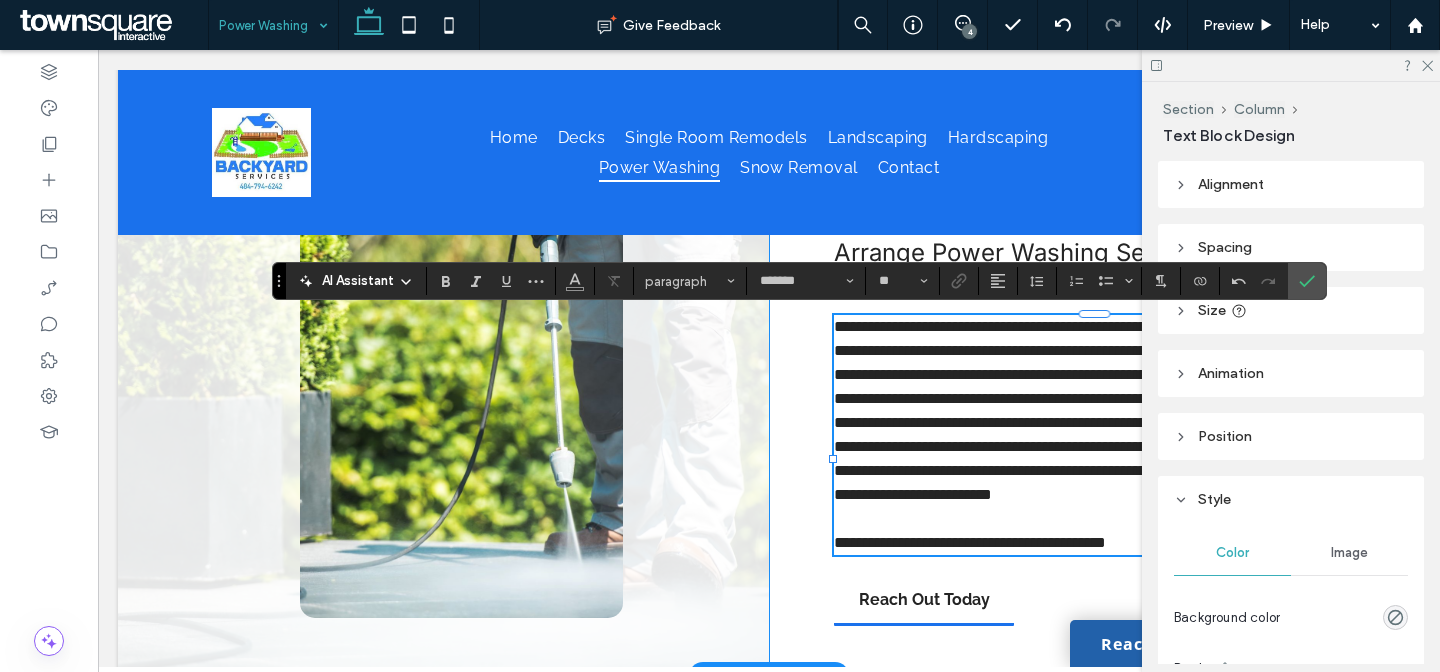 type on "*****" 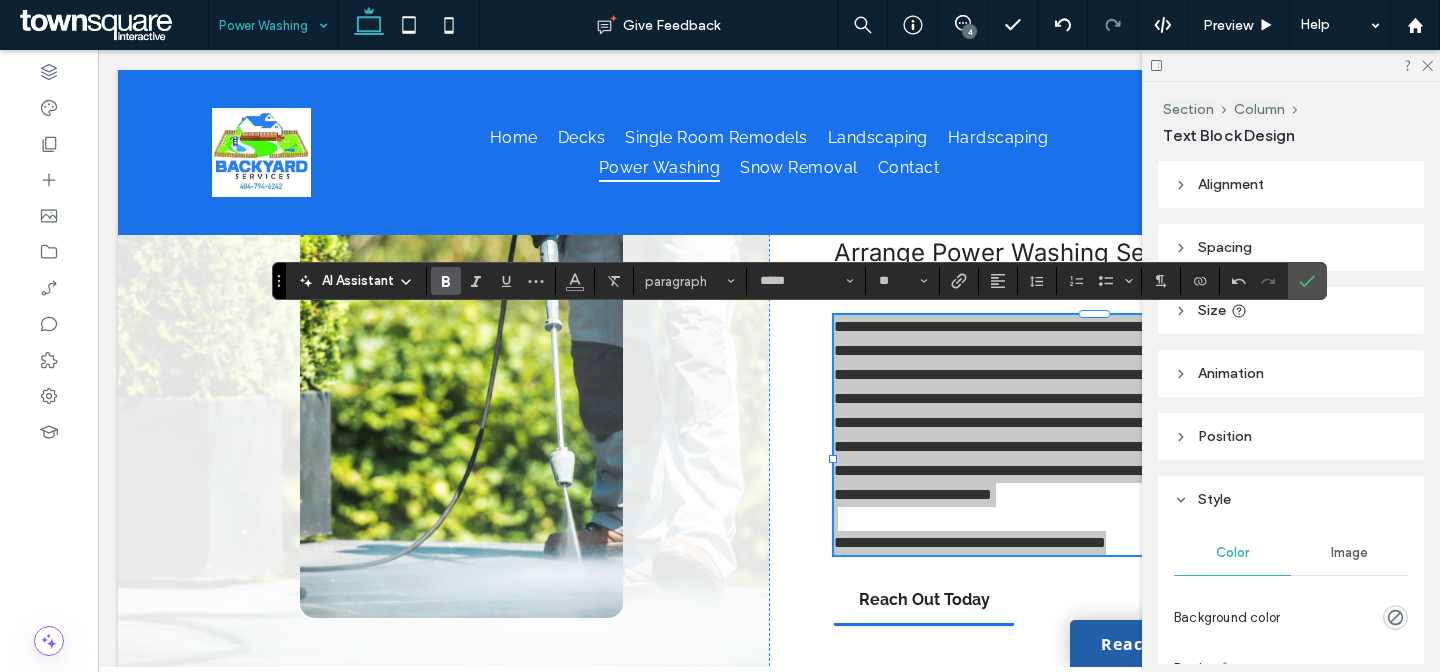 click 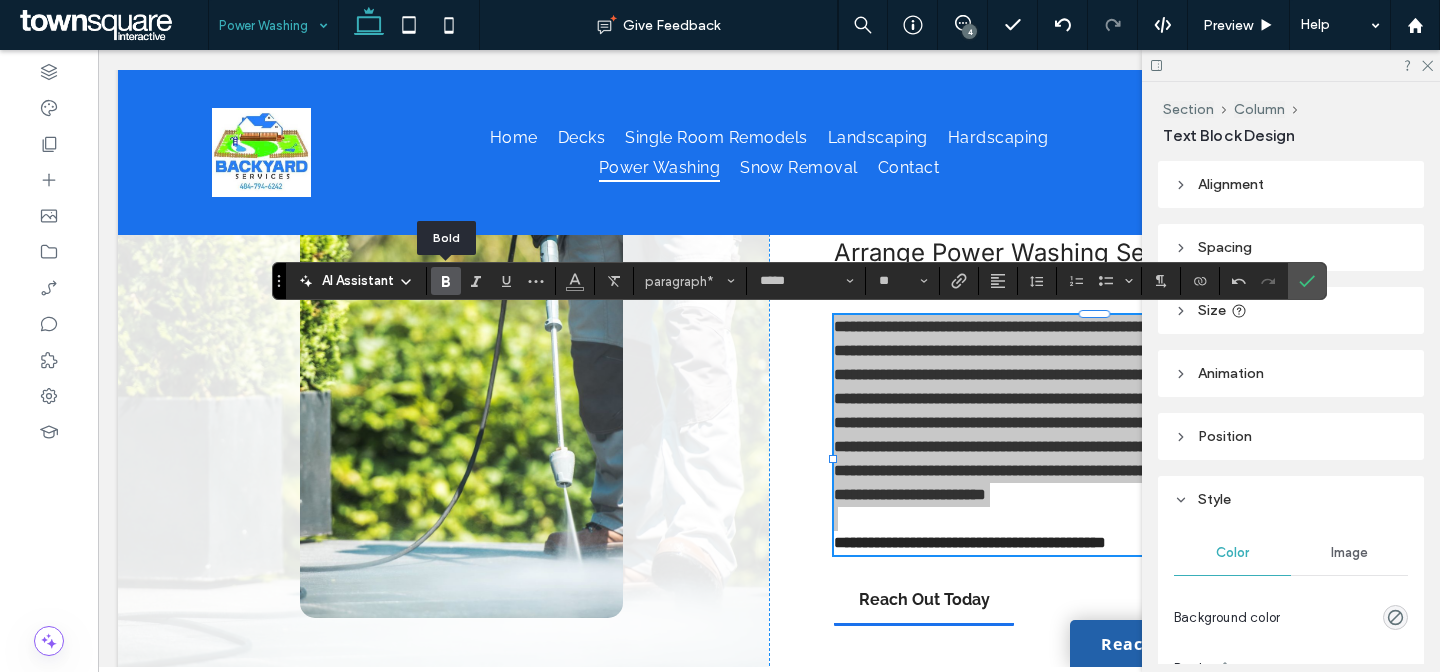 click 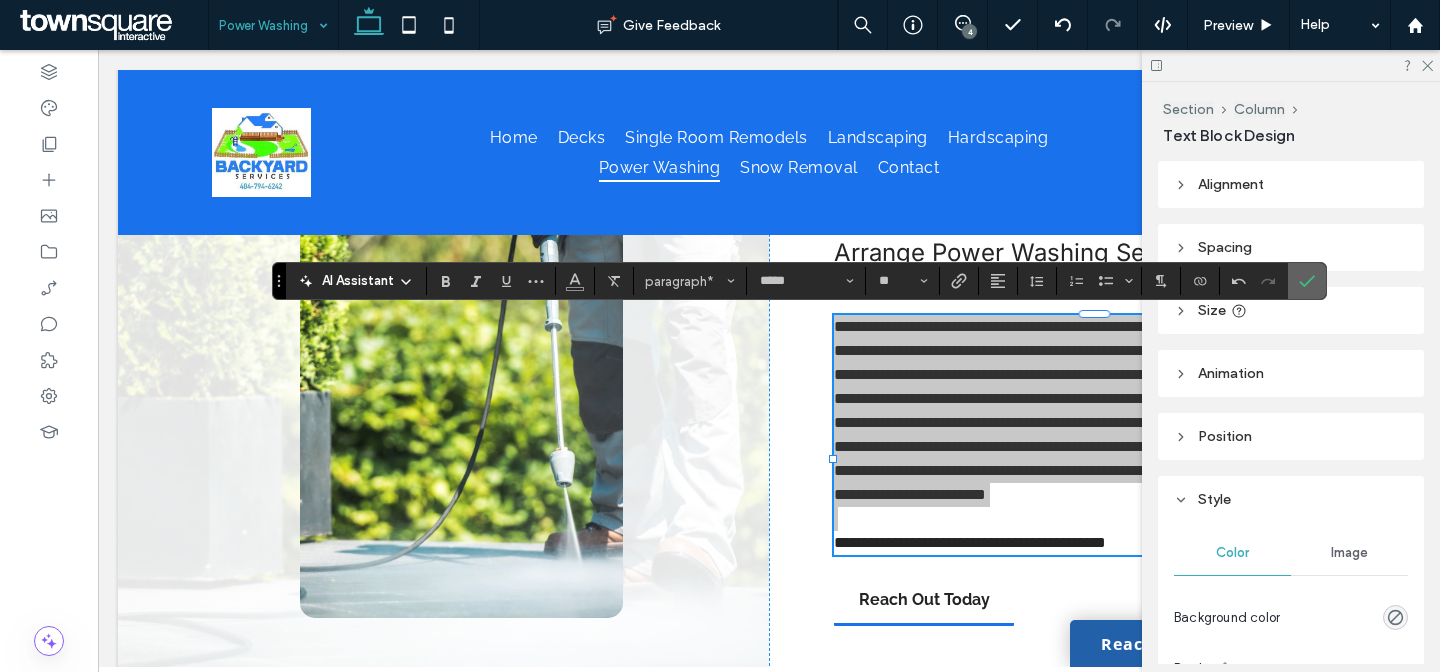 click 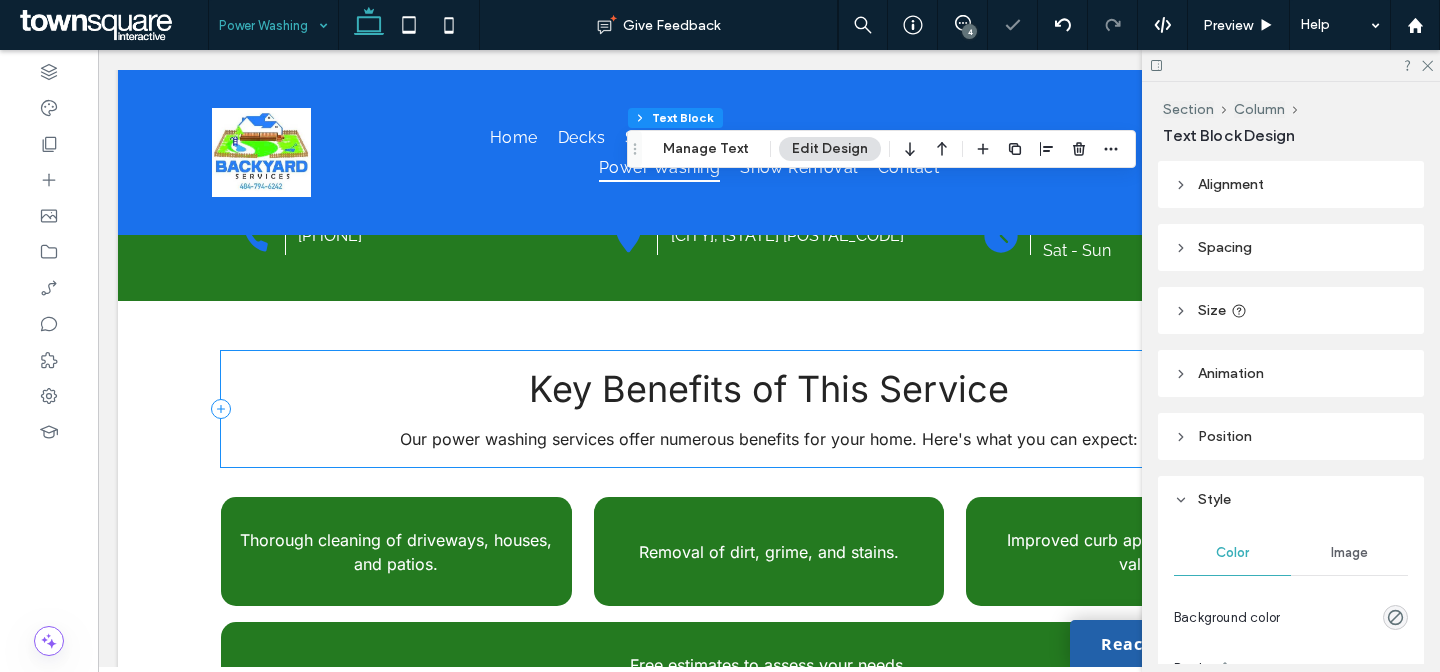 scroll, scrollTop: 736, scrollLeft: 0, axis: vertical 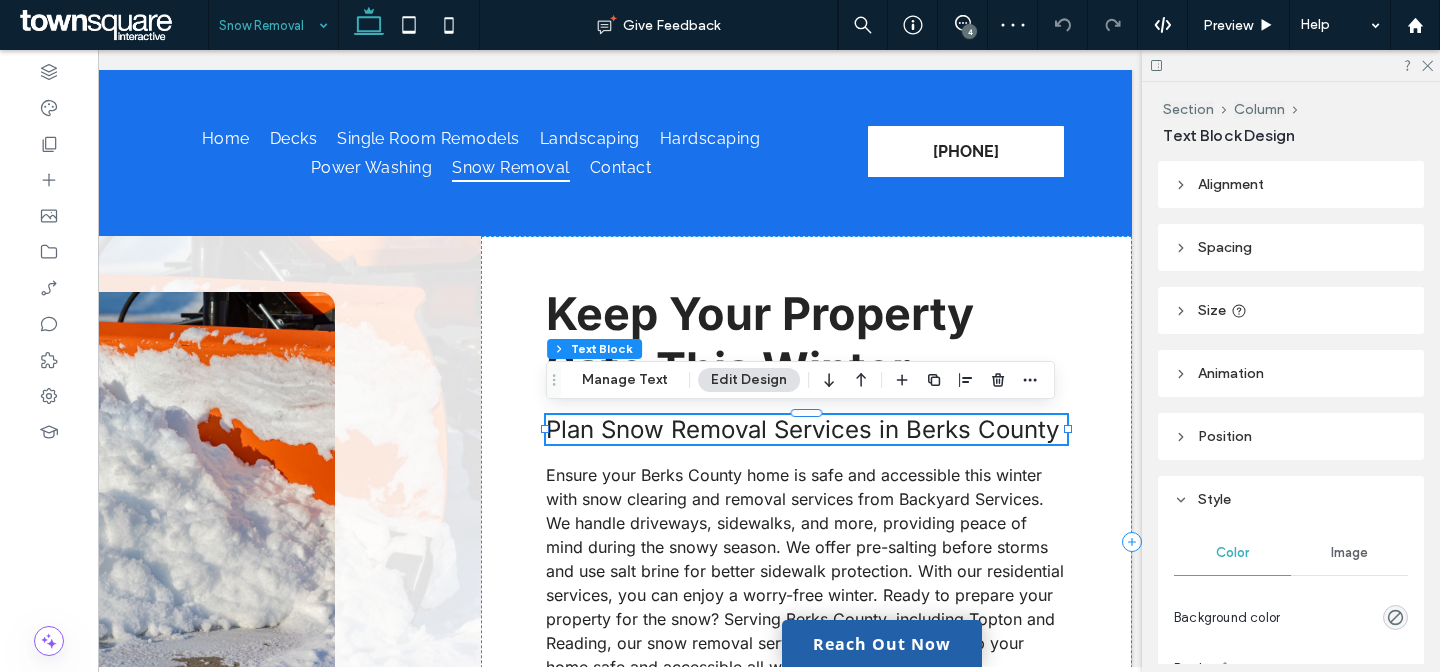 click on "Plan Snow Removal Services in Berks County" at bounding box center [802, 429] 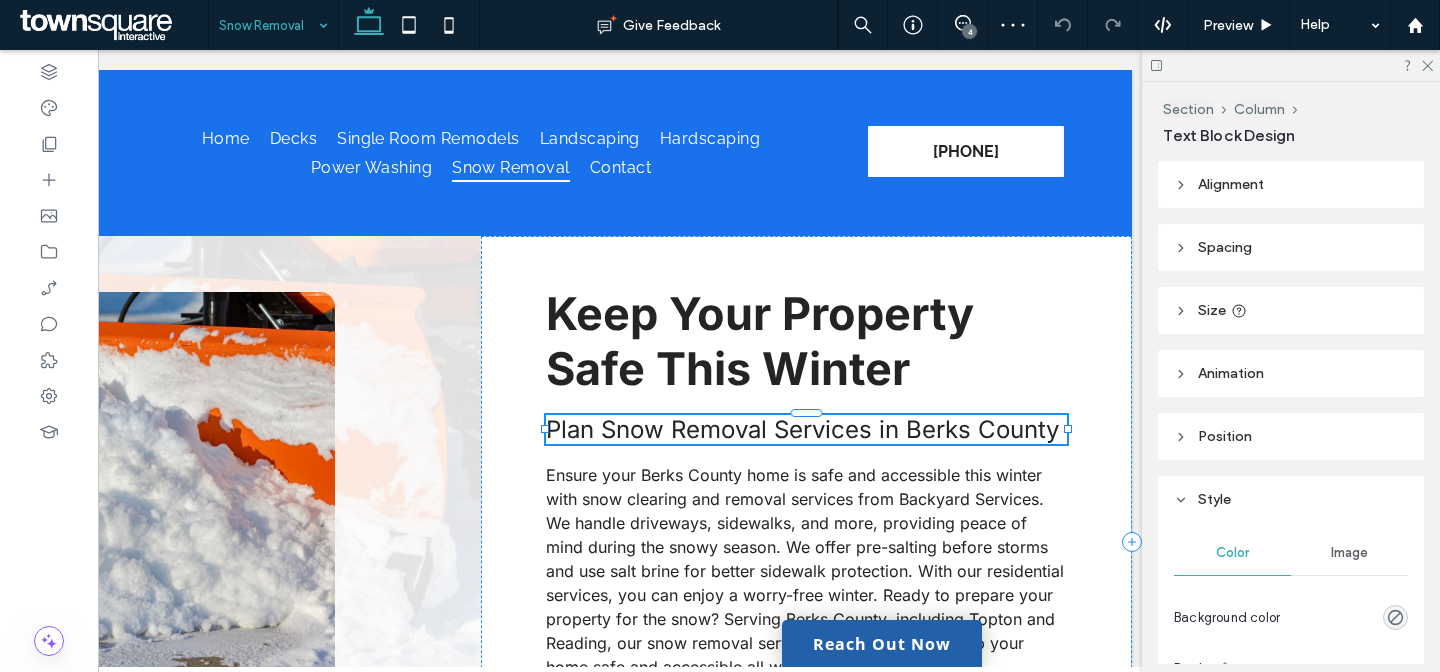 type on "*****" 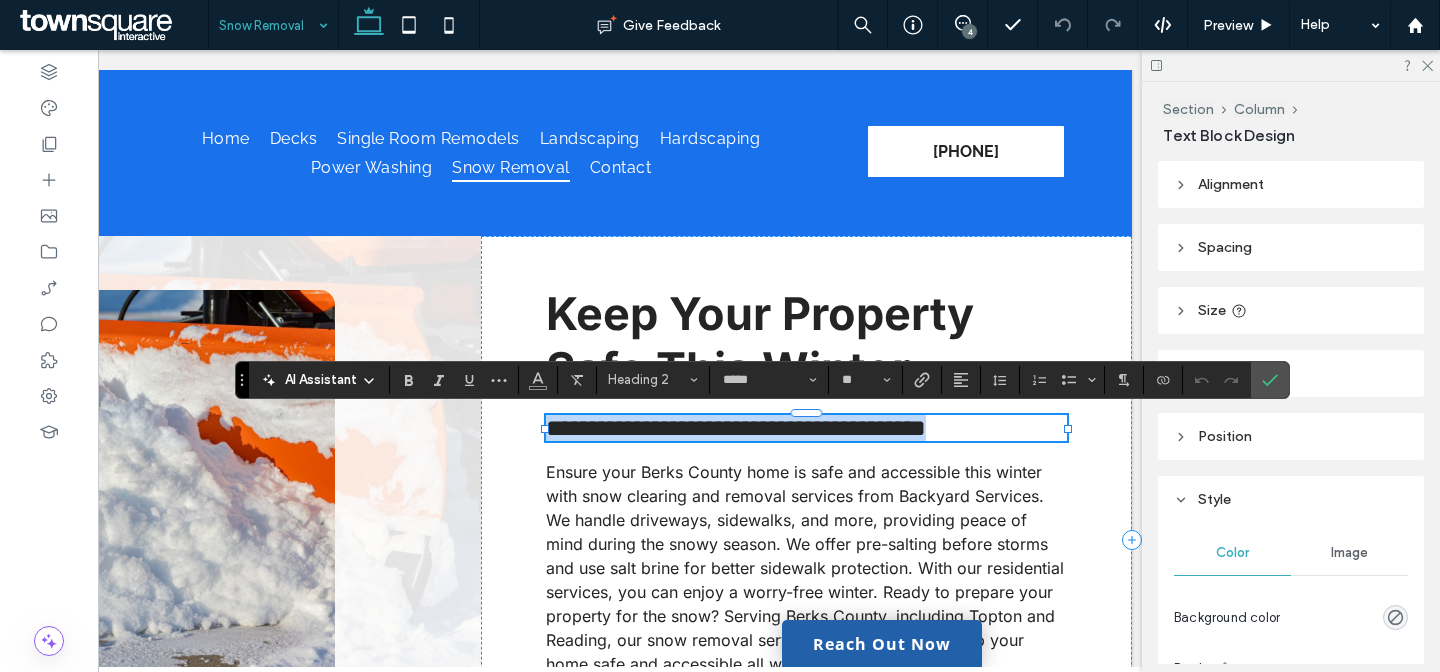 click on "**********" at bounding box center [736, 428] 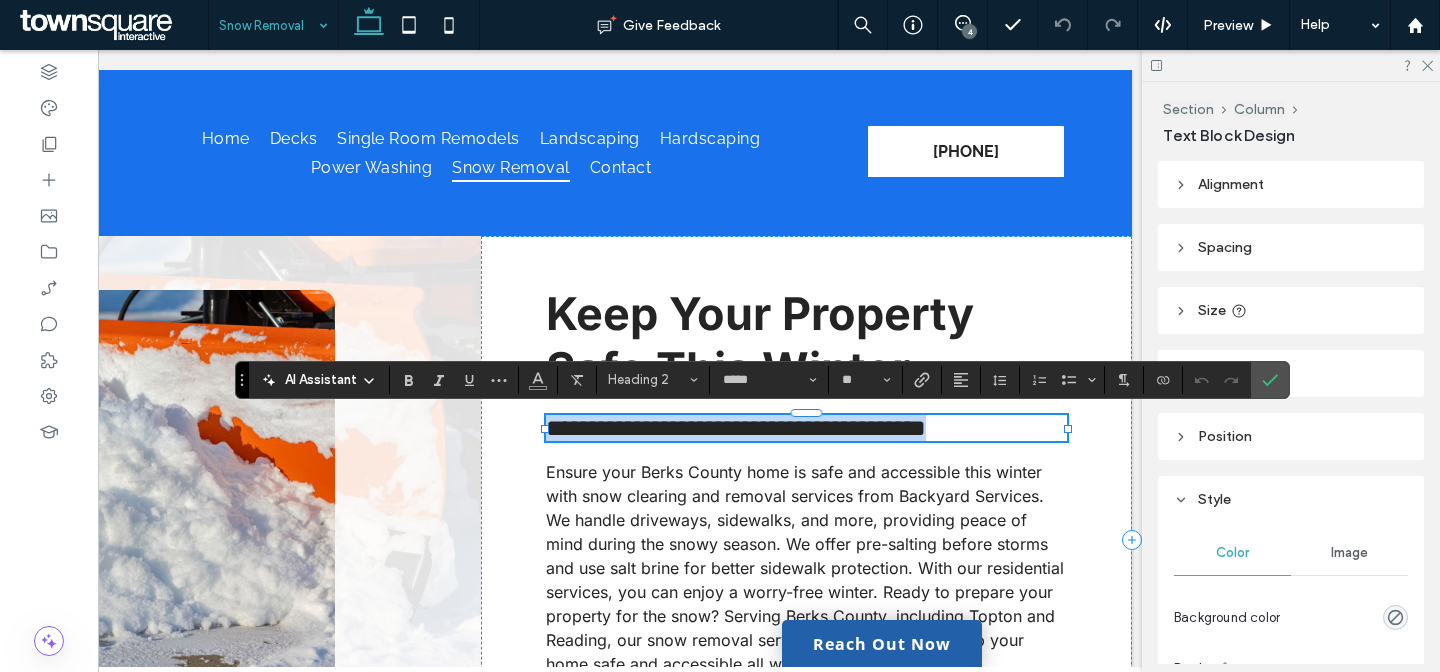 click on "**********" at bounding box center (736, 428) 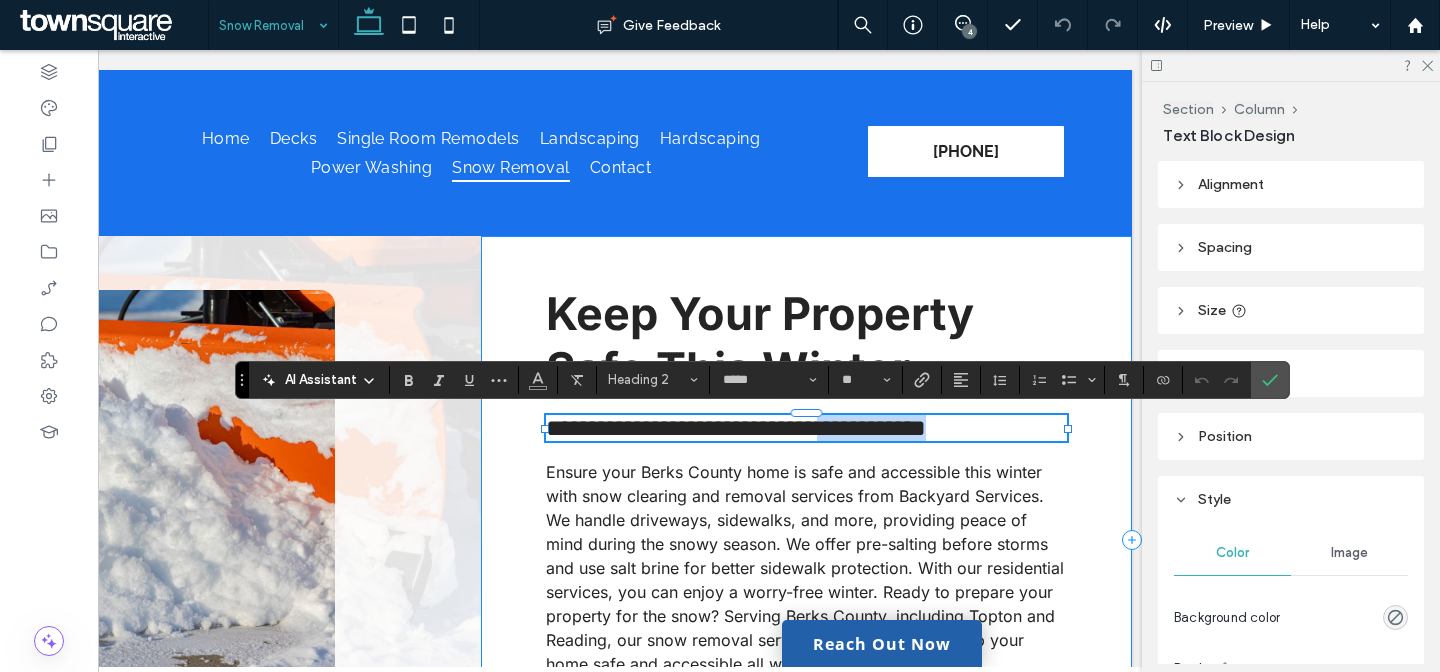 drag, startPoint x: 909, startPoint y: 427, endPoint x: 1102, endPoint y: 430, distance: 193.02332 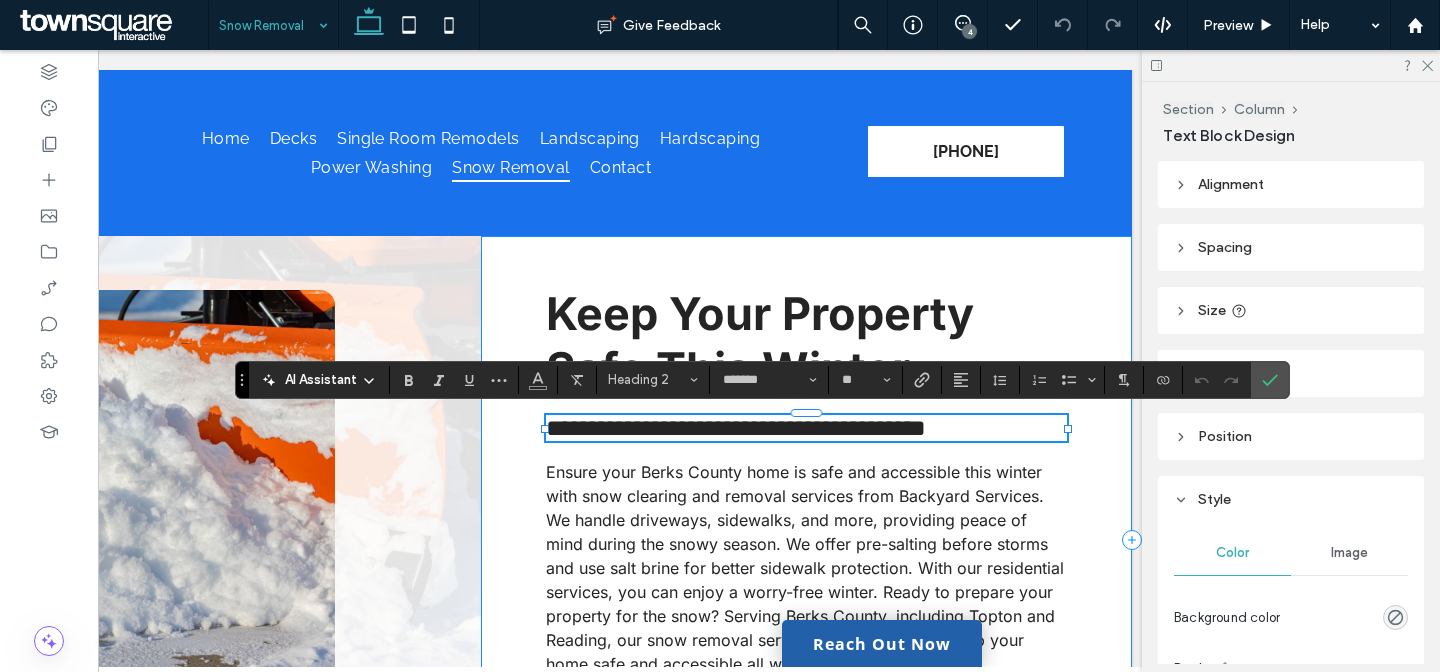 scroll, scrollTop: 0, scrollLeft: 0, axis: both 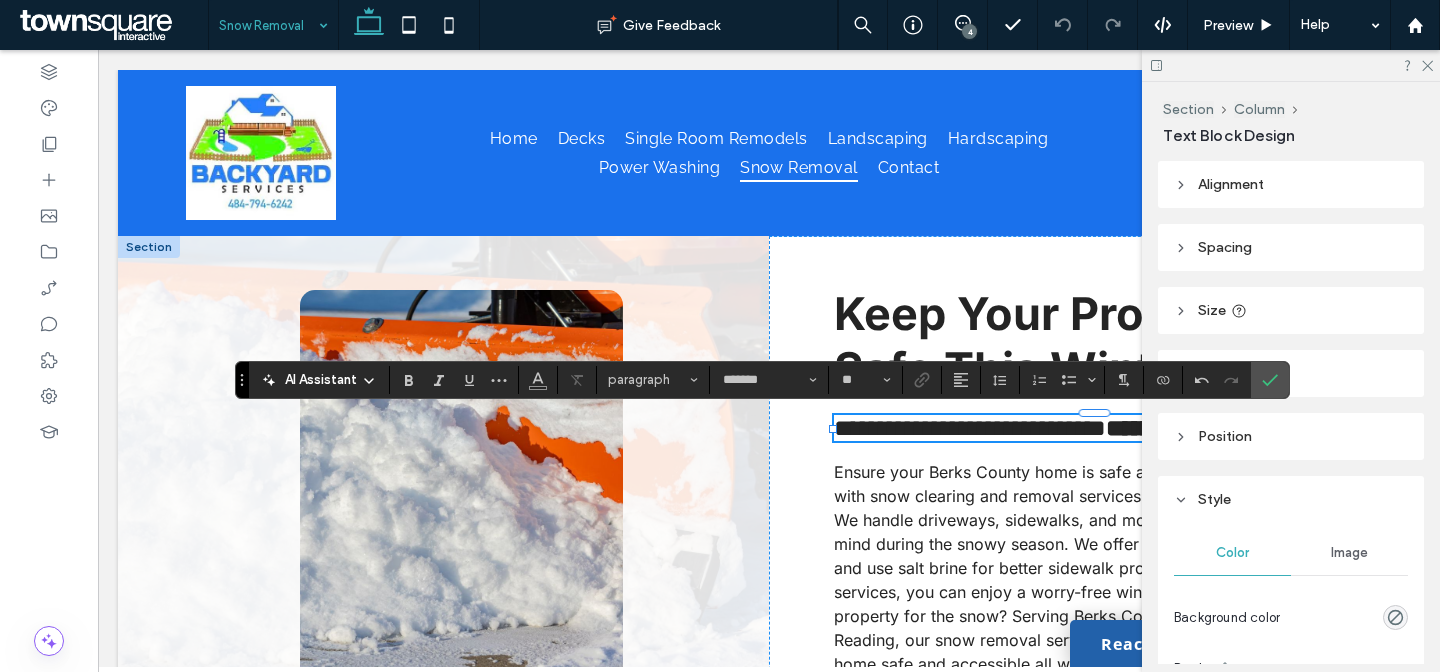 type on "*****" 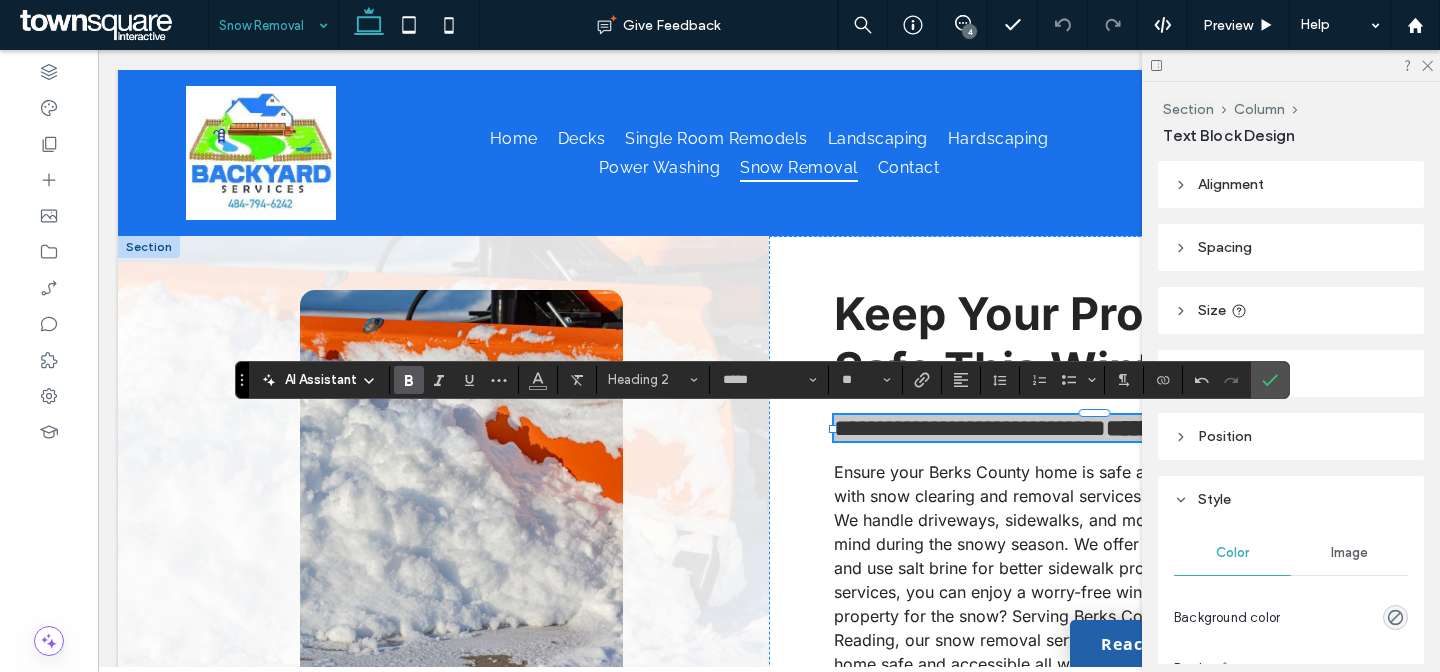 click at bounding box center [409, 380] 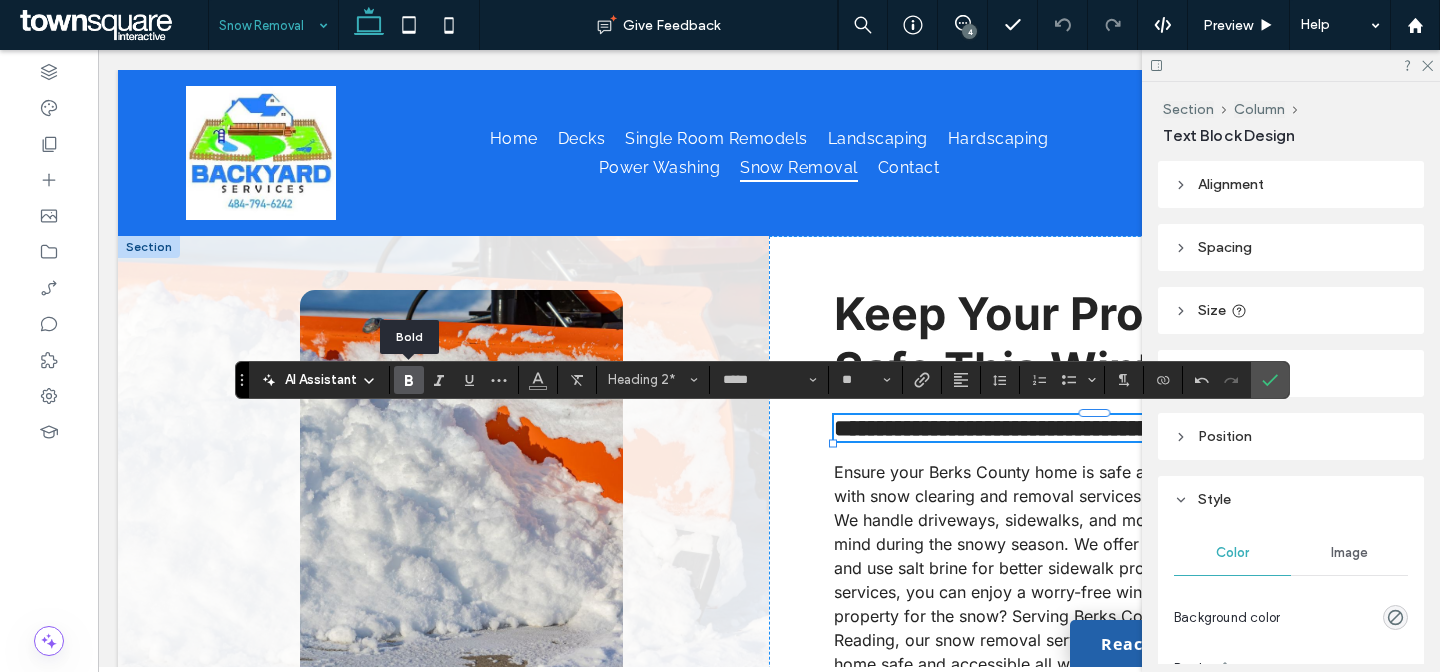 click at bounding box center [409, 380] 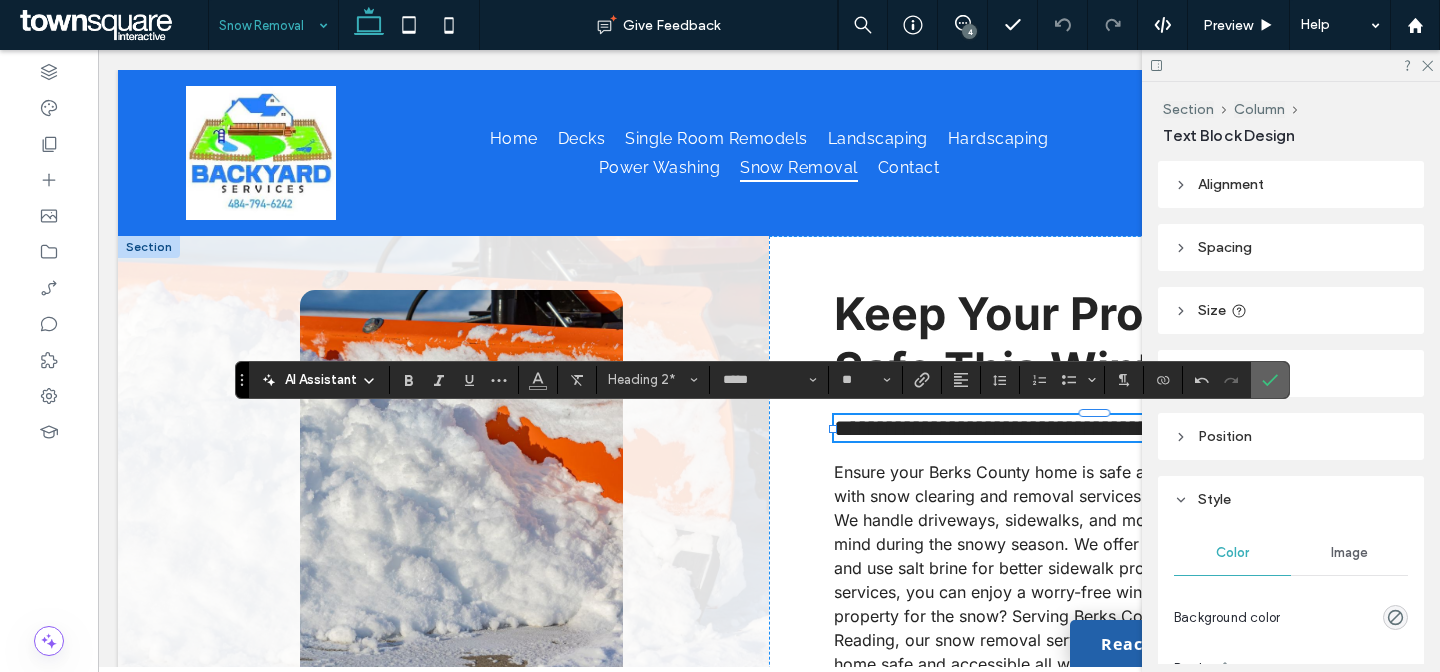 click at bounding box center [1270, 380] 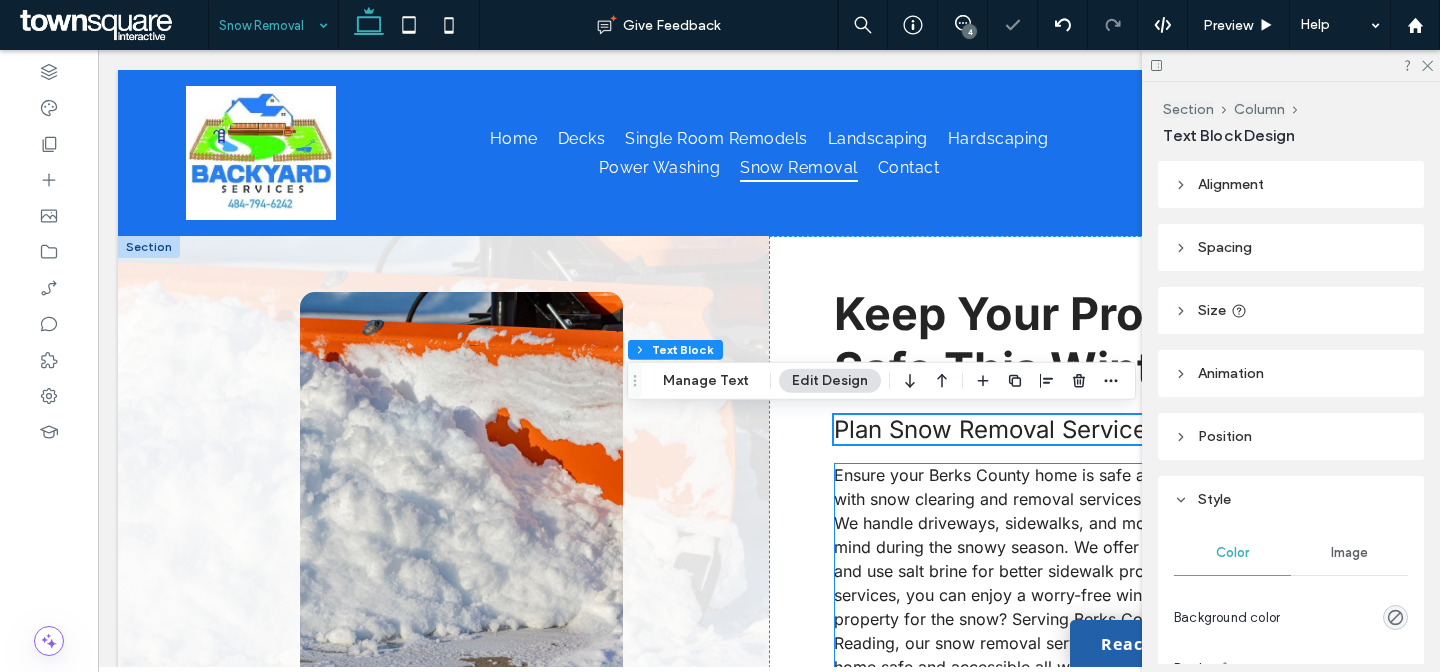 scroll, scrollTop: 1, scrollLeft: 0, axis: vertical 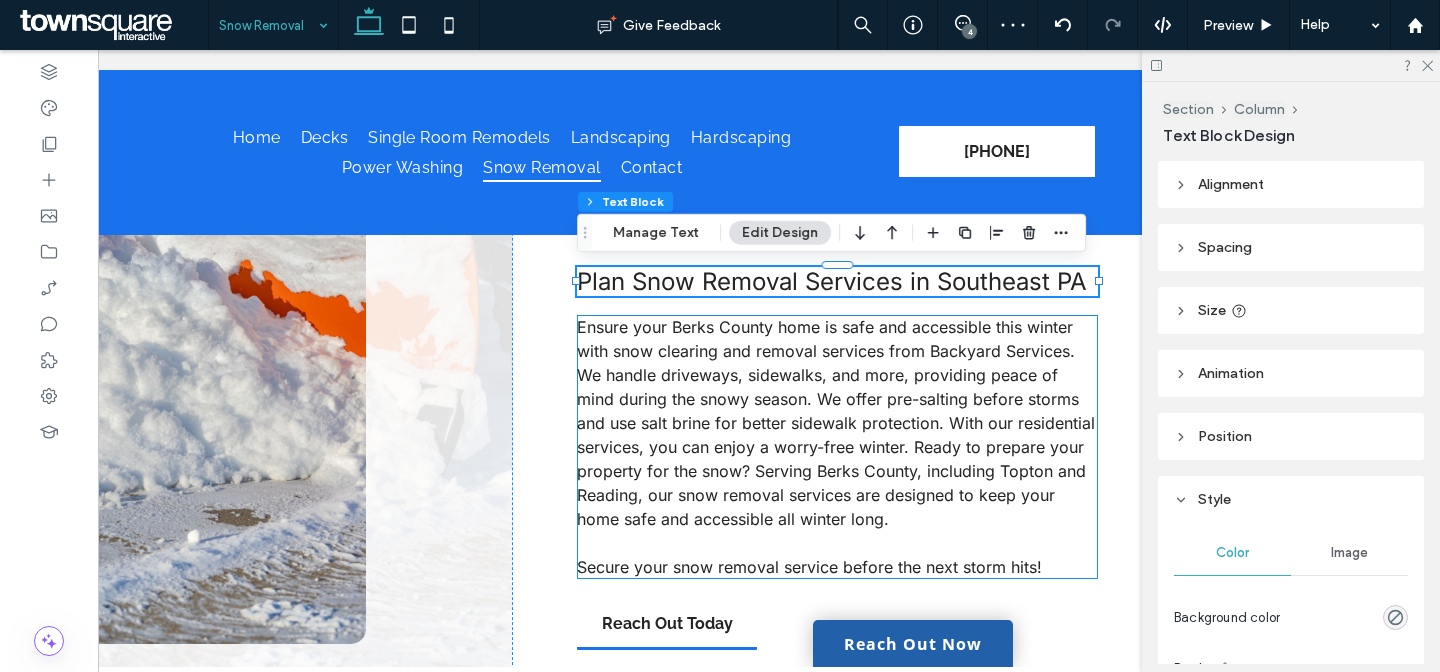 click on "Ensure your Berks County home is safe and accessible this winter with snow clearing and removal services from Backyard Services. We handle driveways, sidewalks, and more, providing peace of mind during the snowy season. We offer pre-salting before storms and use salt brine for better sidewalk protection. With our residential services, you can enjoy a worry-free winter. Ready to prepare your property for the snow? Serving Berks County, including Topton and Reading, our snow removal services are designed to keep your home safe and accessible all winter long." at bounding box center (836, 423) 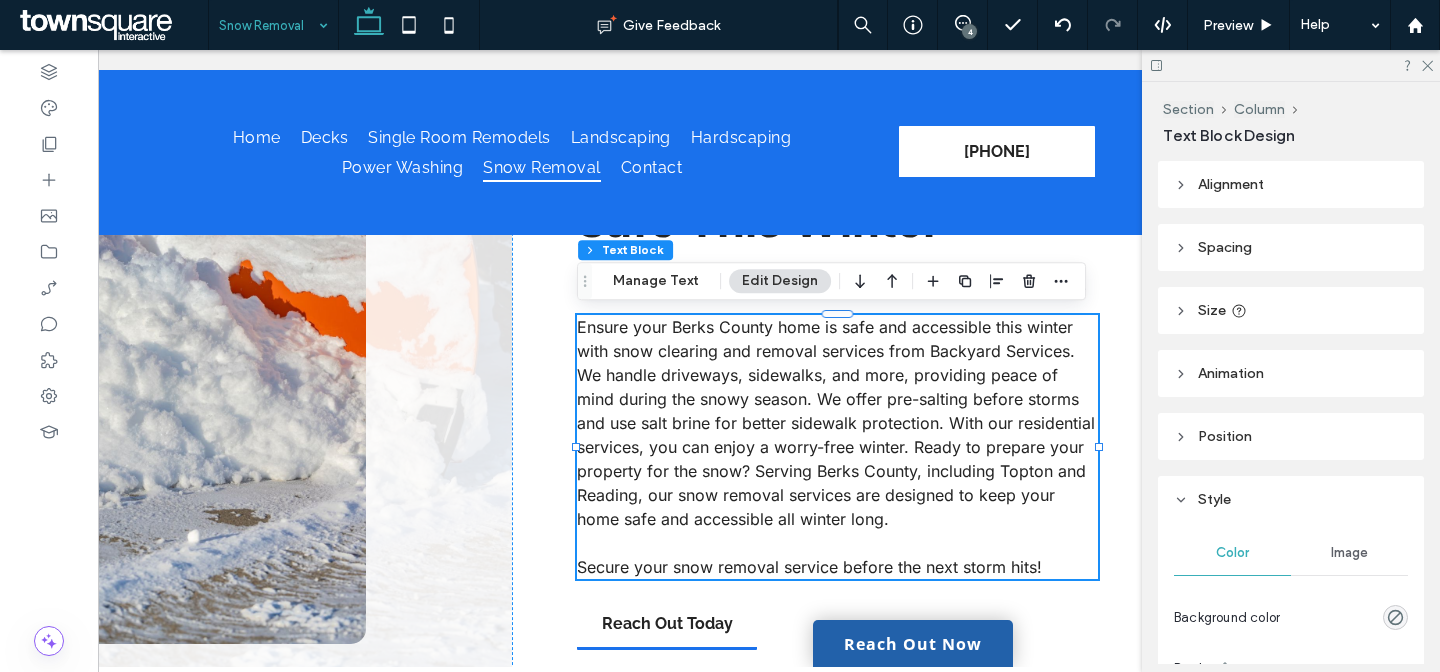 click on "Ensure your Berks County home is safe and accessible this winter with snow clearing and removal services from Backyard Services. We handle driveways, sidewalks, and more, providing peace of mind during the snowy season. We offer pre-salting before storms and use salt brine for better sidewalk protection. With our residential services, you can enjoy a worry-free winter. Ready to prepare your property for the snow? Serving Berks County, including Topton and Reading, our snow removal services are designed to keep your home safe and accessible all winter long." at bounding box center (836, 423) 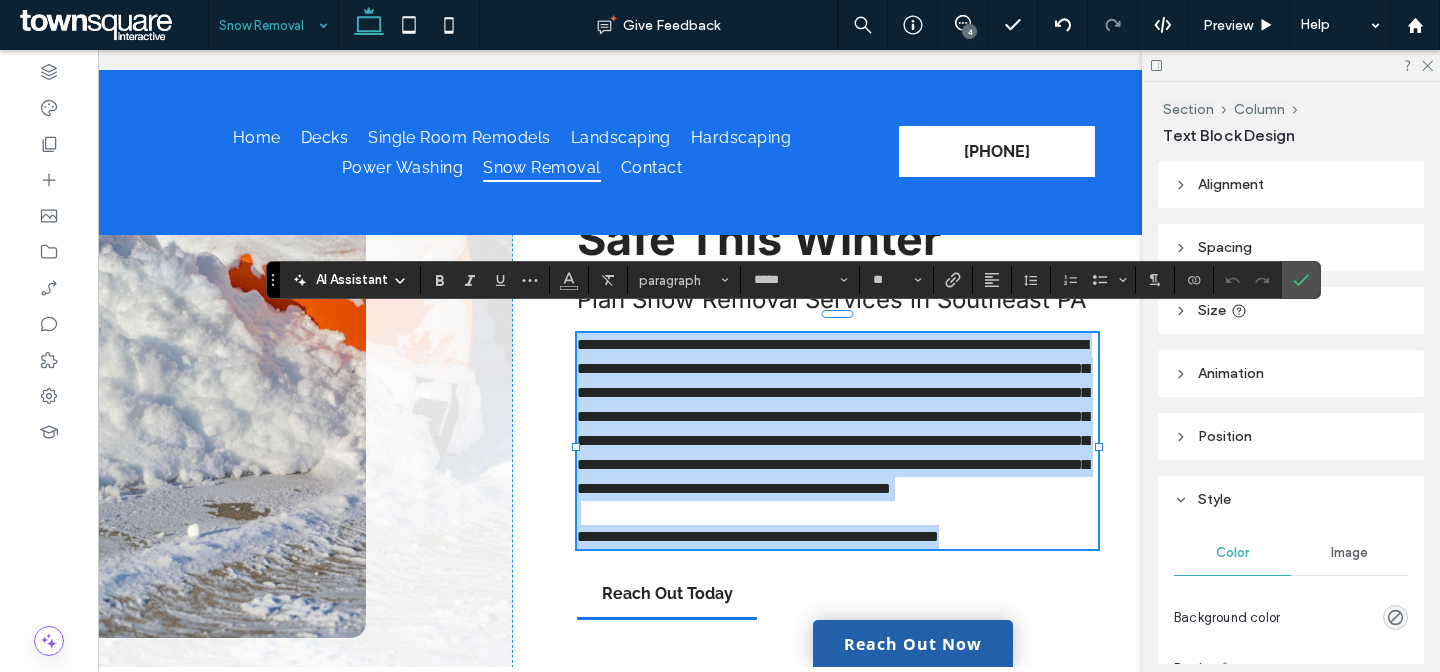 click on "**********" at bounding box center [833, 416] 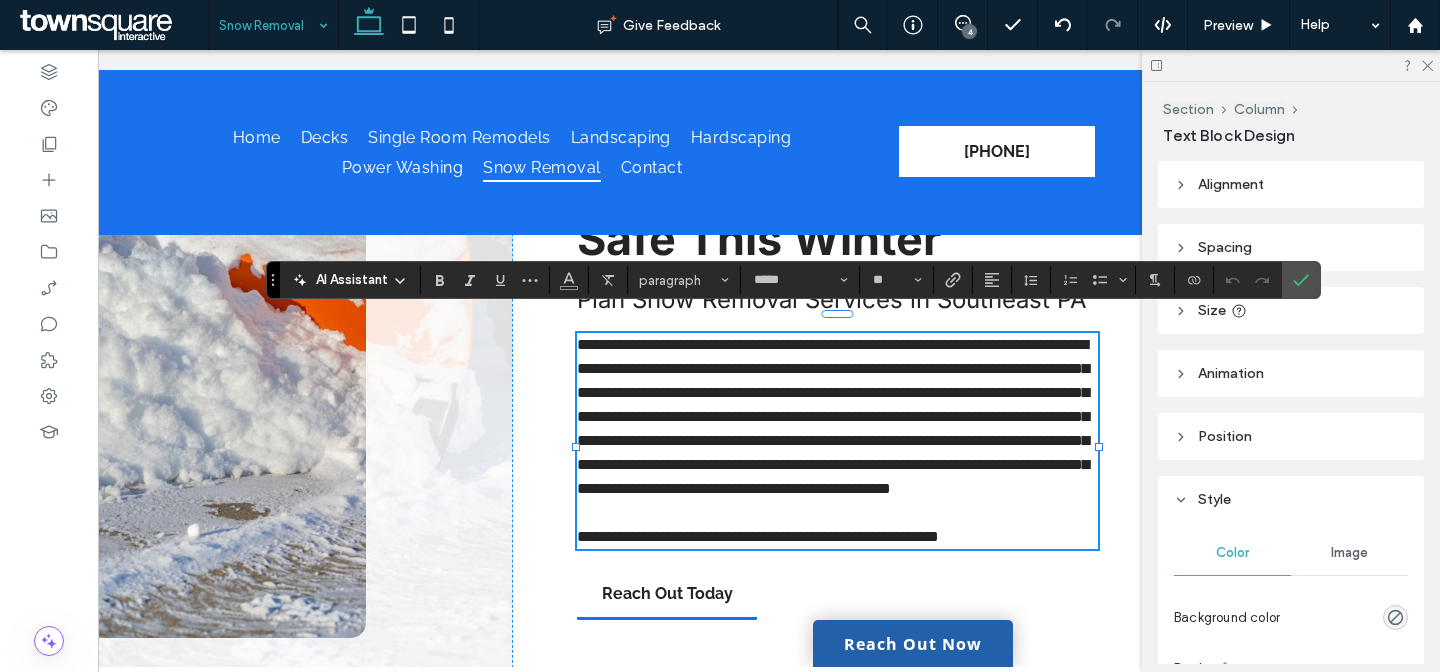 click on "**********" at bounding box center (833, 416) 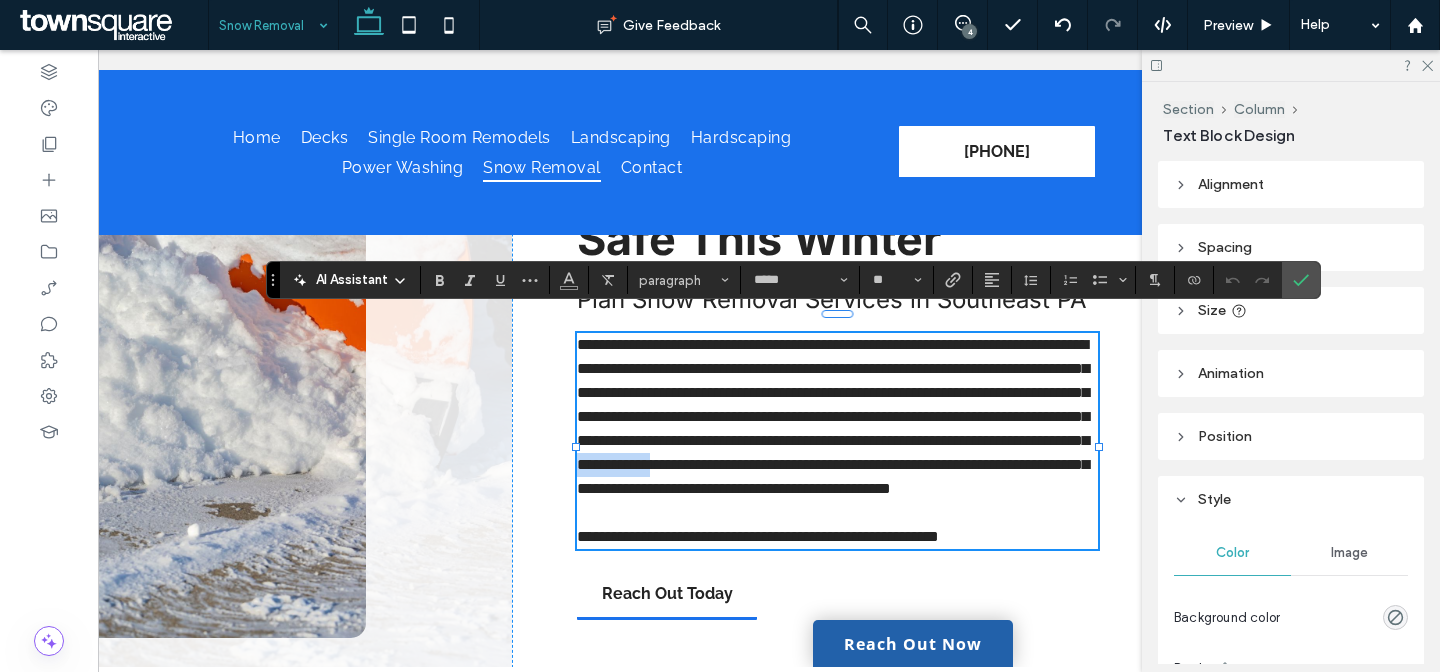 drag, startPoint x: 918, startPoint y: 470, endPoint x: 819, endPoint y: 471, distance: 99.00505 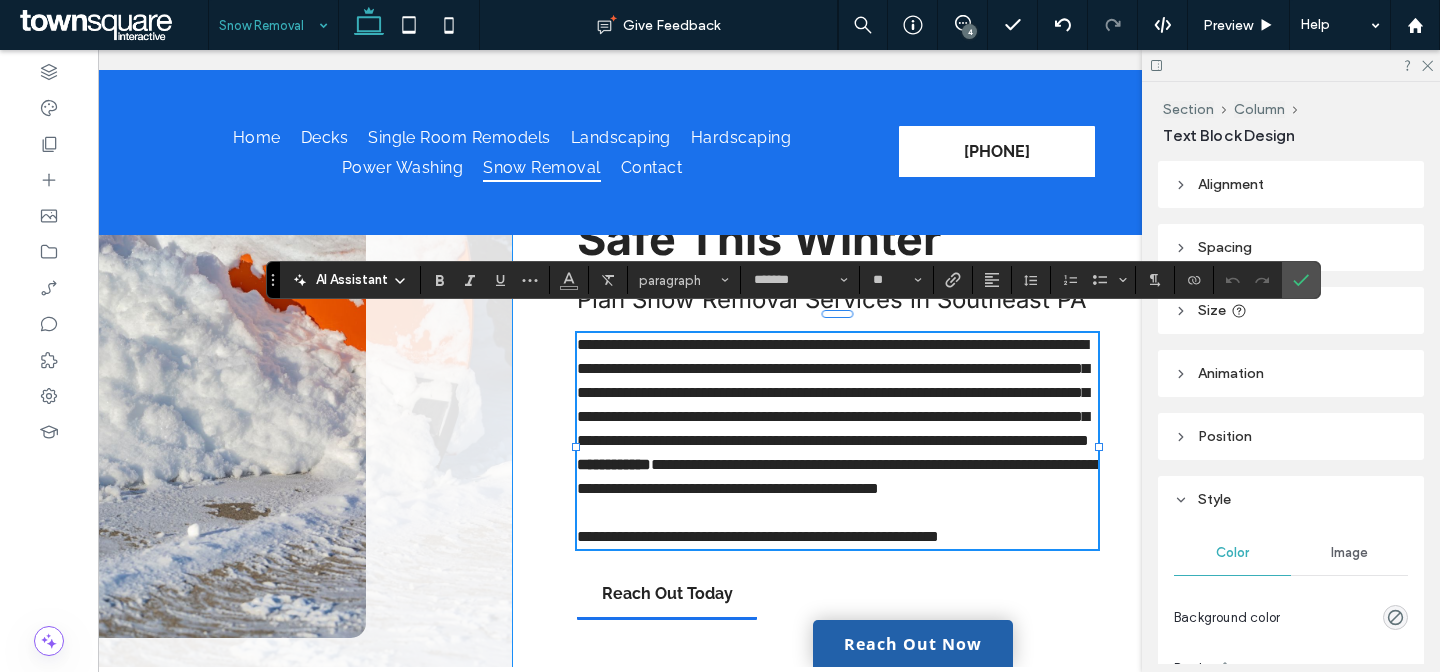 scroll, scrollTop: 0, scrollLeft: 0, axis: both 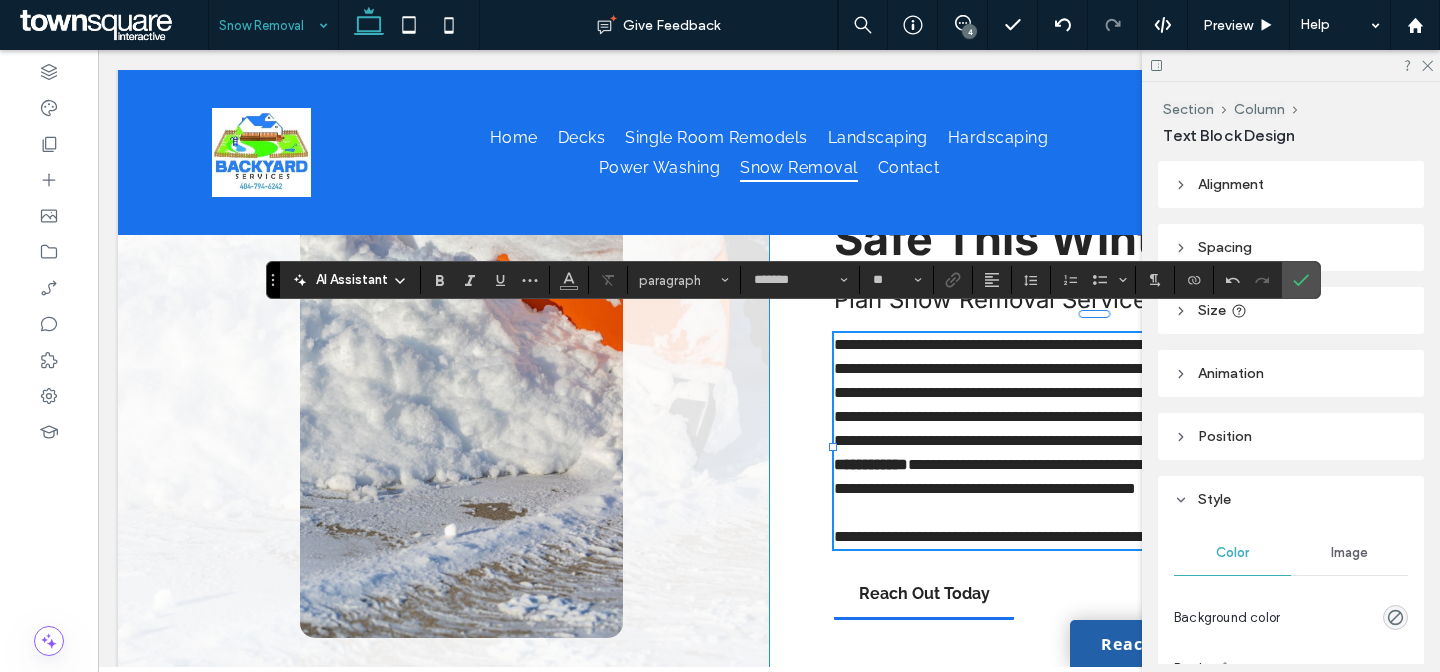 type on "*****" 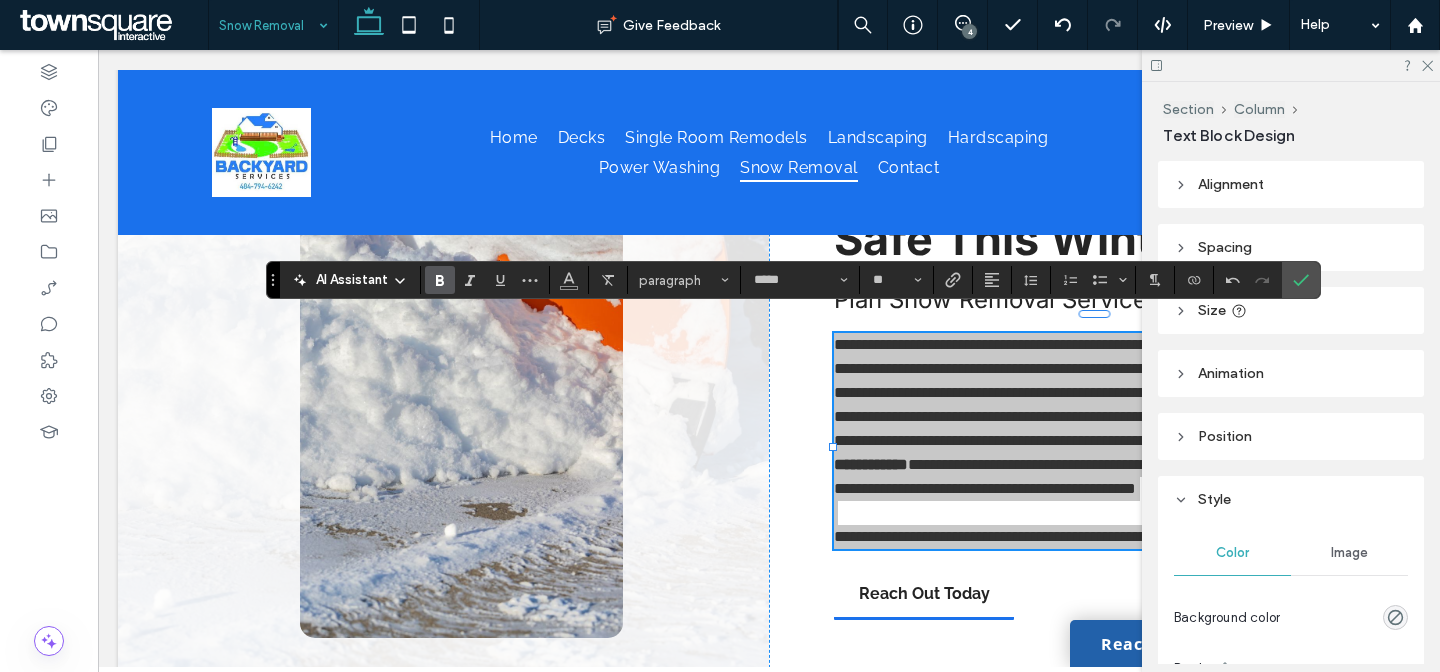 click 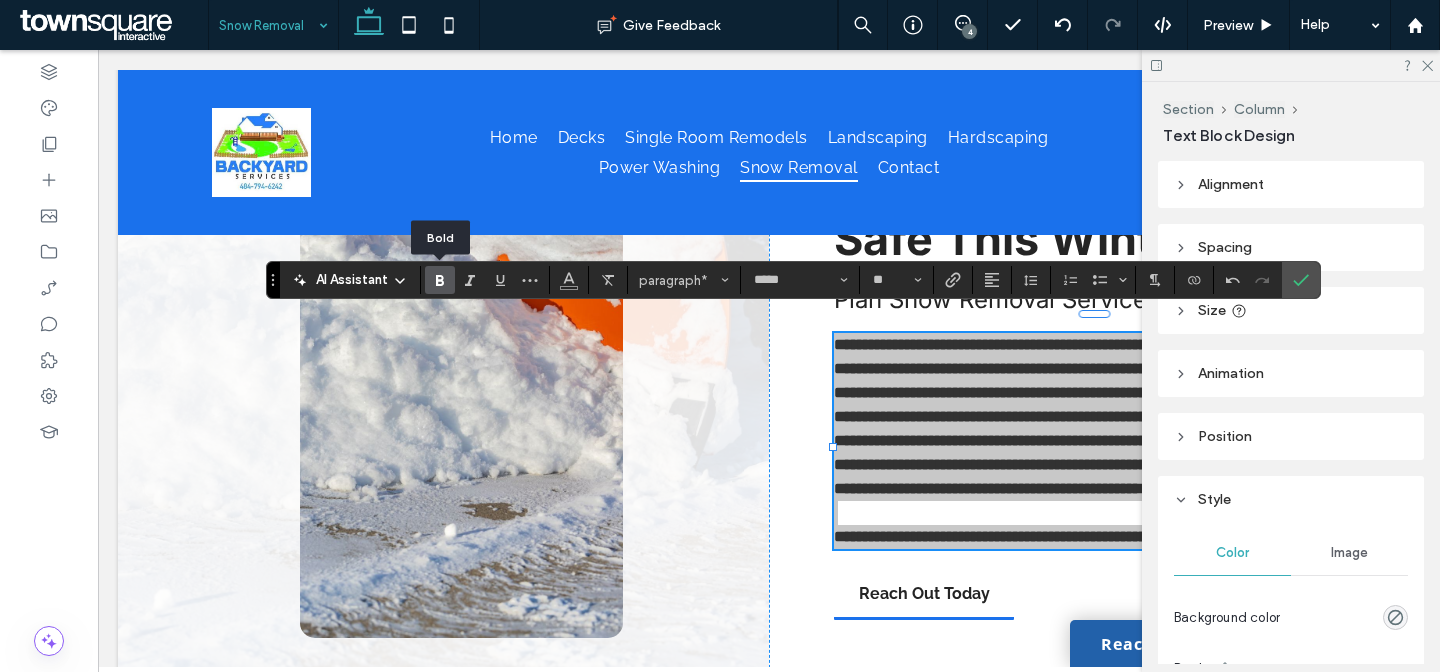 click 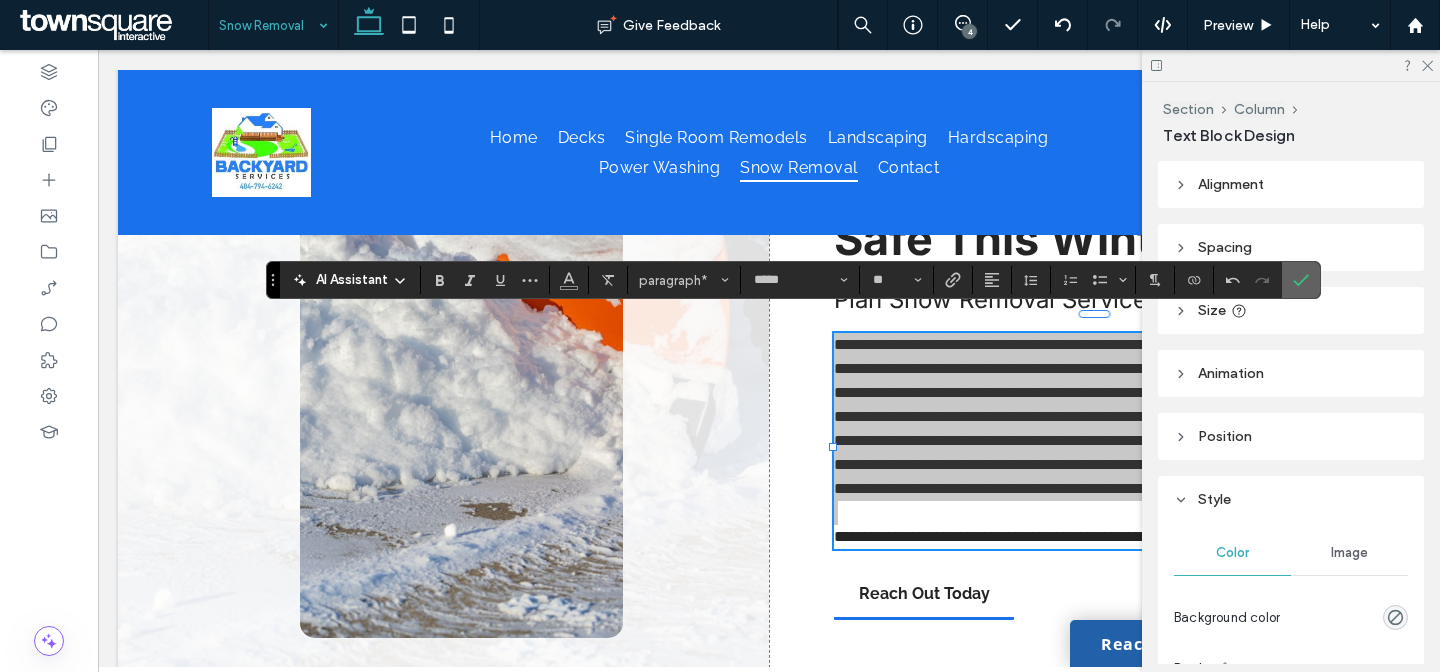 click 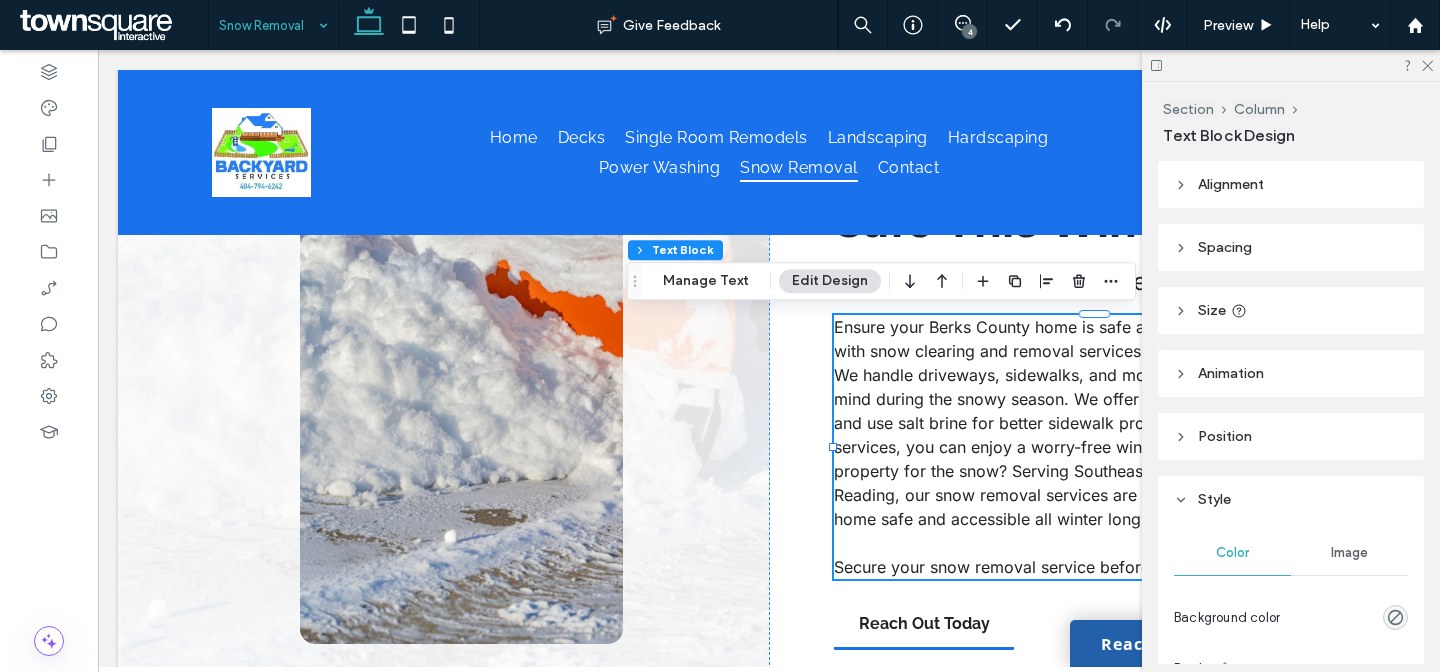 scroll, scrollTop: 0, scrollLeft: 298, axis: horizontal 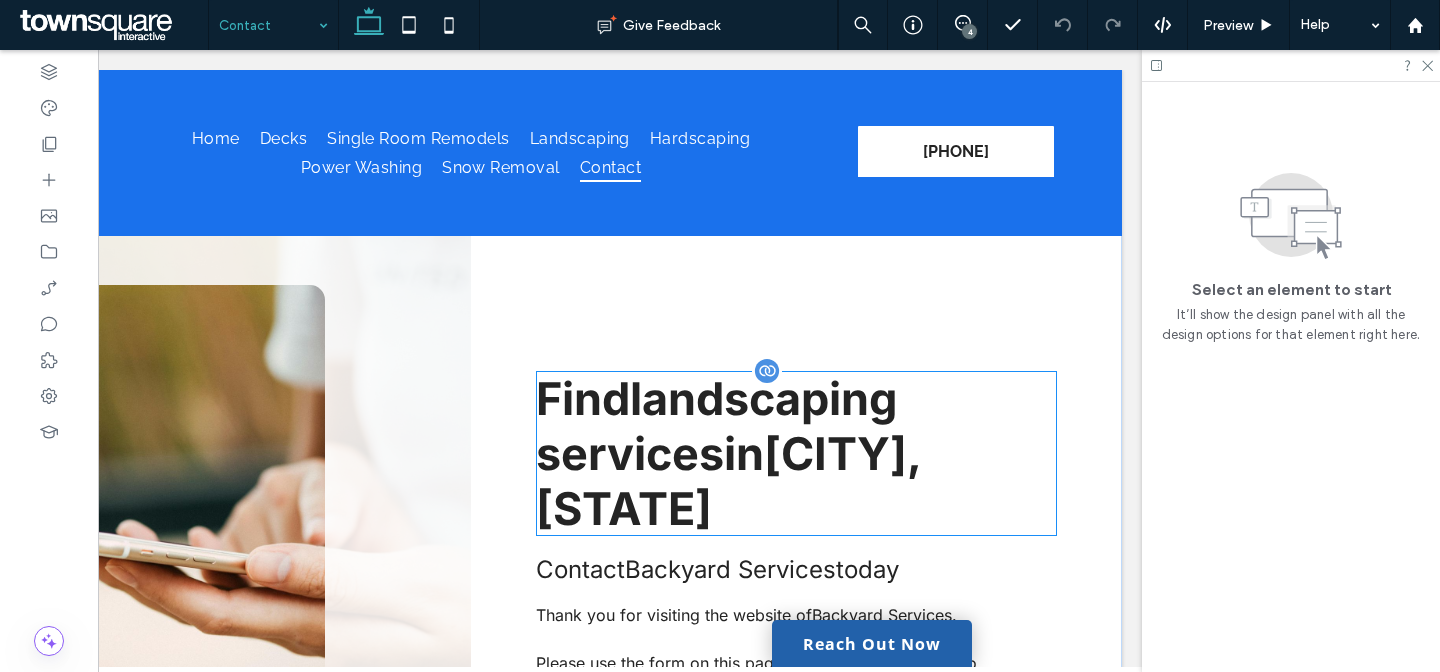 click on "Topton, PA" at bounding box center (728, 481) 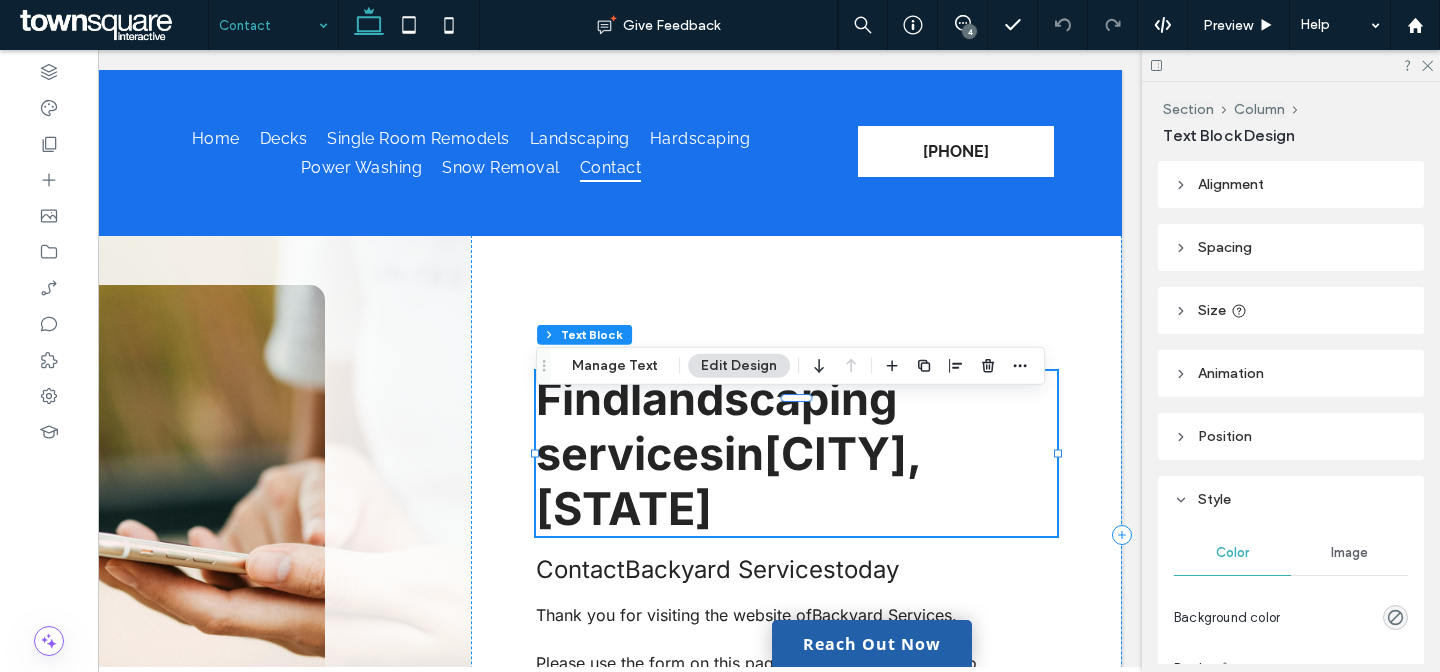 click on "Topton, PA" at bounding box center [728, 481] 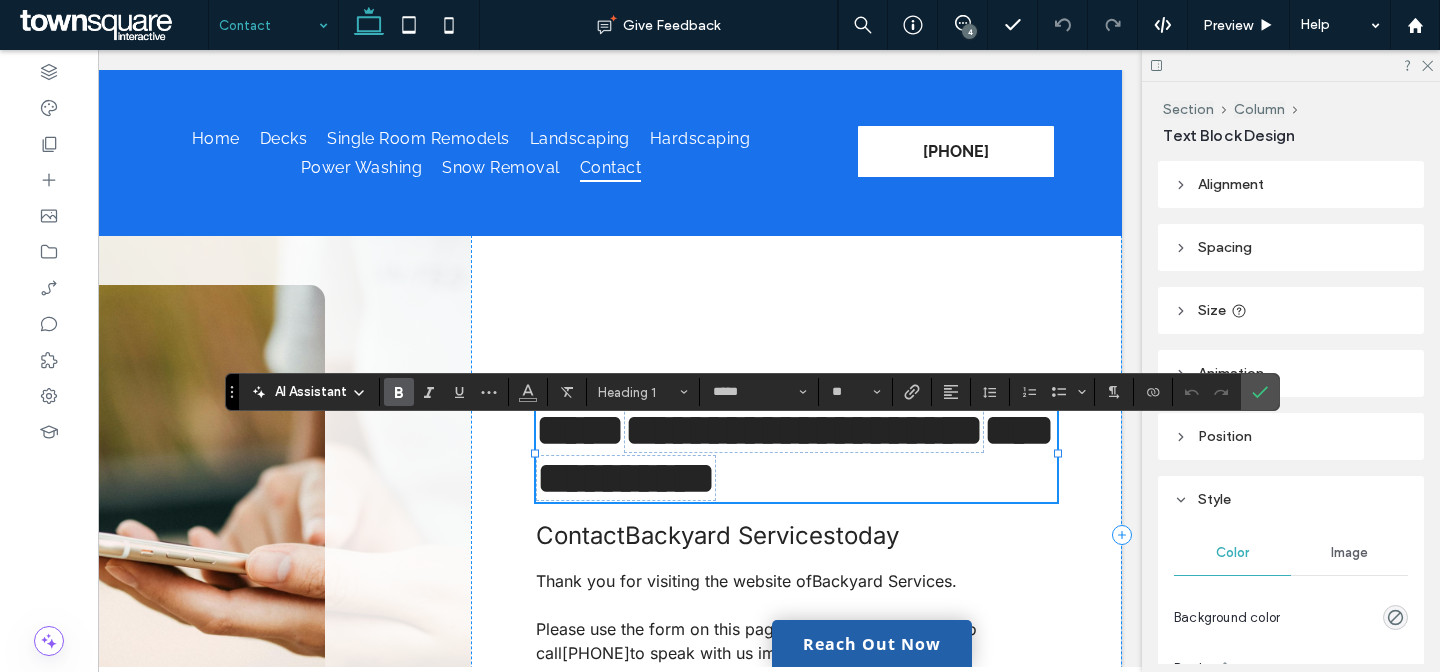 click on "**********" at bounding box center [796, 454] 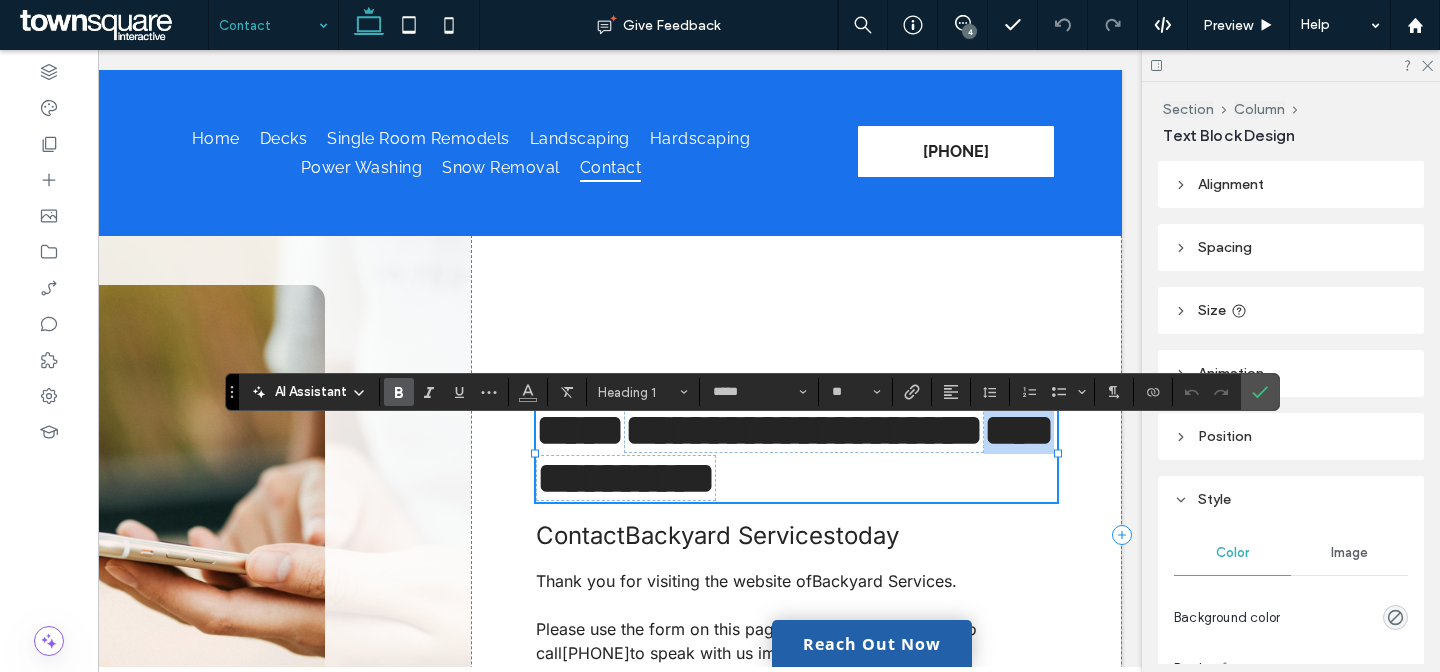 scroll, scrollTop: 1, scrollLeft: 0, axis: vertical 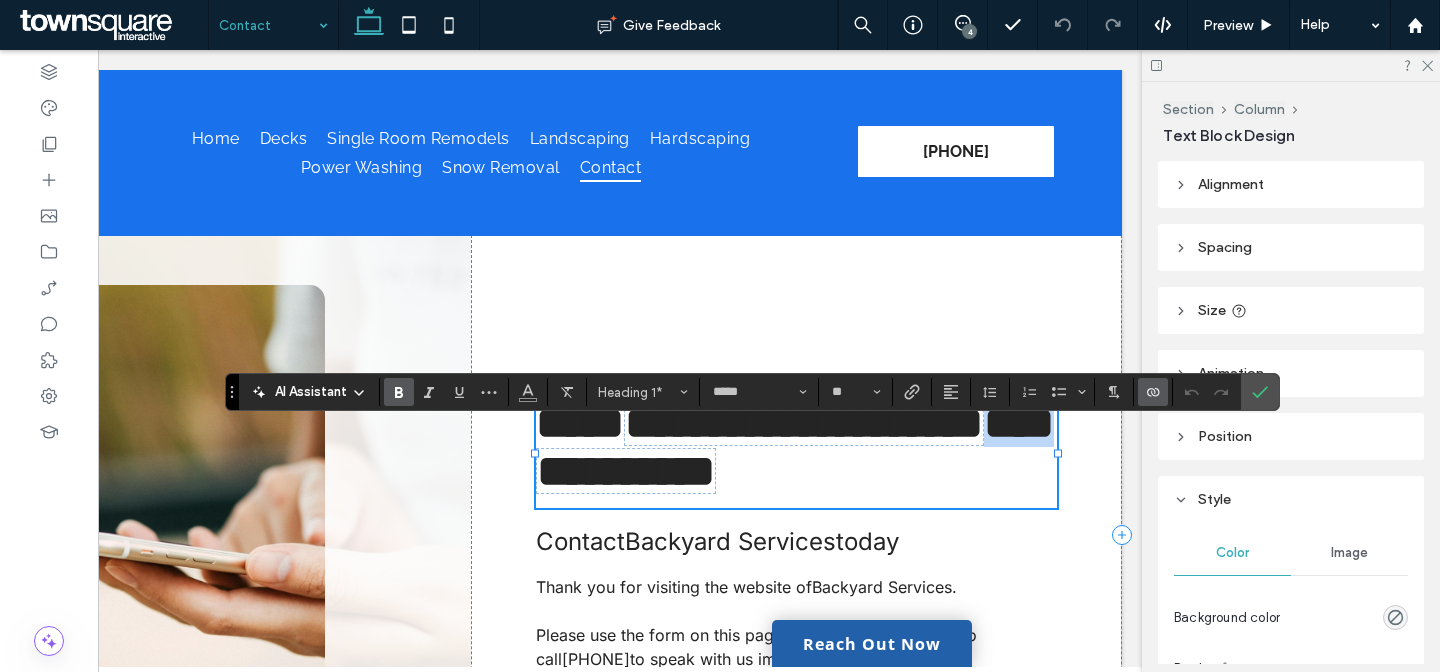 click on "**********" at bounding box center (796, 447) 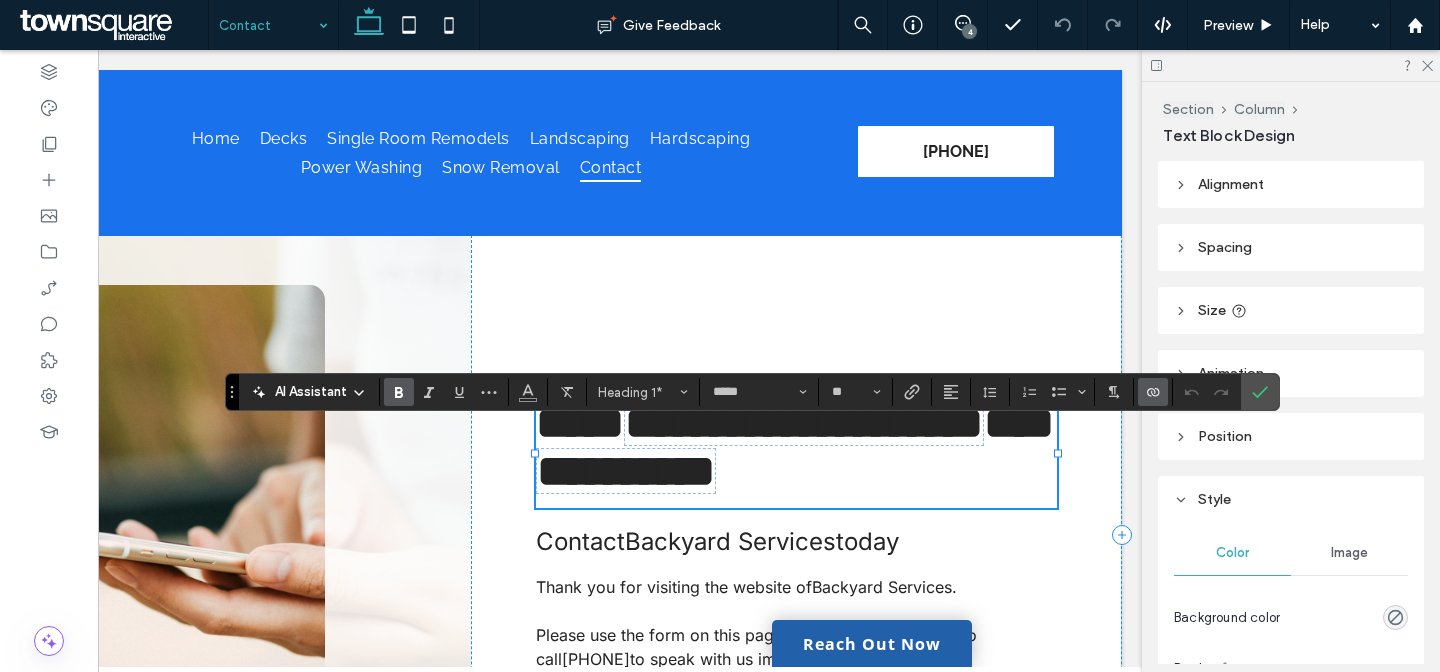 click on "**********" at bounding box center (795, 447) 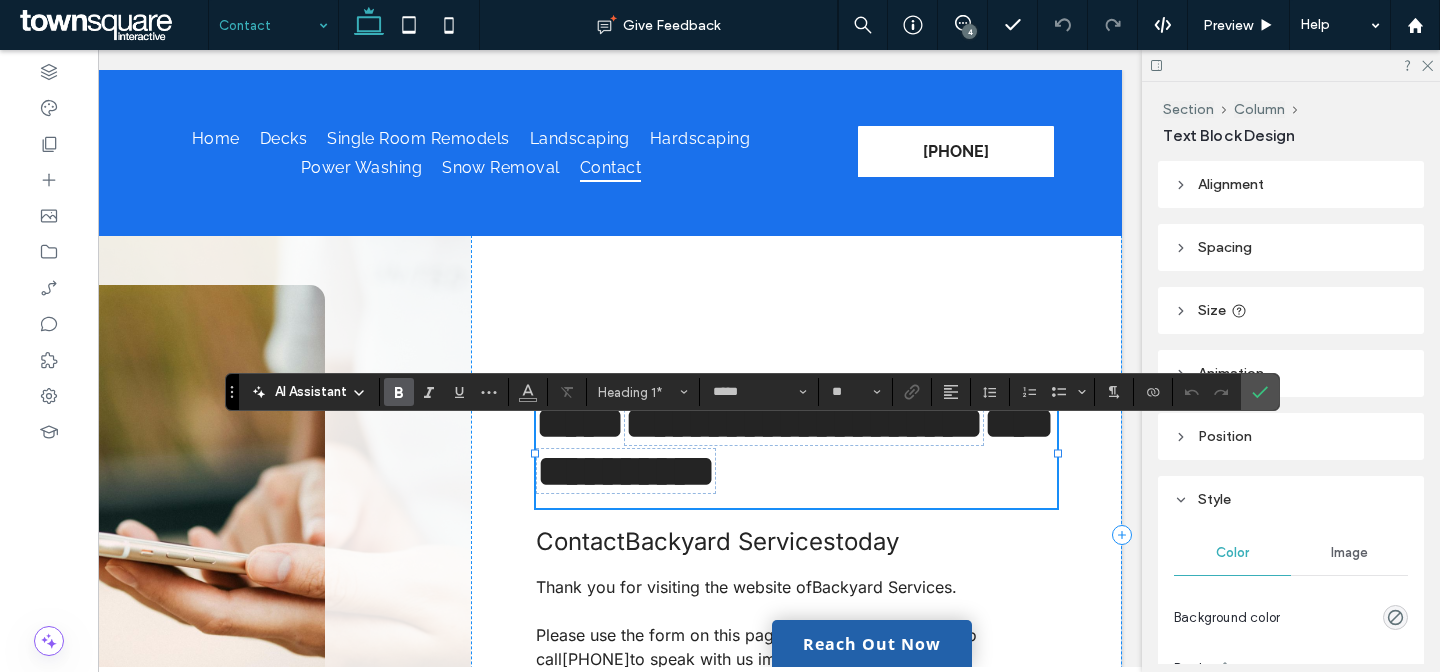 type 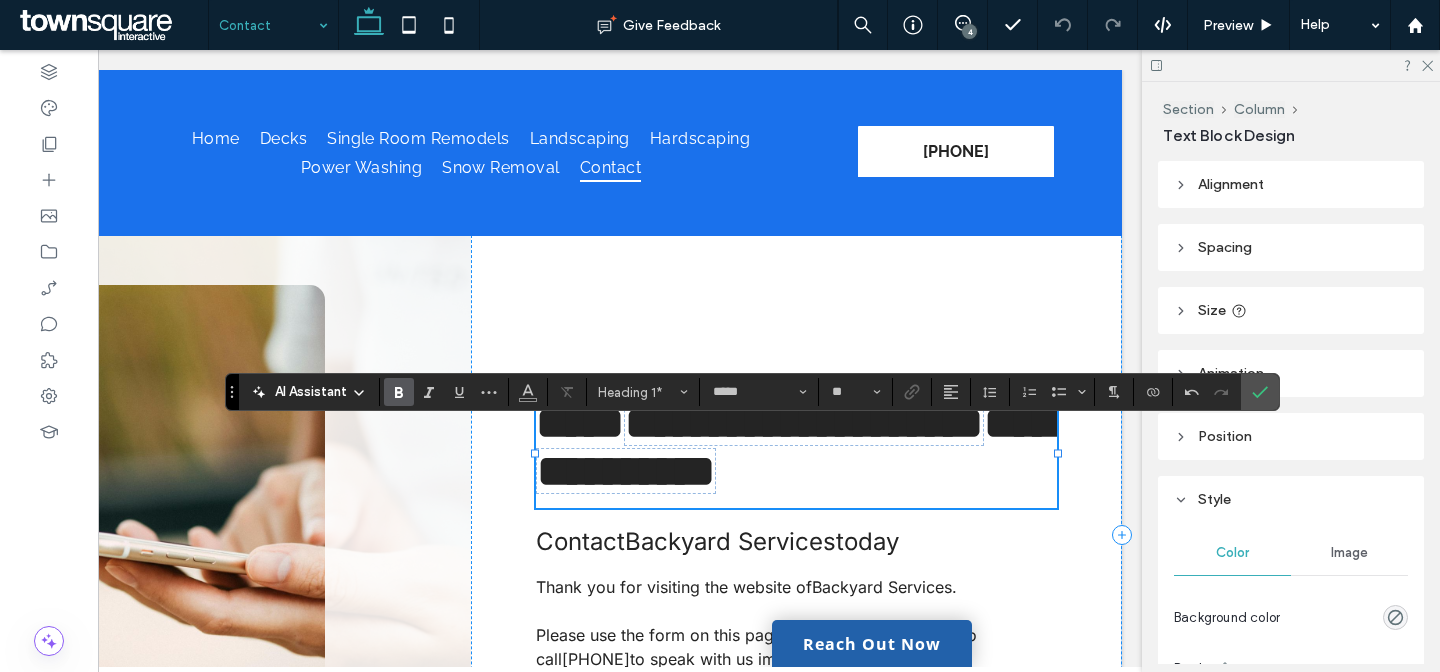 type on "*******" 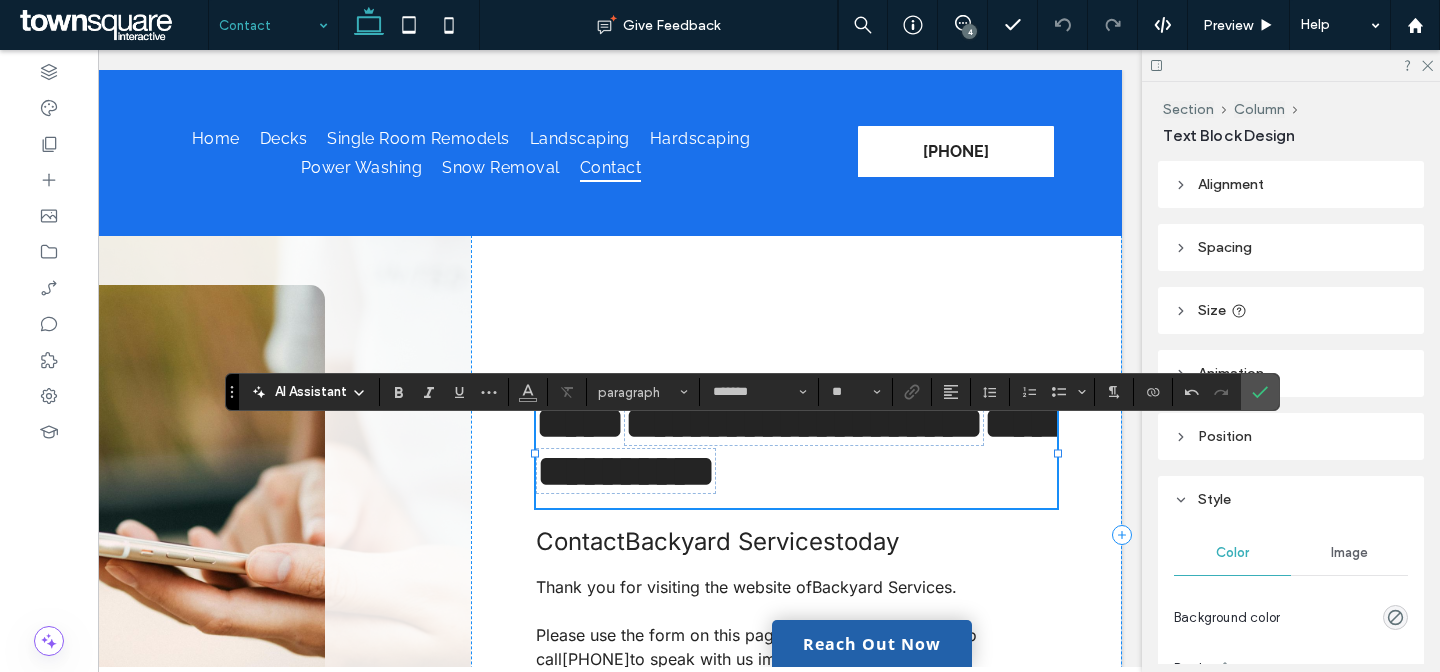 scroll, scrollTop: 0, scrollLeft: 0, axis: both 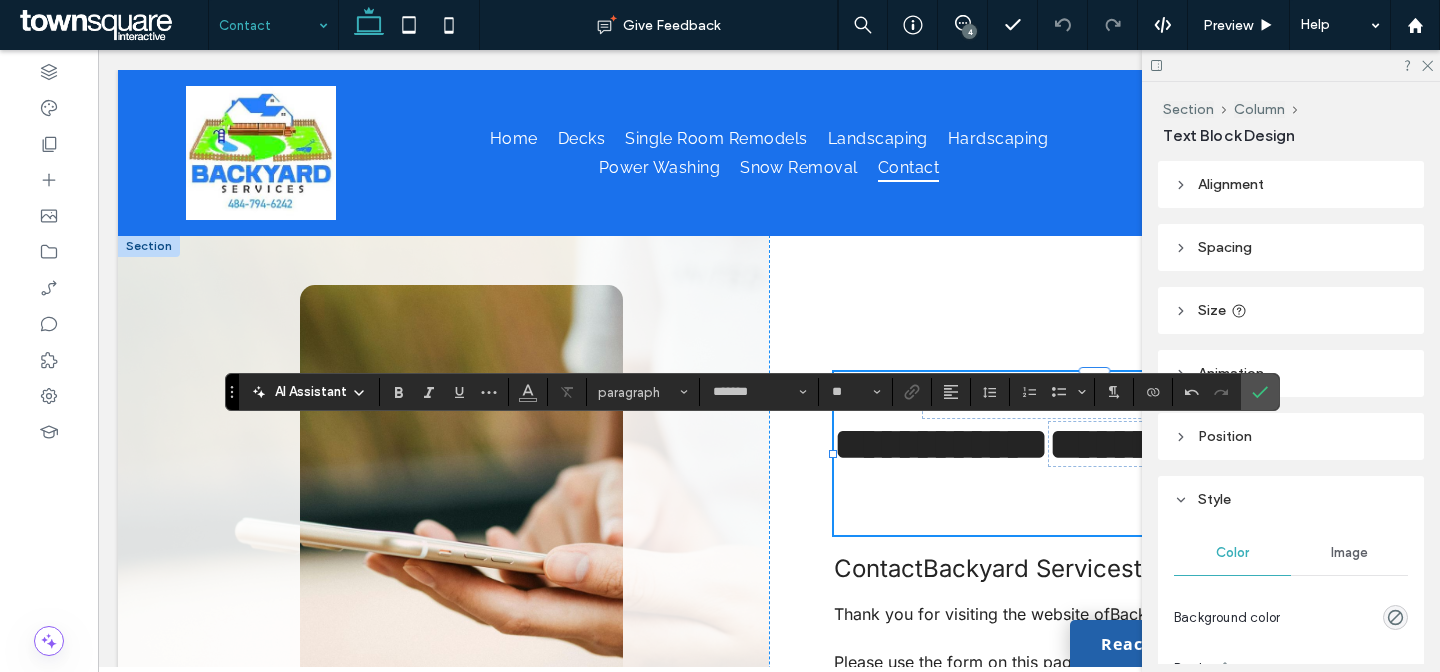 type on "*****" 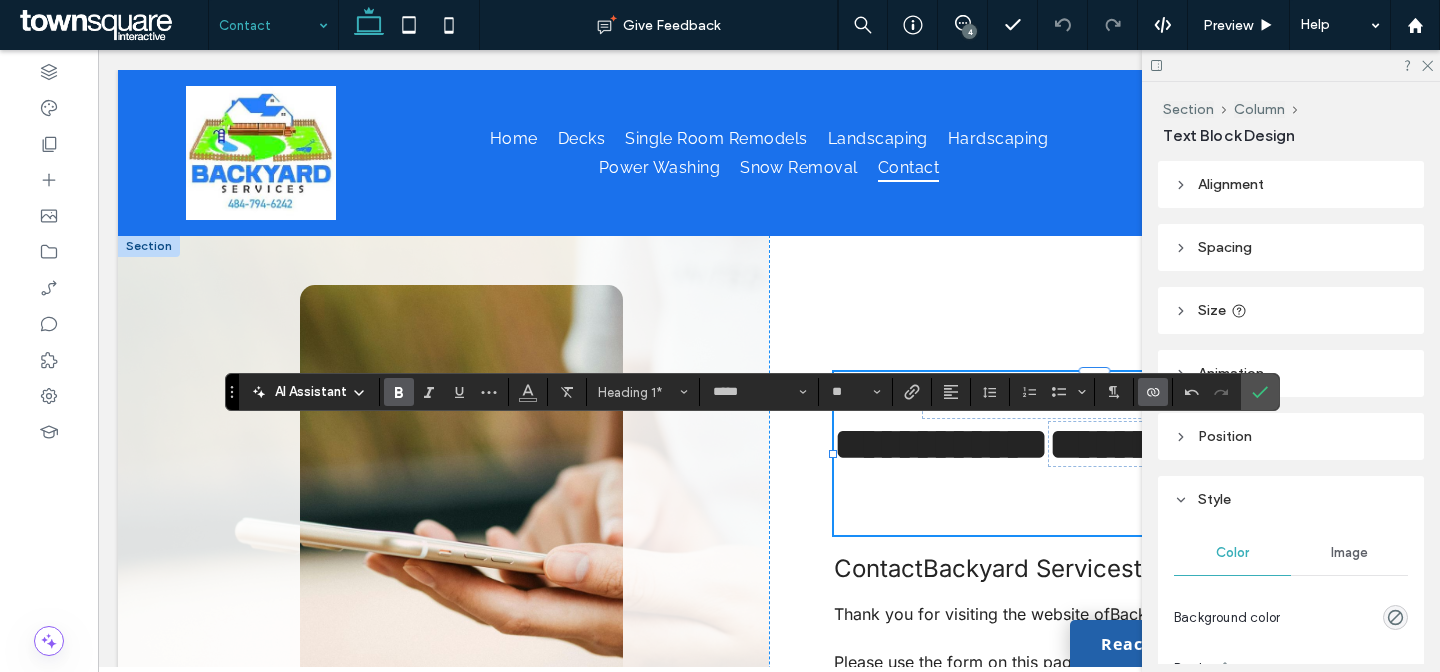 click on "**********" at bounding box center [1138, 444] 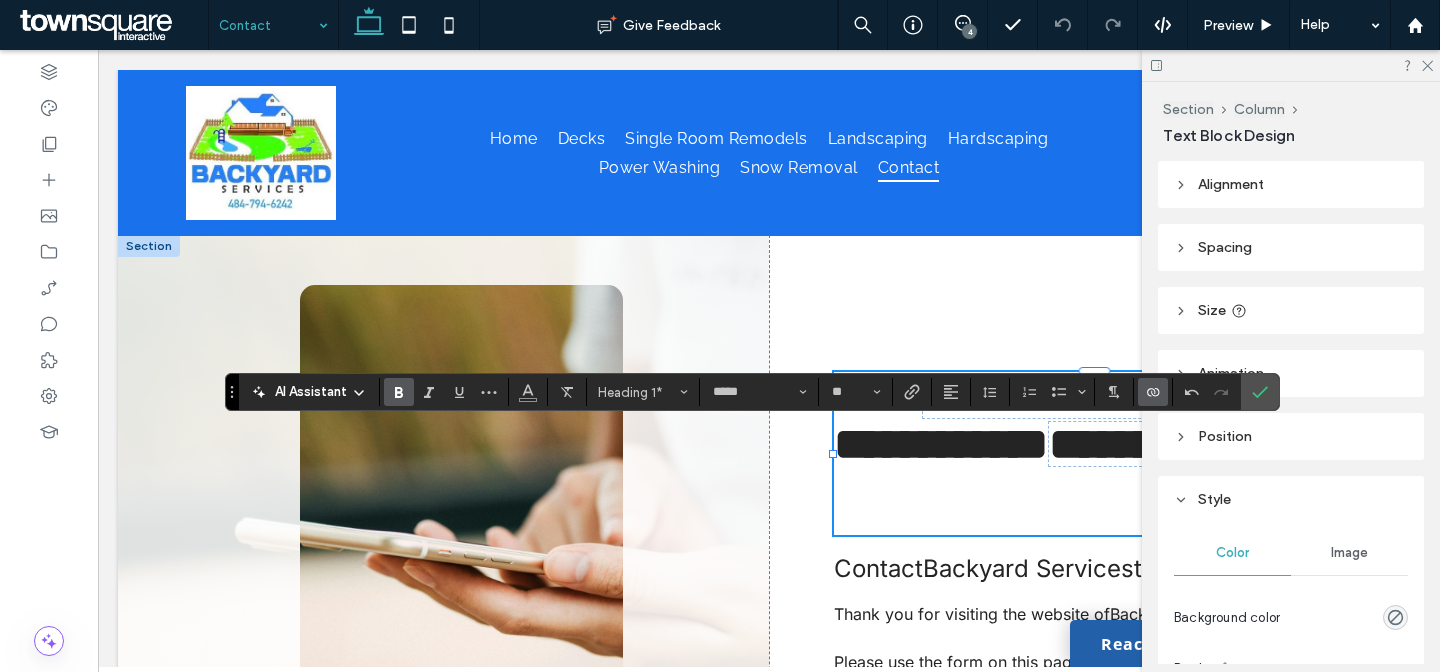 click on "**********" at bounding box center (1138, 444) 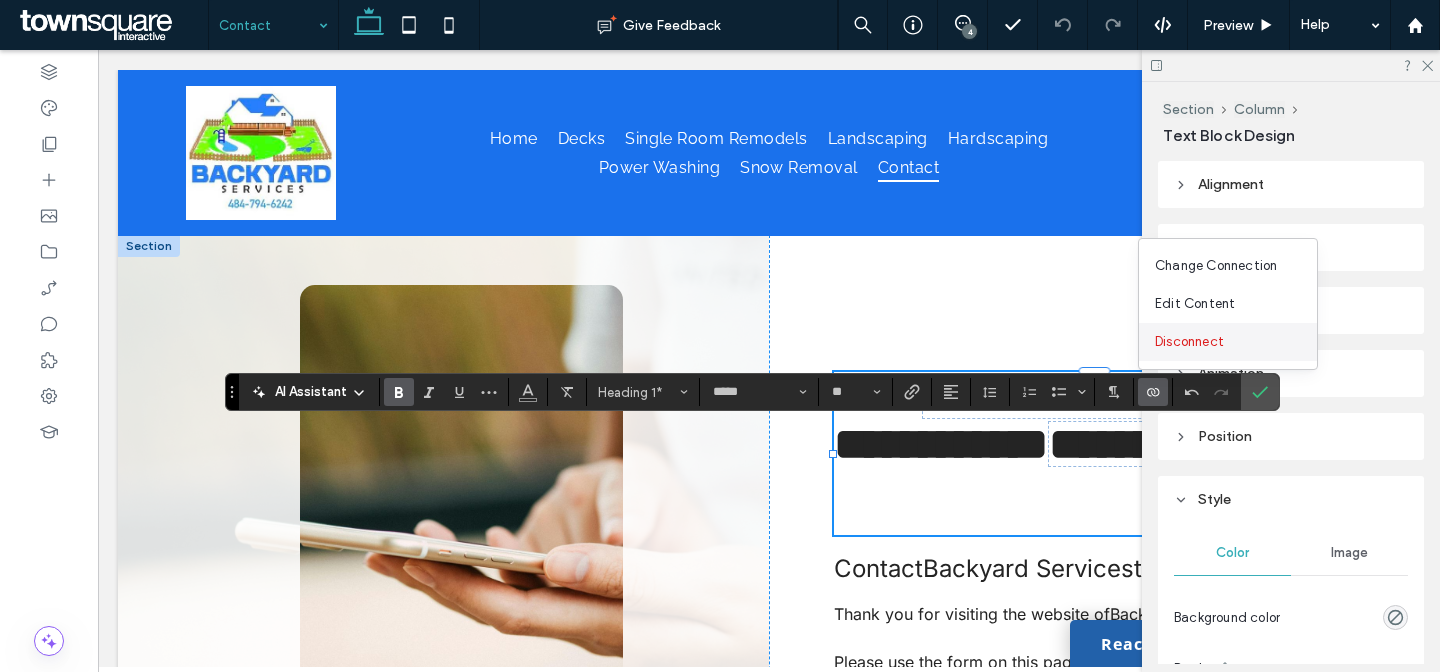 click on "Disconnect" at bounding box center (1228, 342) 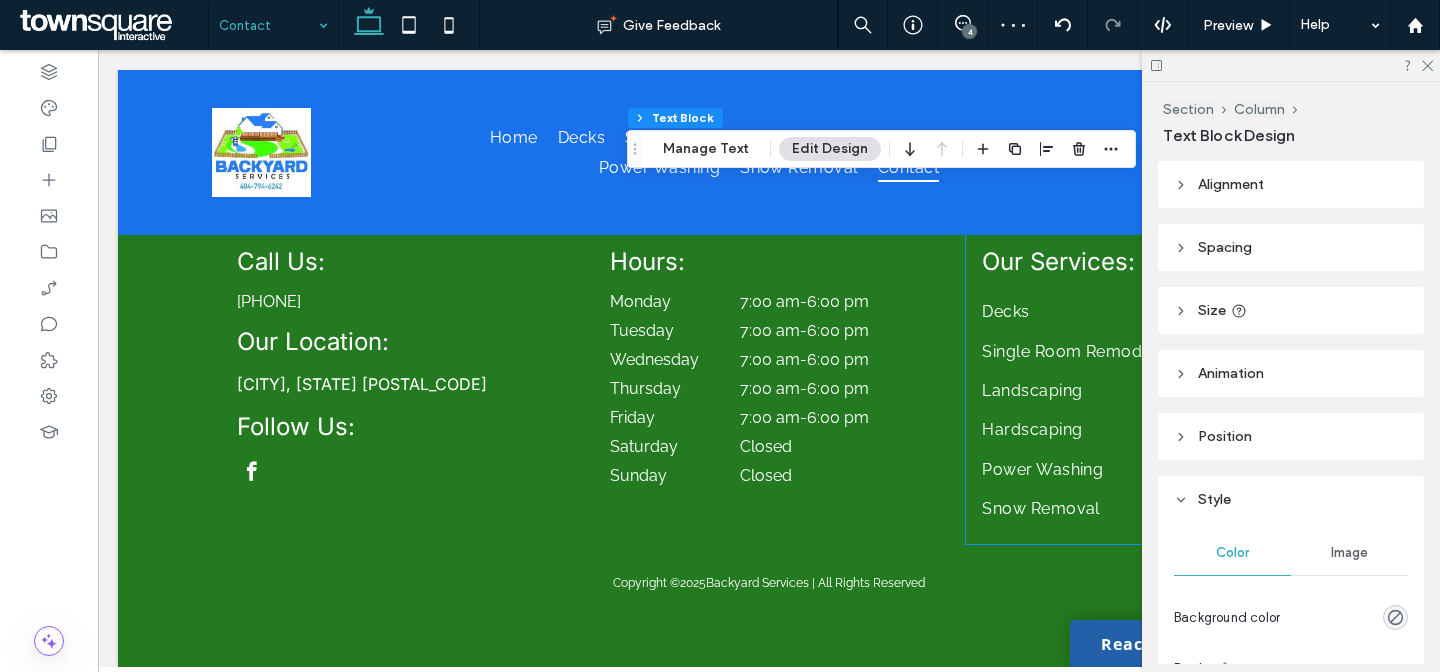 scroll, scrollTop: 0, scrollLeft: 0, axis: both 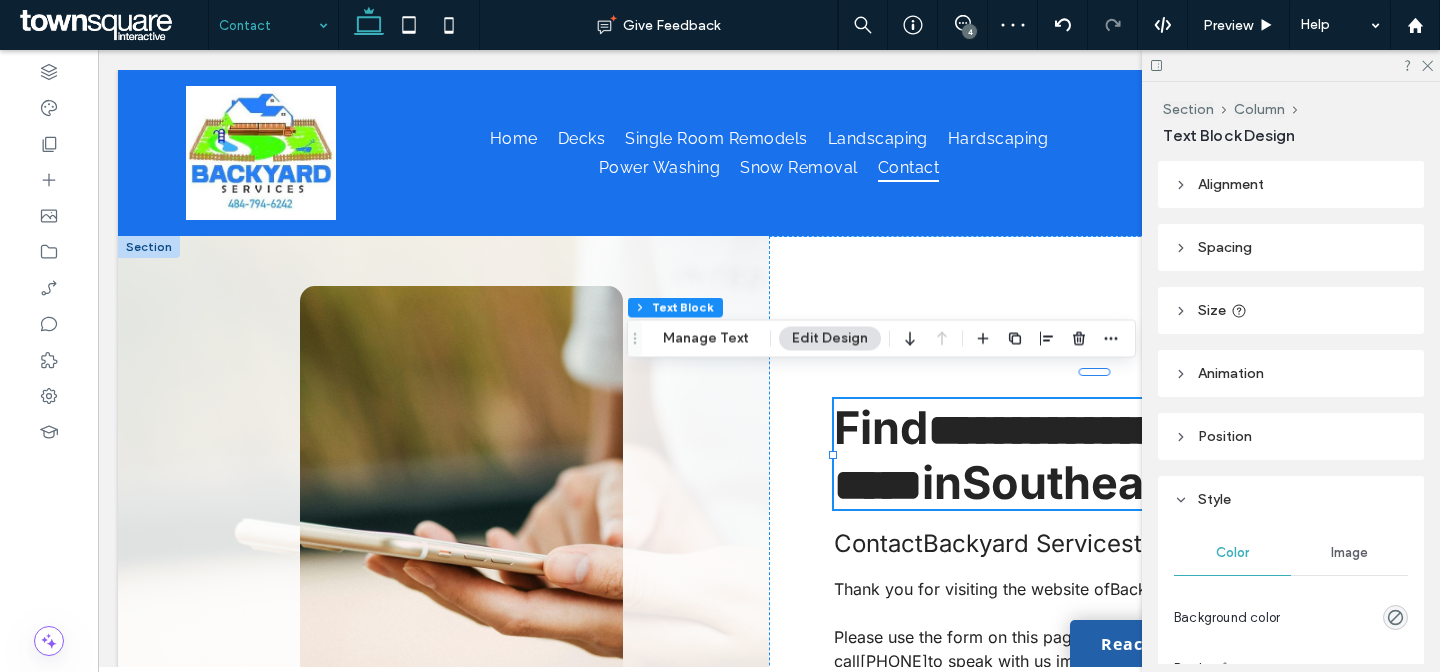 click on "4" at bounding box center (969, 31) 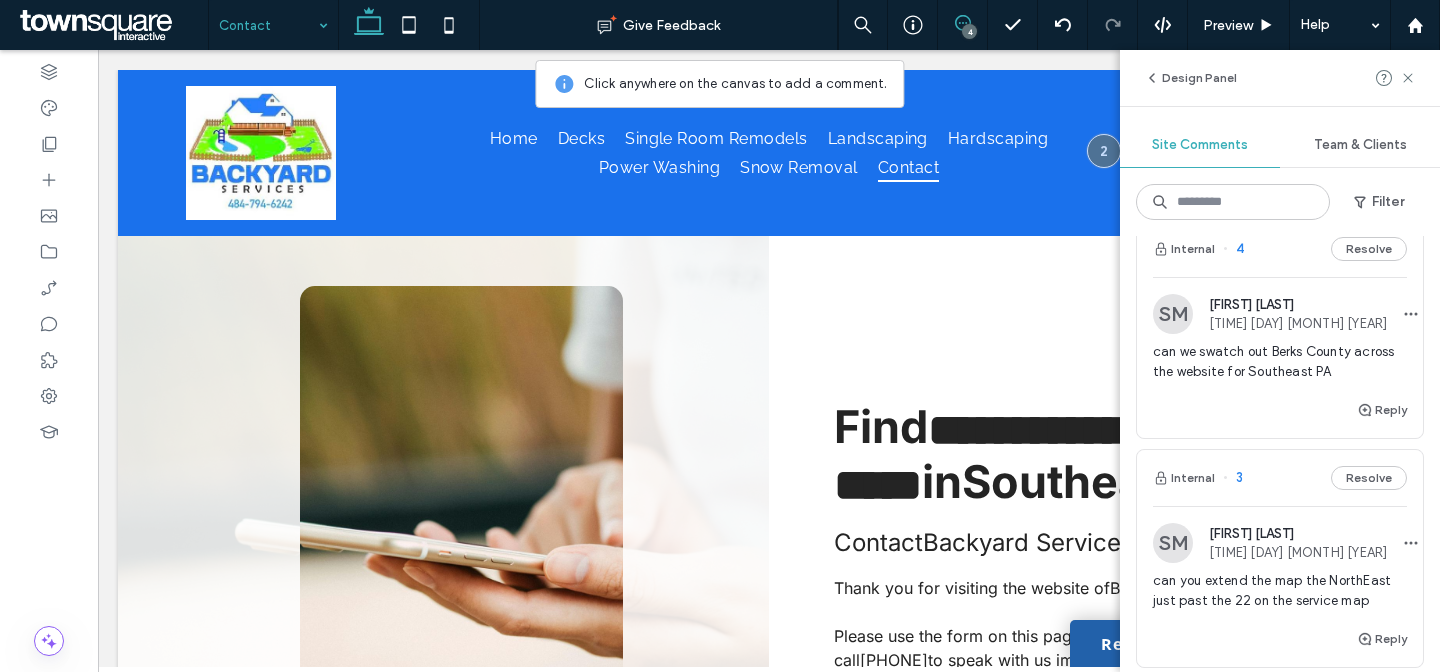 scroll, scrollTop: 46, scrollLeft: 0, axis: vertical 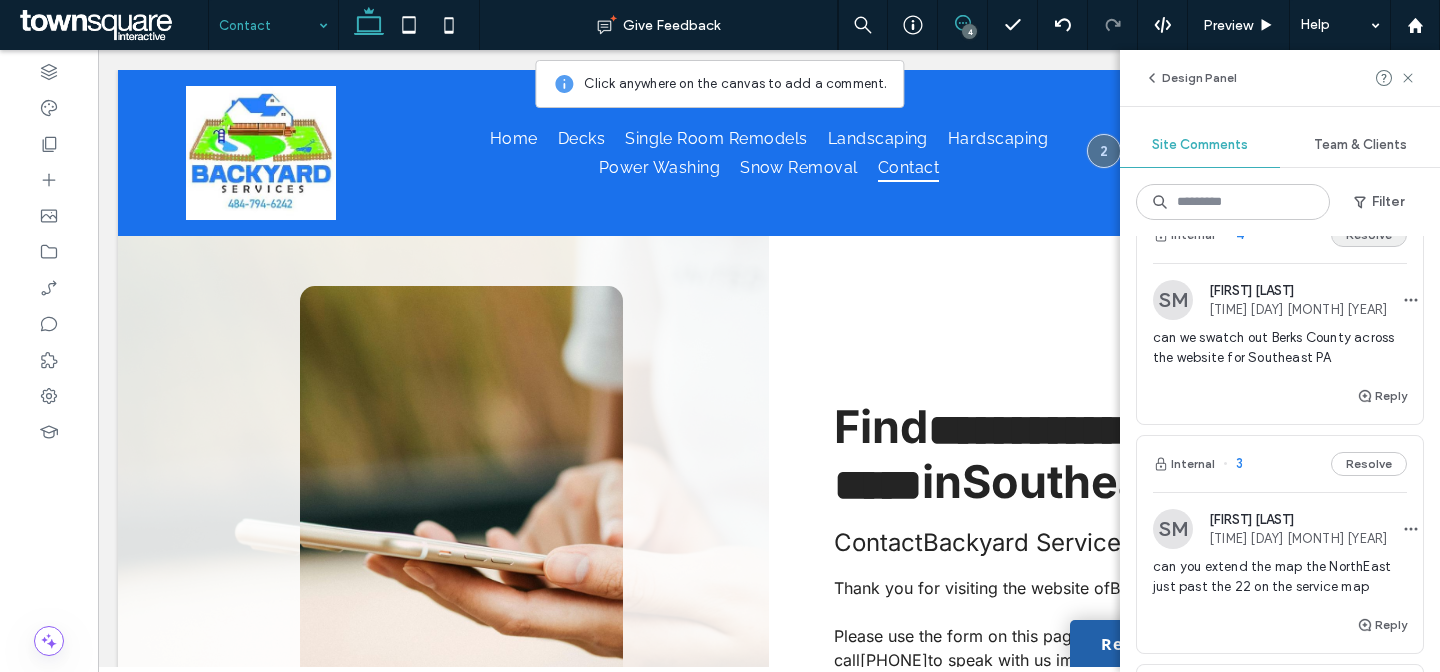 click on "Resolve" at bounding box center [1369, 235] 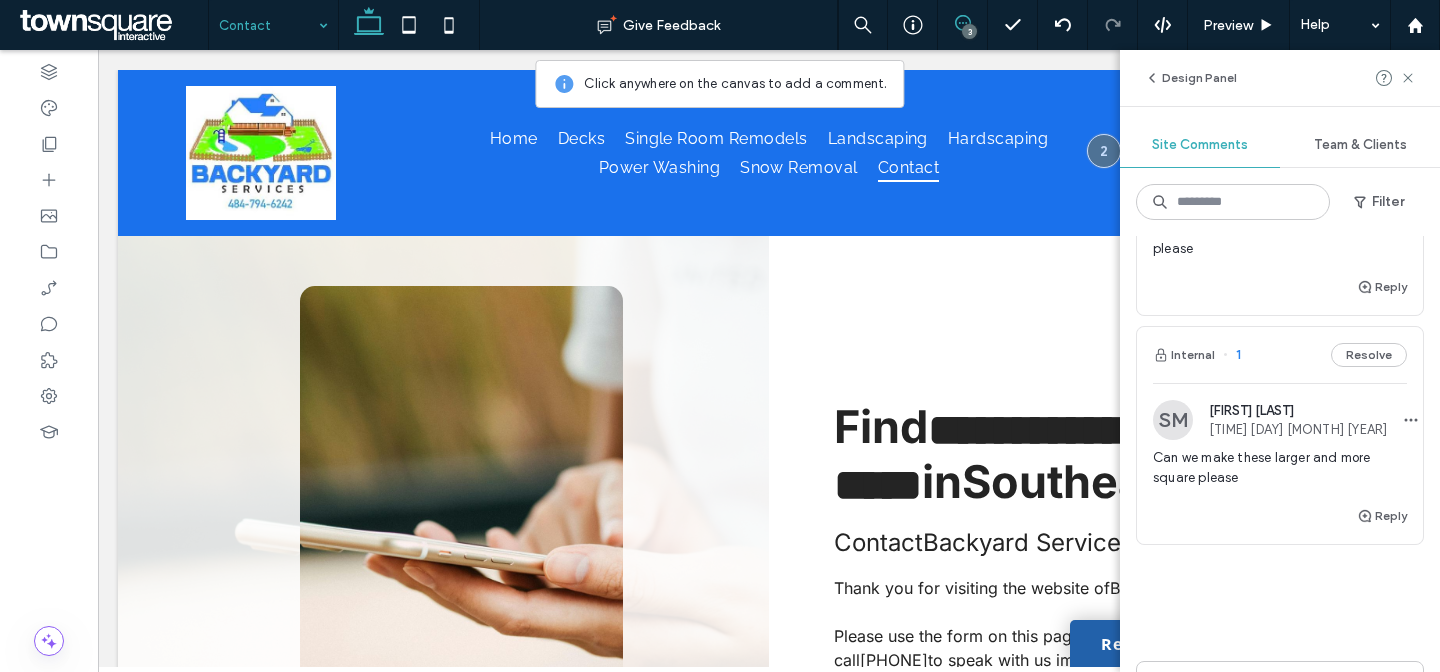 scroll, scrollTop: 386, scrollLeft: 0, axis: vertical 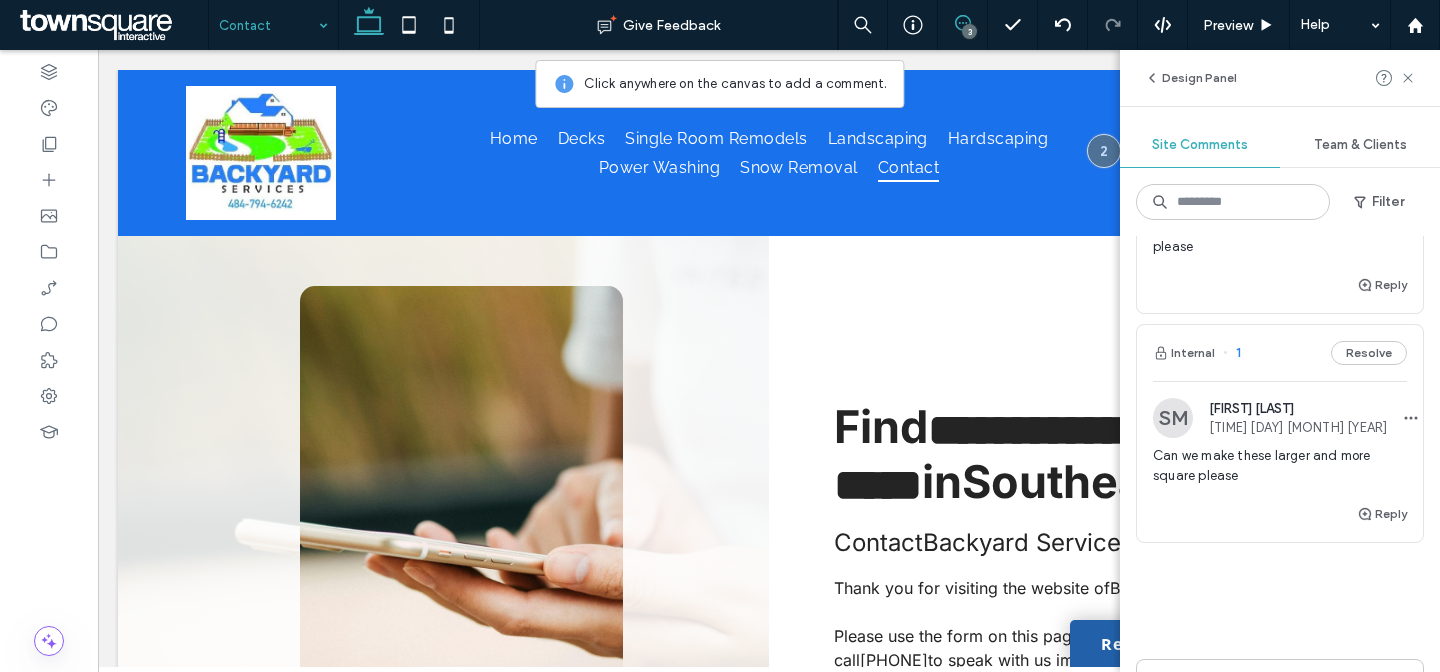 click on "14:29 Jul 31 2025" at bounding box center [1298, 427] 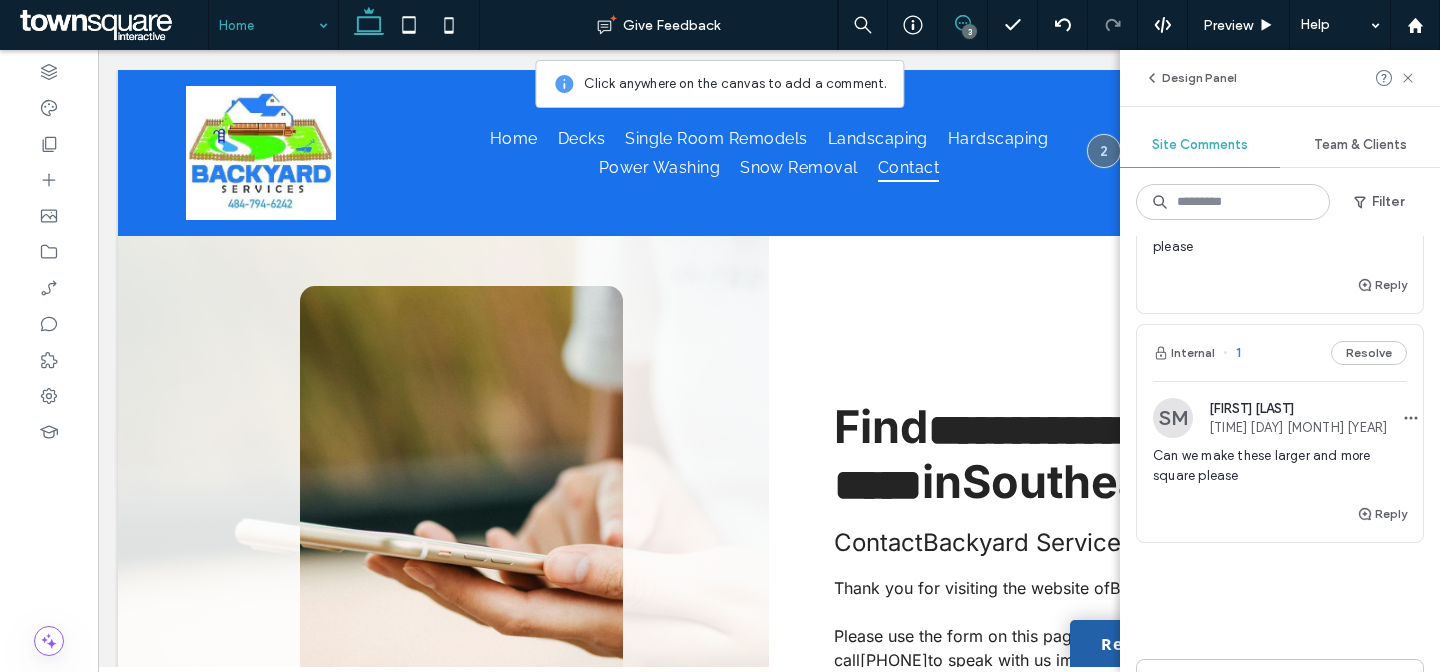 scroll, scrollTop: 0, scrollLeft: 298, axis: horizontal 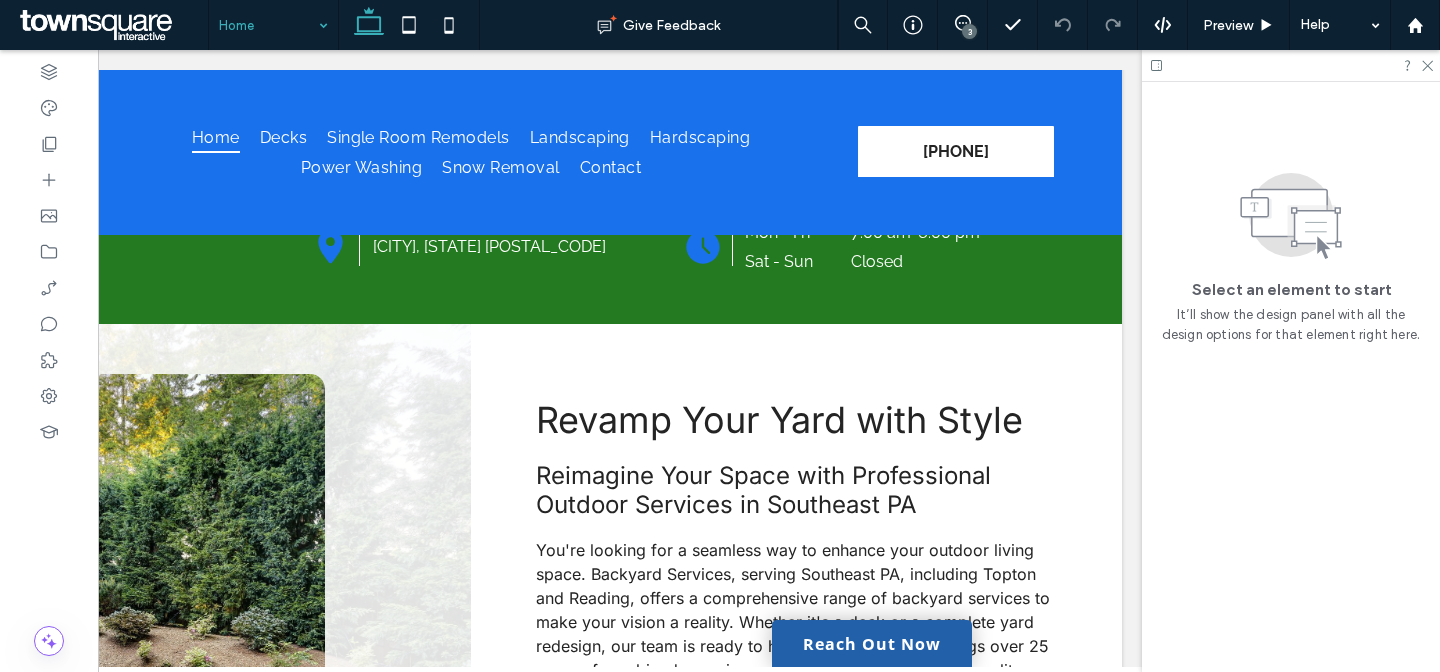 click on "3" at bounding box center [969, 31] 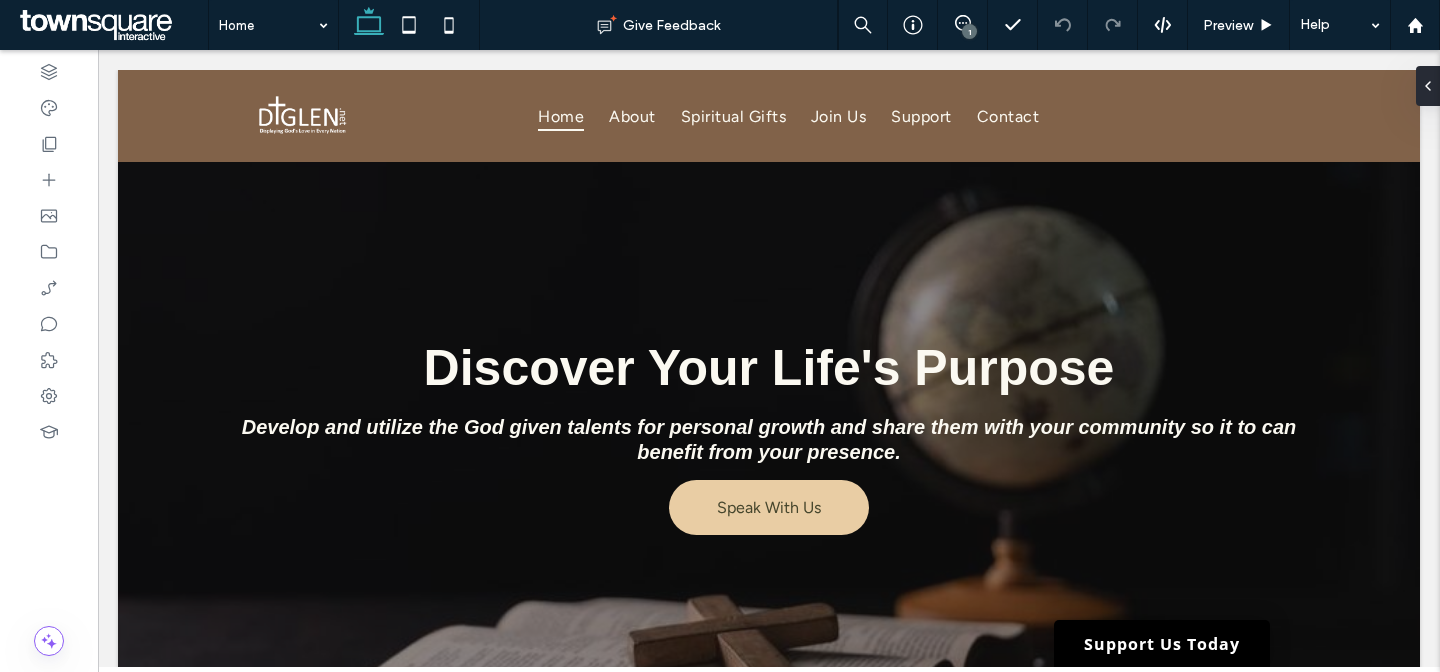 scroll, scrollTop: 2143, scrollLeft: 0, axis: vertical 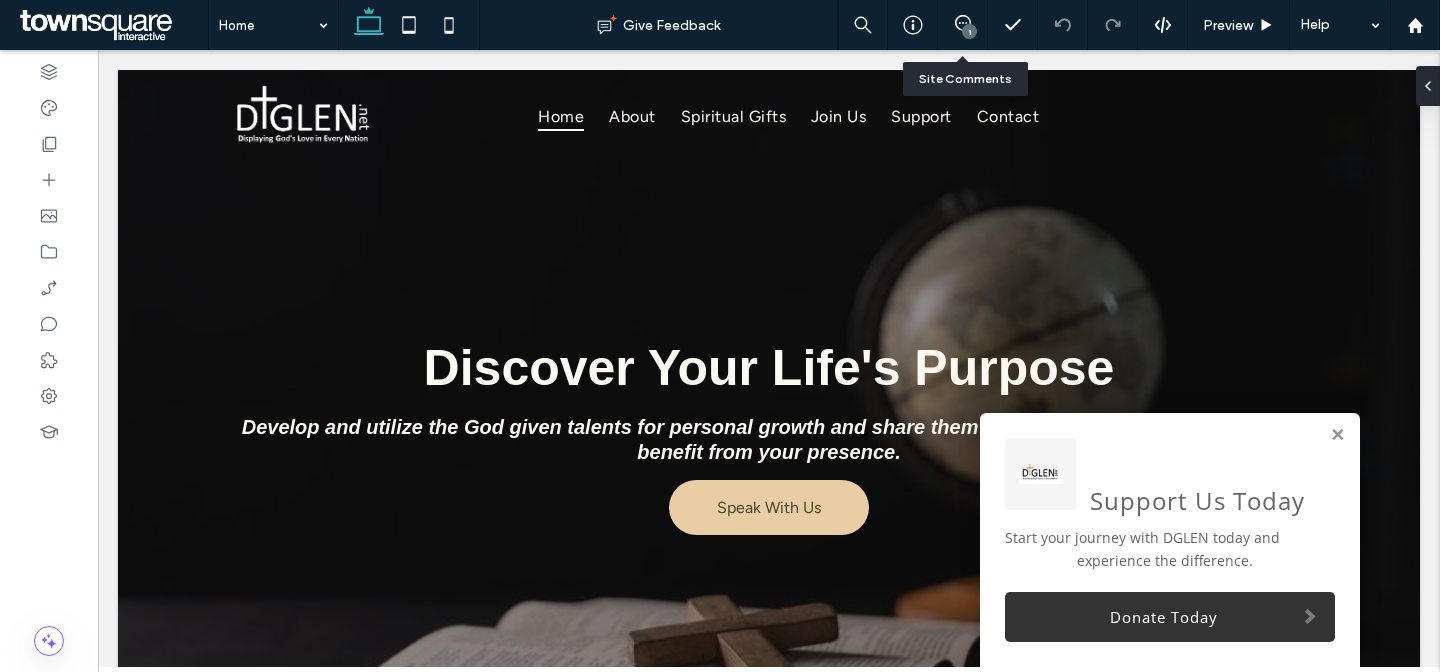 click on "1" at bounding box center (969, 31) 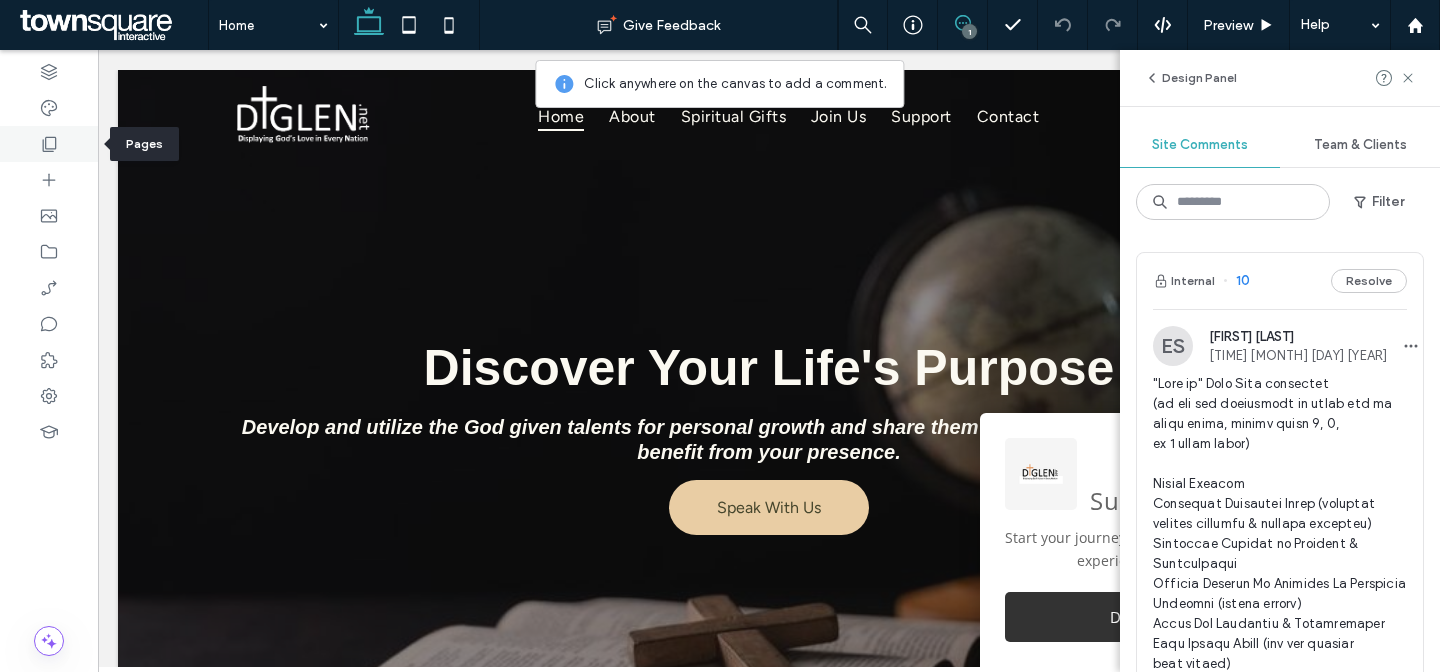 click 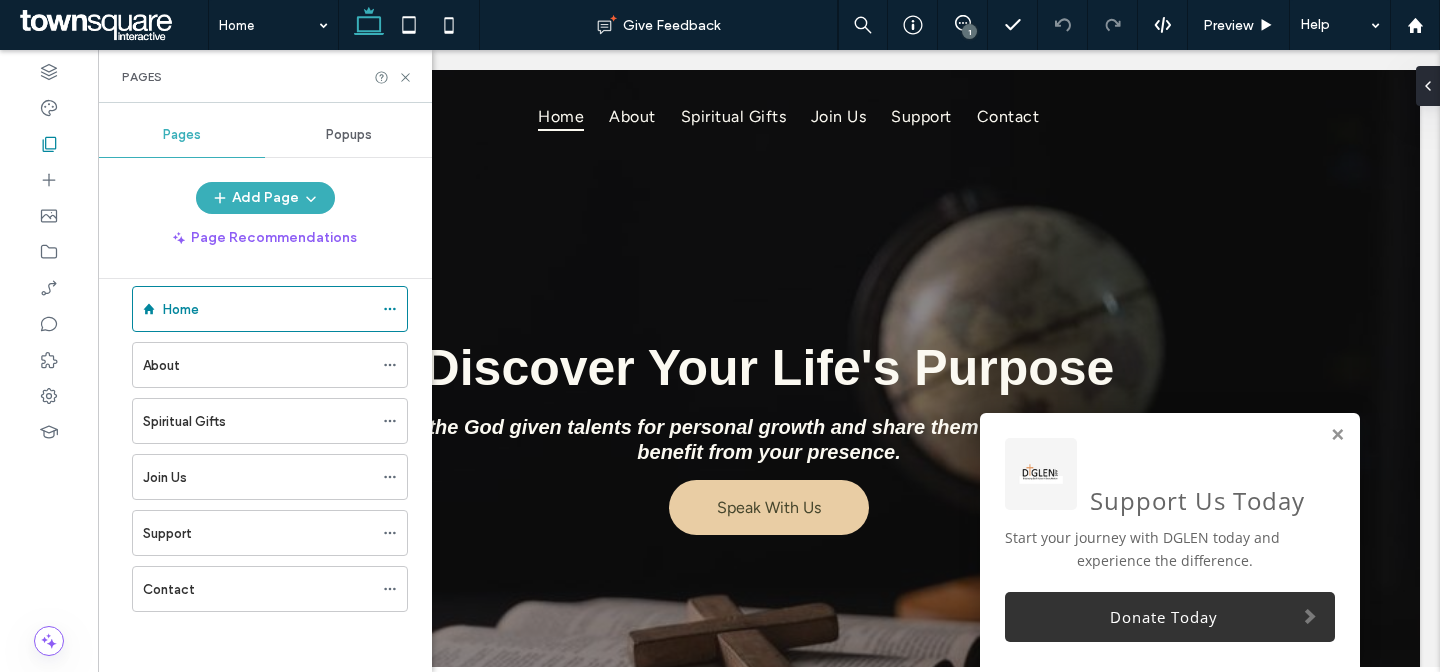 scroll, scrollTop: 0, scrollLeft: 0, axis: both 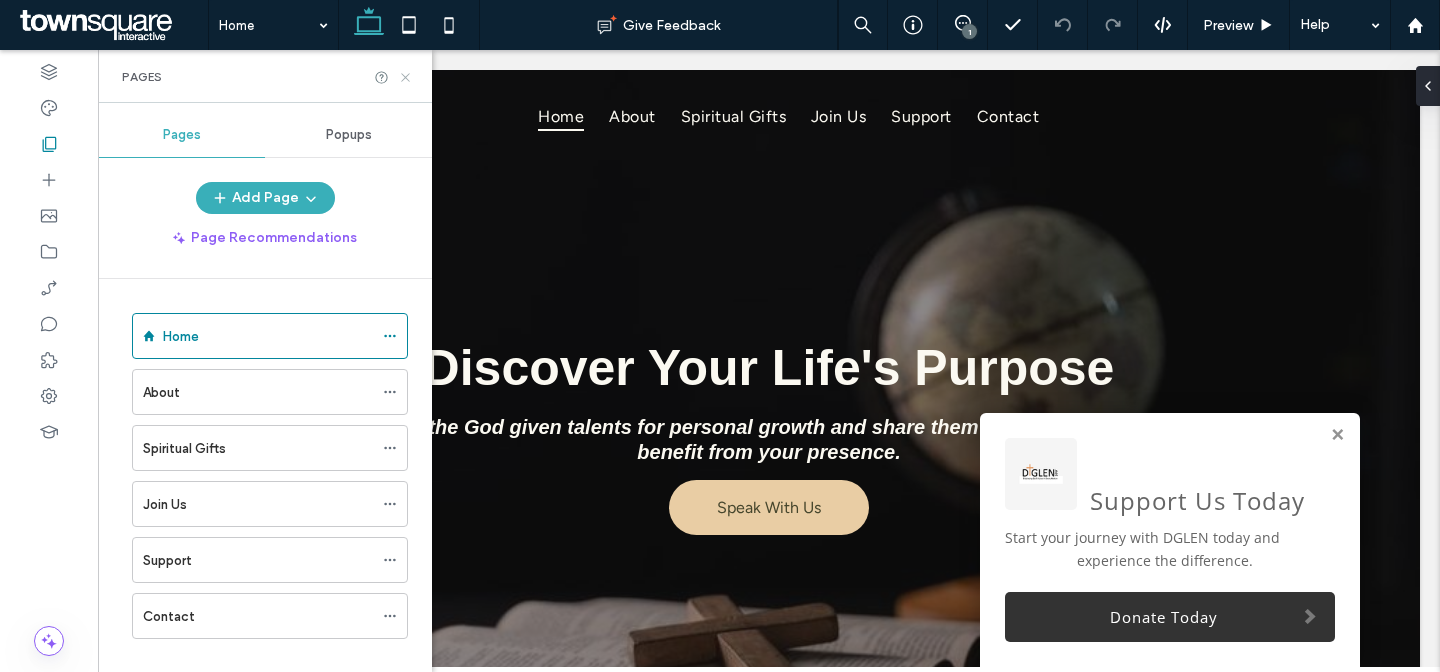 click 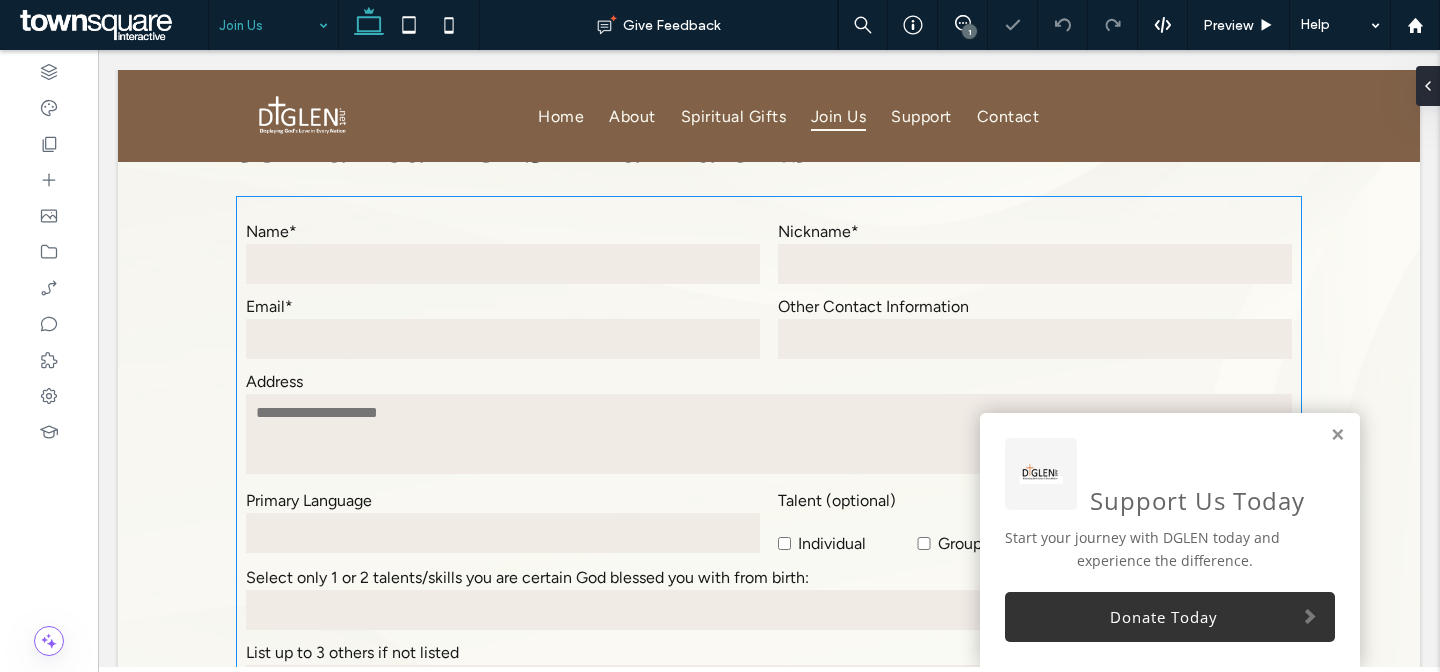 scroll, scrollTop: 851, scrollLeft: 0, axis: vertical 